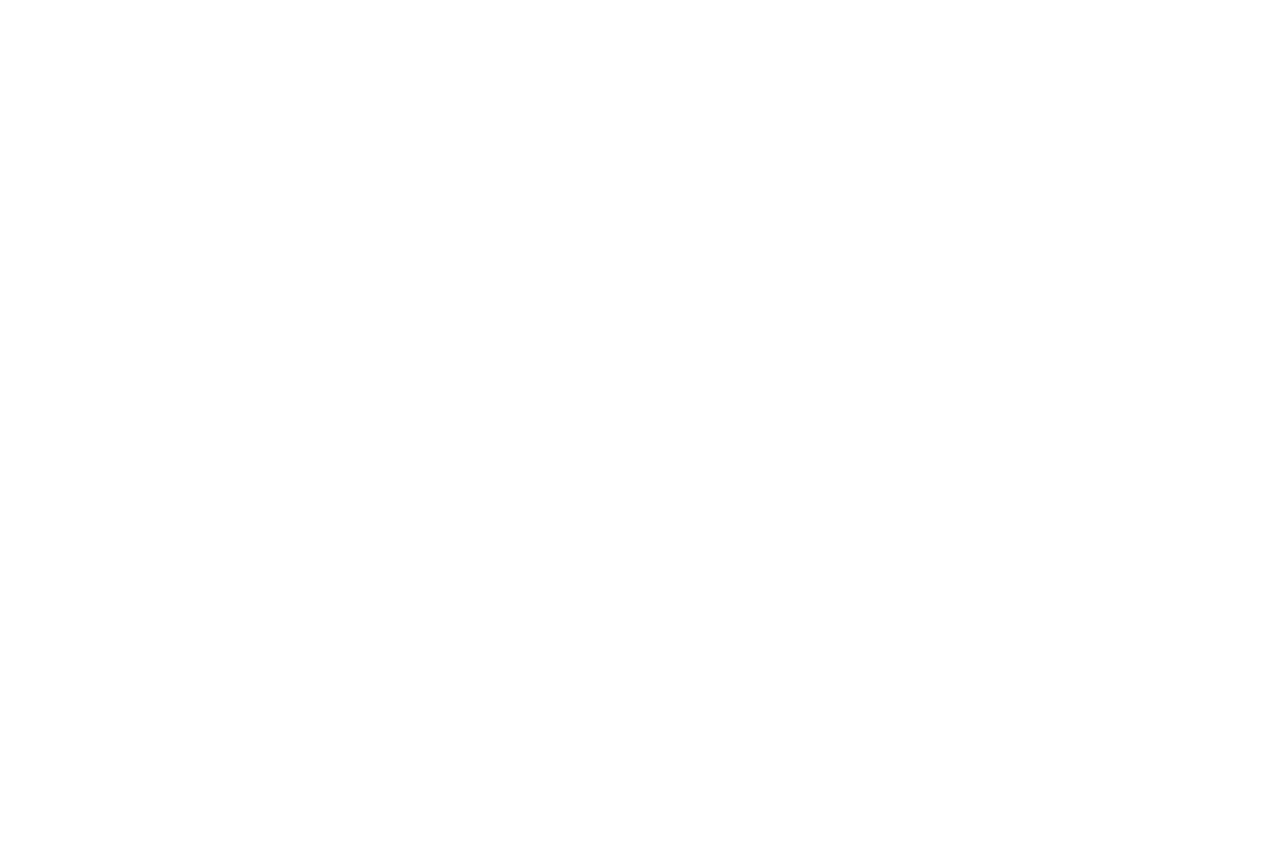 scroll, scrollTop: 0, scrollLeft: 0, axis: both 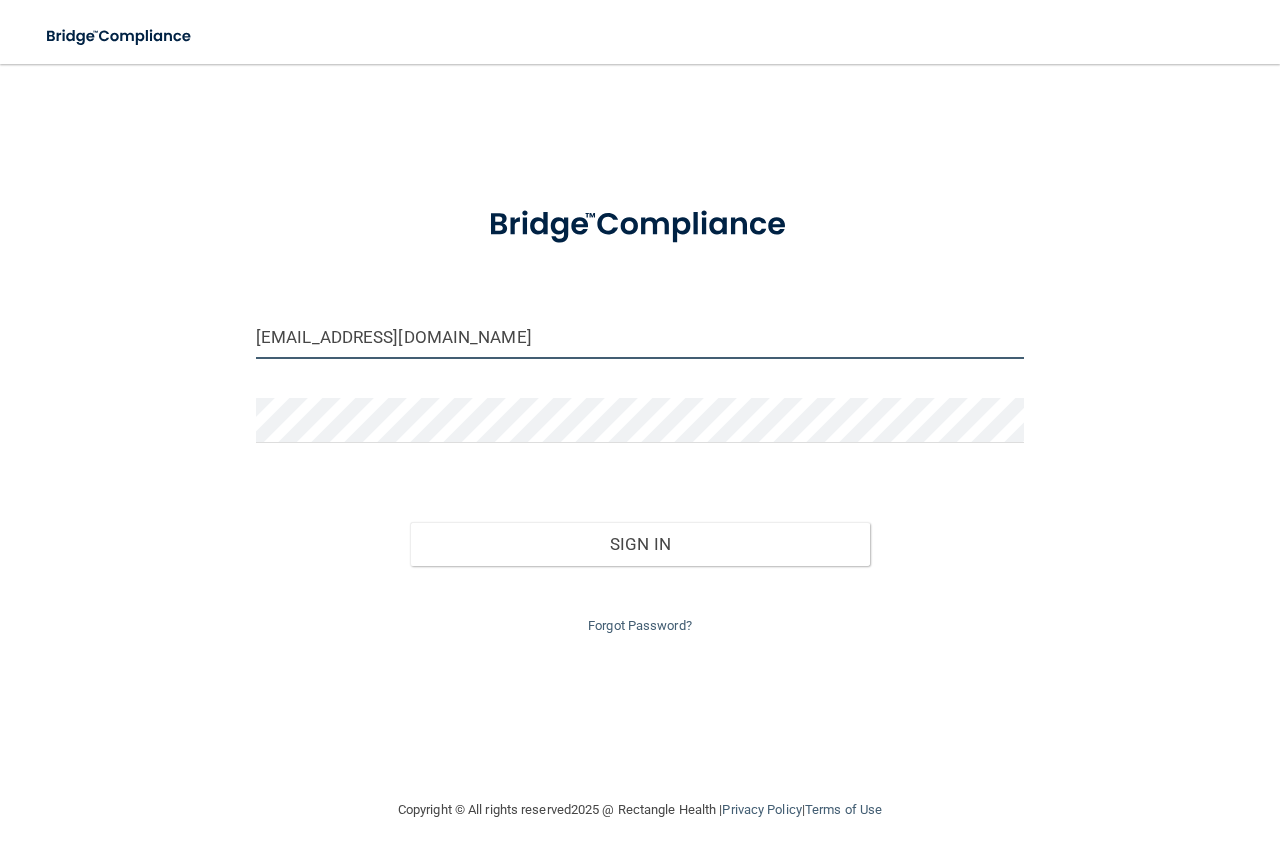 click on "[EMAIL_ADDRESS][DOMAIN_NAME]" at bounding box center [640, 336] 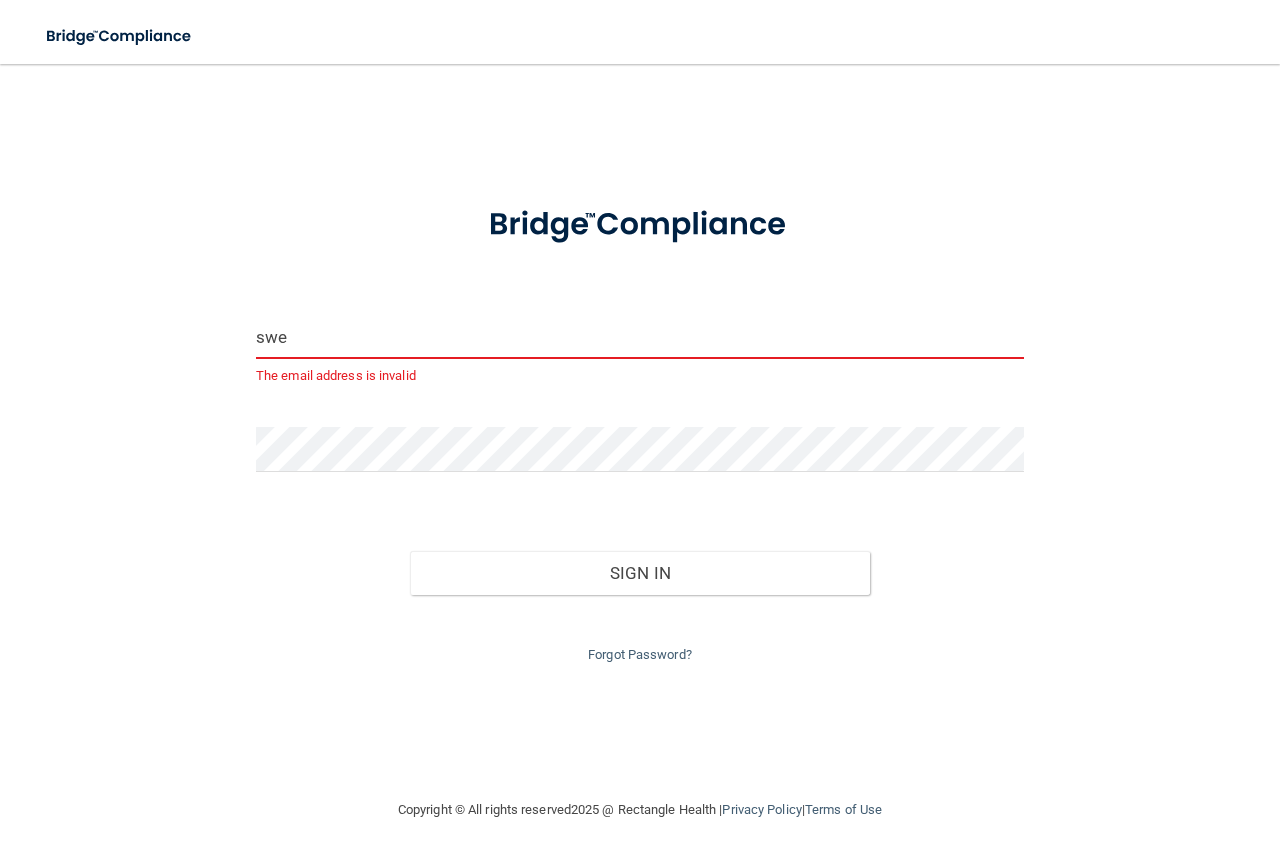 type on "[EMAIL_ADDRESS][DOMAIN_NAME]" 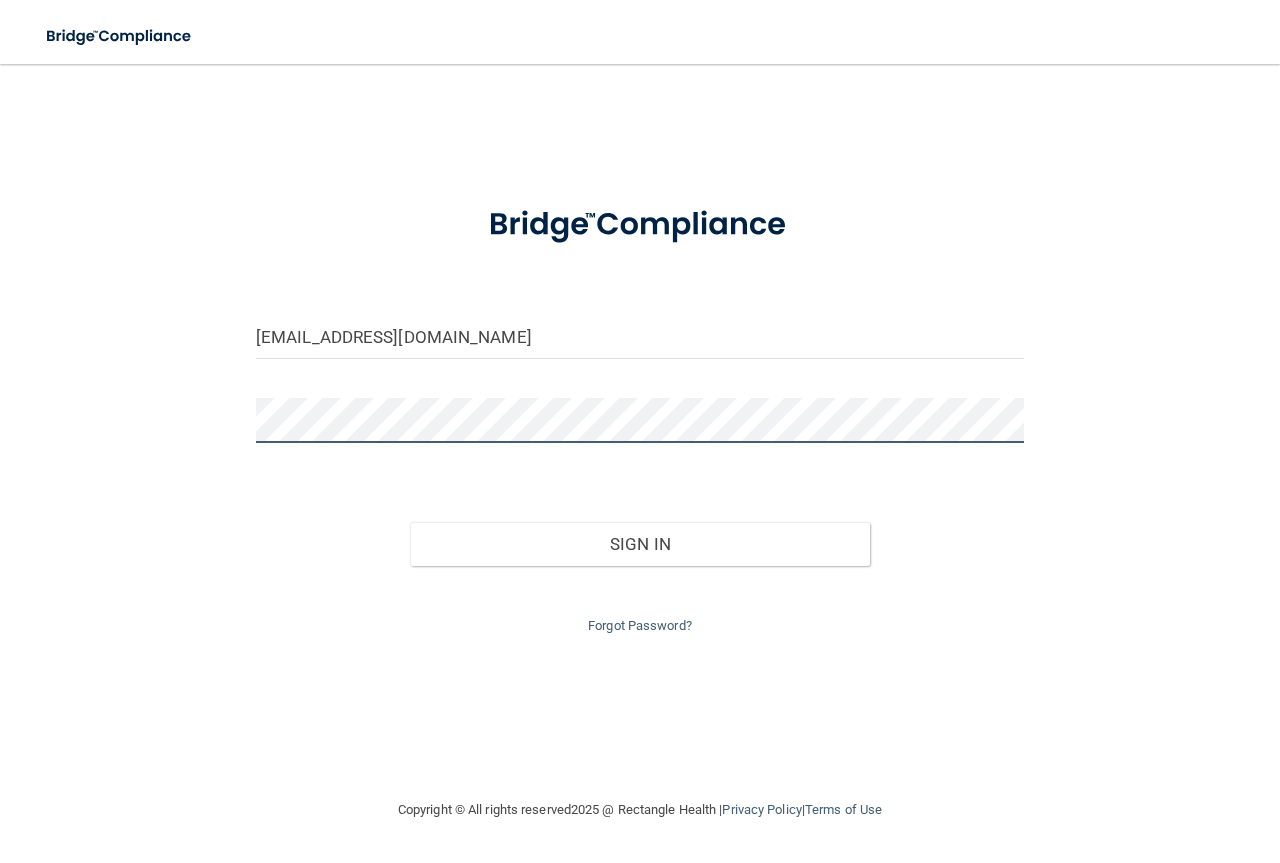 click on "[EMAIL_ADDRESS][DOMAIN_NAME]                                    Invalid email/password.     You don't have permission to access that page.       Sign In            Forgot Password?" at bounding box center [640, 431] 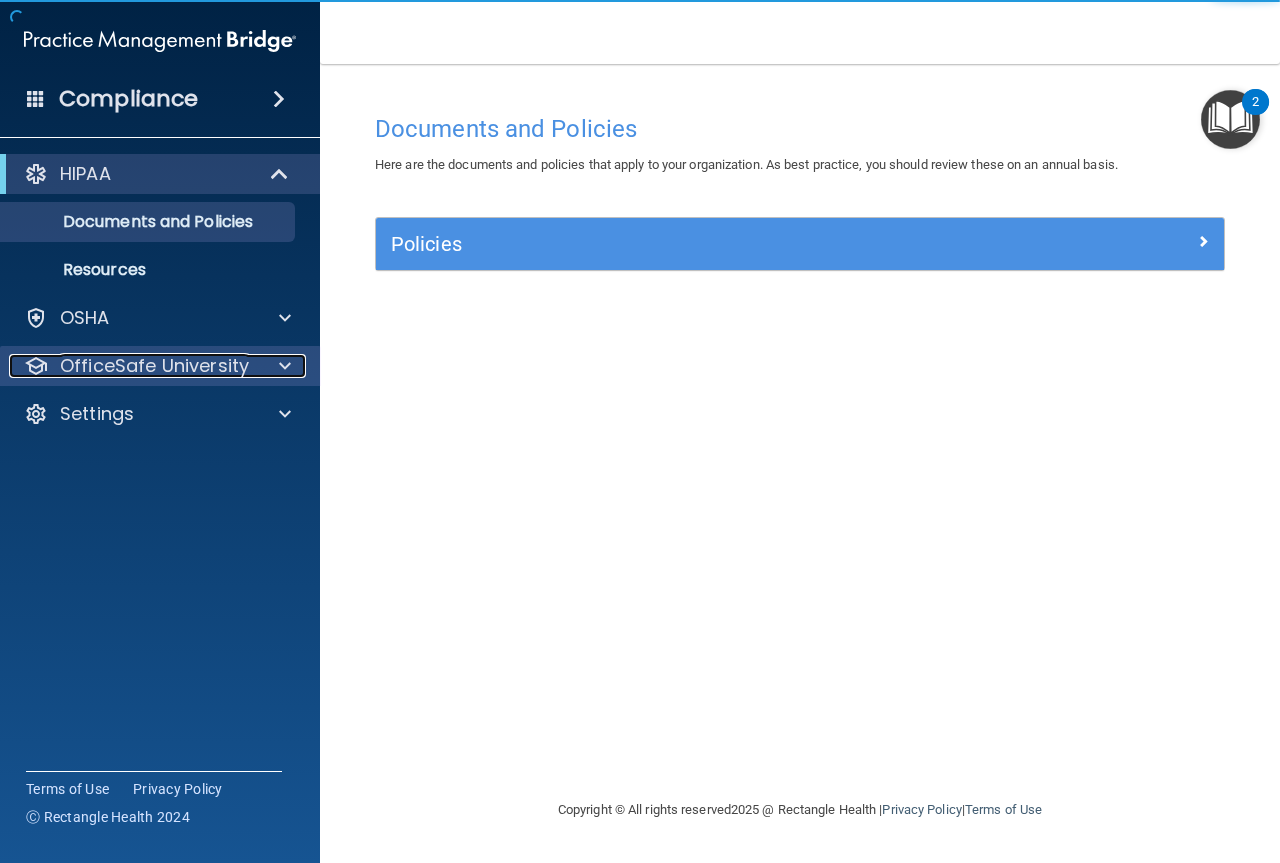 click on "OfficeSafe University" at bounding box center (154, 366) 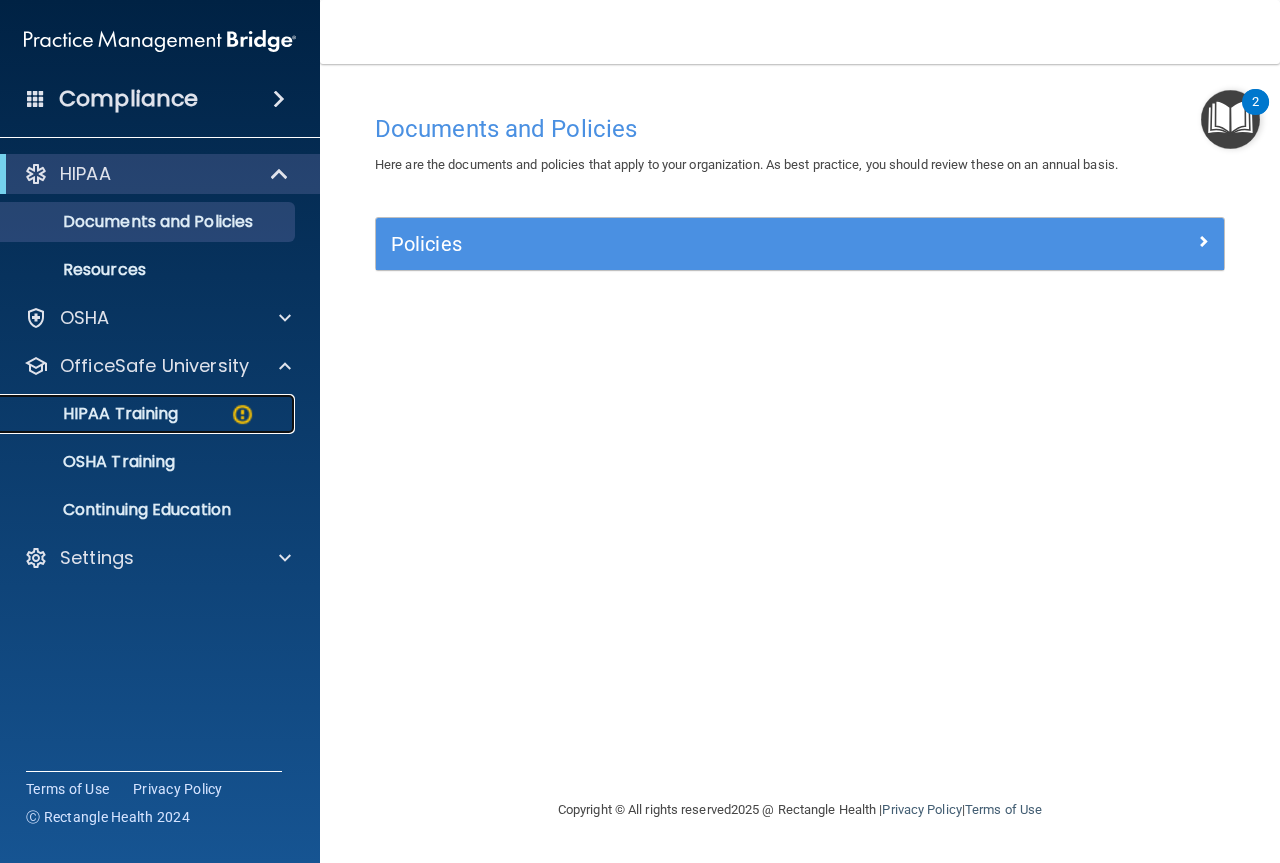 click on "HIPAA Training" at bounding box center (95, 414) 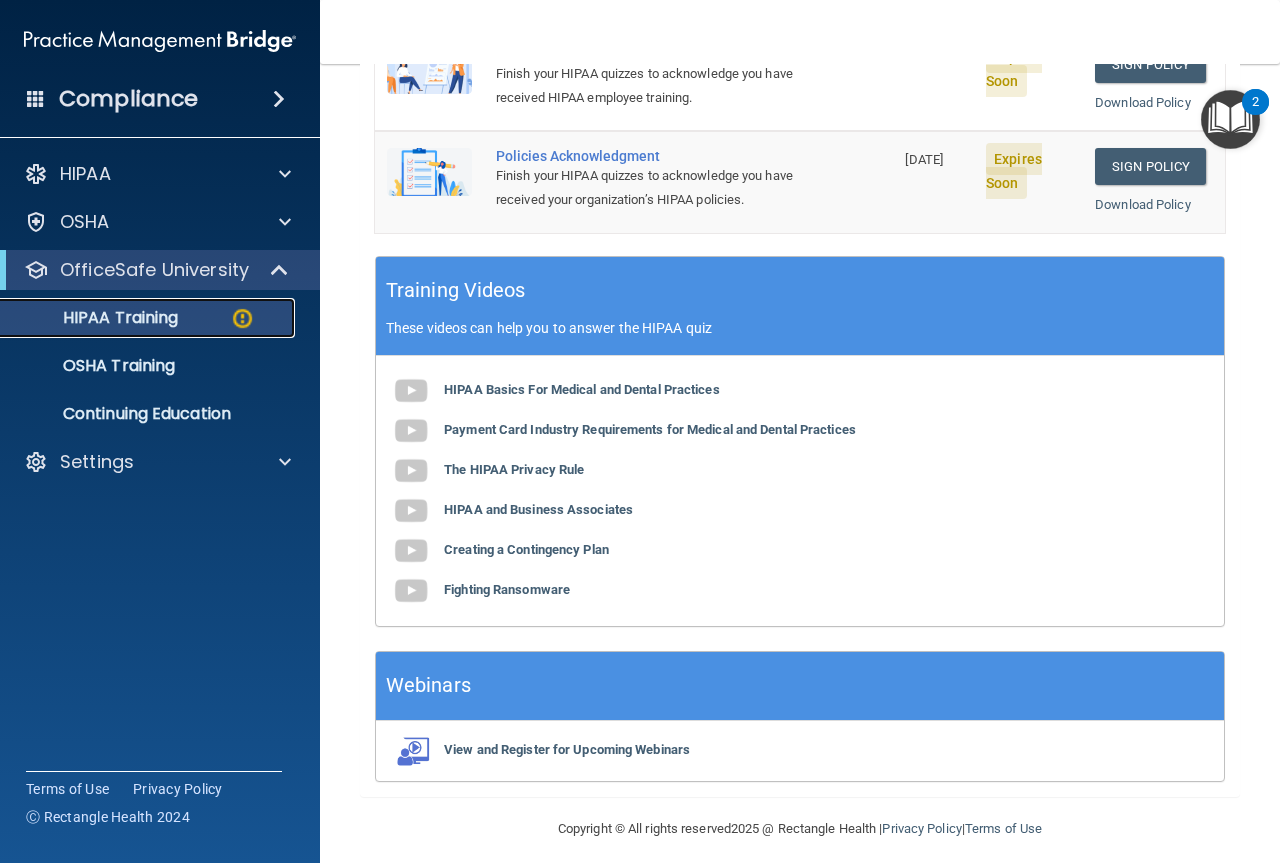 scroll, scrollTop: 735, scrollLeft: 0, axis: vertical 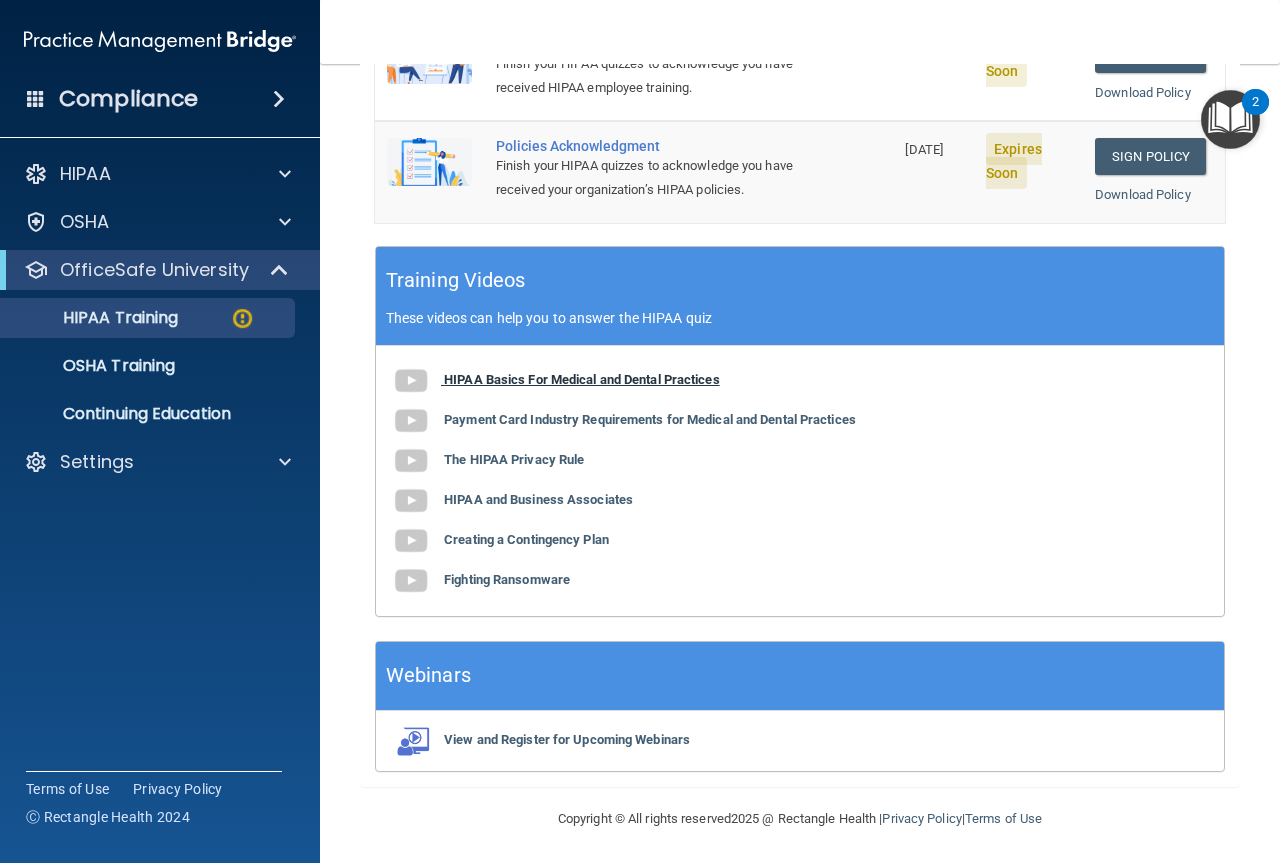 click on "HIPAA Basics For Medical and Dental Practices" at bounding box center (582, 379) 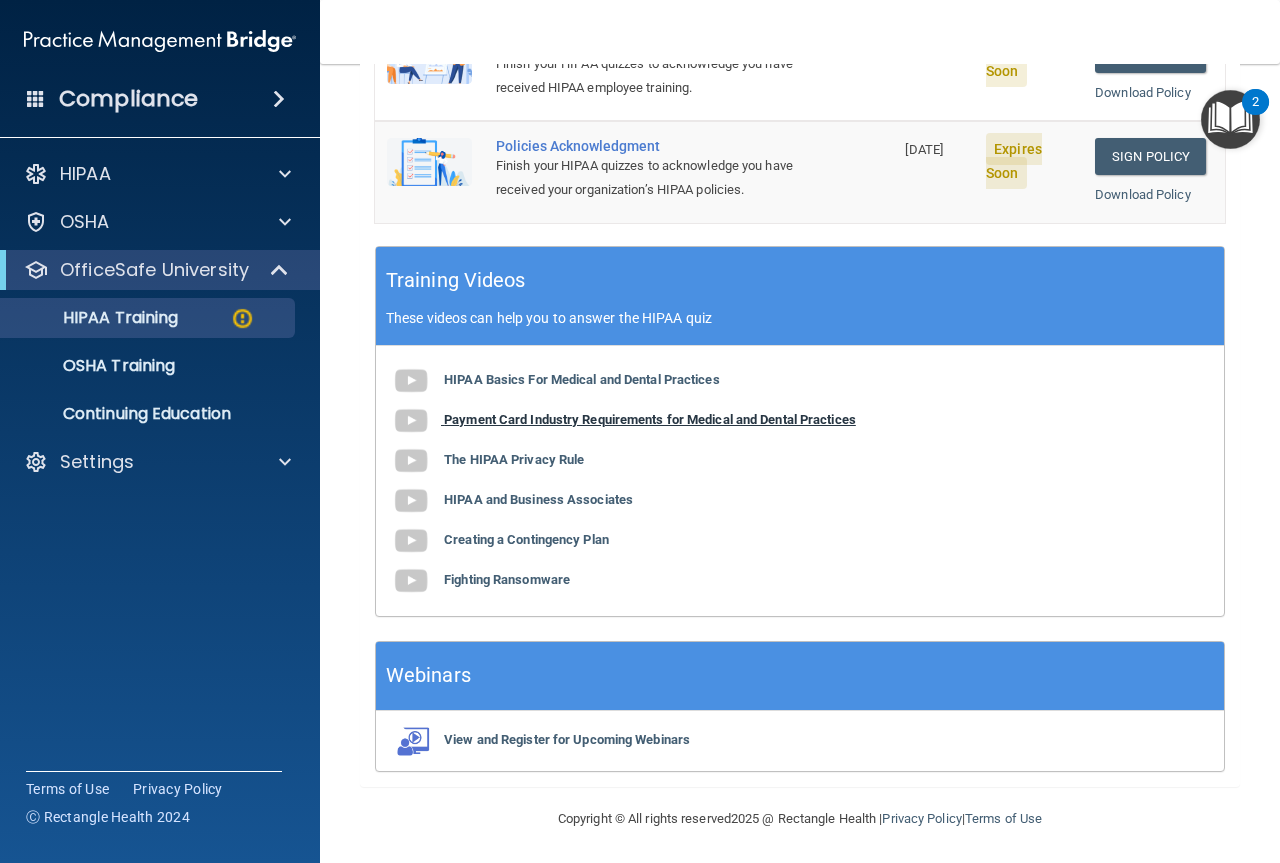 click on "Payment Card Industry Requirements for Medical and Dental Practices" at bounding box center (650, 419) 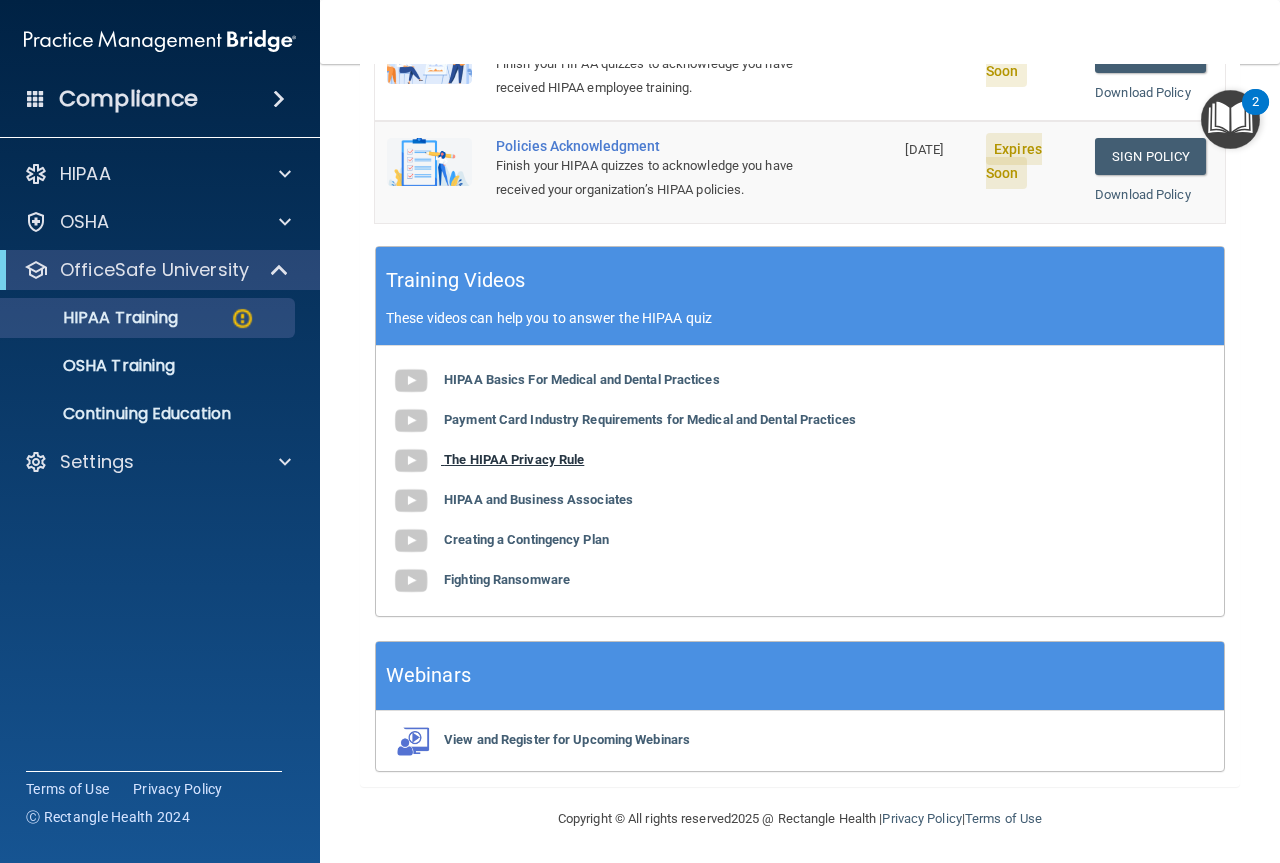 click on "The HIPAA Privacy Rule" at bounding box center (514, 459) 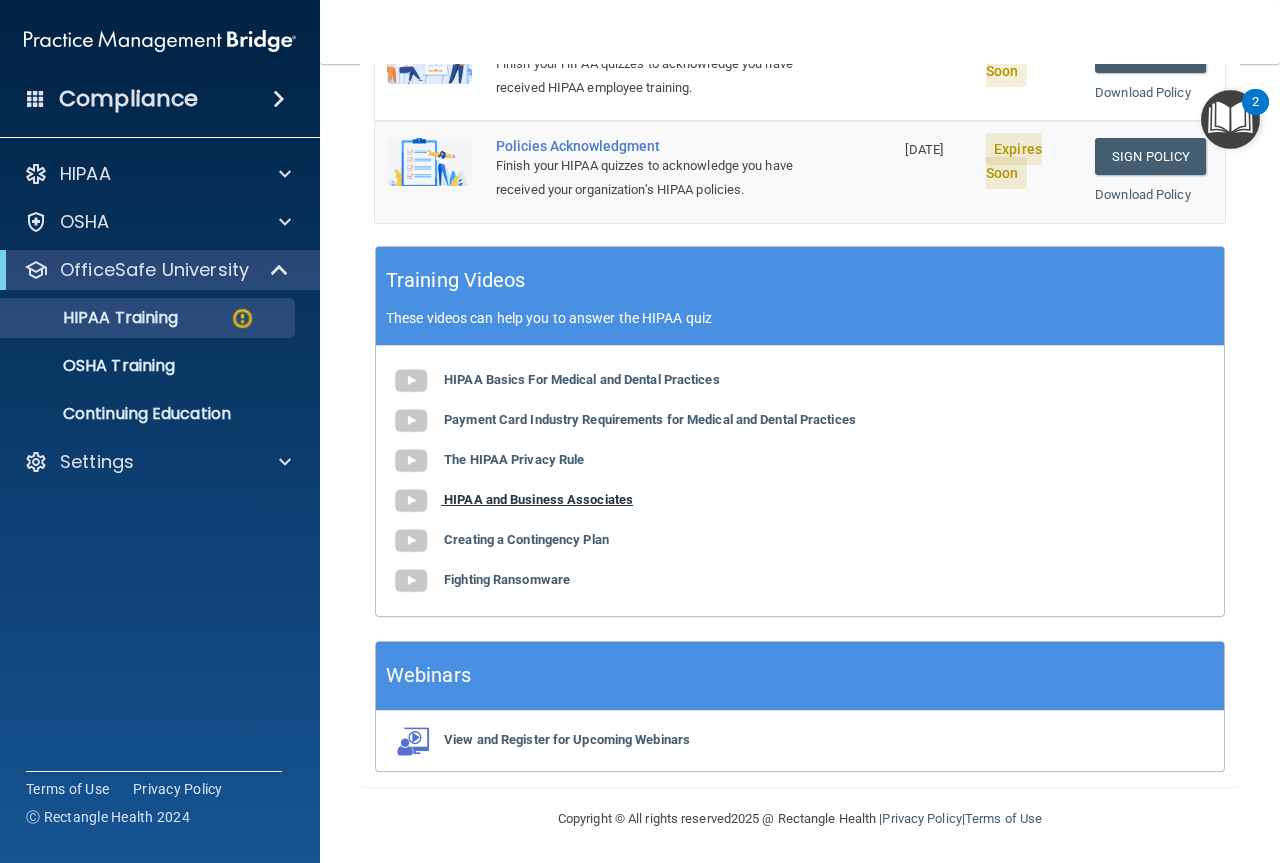 click on "HIPAA and Business Associates" at bounding box center (538, 499) 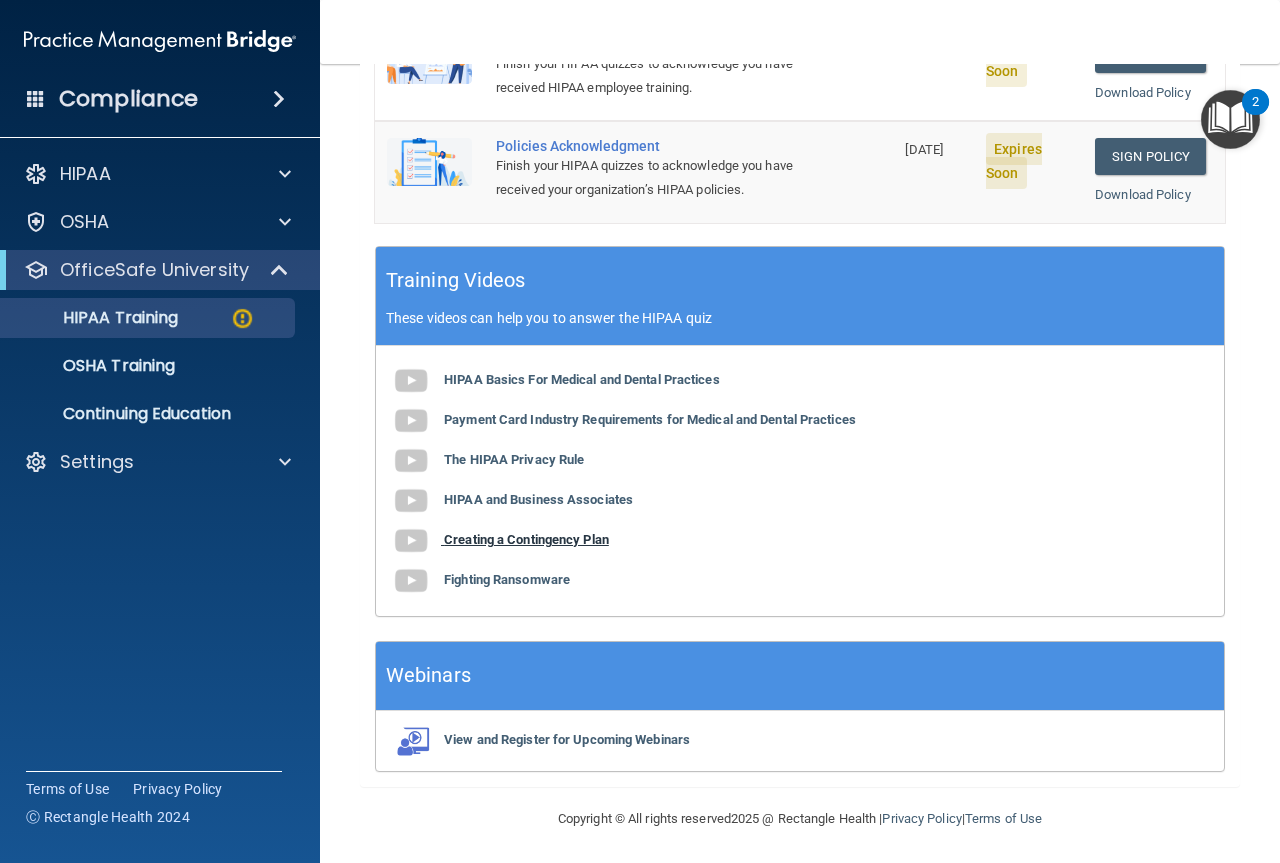 click on "Creating a Contingency Plan" at bounding box center [526, 539] 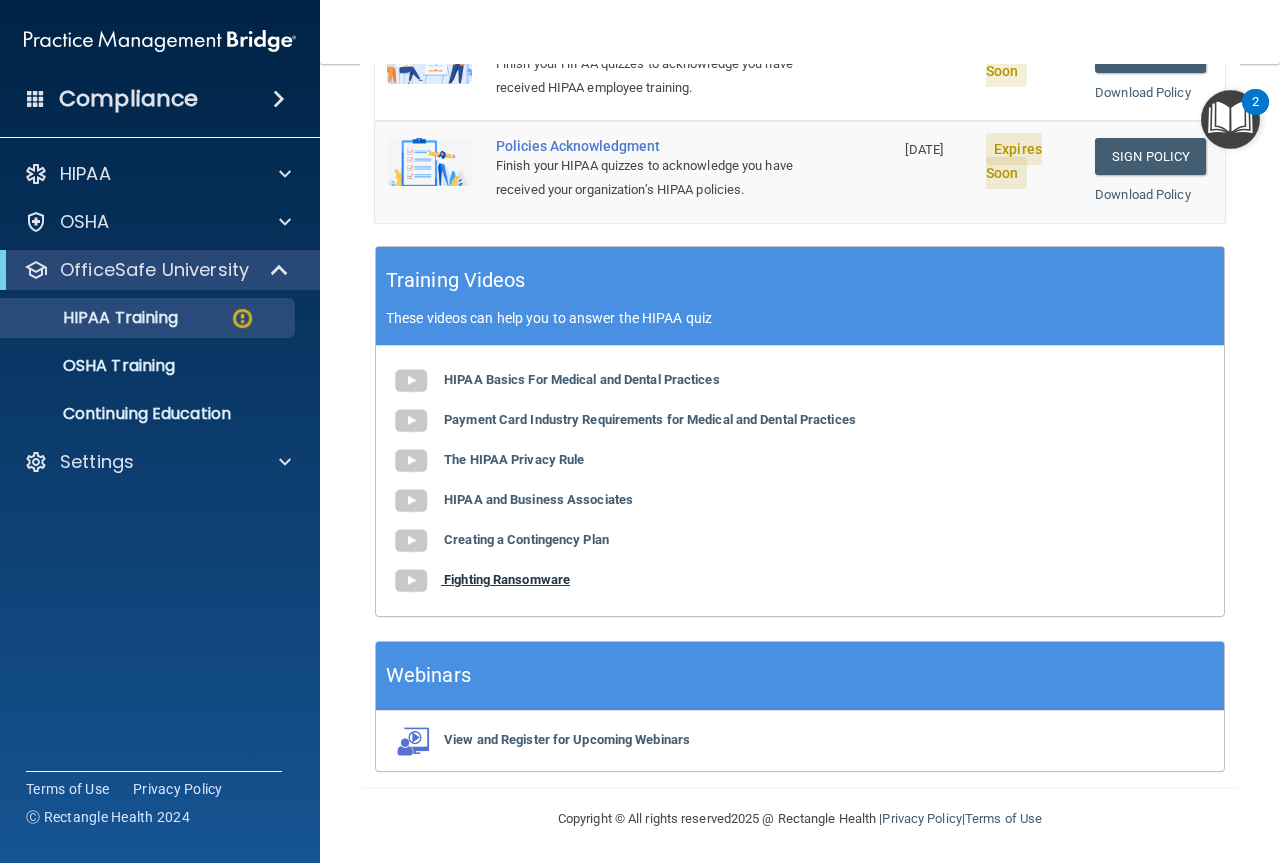 click on "Fighting Ransomware" at bounding box center [507, 579] 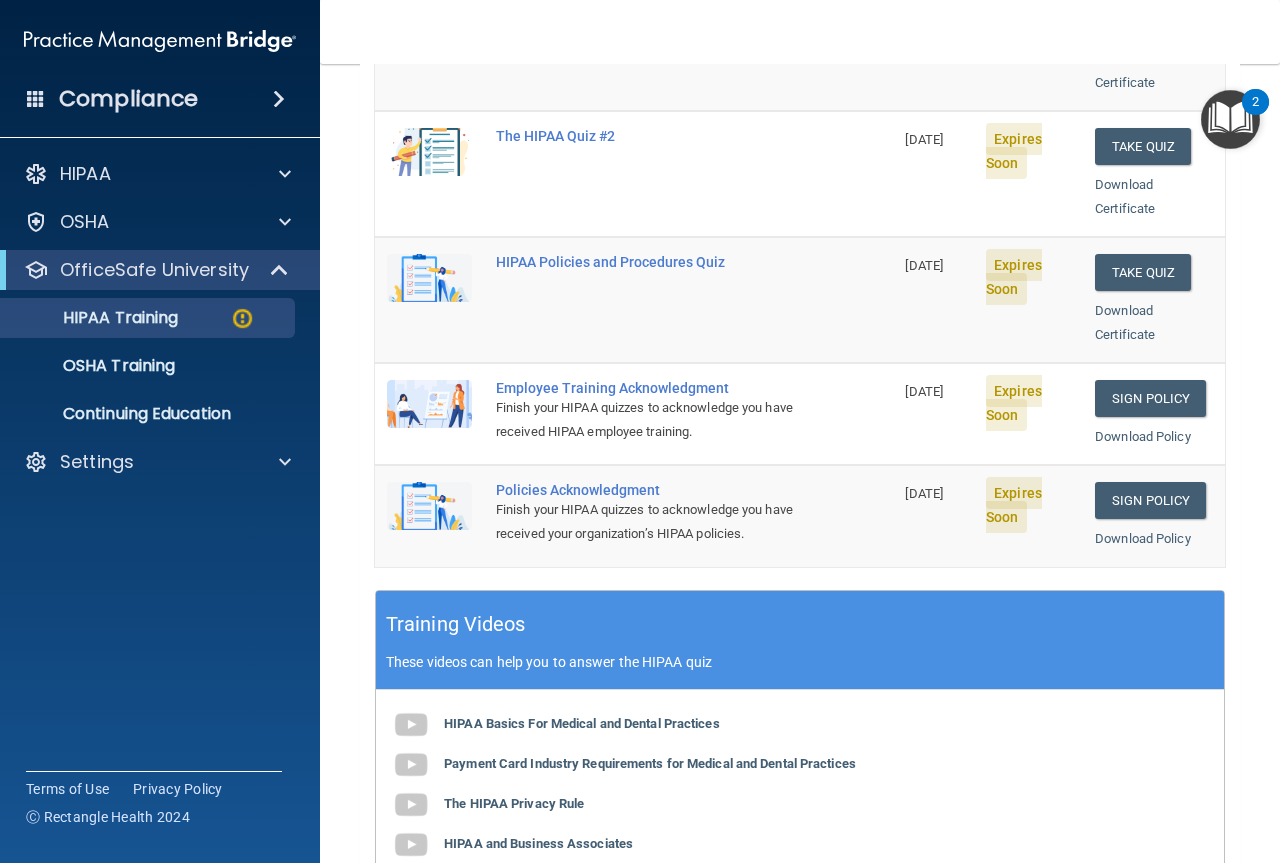 scroll, scrollTop: 135, scrollLeft: 0, axis: vertical 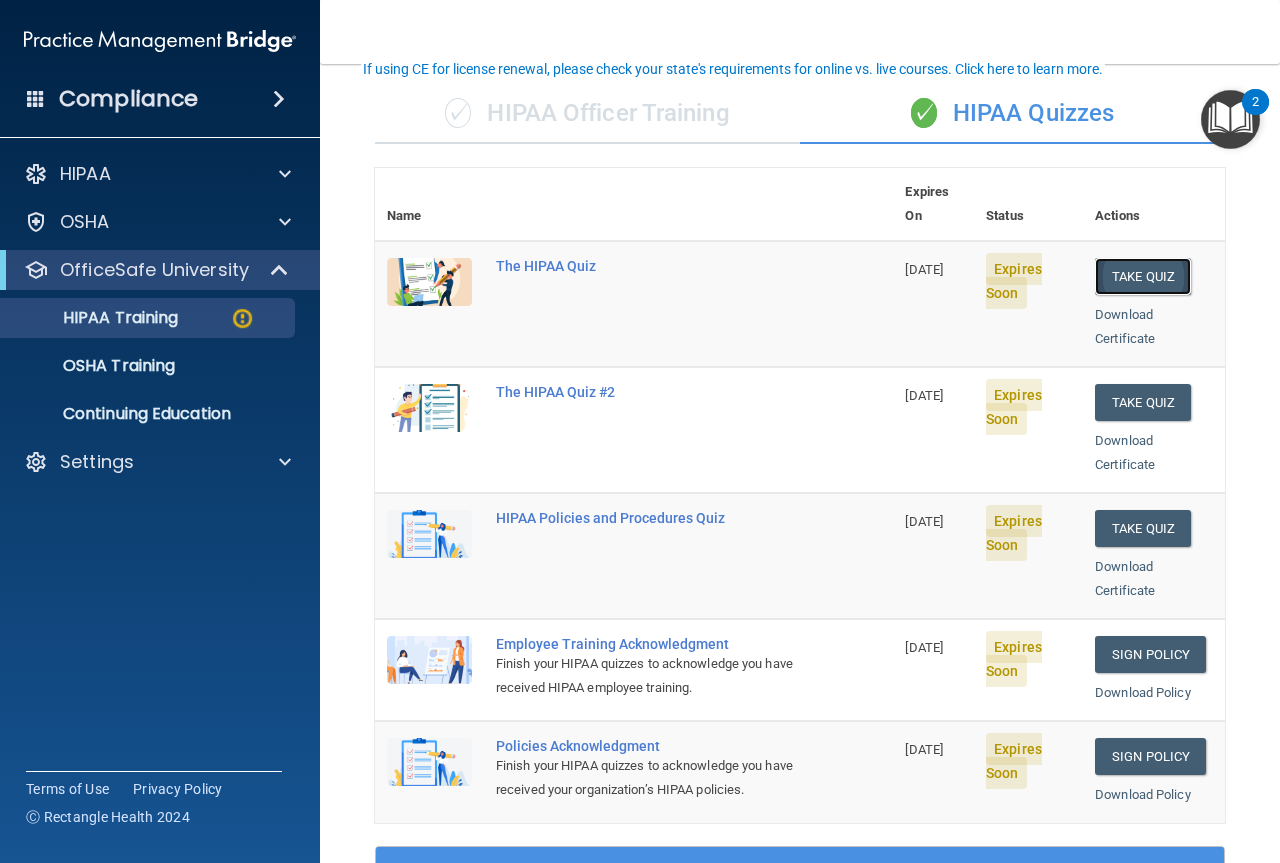 click on "Take Quiz" at bounding box center (1143, 276) 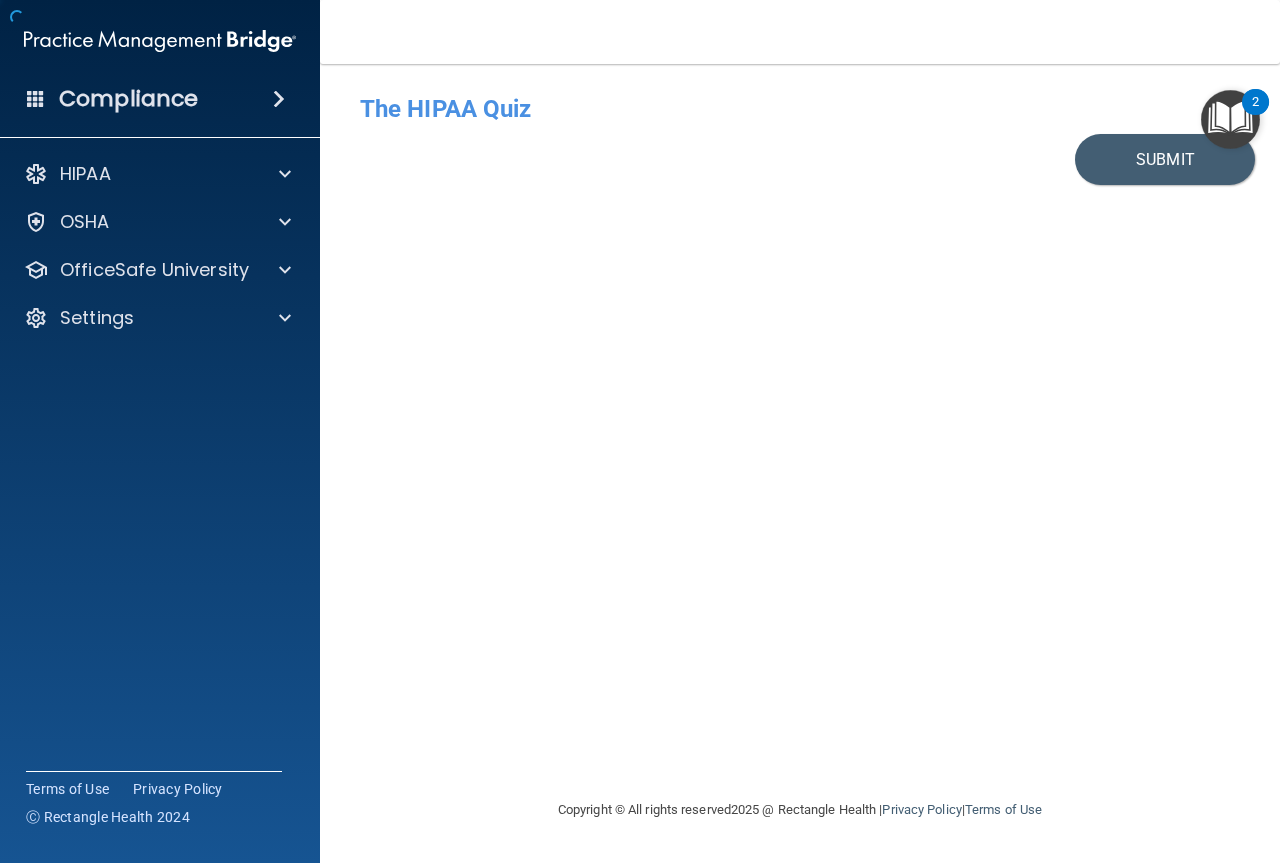 scroll, scrollTop: 0, scrollLeft: 0, axis: both 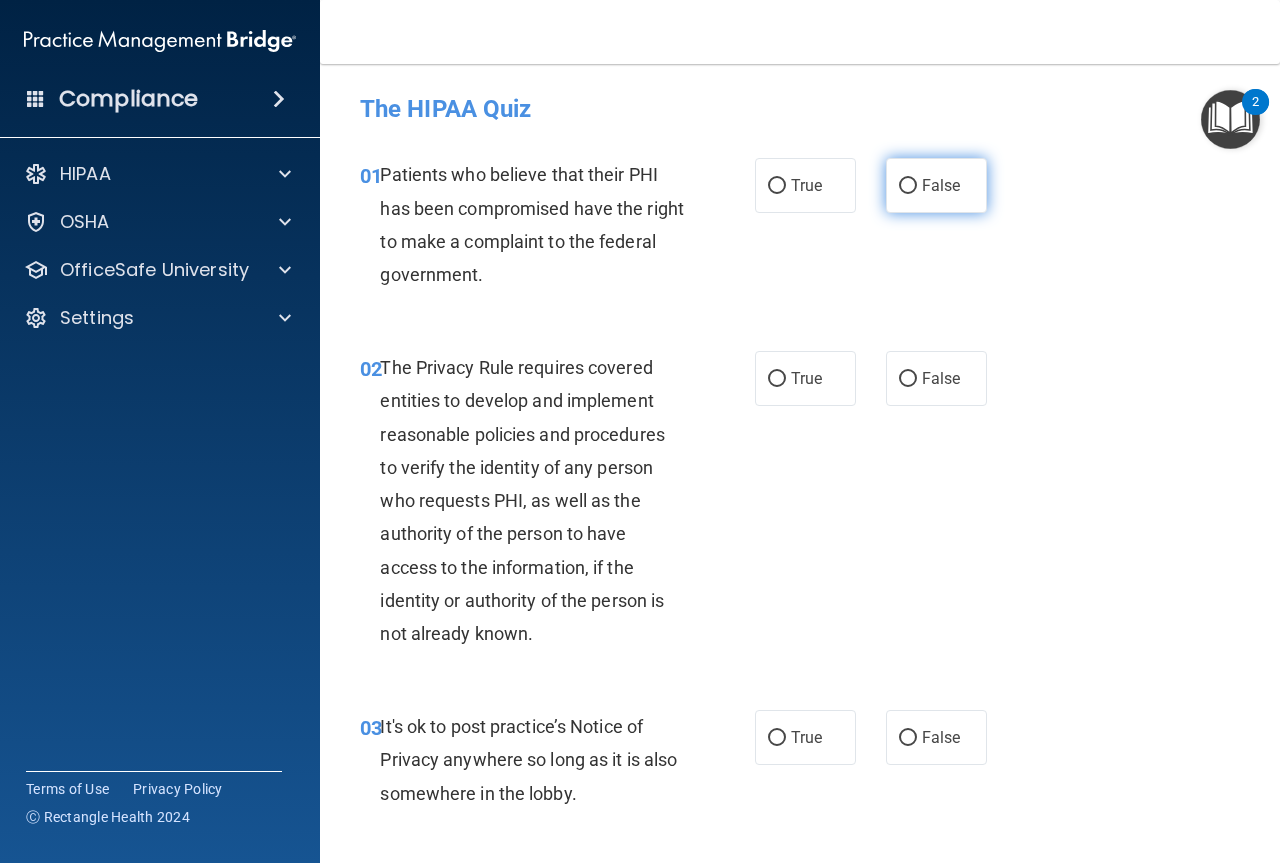 click on "False" at bounding box center [936, 185] 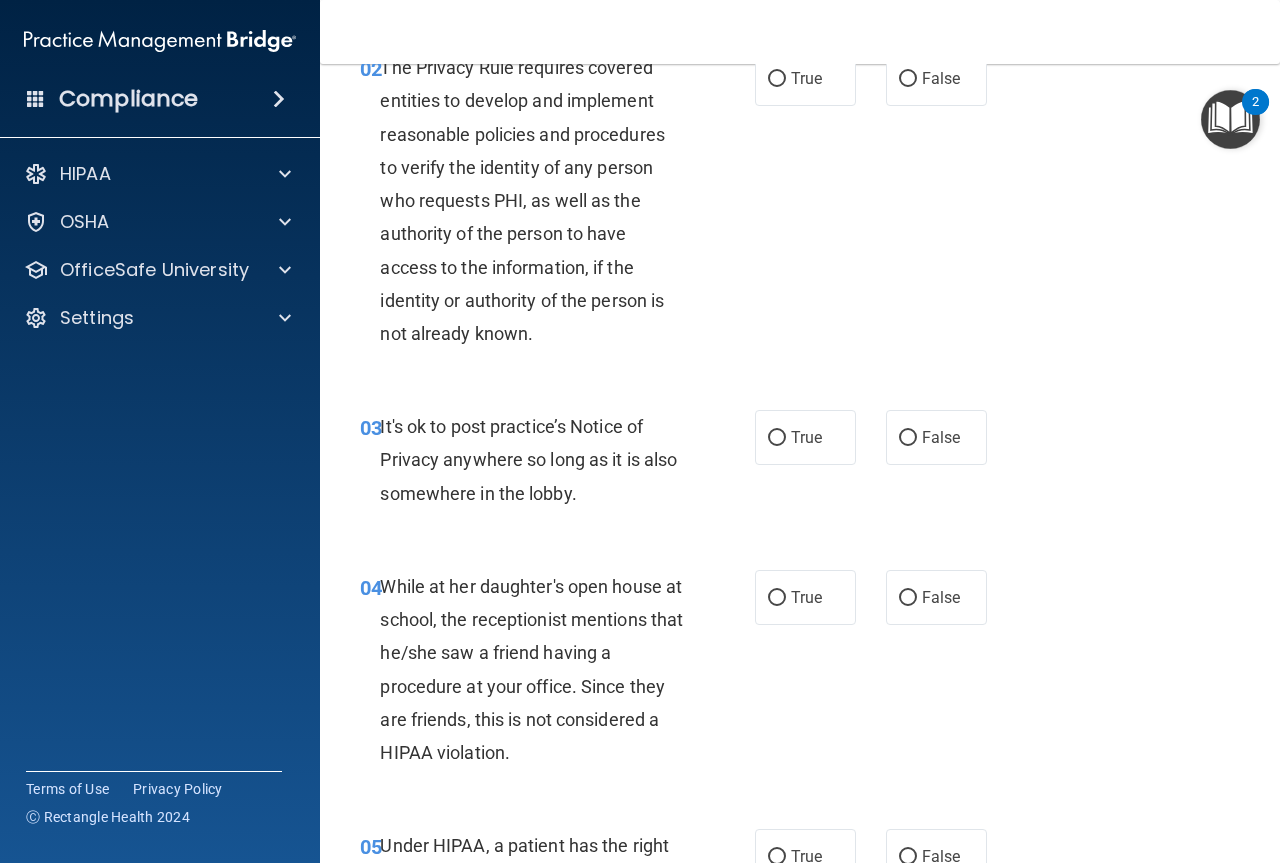 scroll, scrollTop: 200, scrollLeft: 0, axis: vertical 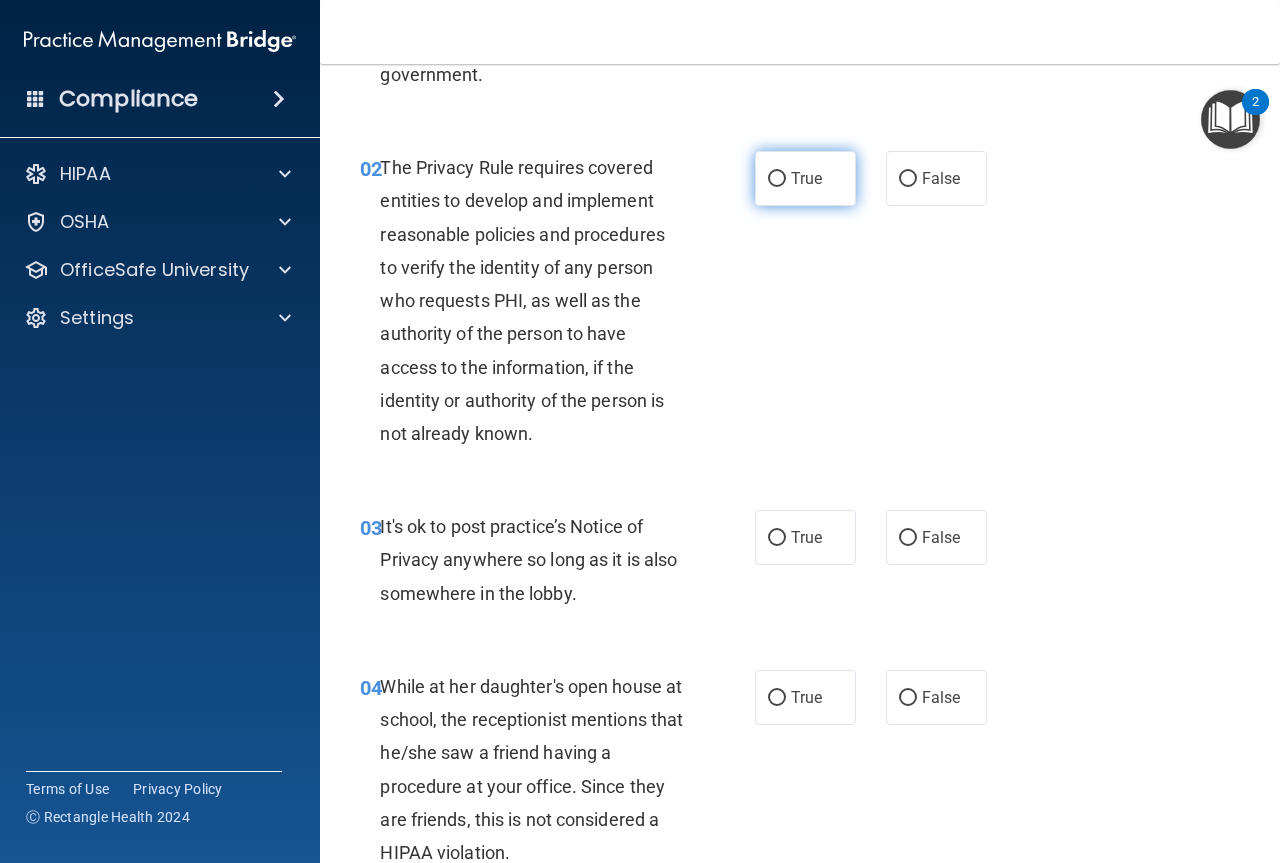 click on "True" at bounding box center [806, 178] 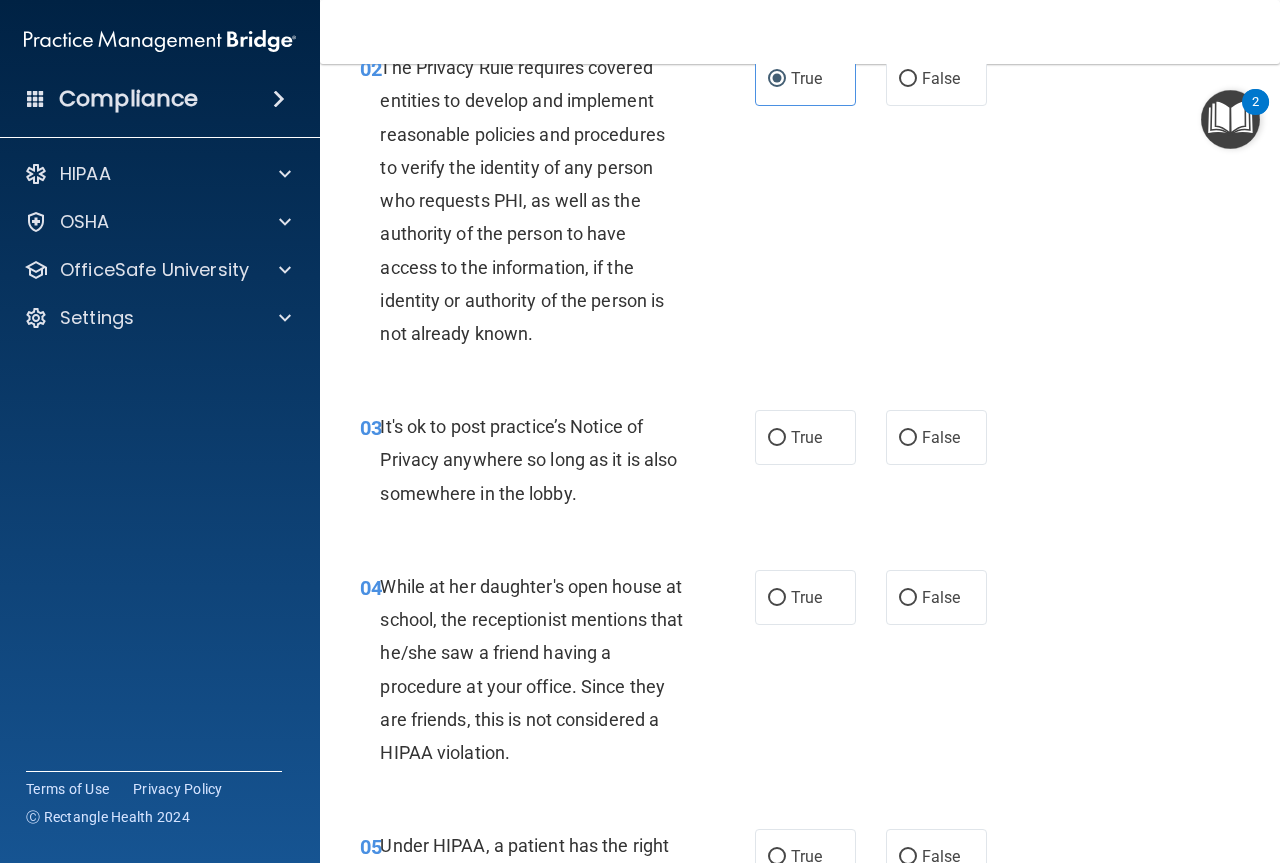 scroll, scrollTop: 400, scrollLeft: 0, axis: vertical 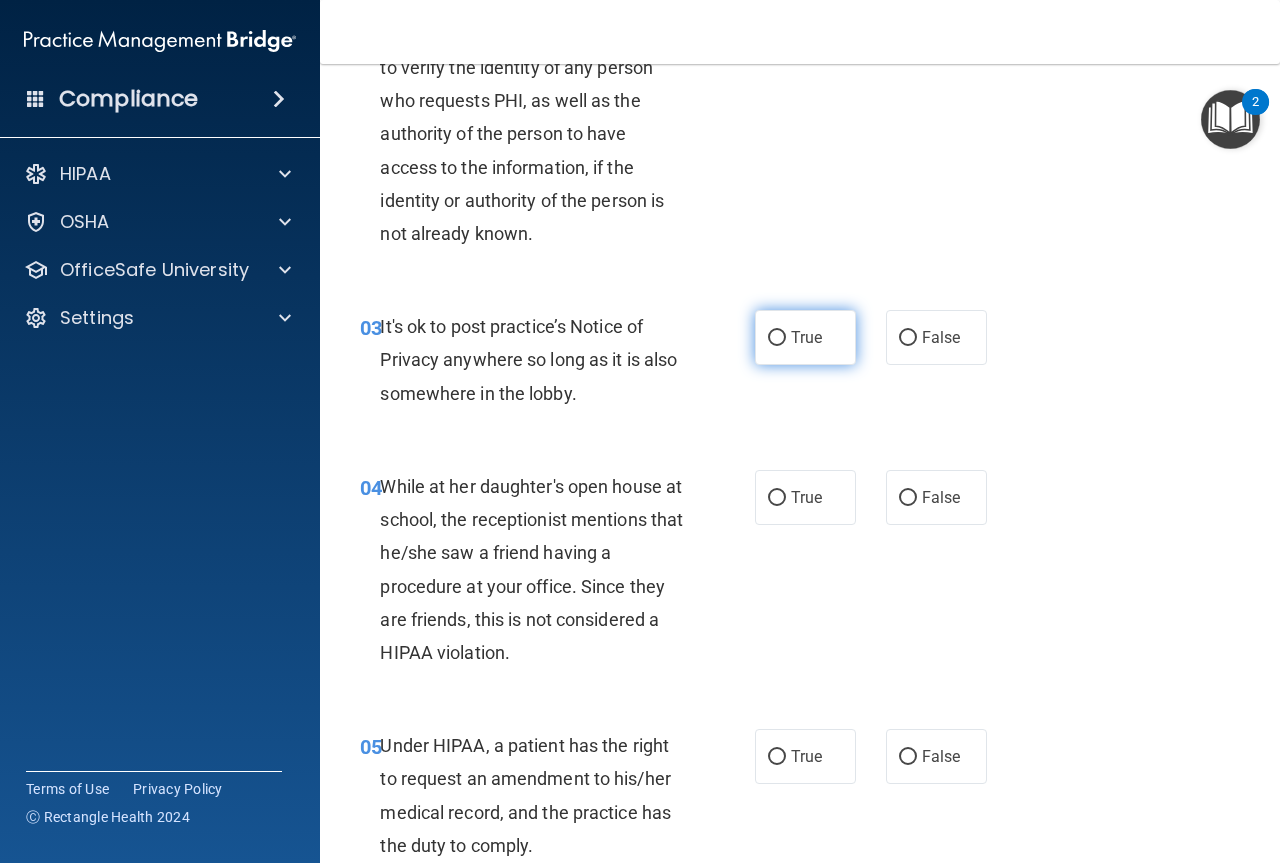 click on "True" at bounding box center (806, 337) 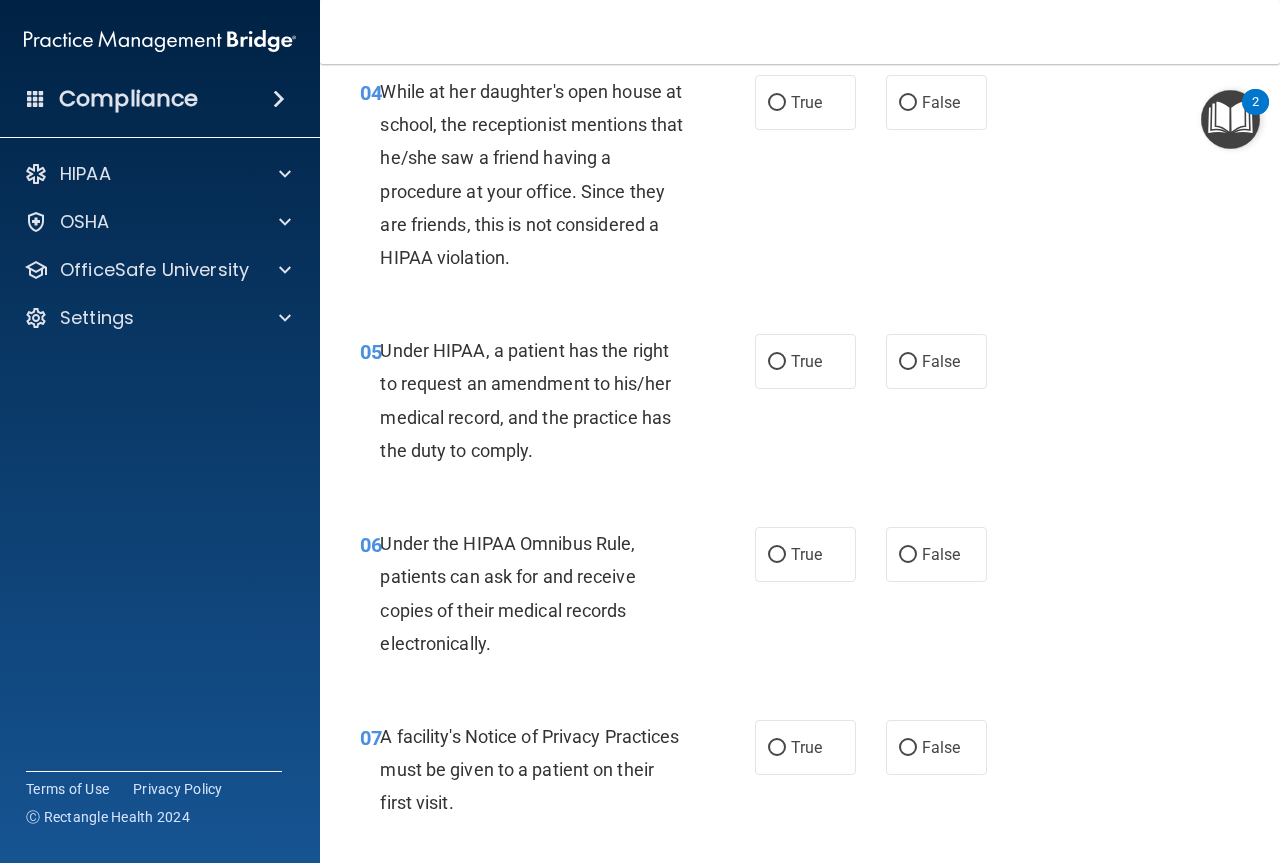 scroll, scrollTop: 800, scrollLeft: 0, axis: vertical 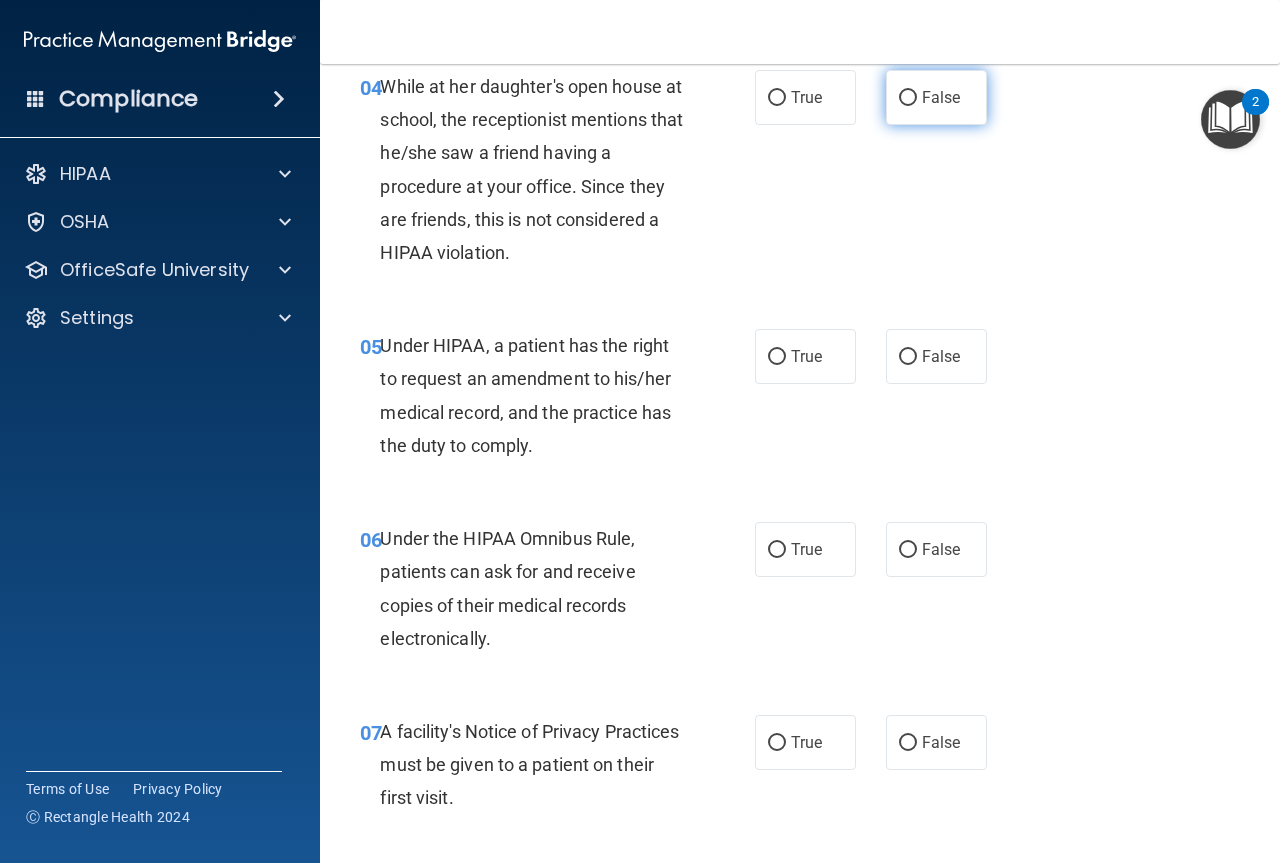 click on "False" at bounding box center [908, 98] 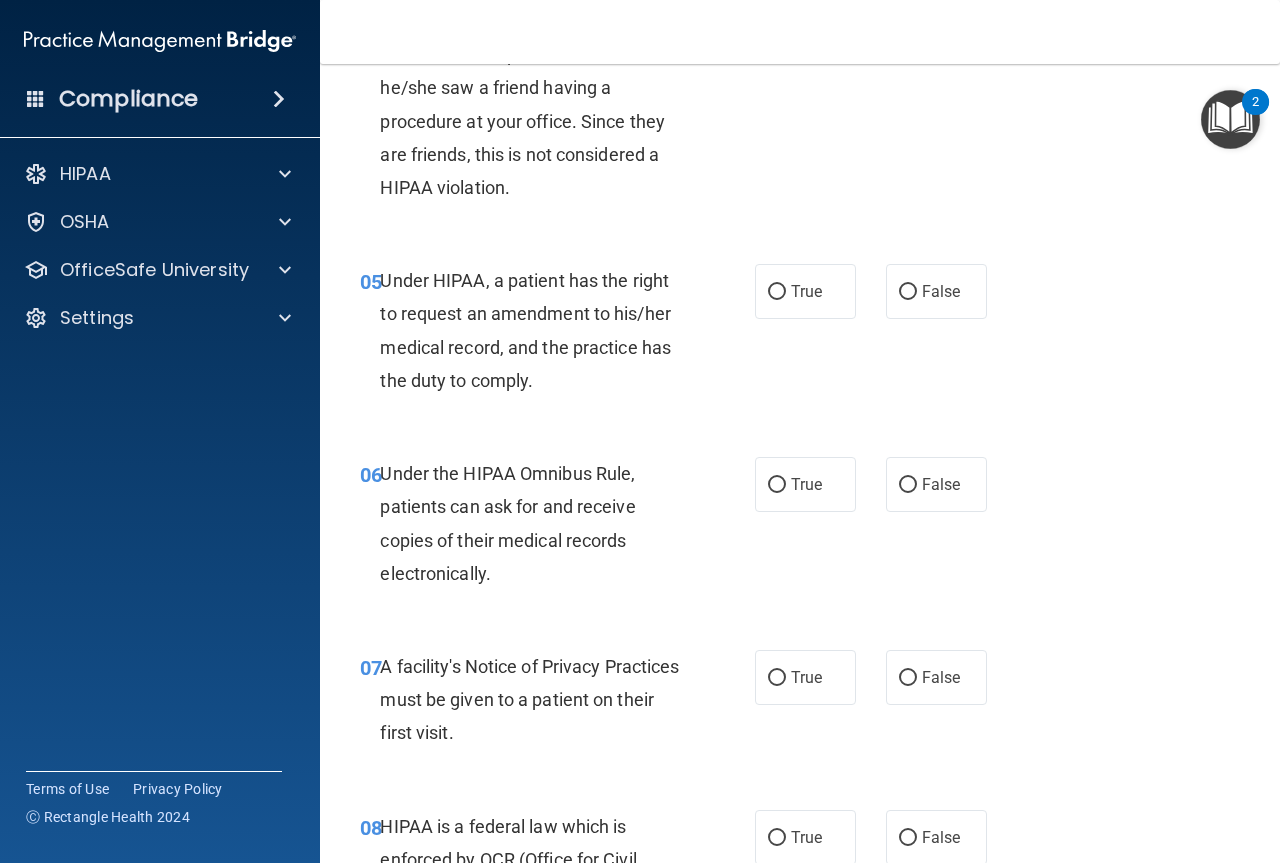 scroll, scrollTop: 900, scrollLeft: 0, axis: vertical 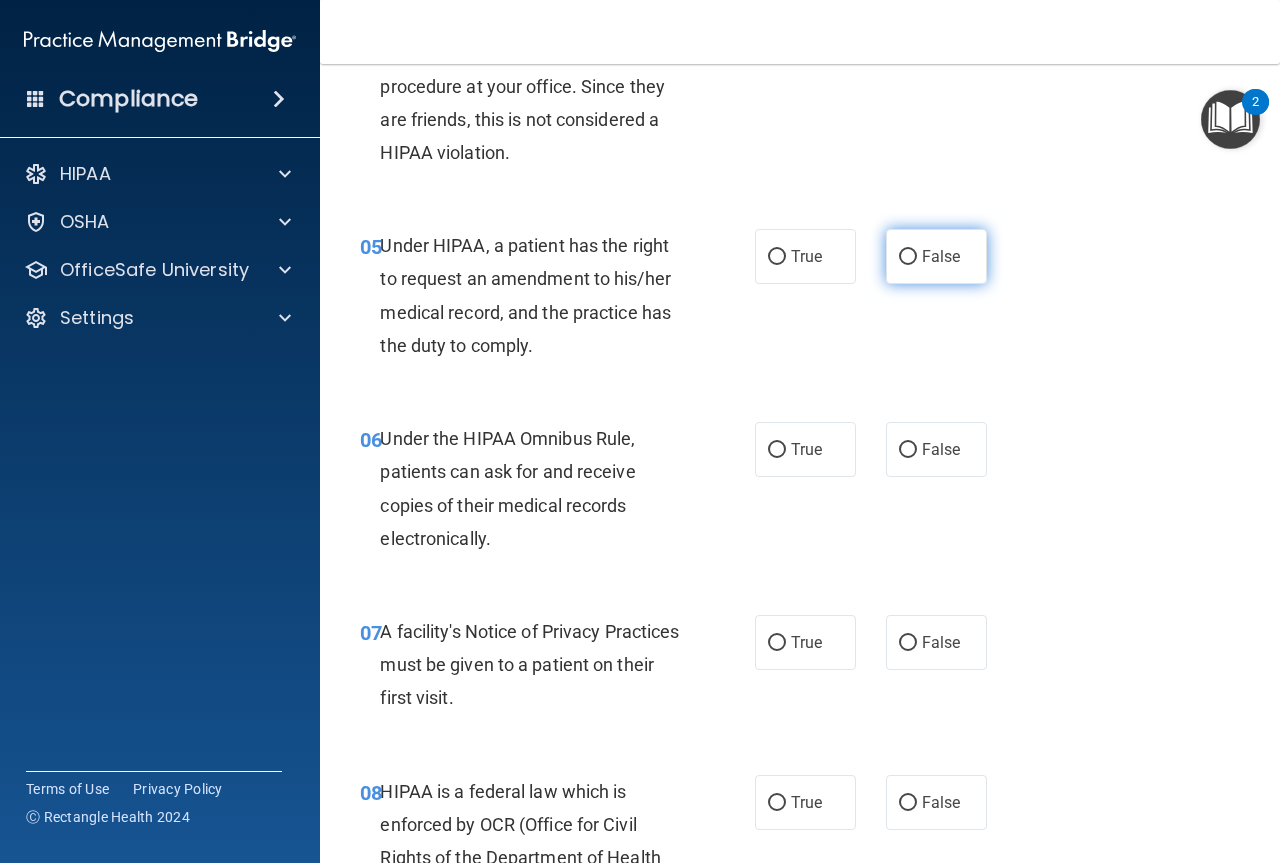 click on "False" at bounding box center (941, 256) 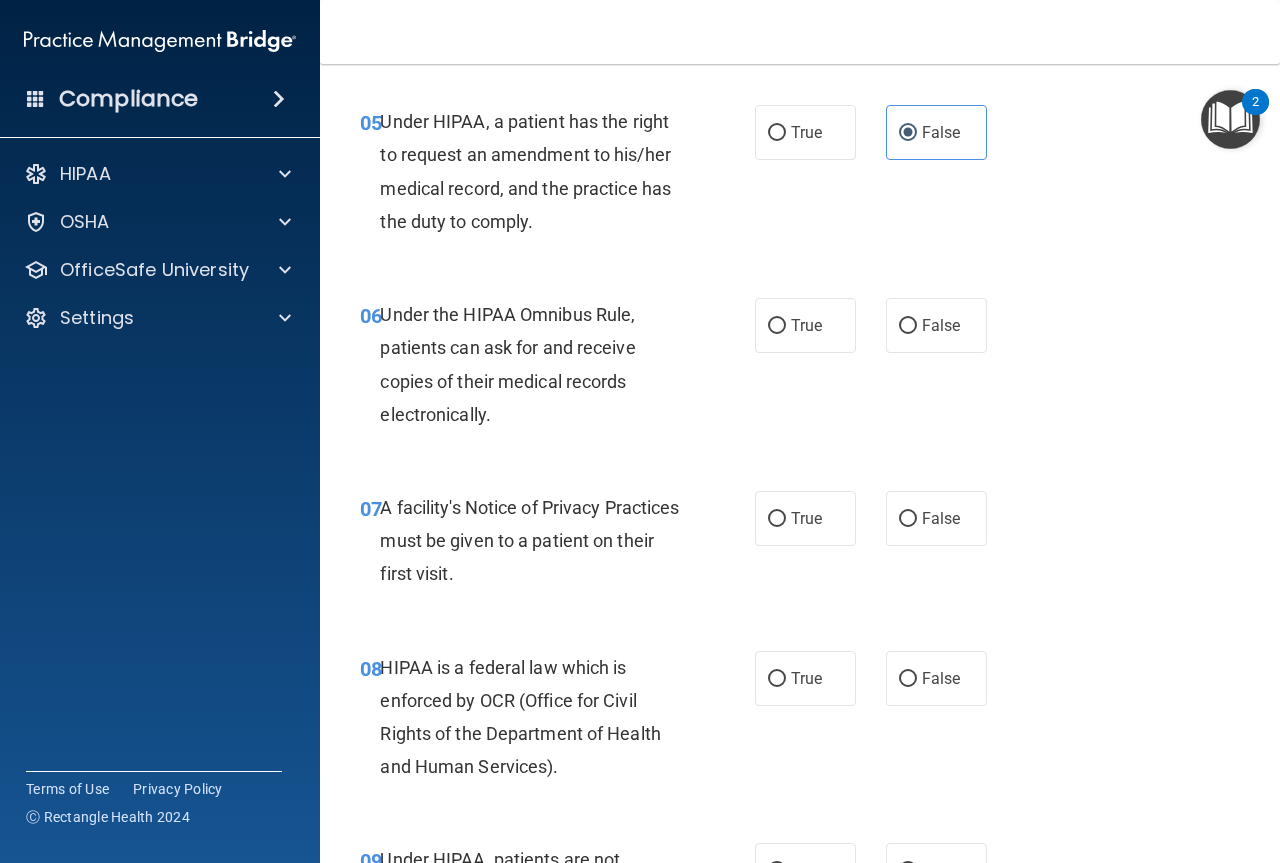 scroll, scrollTop: 1100, scrollLeft: 0, axis: vertical 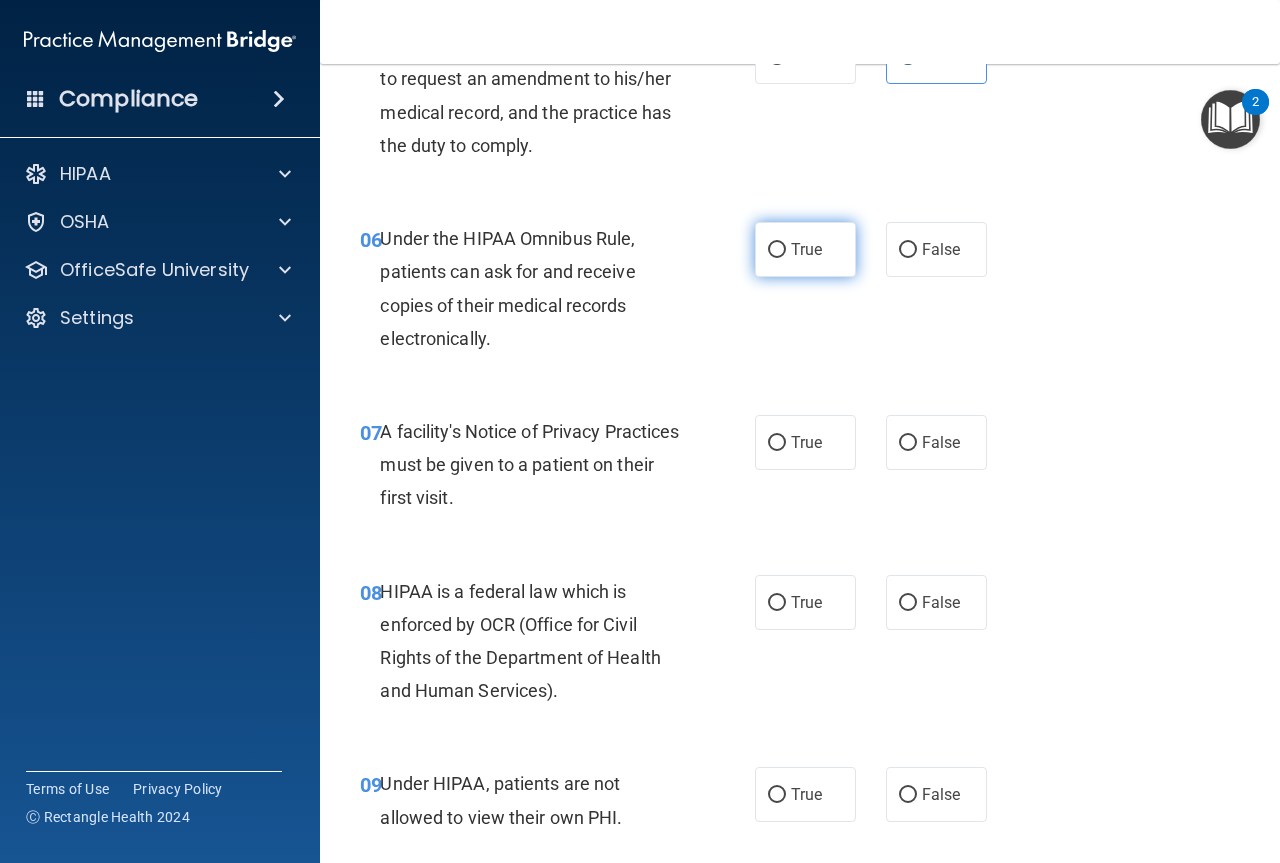 click on "True" at bounding box center (805, 249) 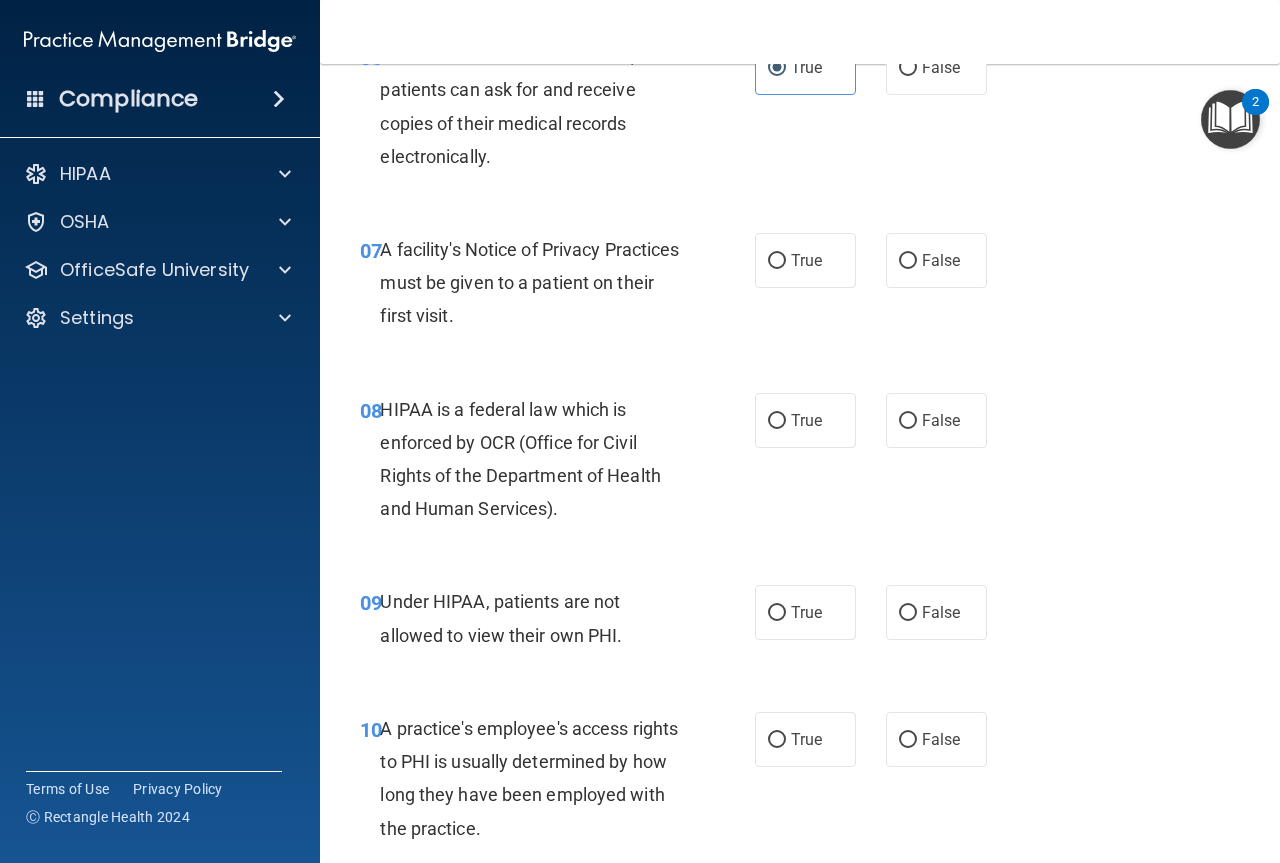 scroll, scrollTop: 1300, scrollLeft: 0, axis: vertical 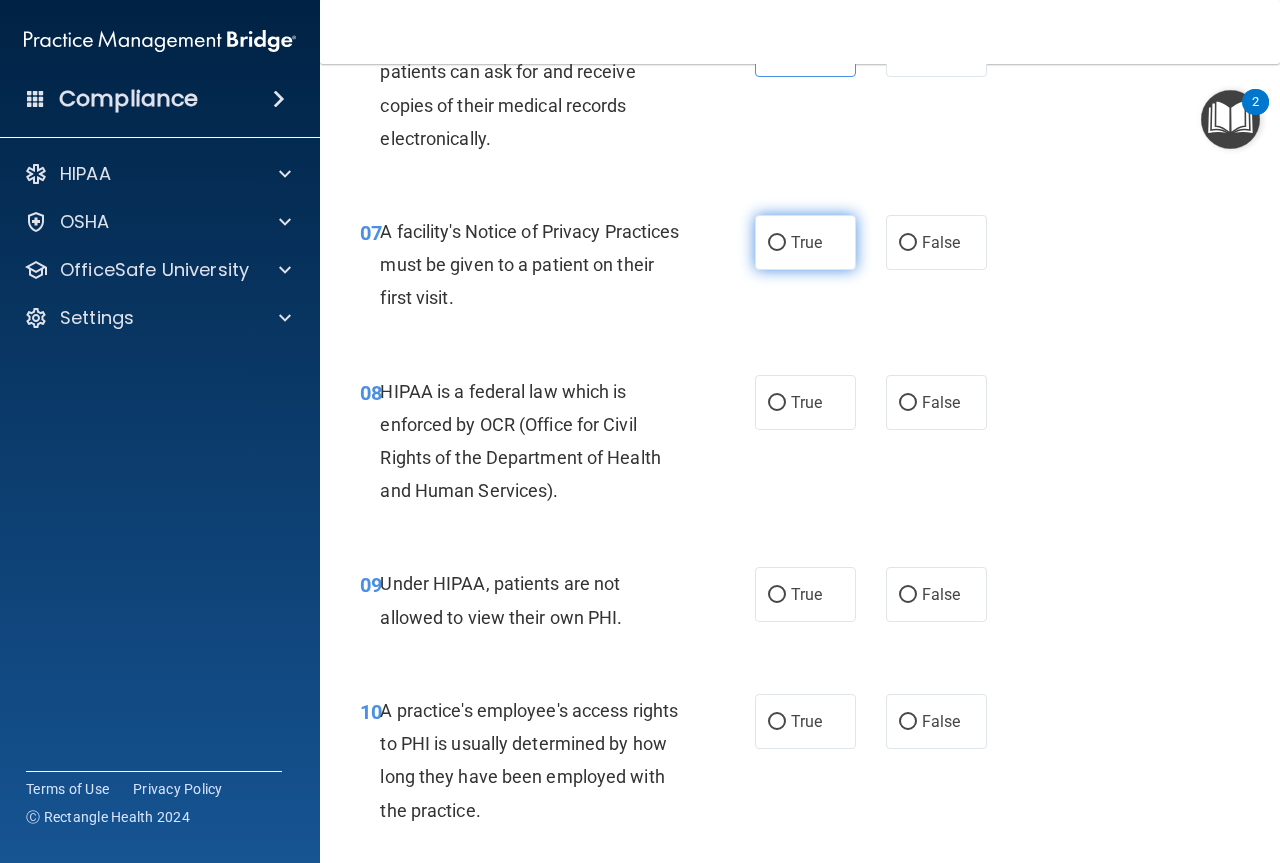 click on "True" at bounding box center [777, 243] 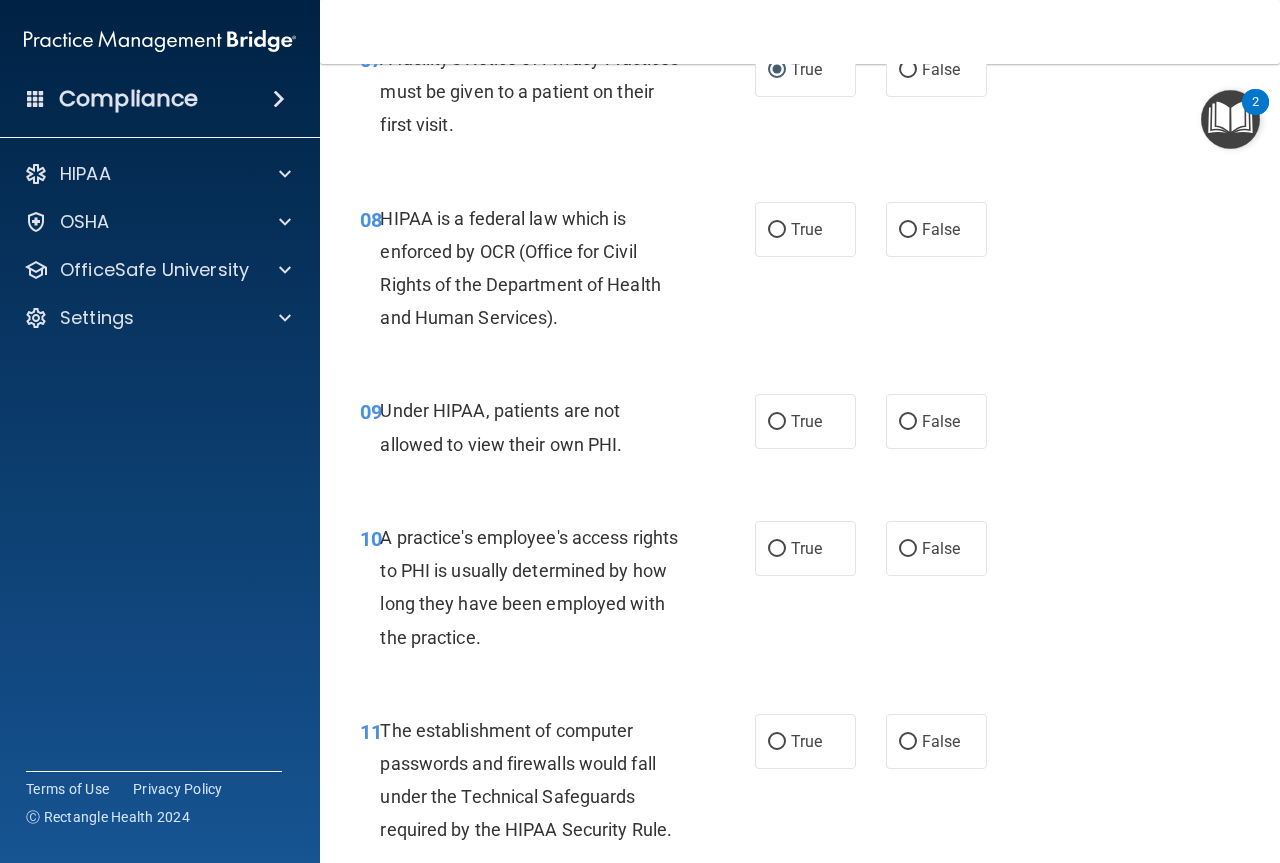 scroll, scrollTop: 1500, scrollLeft: 0, axis: vertical 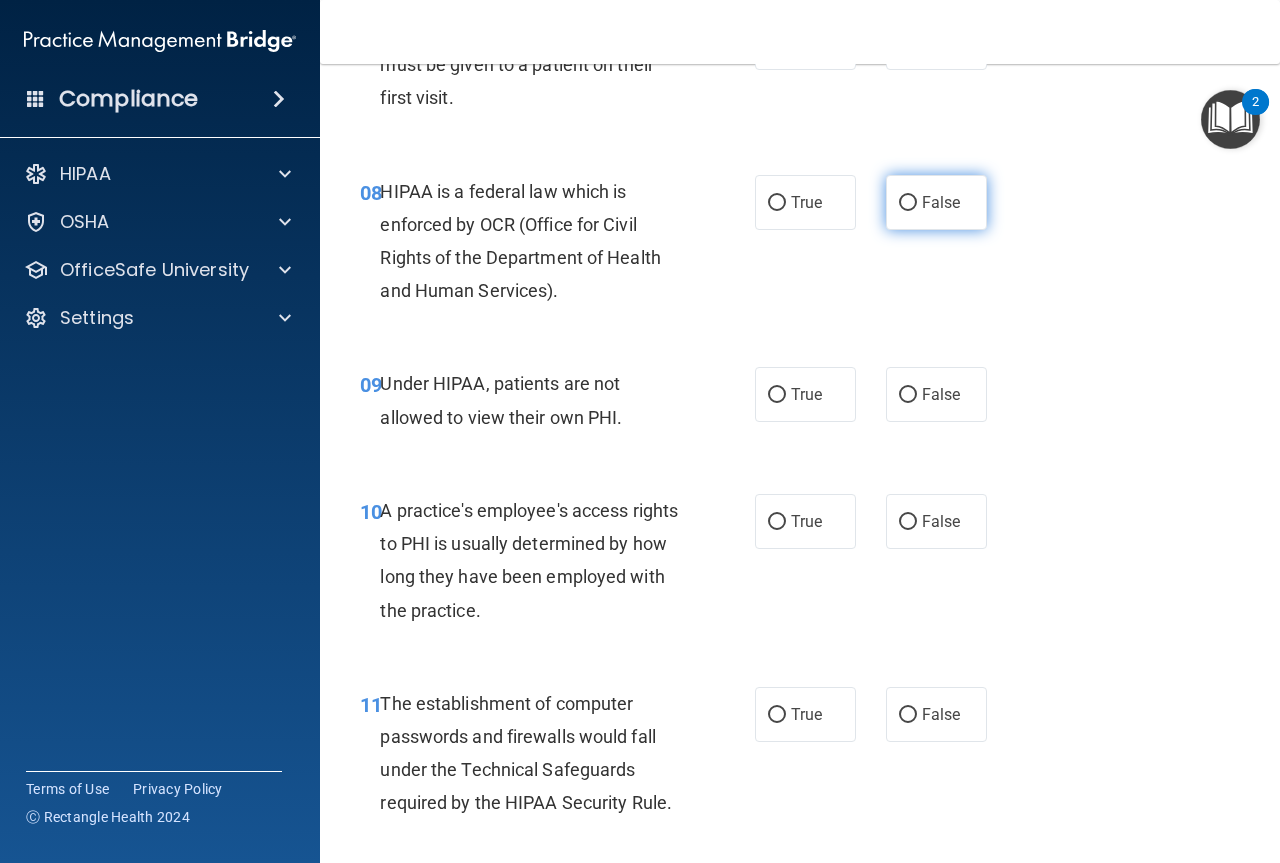 click on "False" at bounding box center (936, 202) 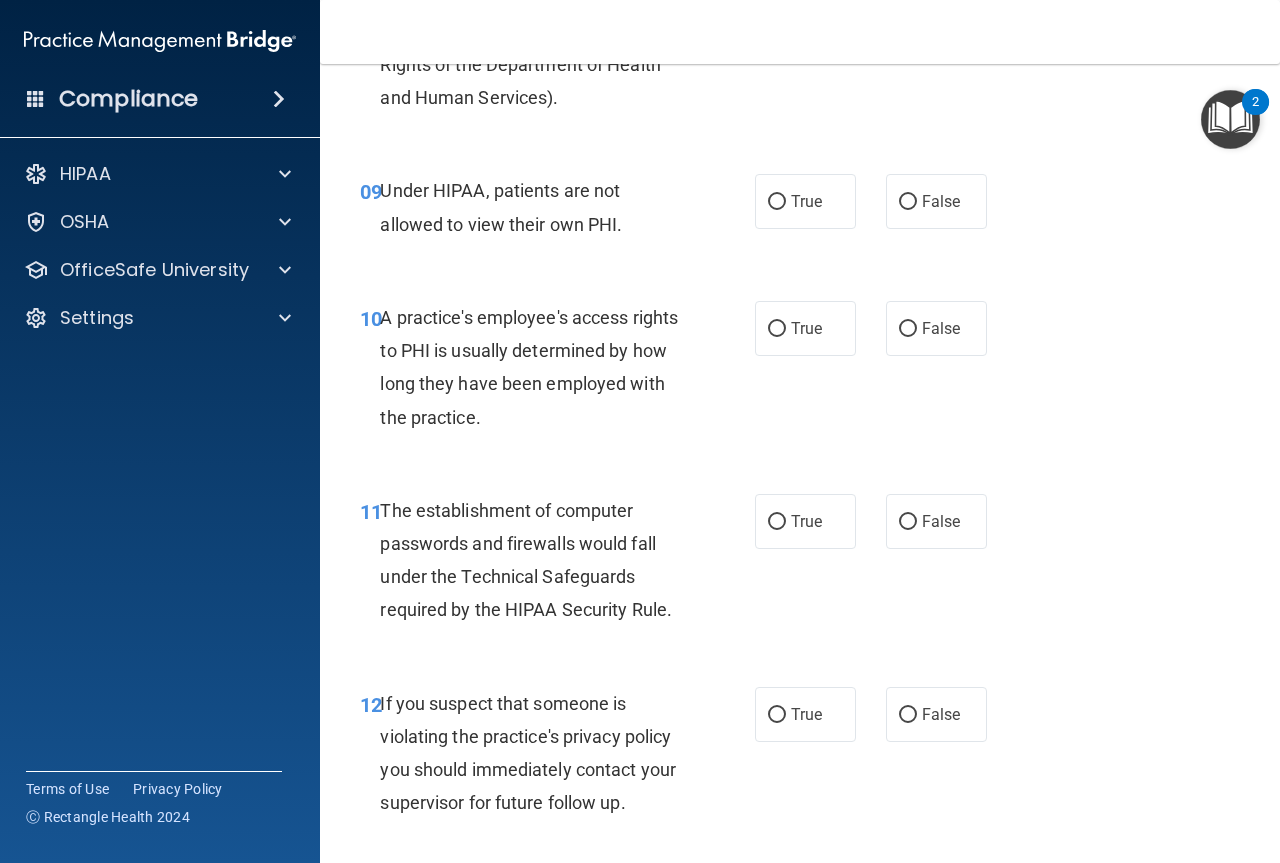 scroll, scrollTop: 1700, scrollLeft: 0, axis: vertical 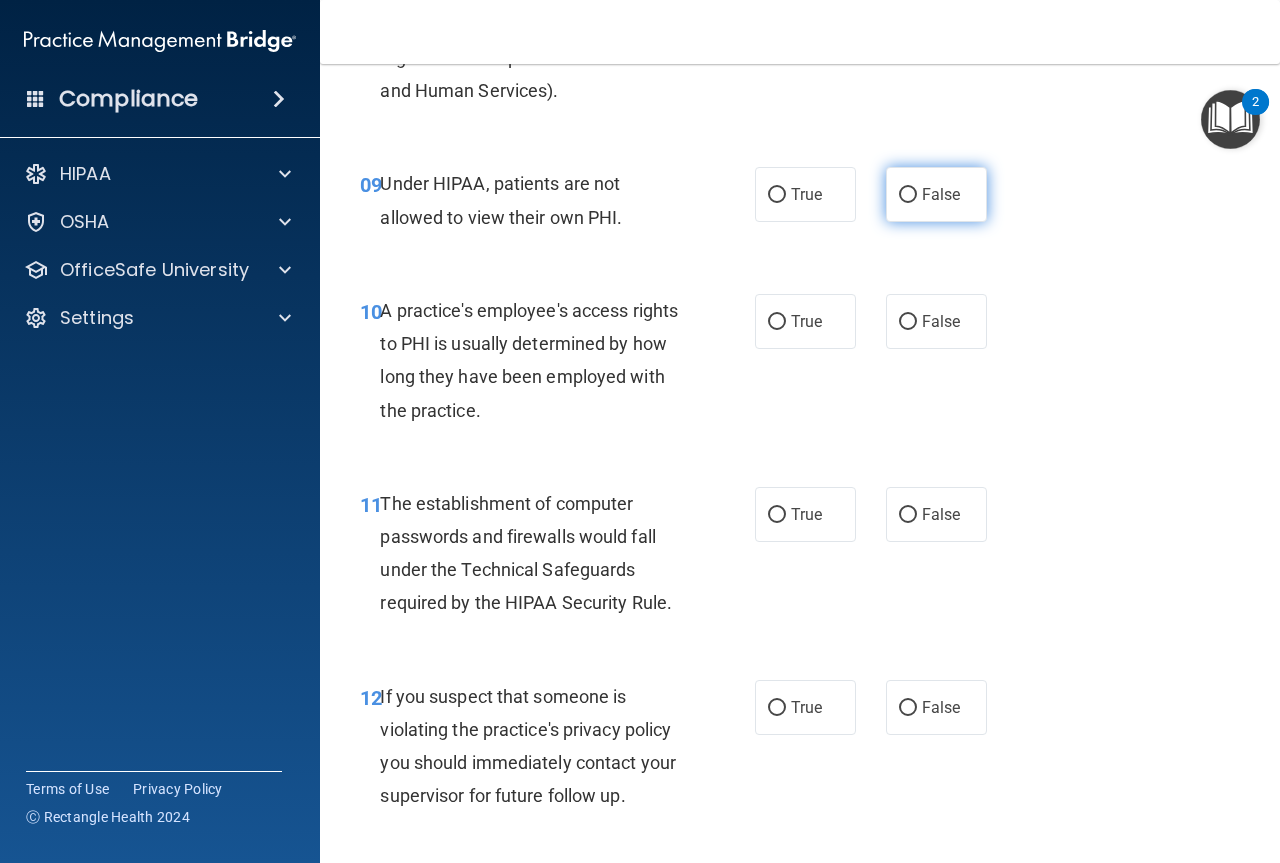 click on "False" at bounding box center [941, 194] 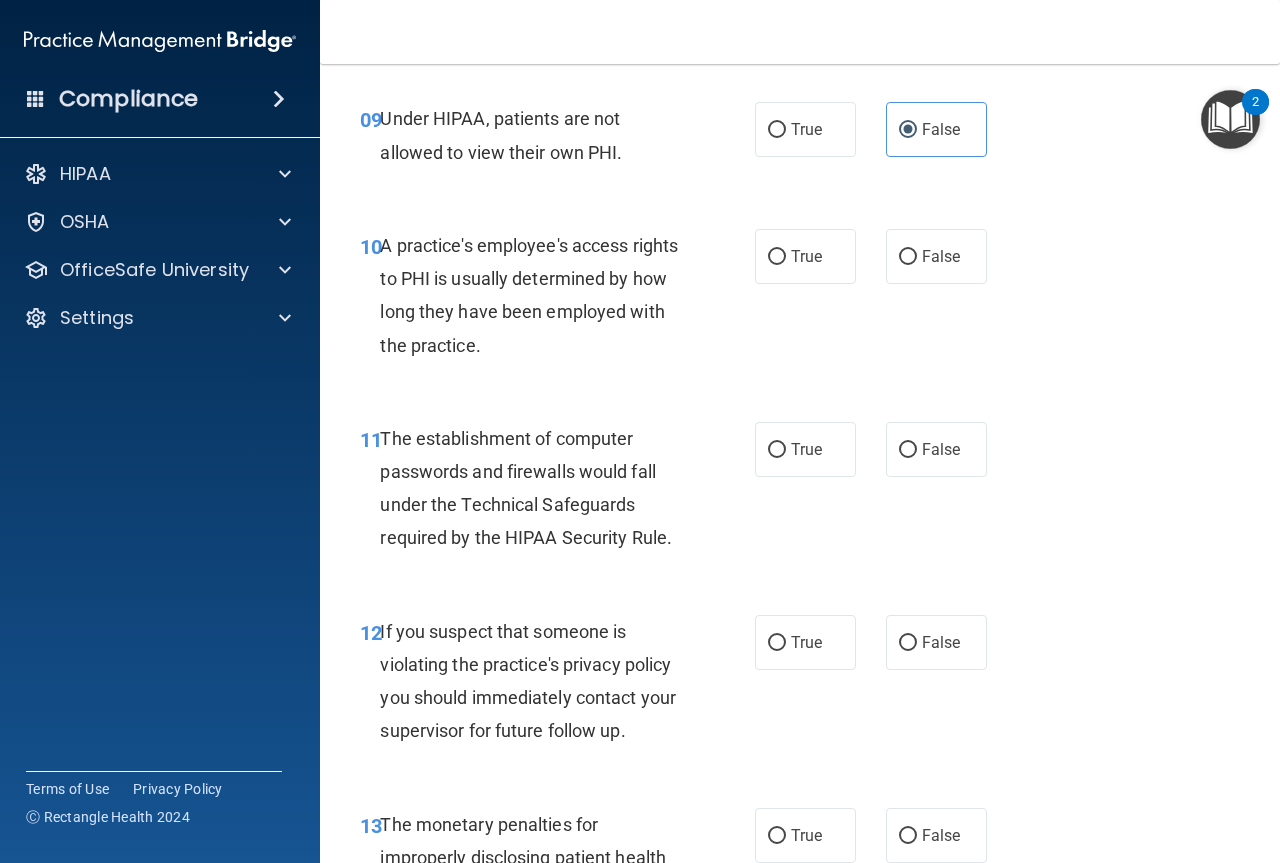 scroll, scrollTop: 1800, scrollLeft: 0, axis: vertical 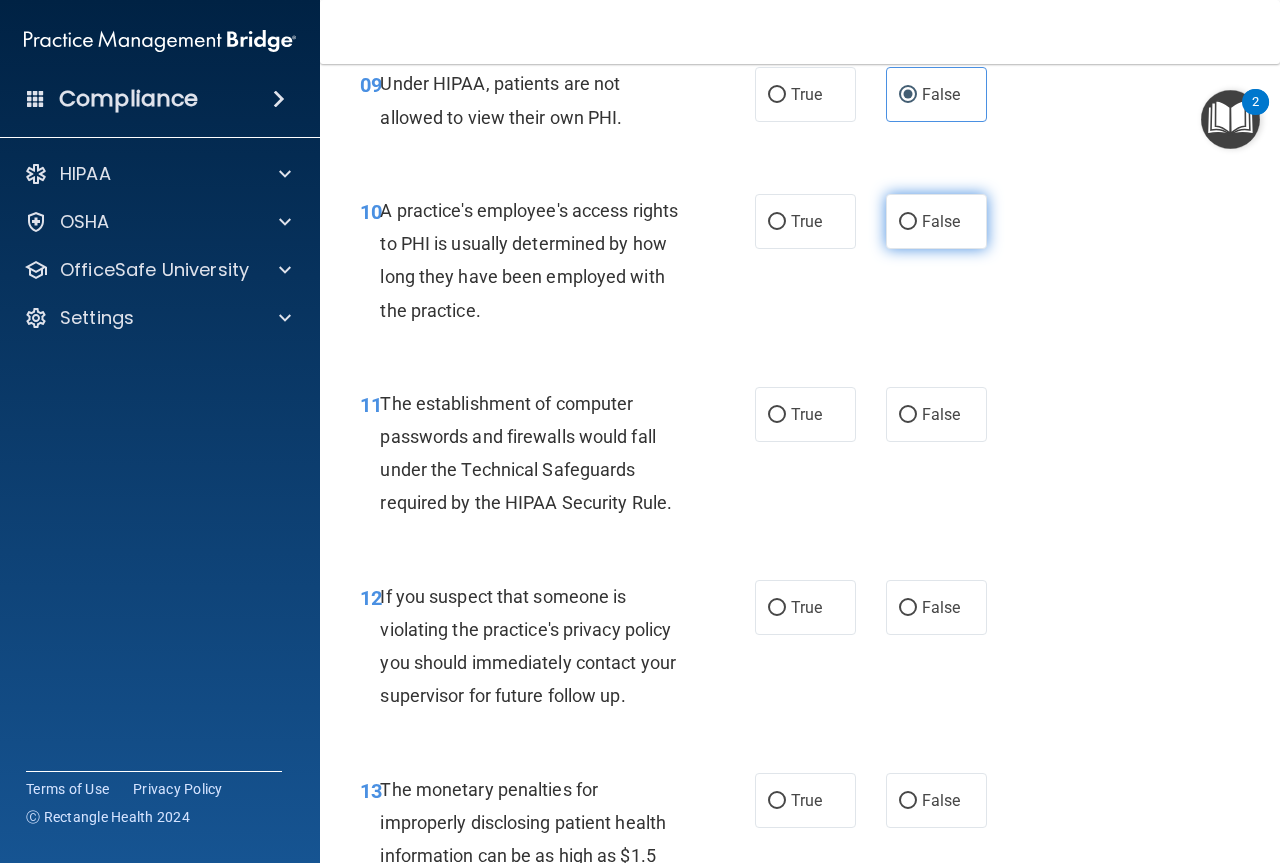 click on "False" at bounding box center [941, 221] 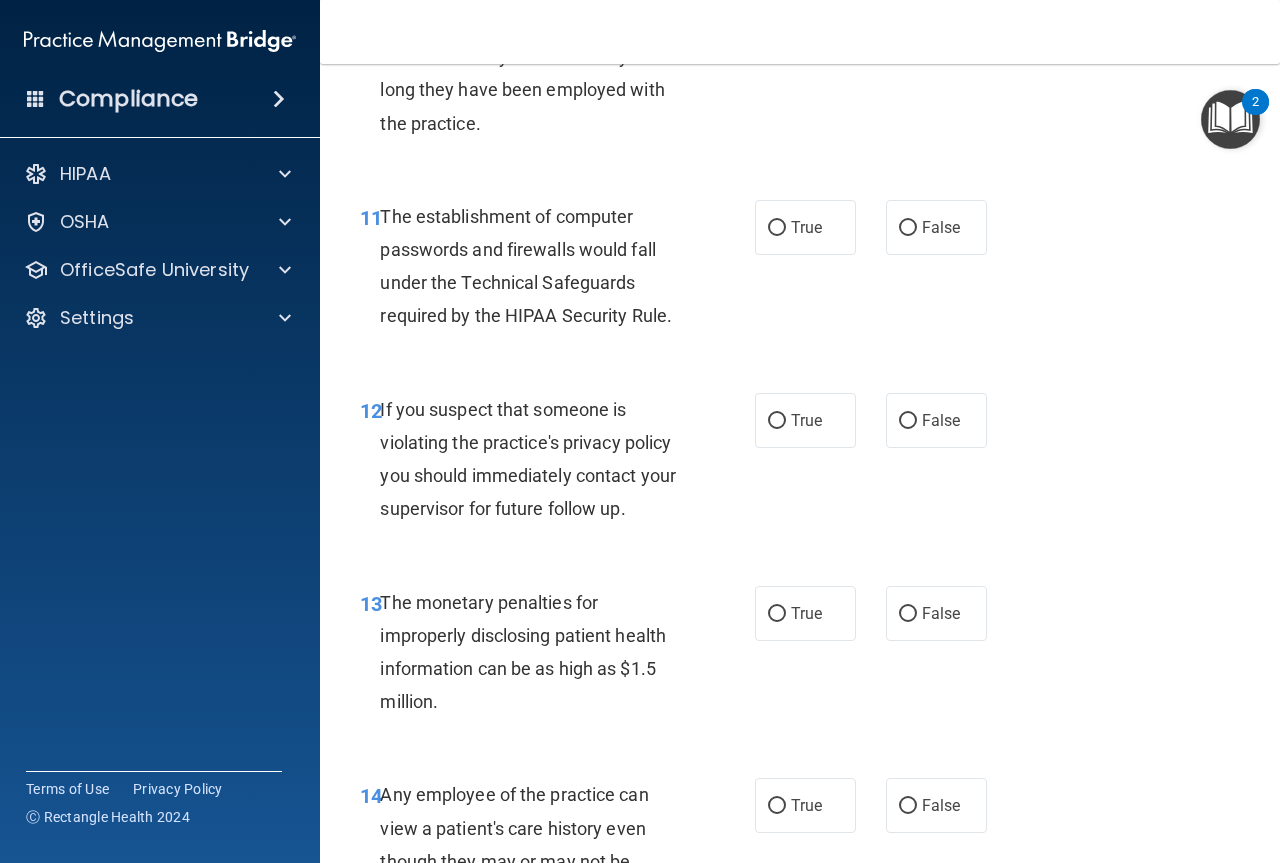 scroll, scrollTop: 2000, scrollLeft: 0, axis: vertical 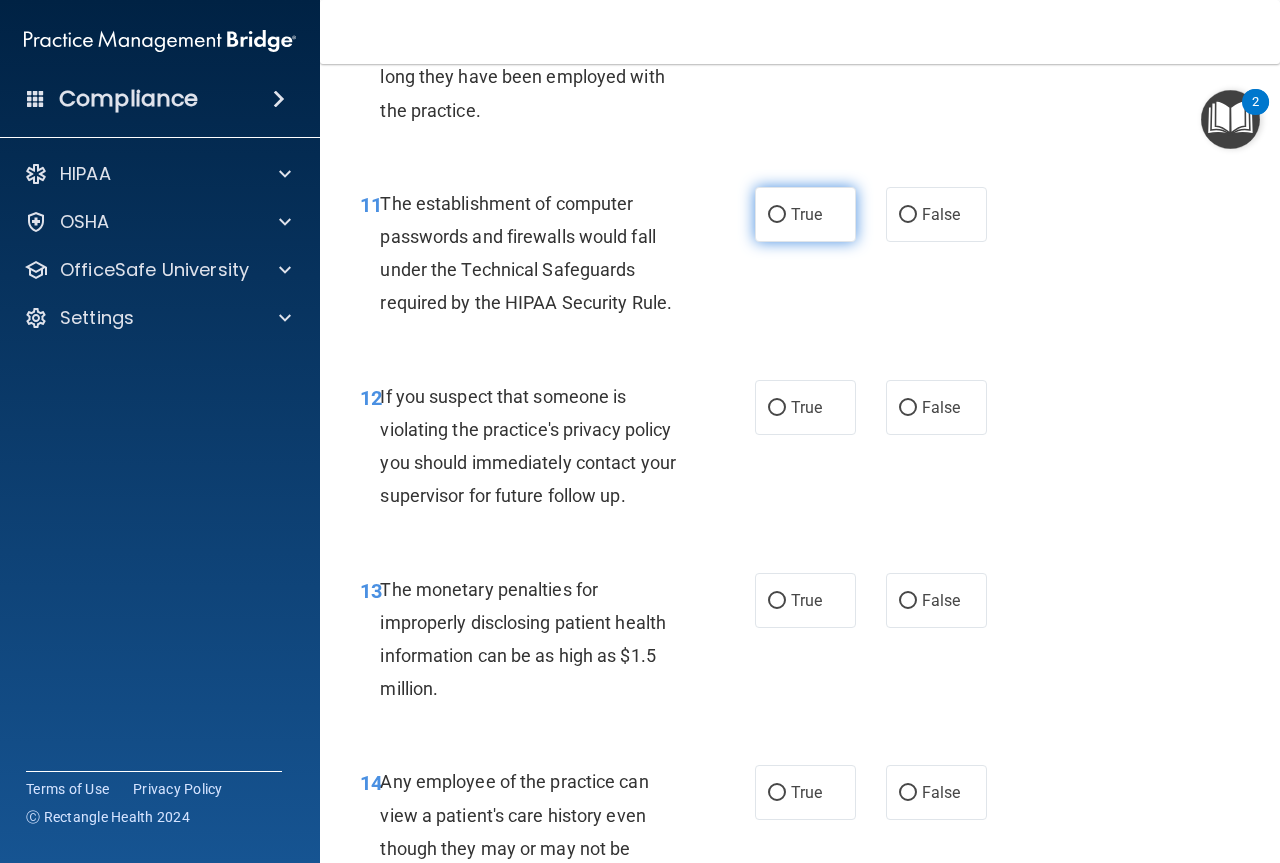 click on "True" at bounding box center [806, 214] 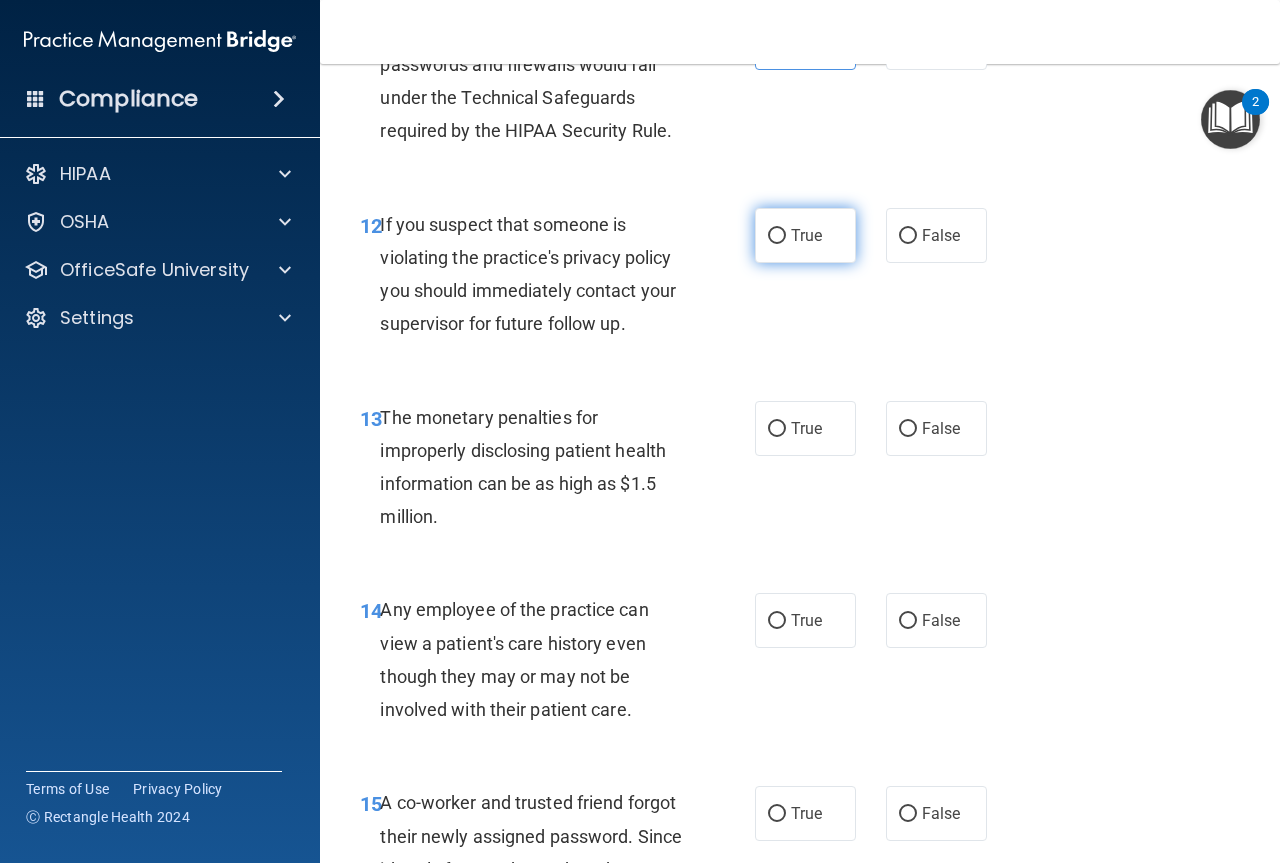 scroll, scrollTop: 2200, scrollLeft: 0, axis: vertical 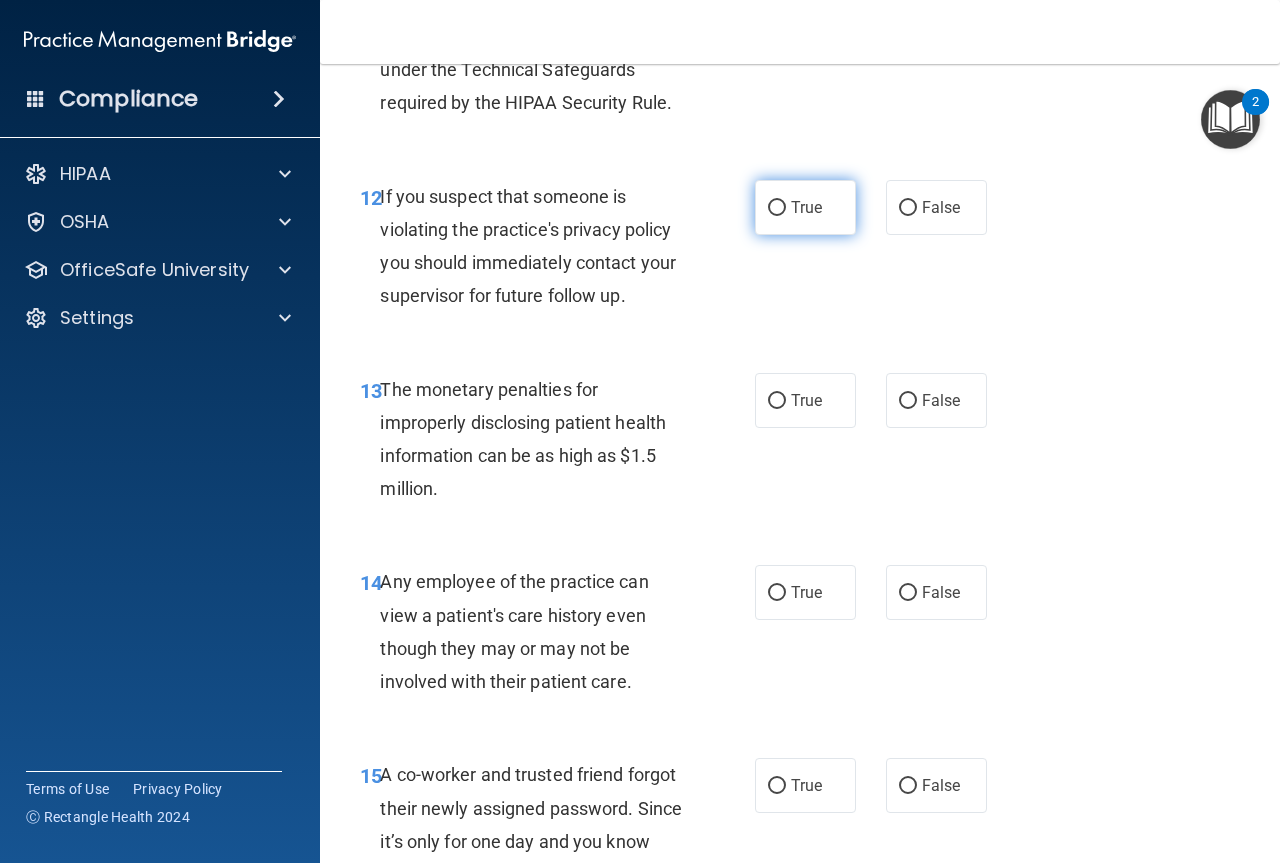 click on "True" at bounding box center [806, 207] 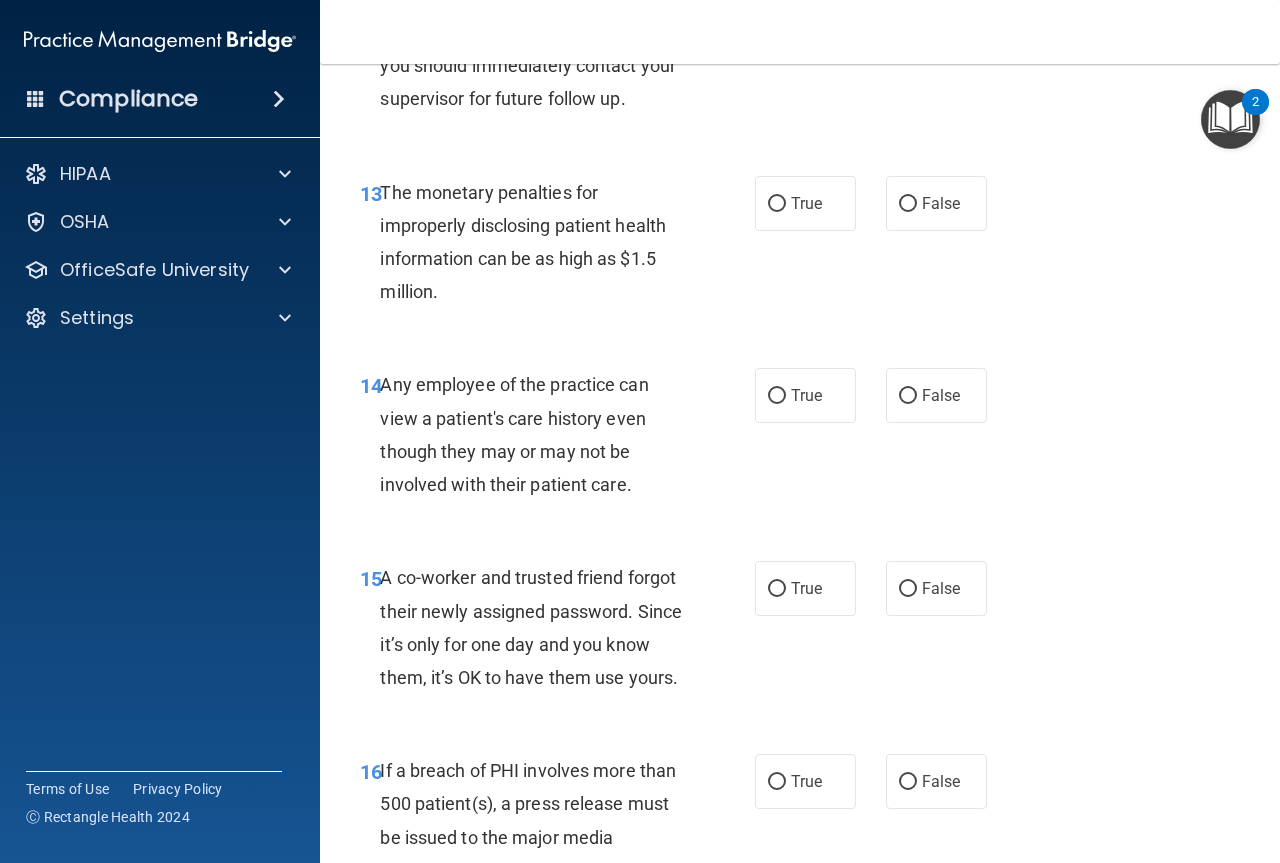 scroll, scrollTop: 2400, scrollLeft: 0, axis: vertical 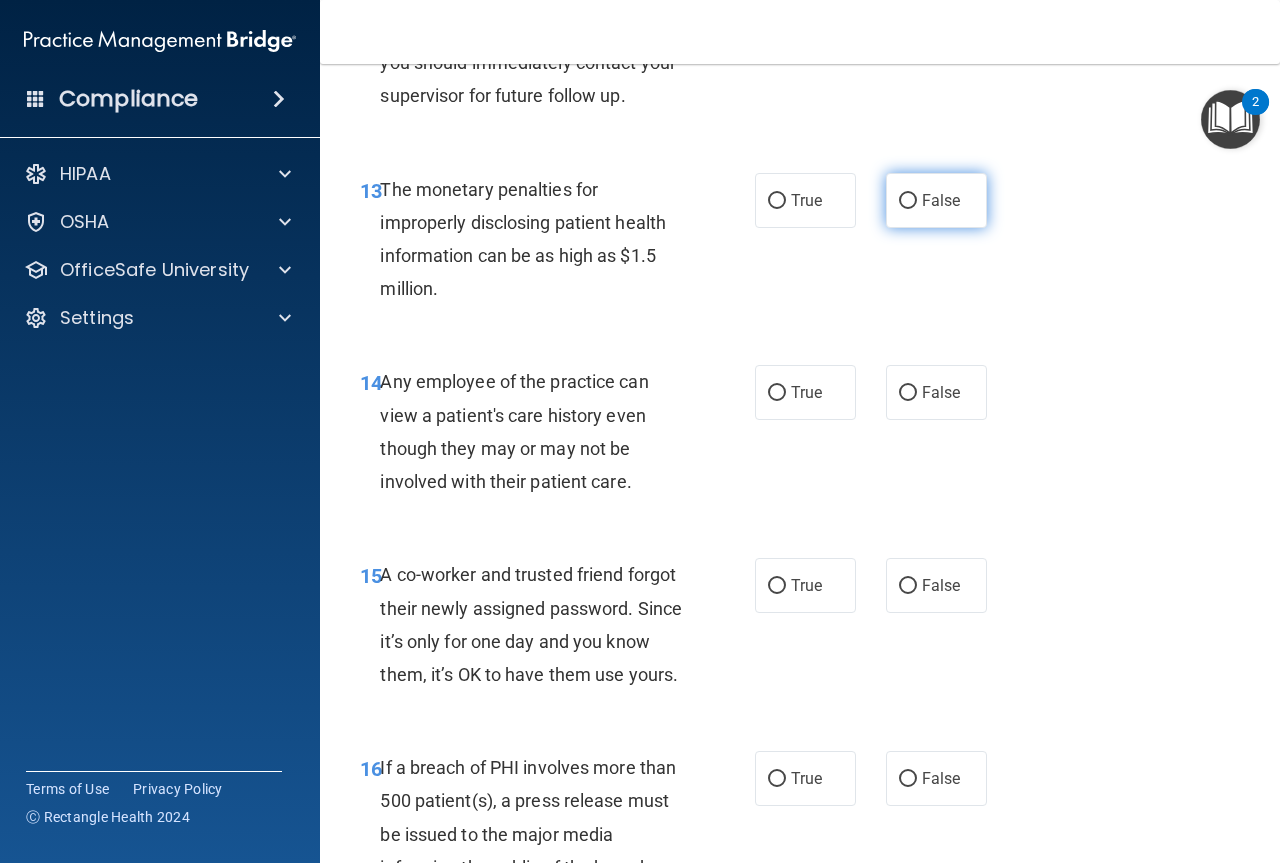 click on "False" at bounding box center (936, 200) 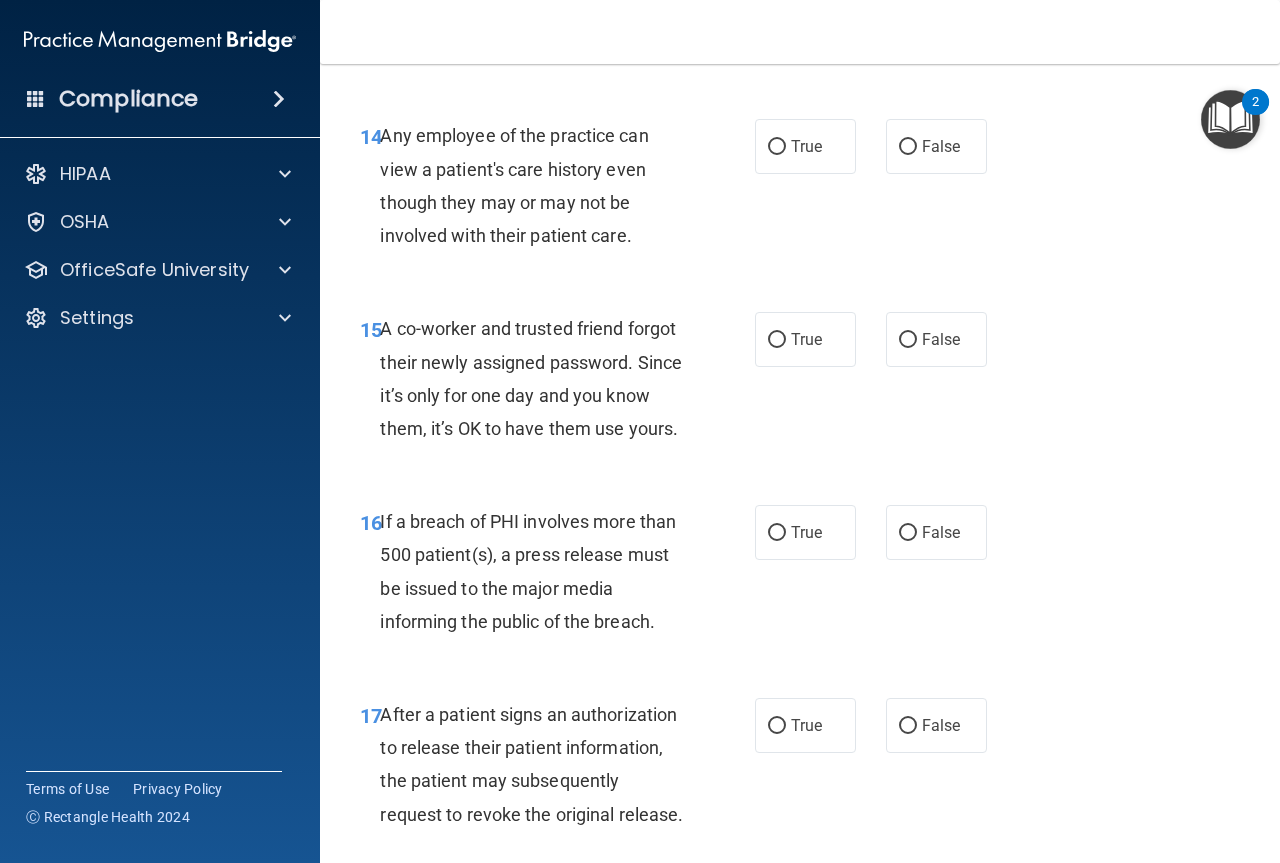 scroll, scrollTop: 2700, scrollLeft: 0, axis: vertical 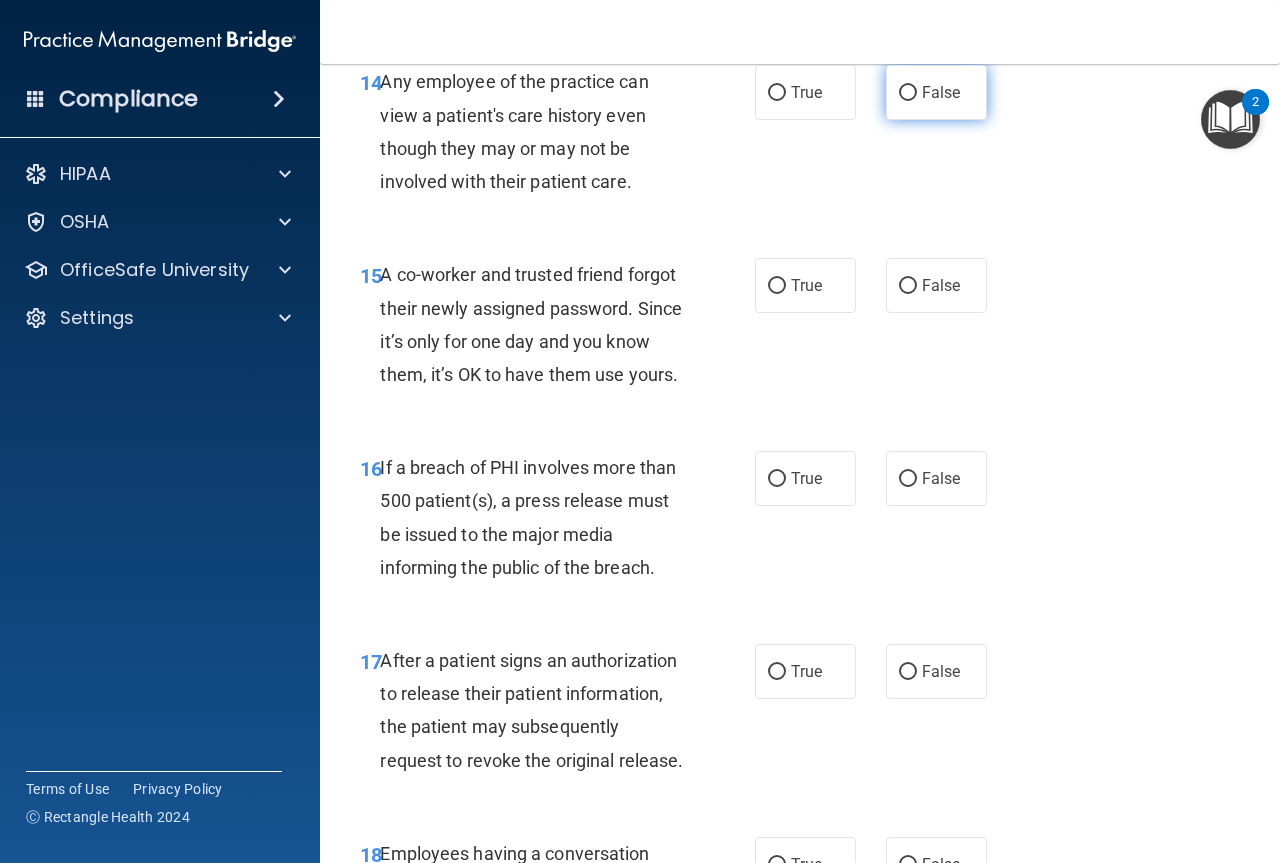 click on "False" at bounding box center (941, 92) 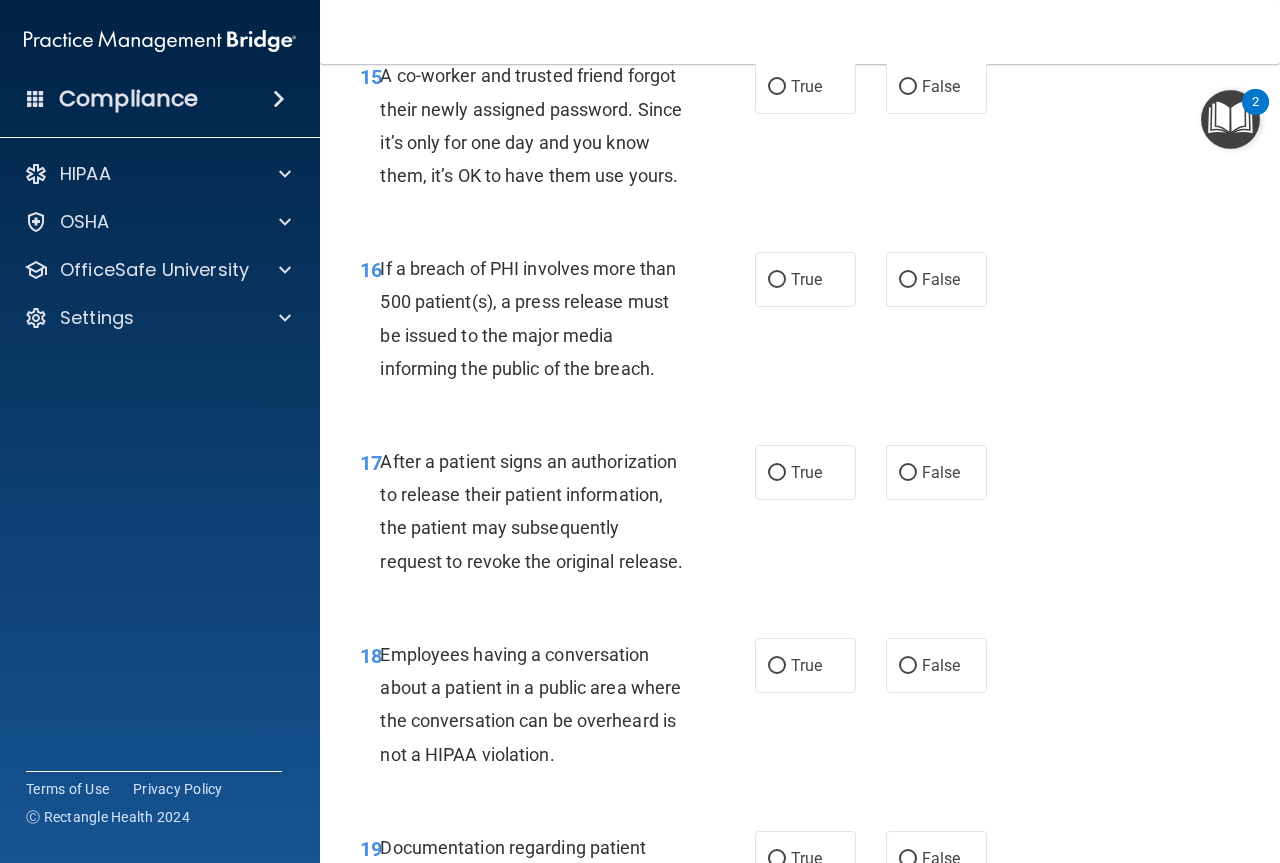 scroll, scrollTop: 2900, scrollLeft: 0, axis: vertical 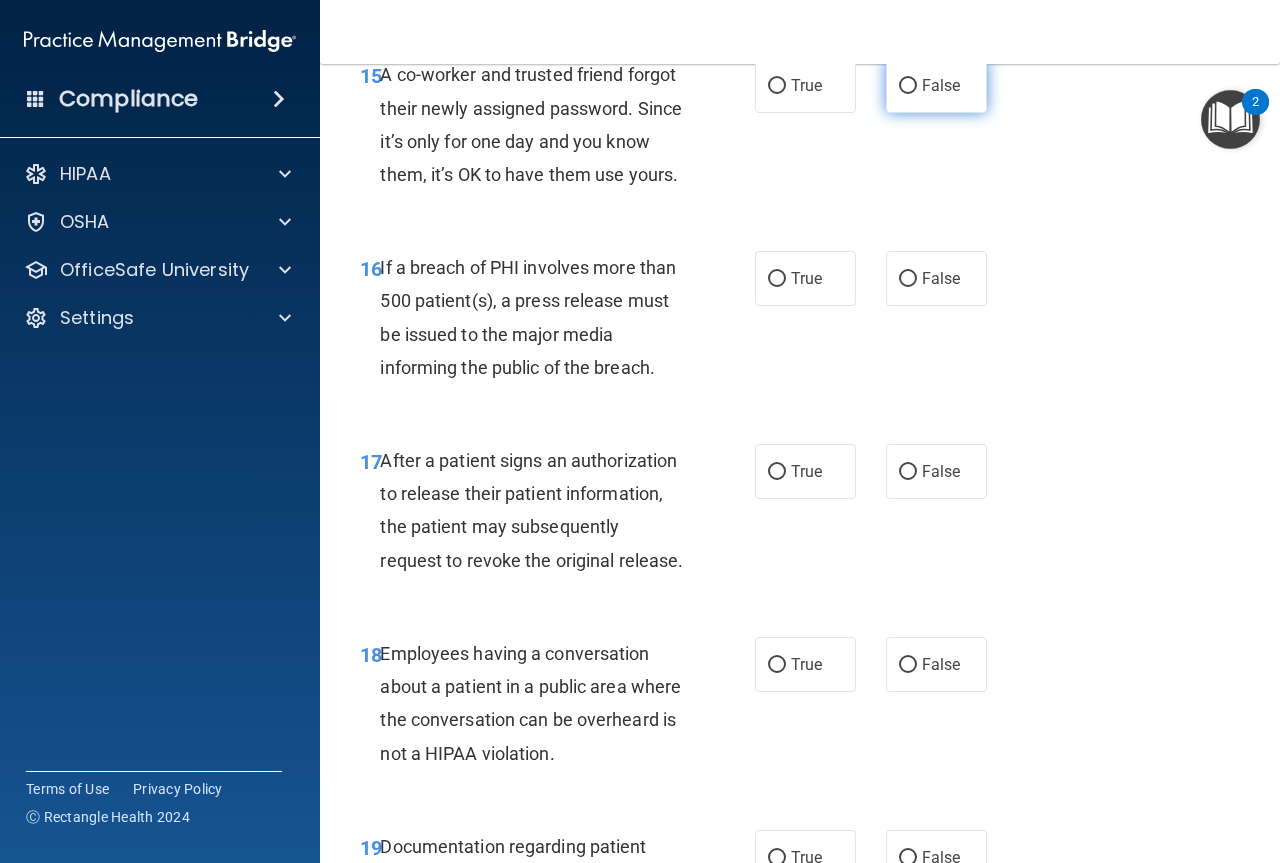 click on "False" at bounding box center (908, 86) 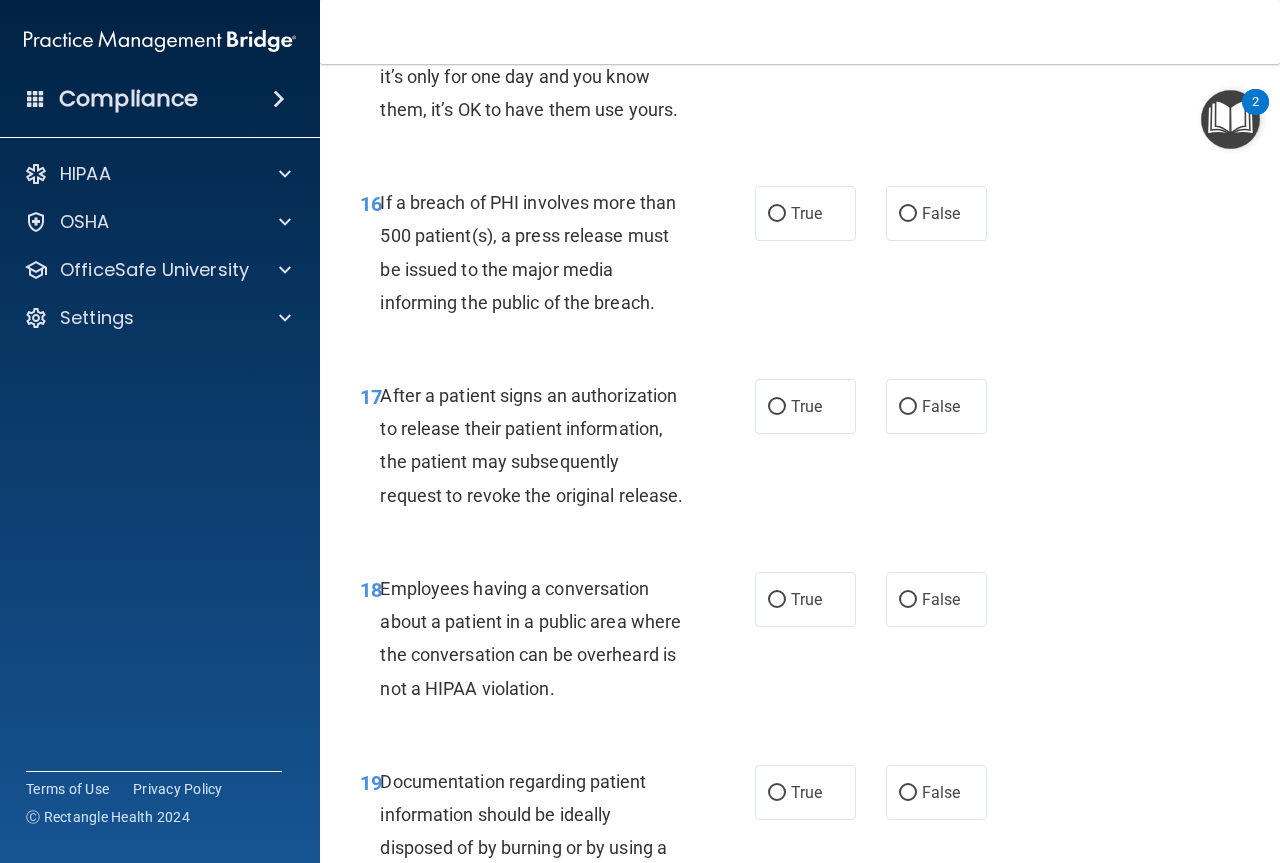 scroll, scrollTop: 3000, scrollLeft: 0, axis: vertical 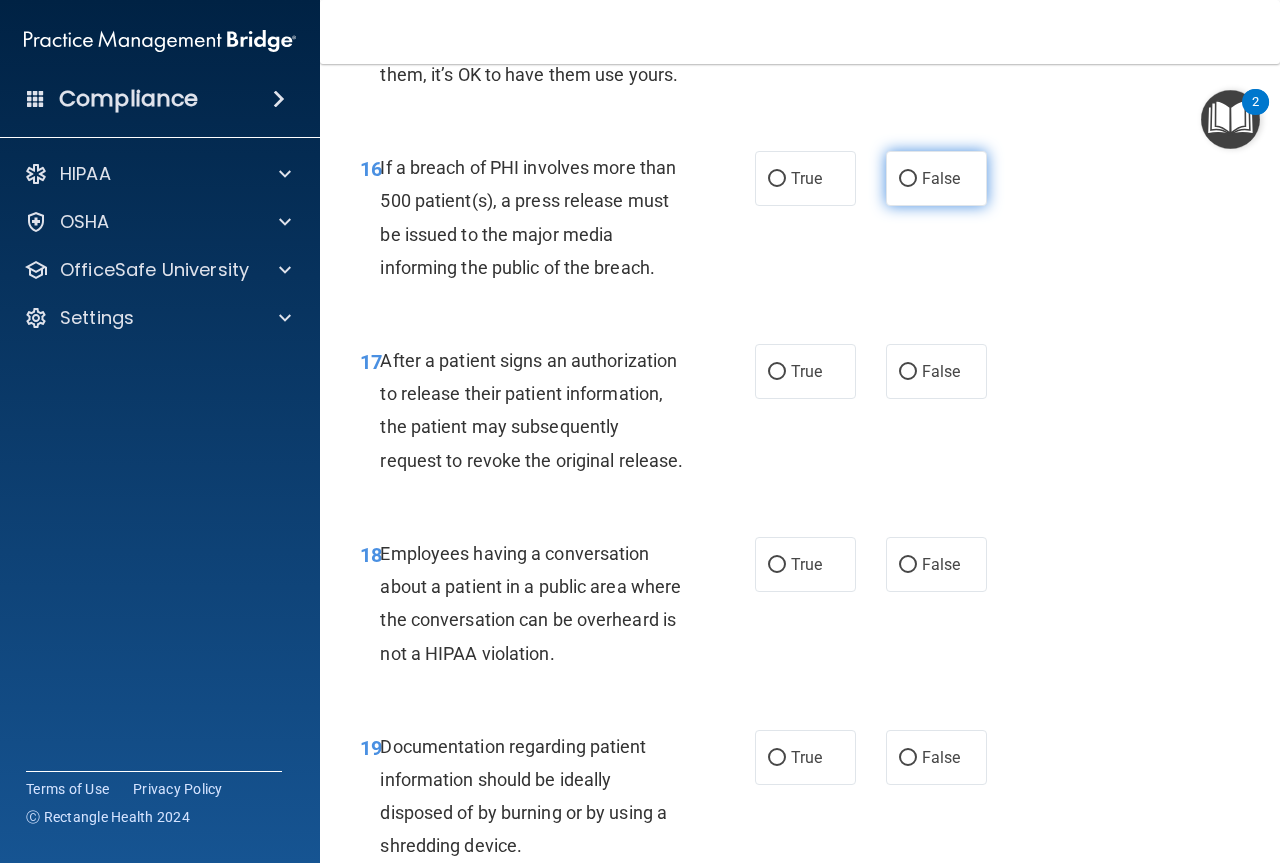 click on "False" at bounding box center (936, 178) 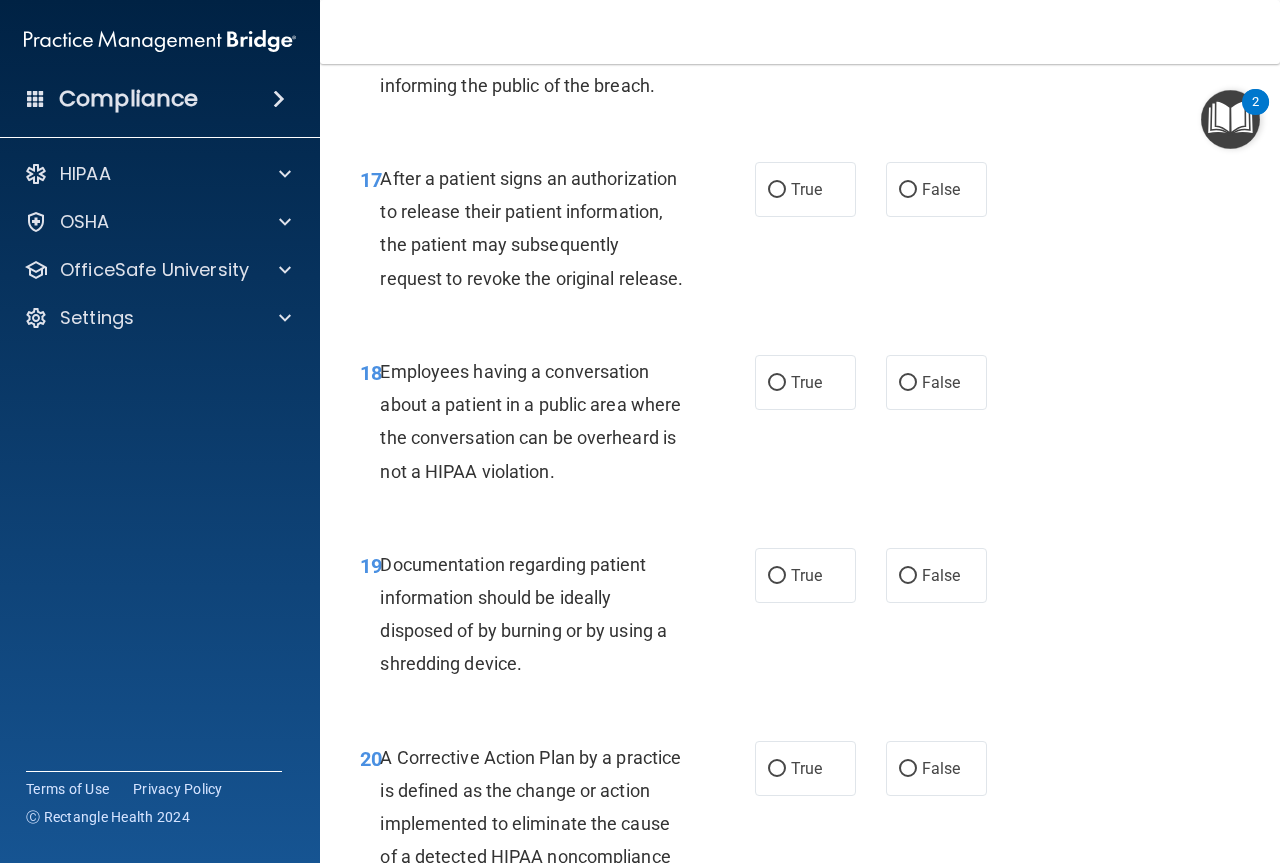 scroll, scrollTop: 3200, scrollLeft: 0, axis: vertical 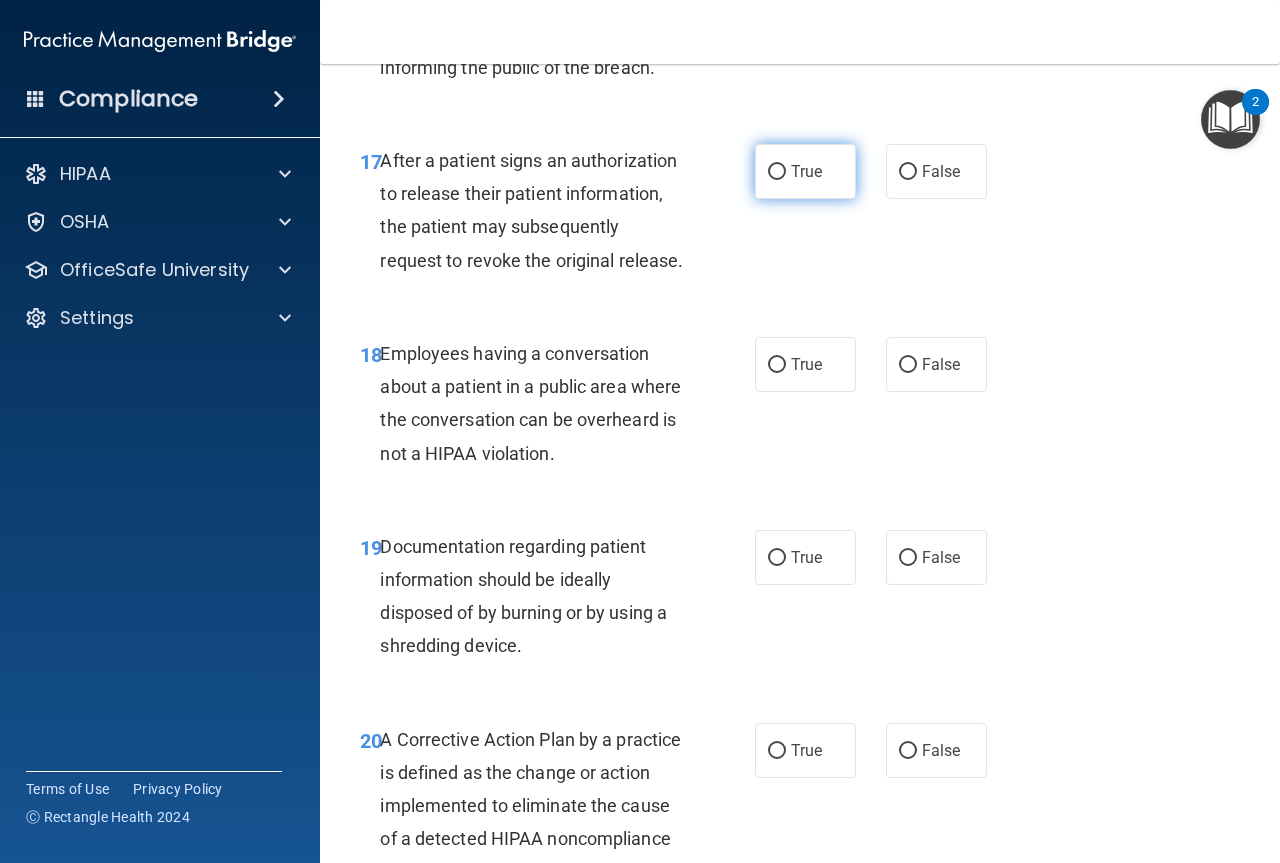 click on "True" at bounding box center [805, 171] 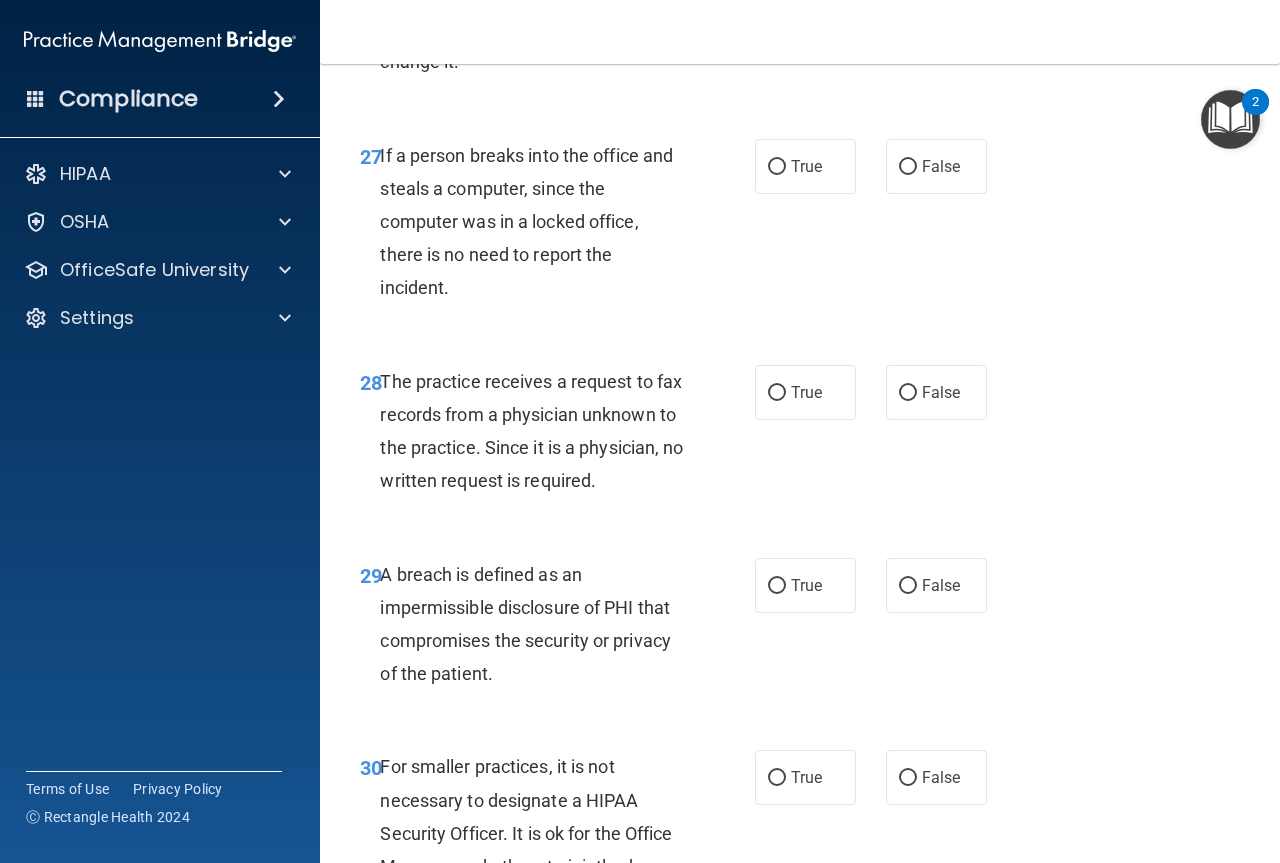 scroll, scrollTop: 5719, scrollLeft: 0, axis: vertical 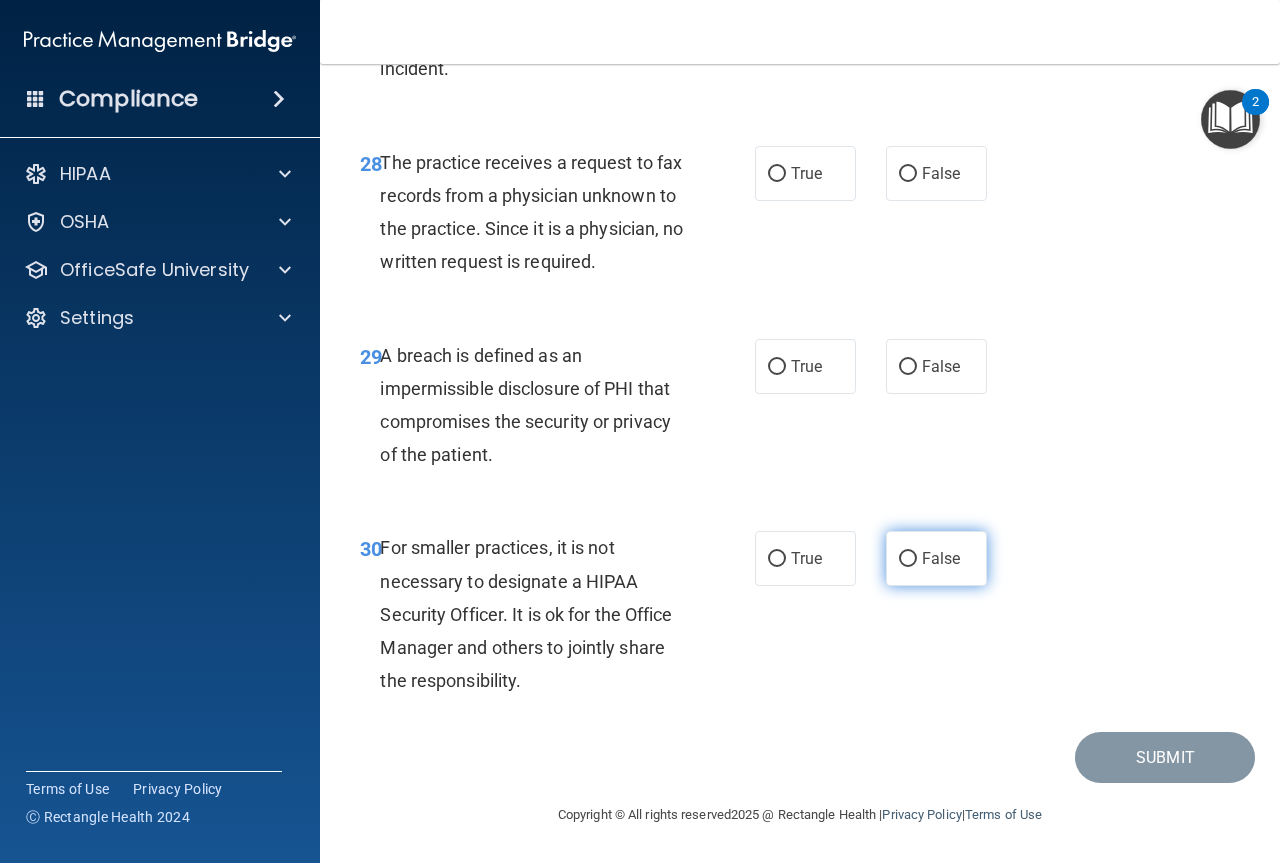click on "False" at bounding box center [941, 558] 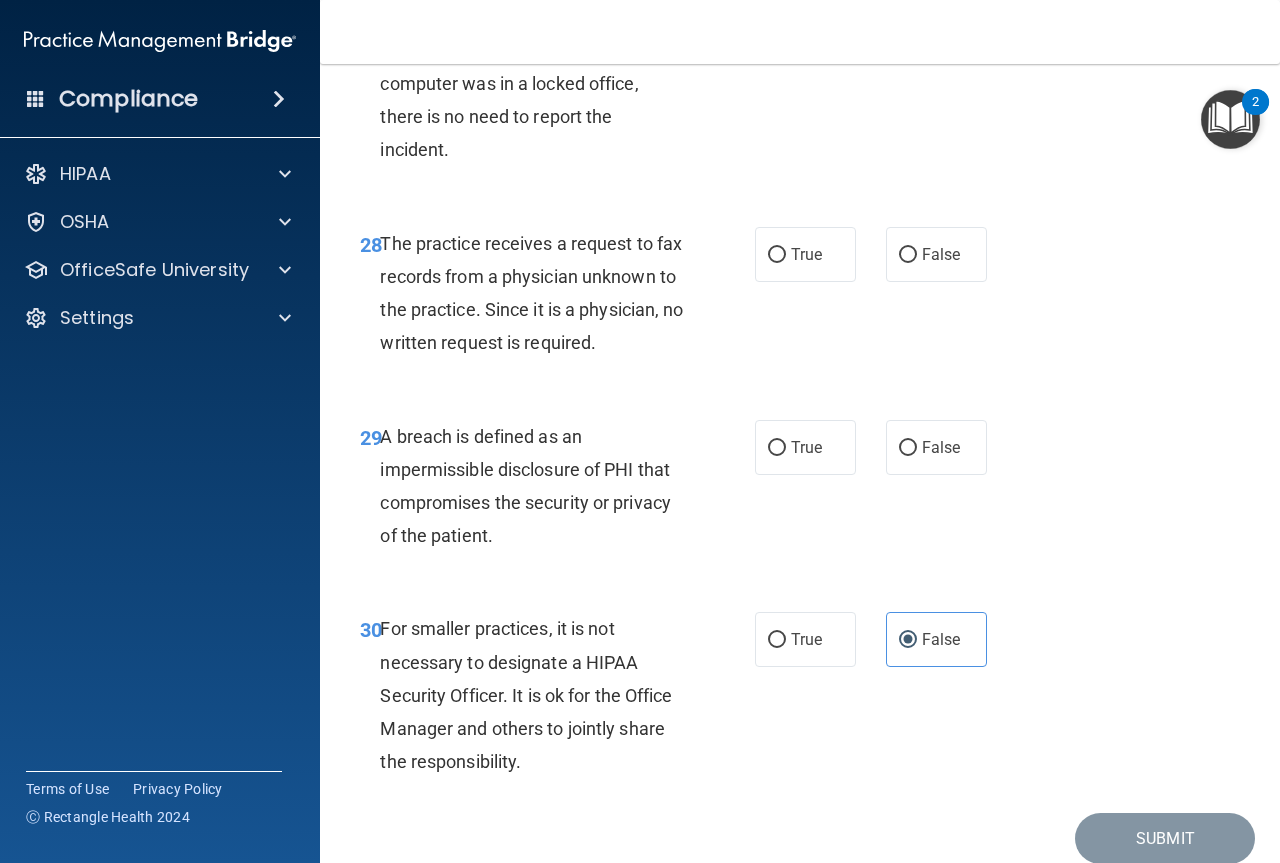 scroll, scrollTop: 5519, scrollLeft: 0, axis: vertical 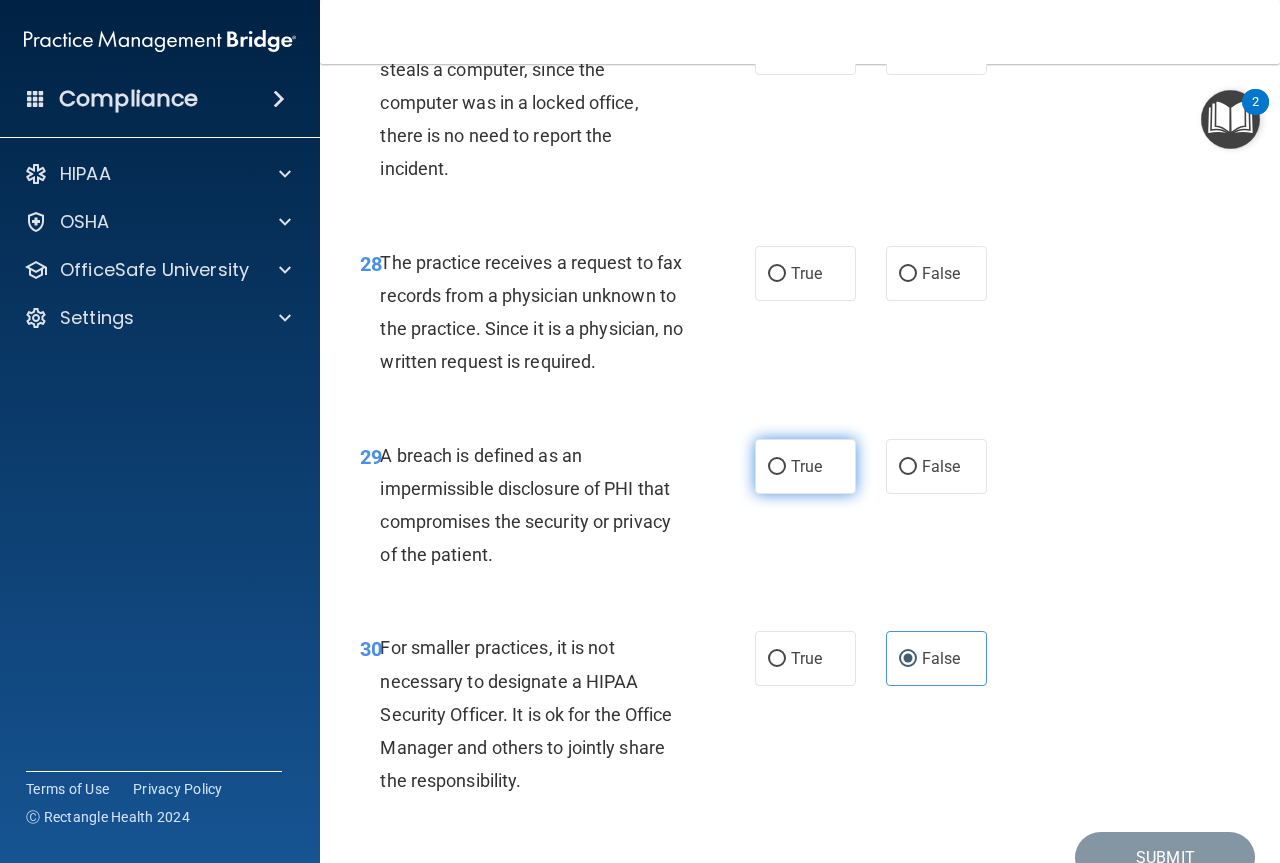 click on "True" at bounding box center (806, 466) 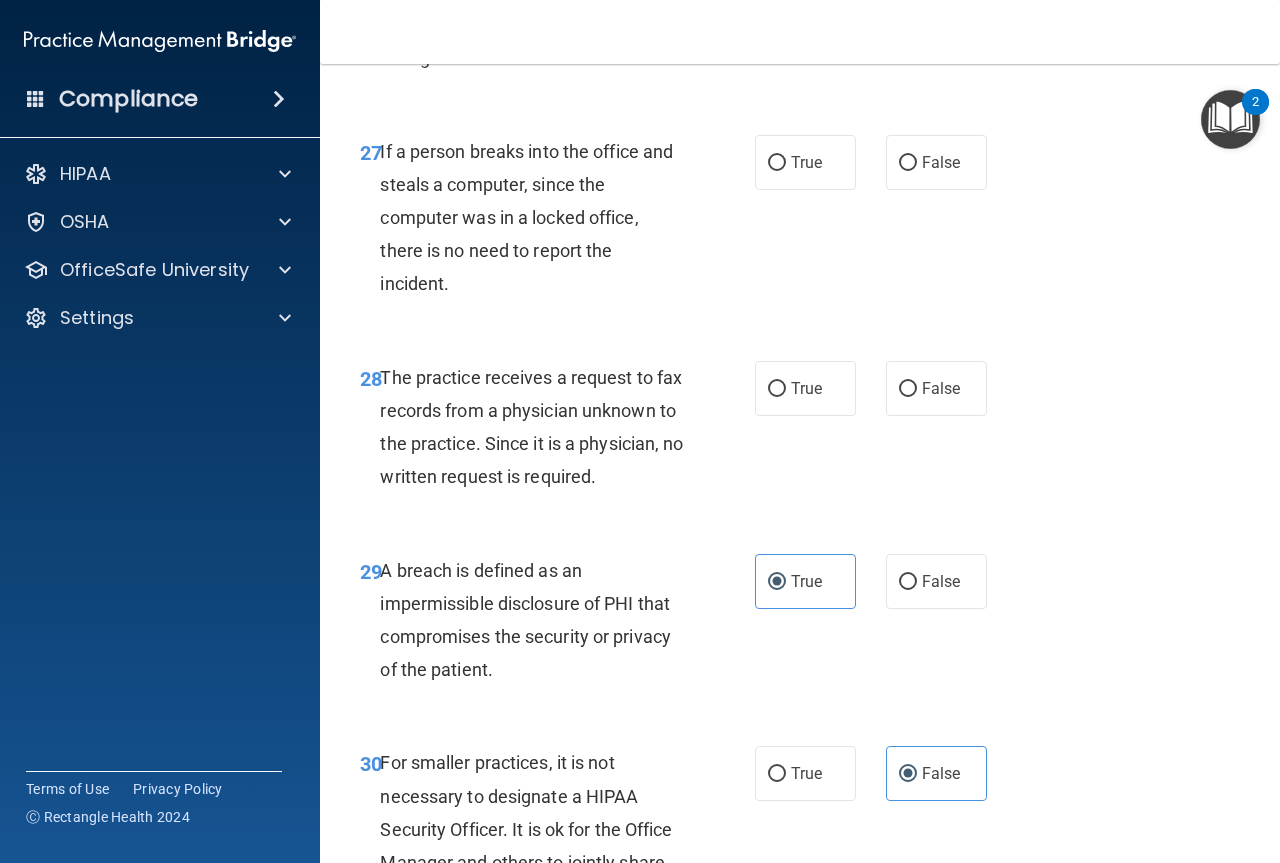 scroll, scrollTop: 5319, scrollLeft: 0, axis: vertical 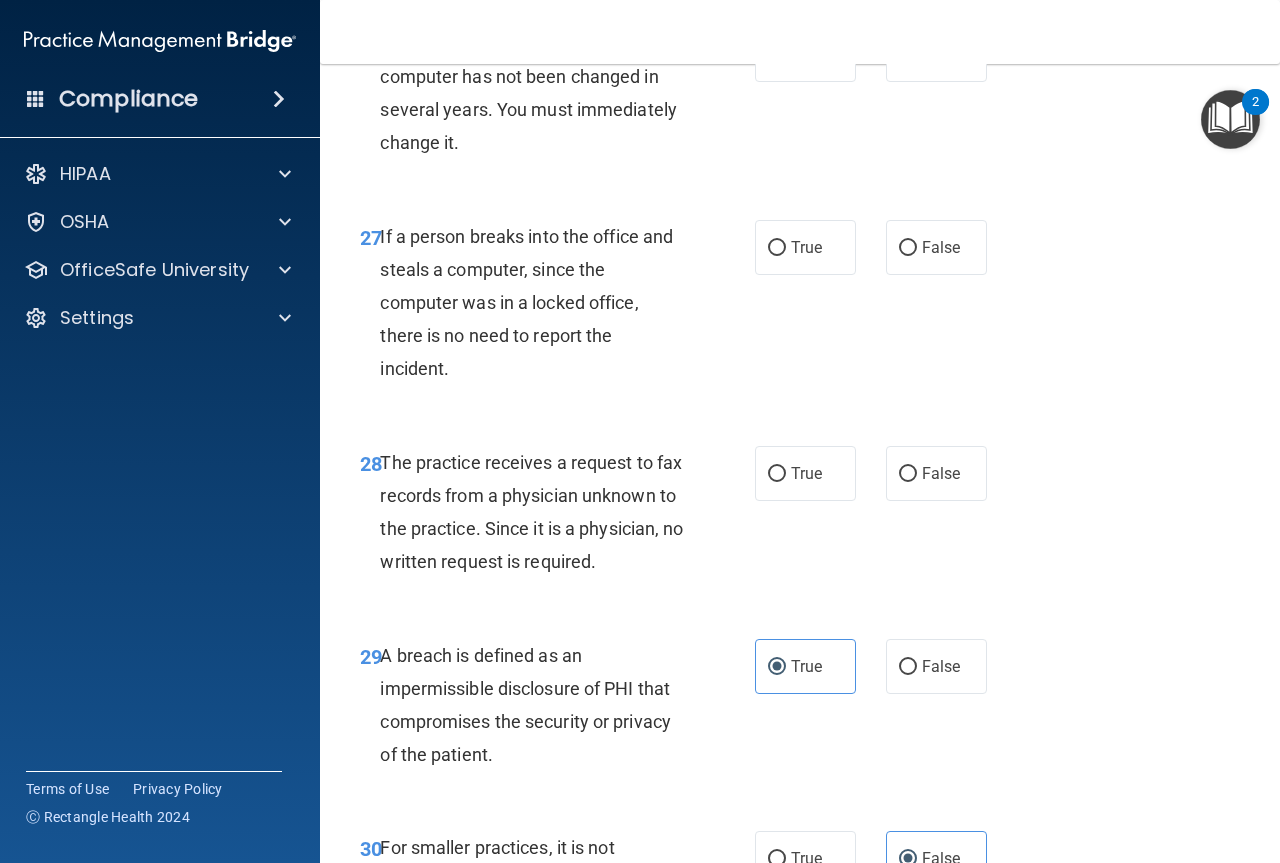 drag, startPoint x: 809, startPoint y: 546, endPoint x: 745, endPoint y: 544, distance: 64.03124 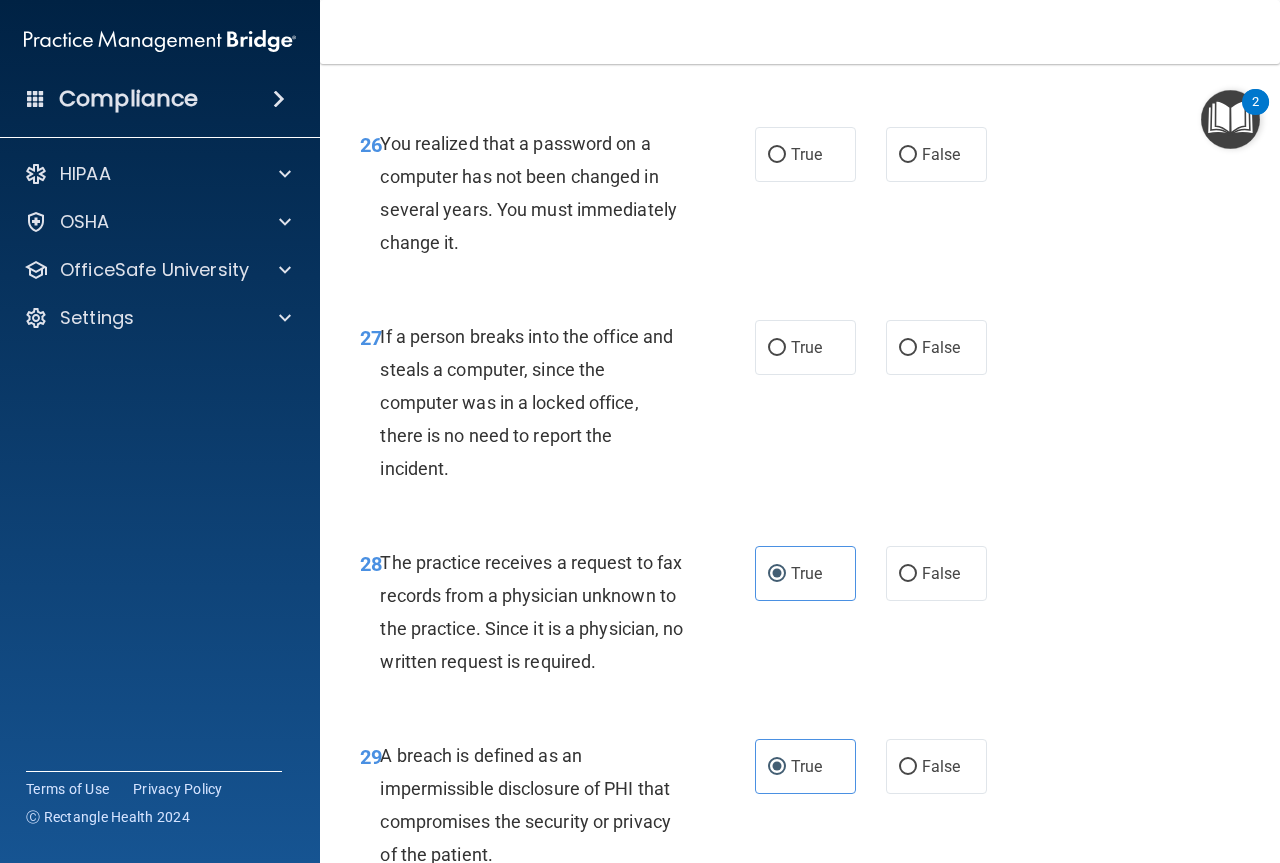 scroll, scrollTop: 5119, scrollLeft: 0, axis: vertical 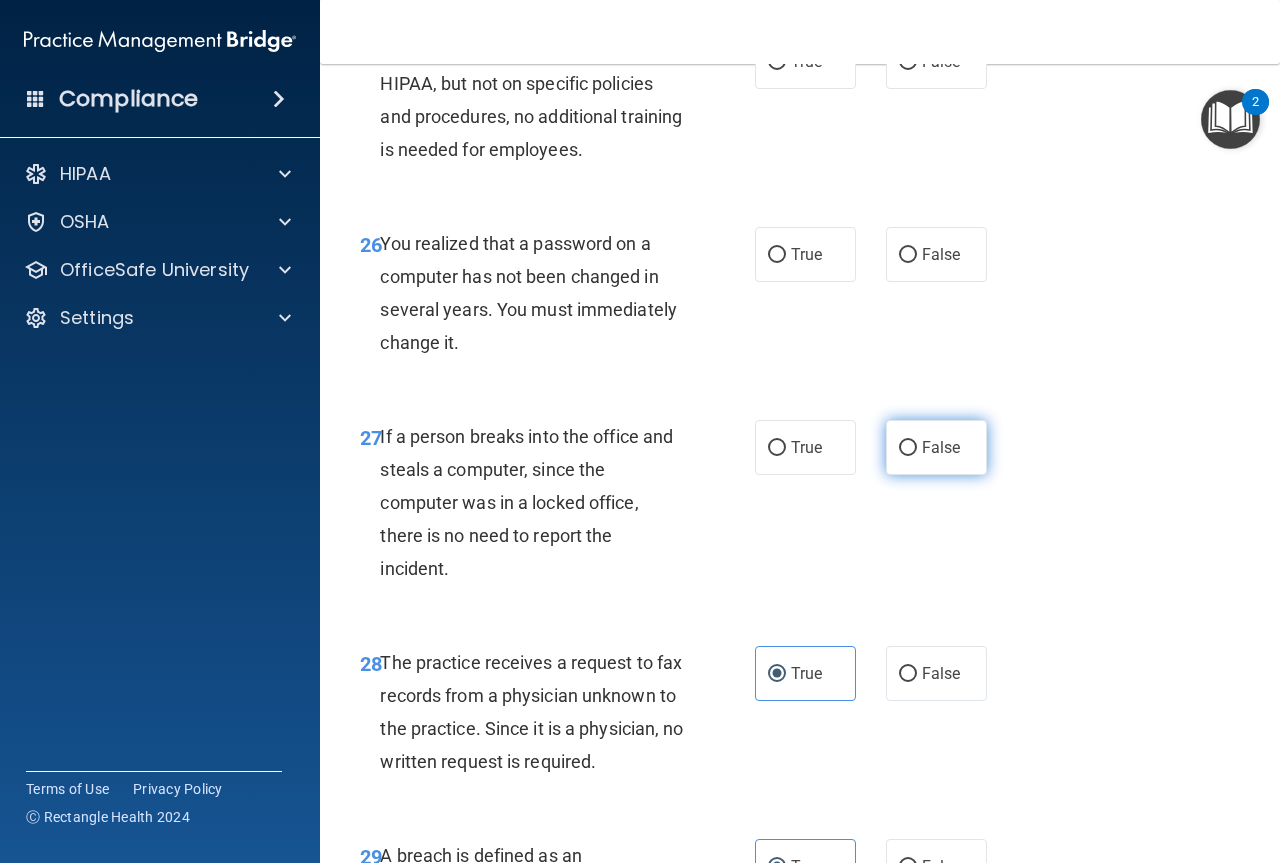 click on "False" at bounding box center [936, 447] 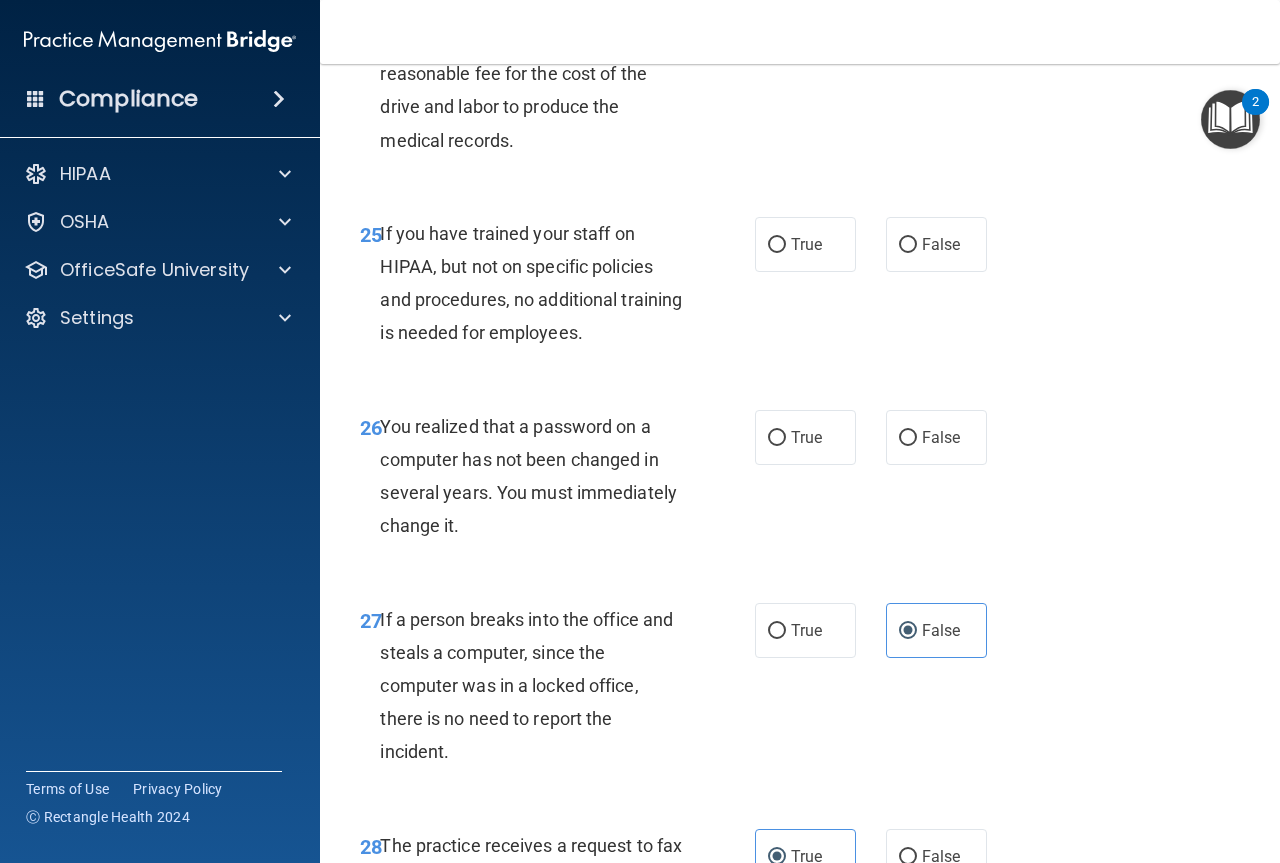 scroll, scrollTop: 4919, scrollLeft: 0, axis: vertical 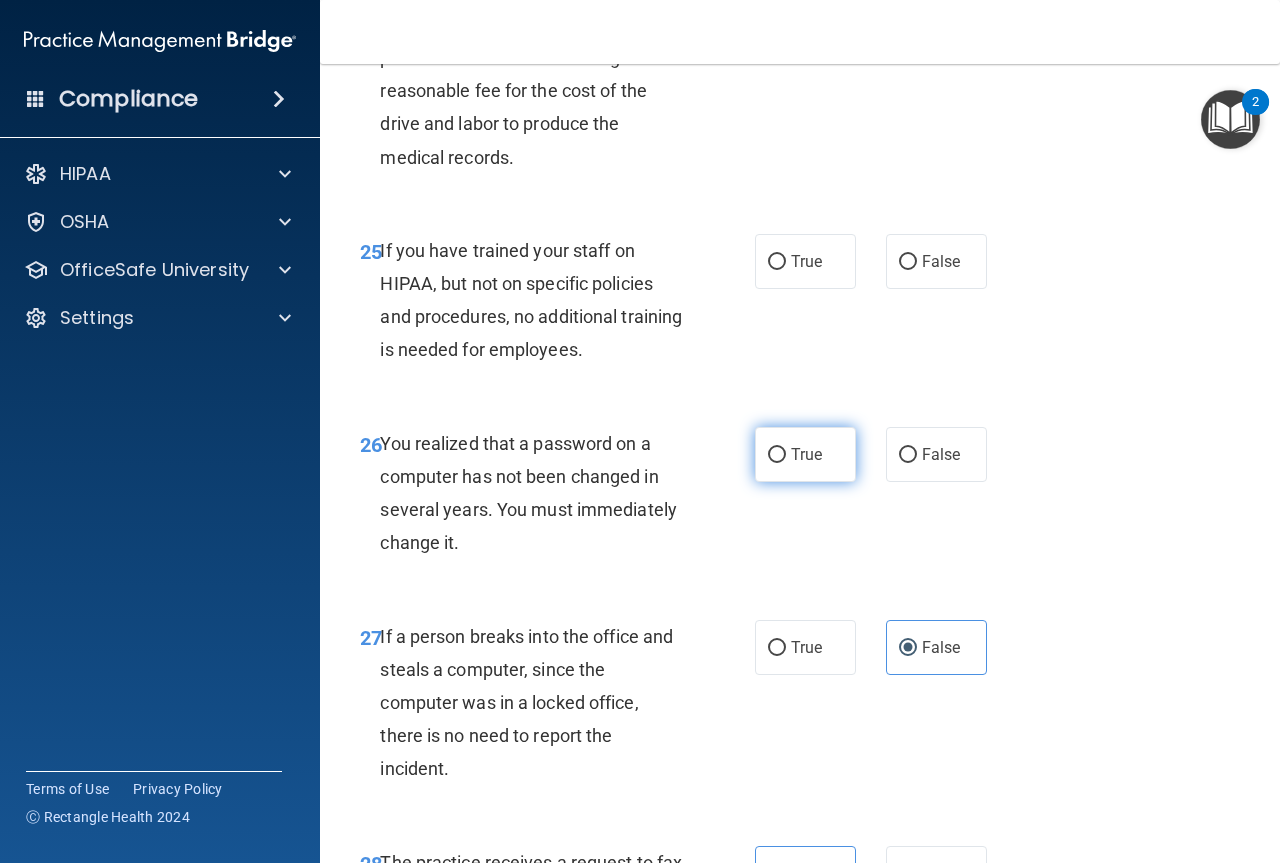 click on "True" at bounding box center [805, 454] 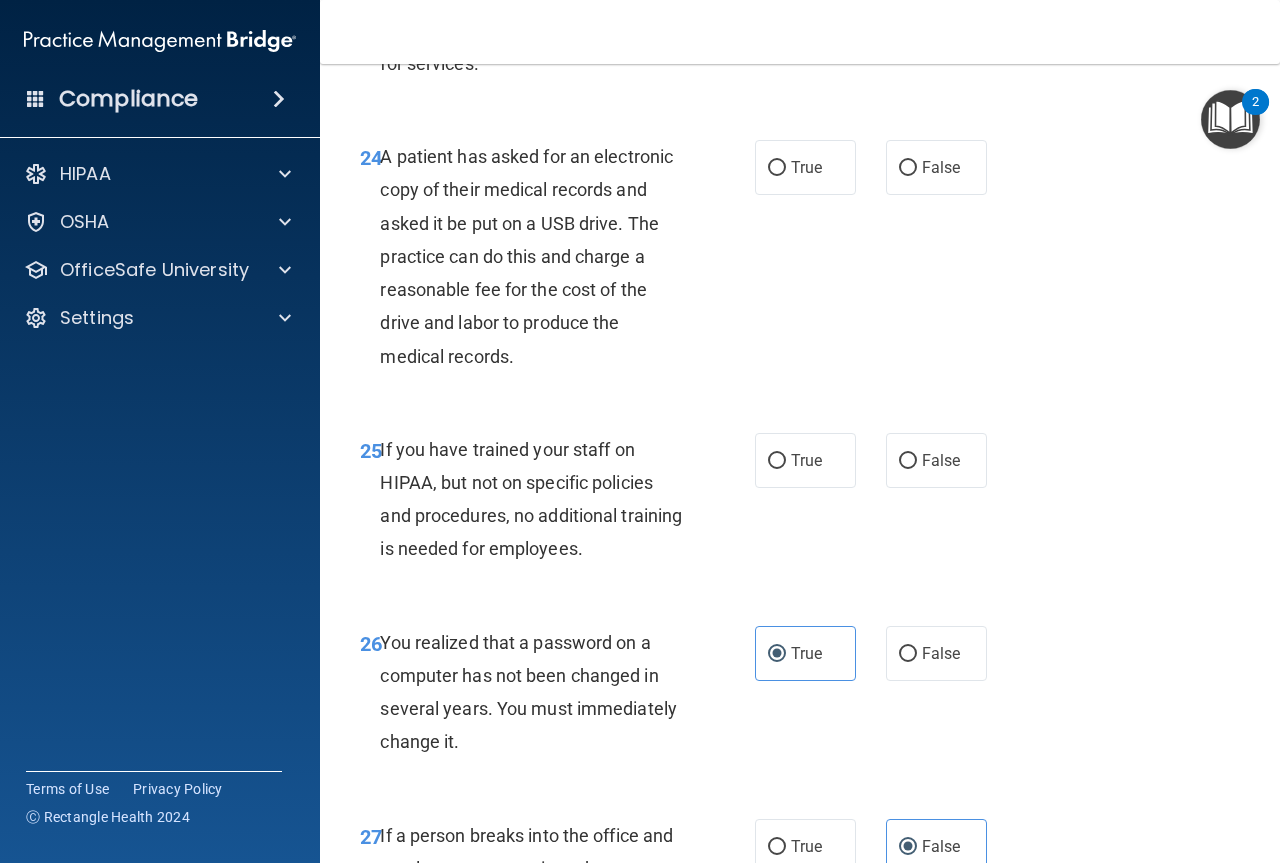 scroll, scrollTop: 4719, scrollLeft: 0, axis: vertical 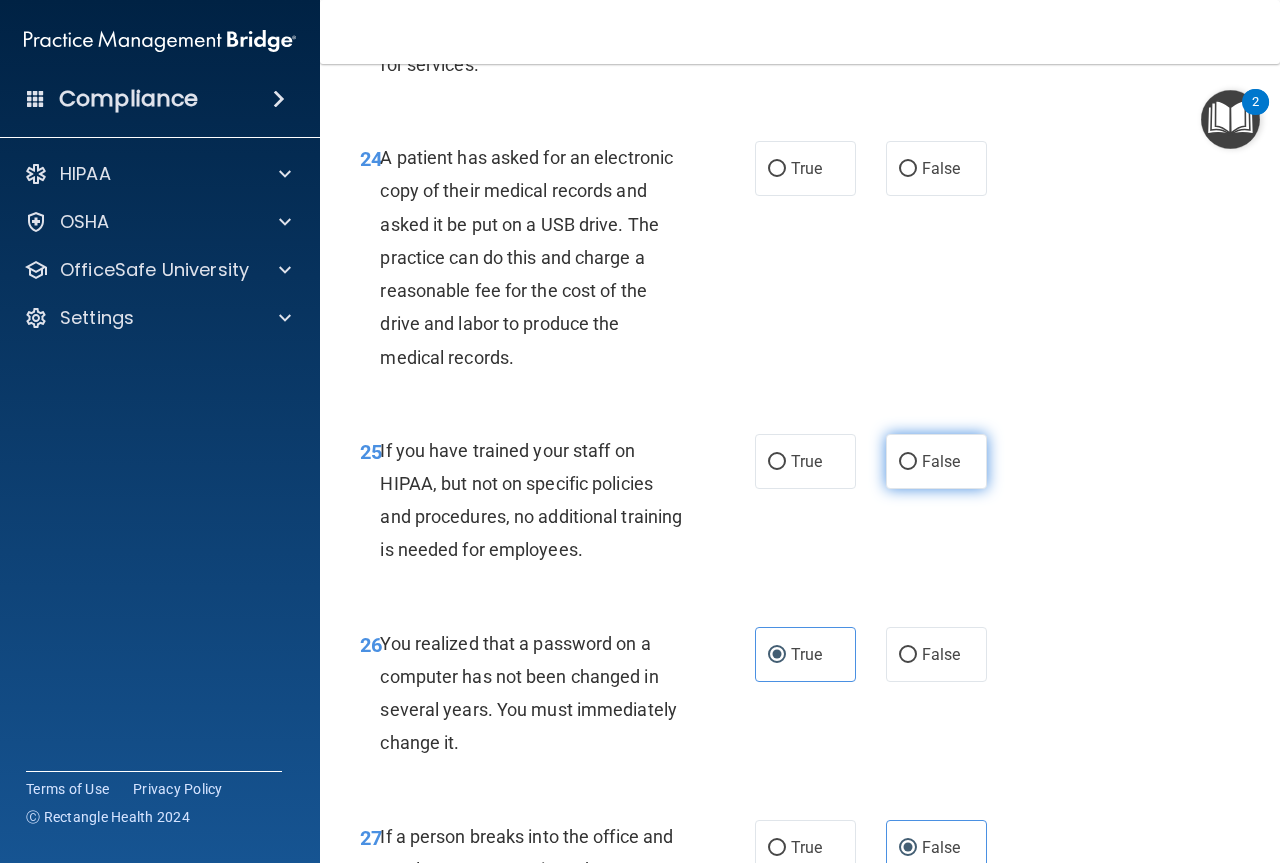 click on "False" at bounding box center (936, 461) 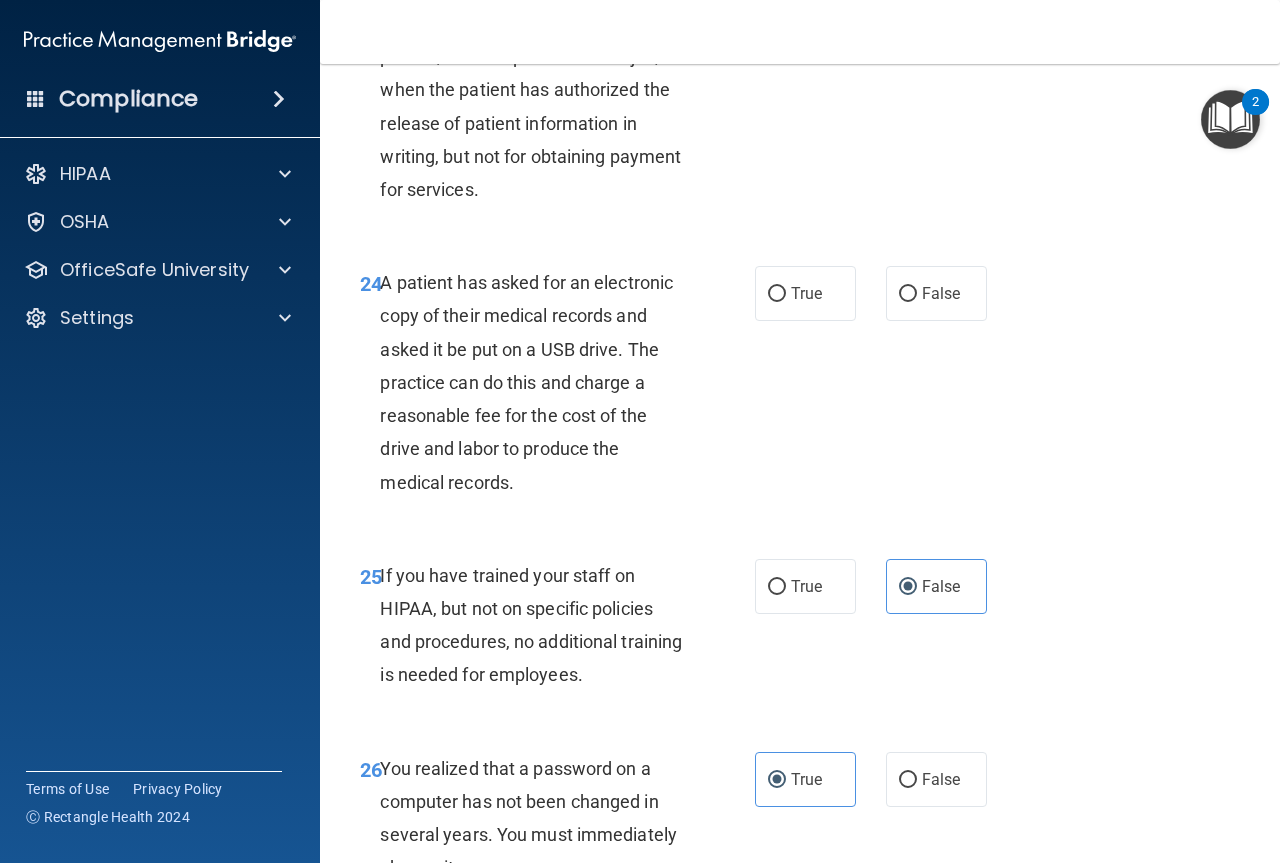 scroll, scrollTop: 4519, scrollLeft: 0, axis: vertical 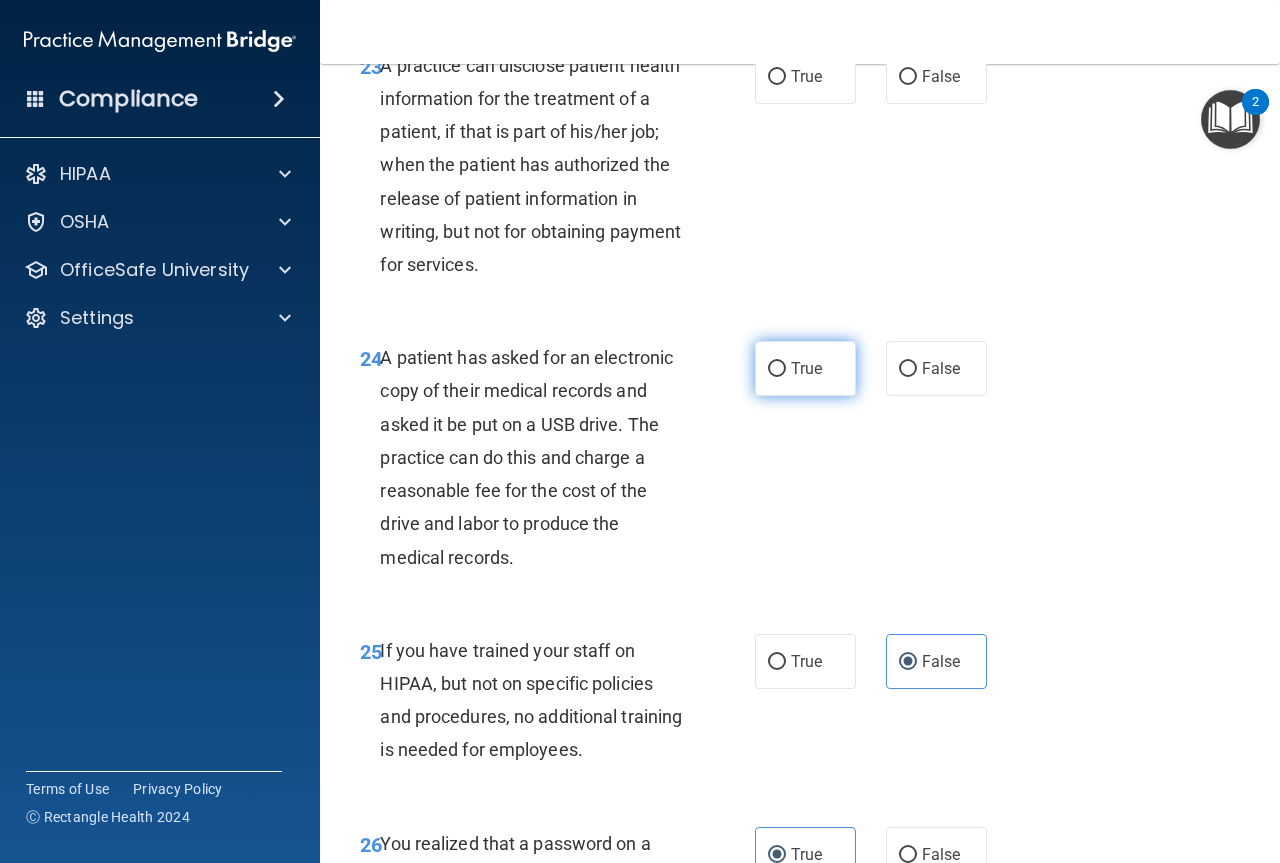 click on "True" at bounding box center (805, 368) 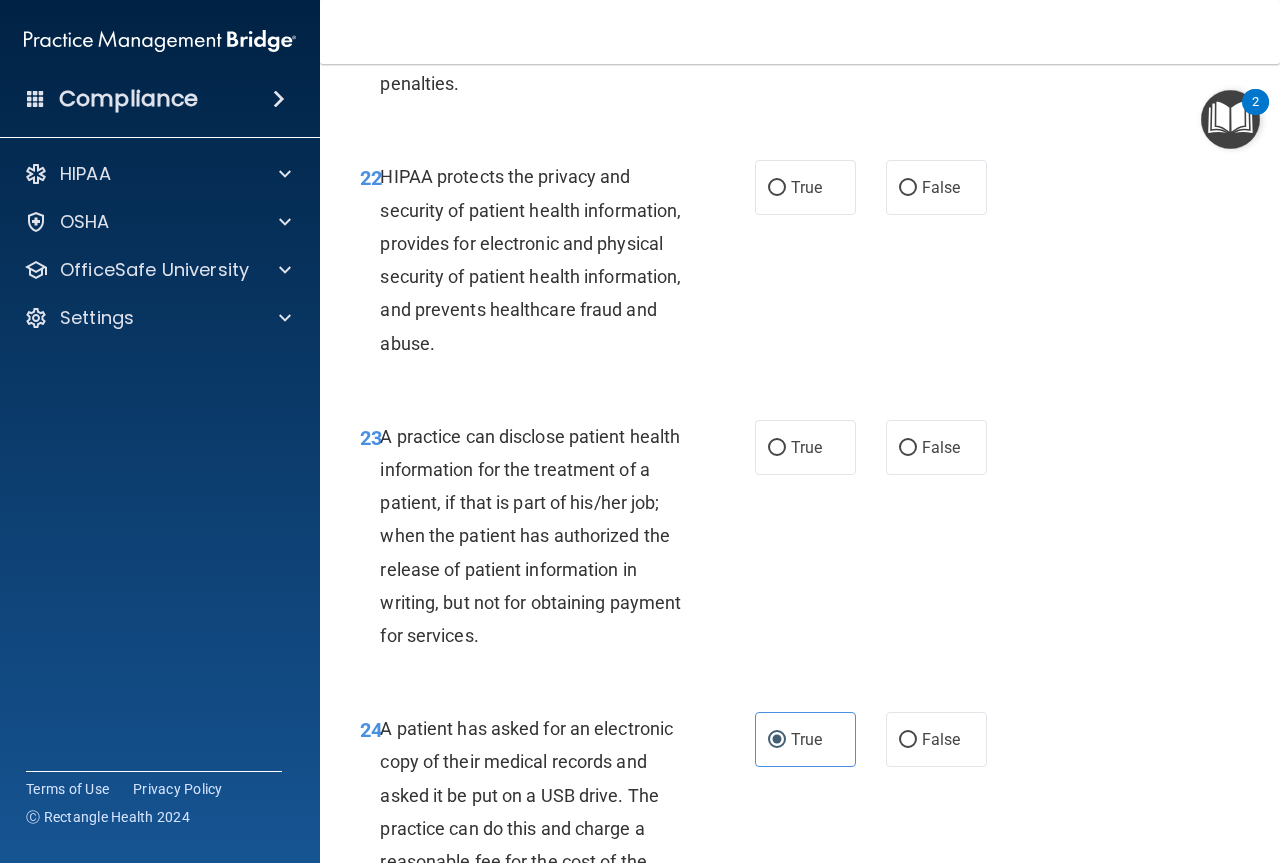 scroll, scrollTop: 4119, scrollLeft: 0, axis: vertical 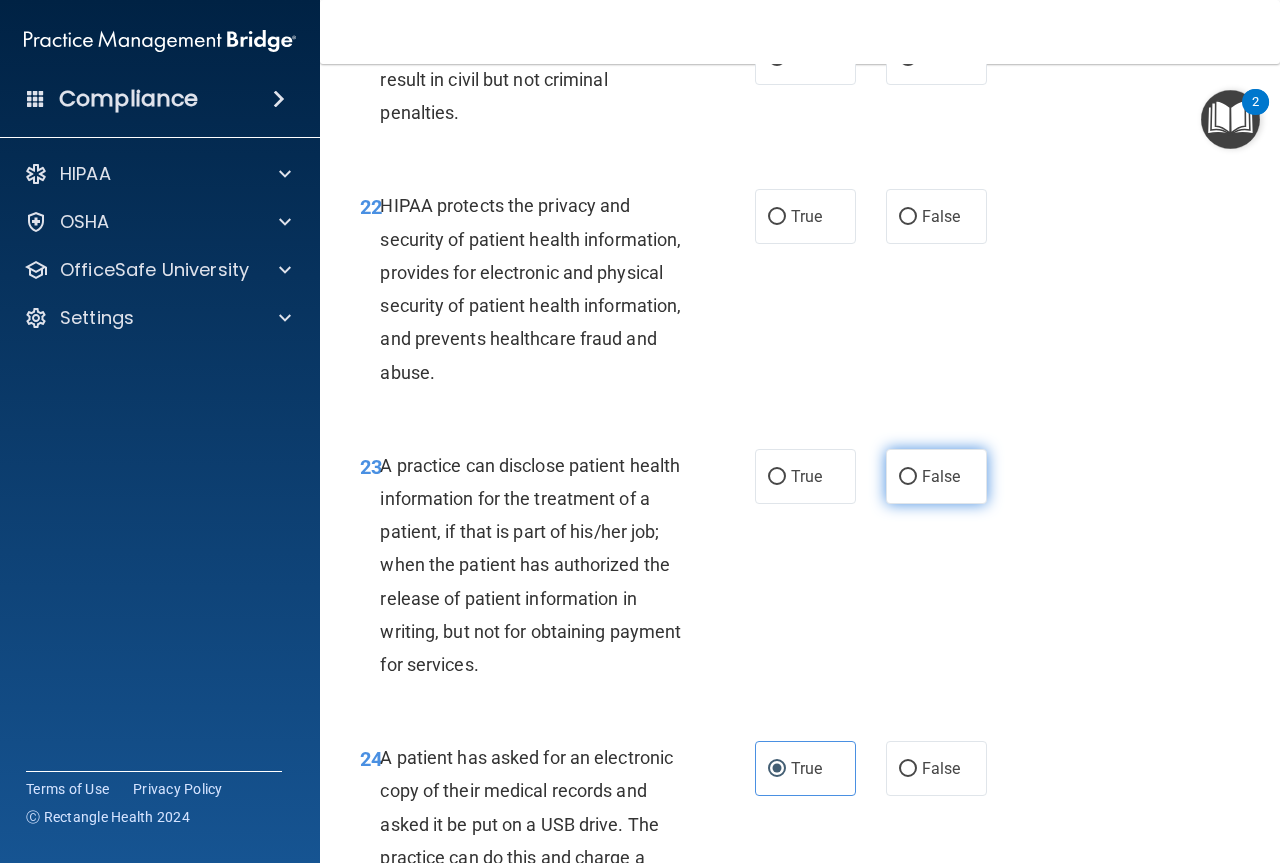 click on "False" at bounding box center (941, 476) 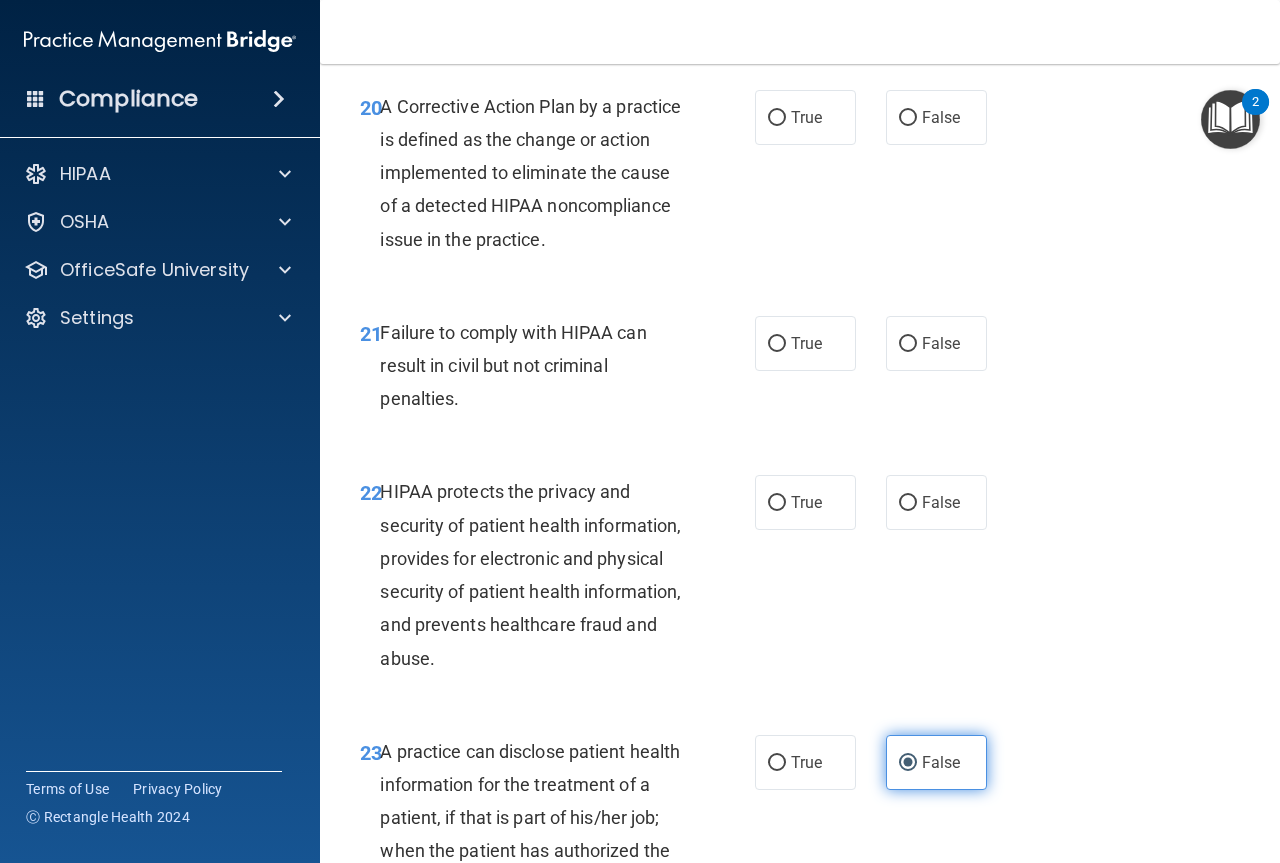 scroll, scrollTop: 3819, scrollLeft: 0, axis: vertical 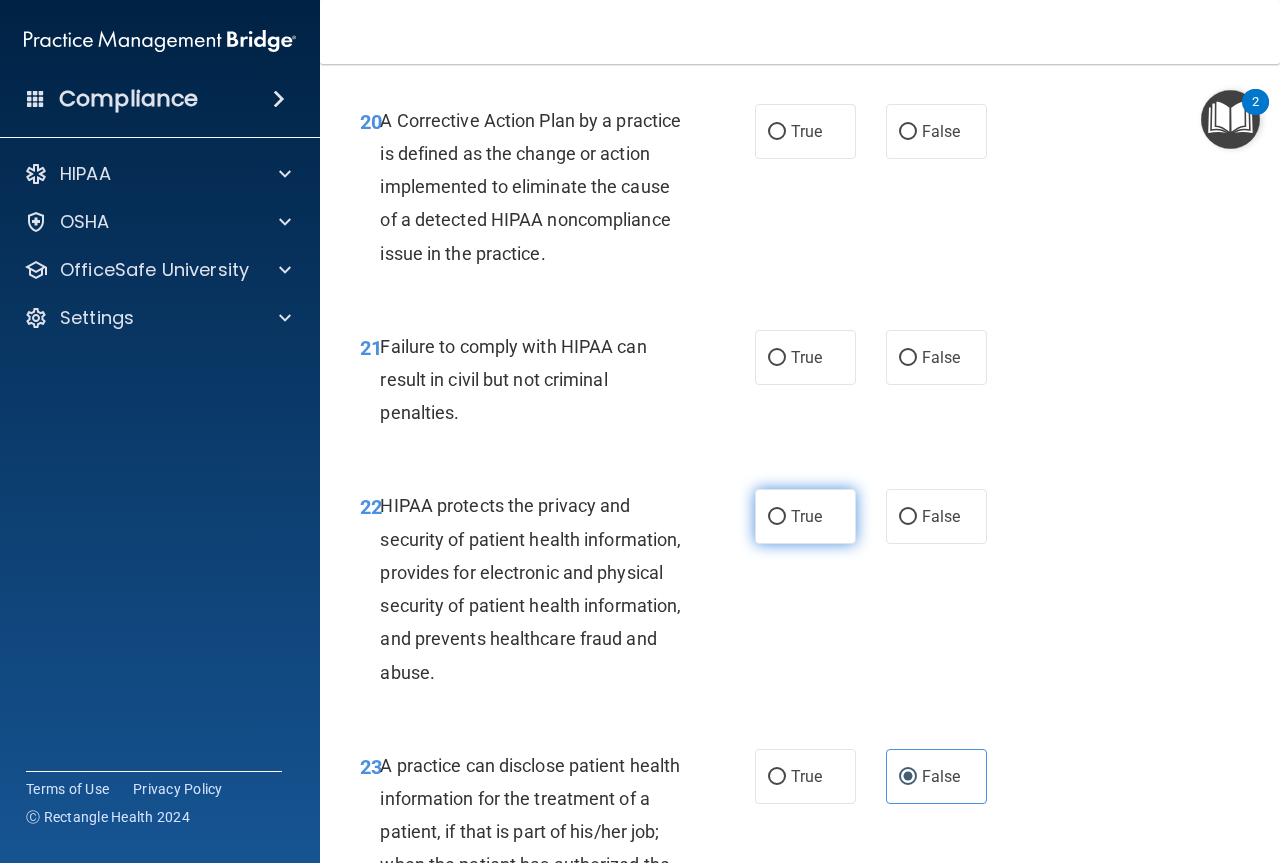 click on "True" at bounding box center (805, 516) 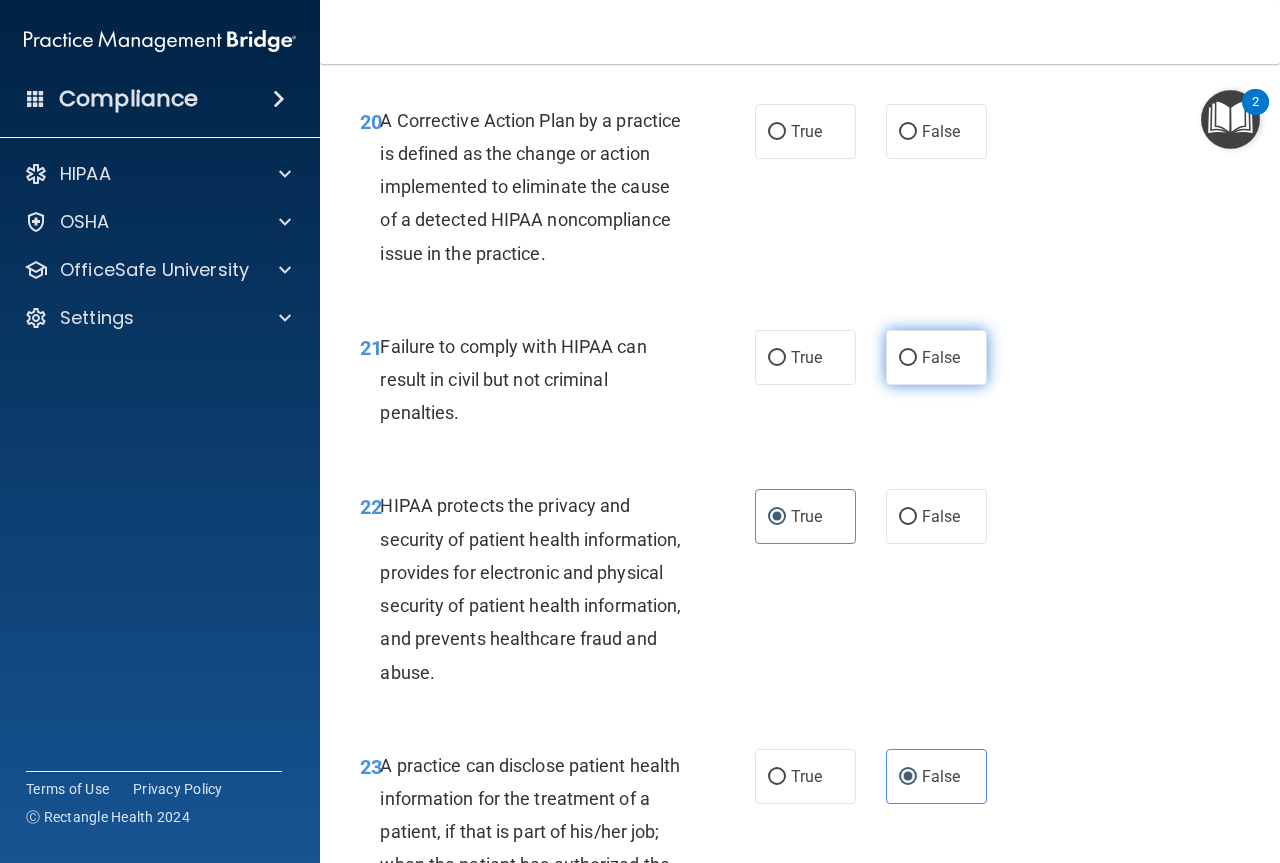 click on "False" at bounding box center [941, 357] 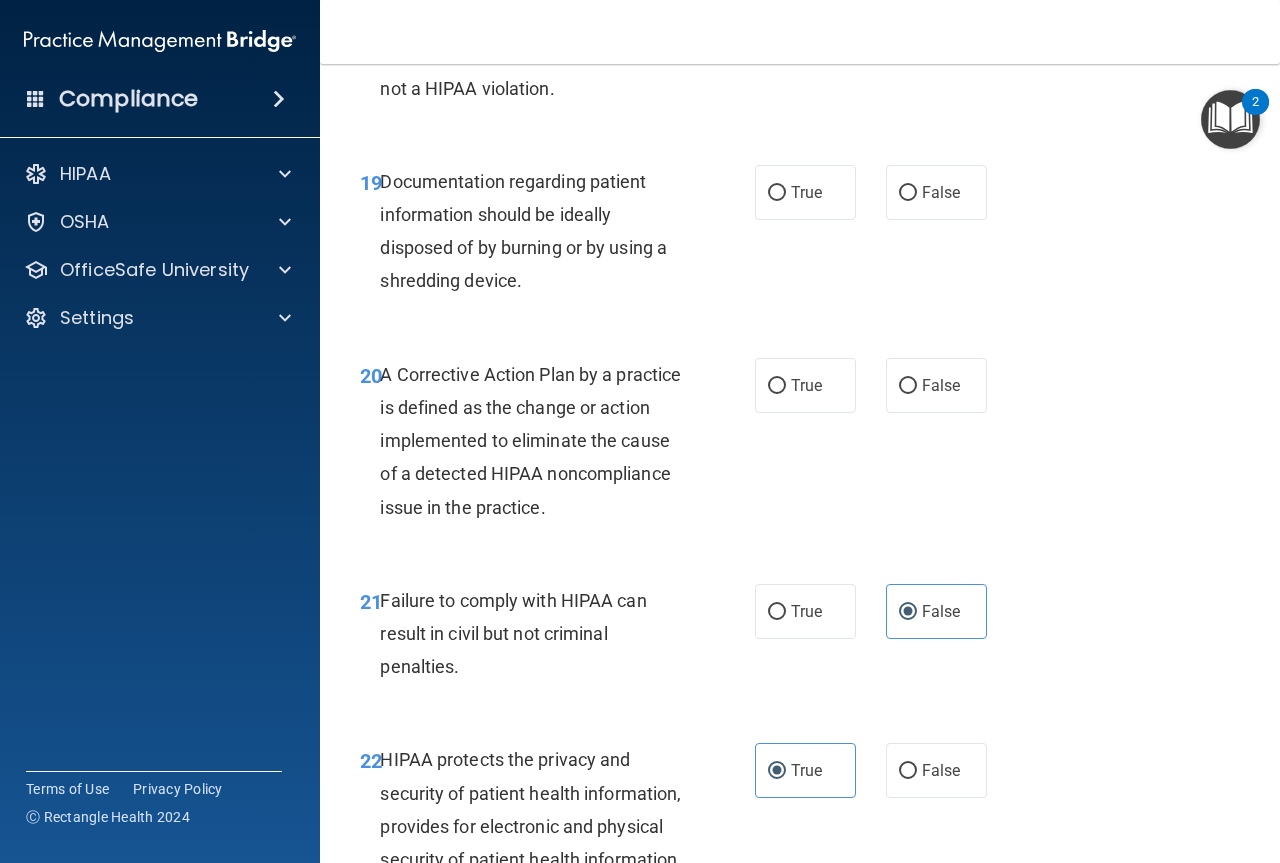 scroll, scrollTop: 3519, scrollLeft: 0, axis: vertical 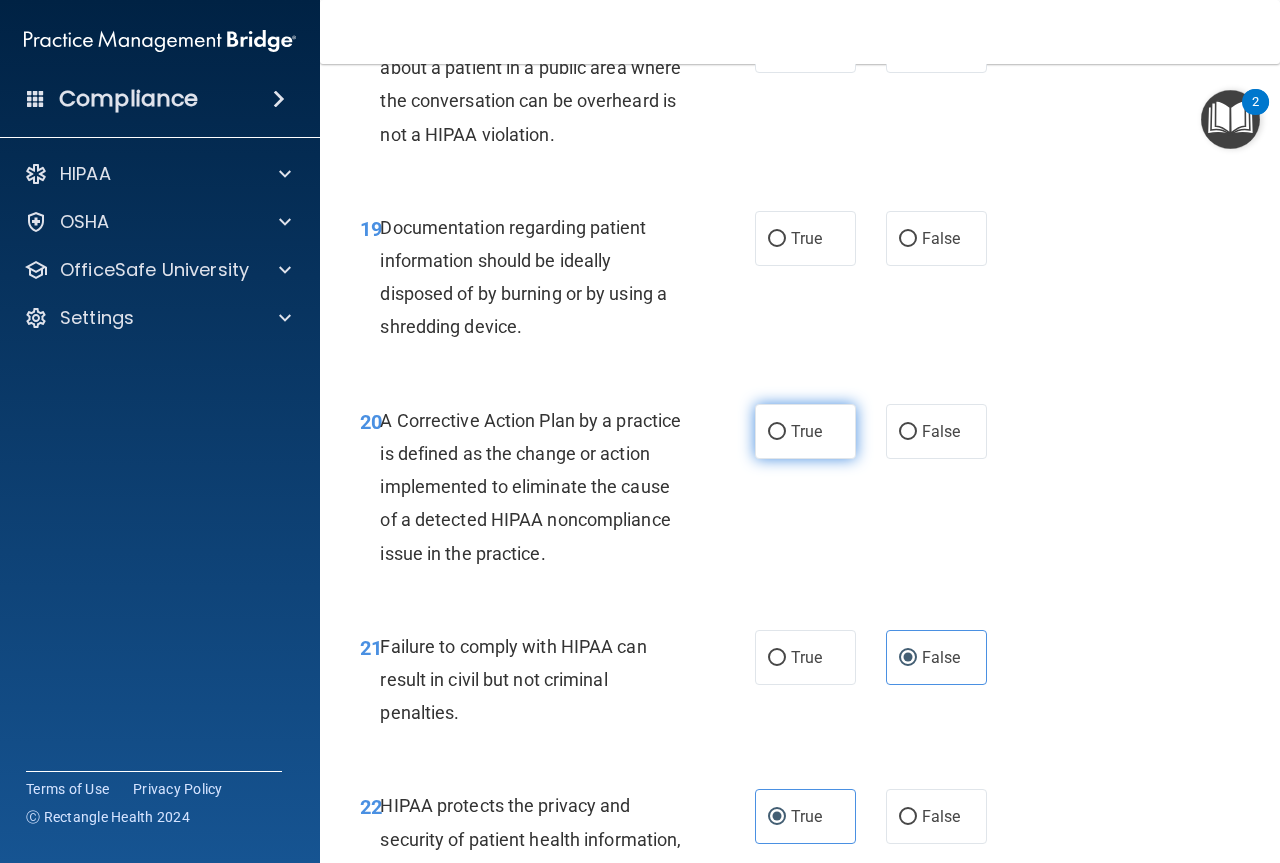 click on "True" at bounding box center (806, 431) 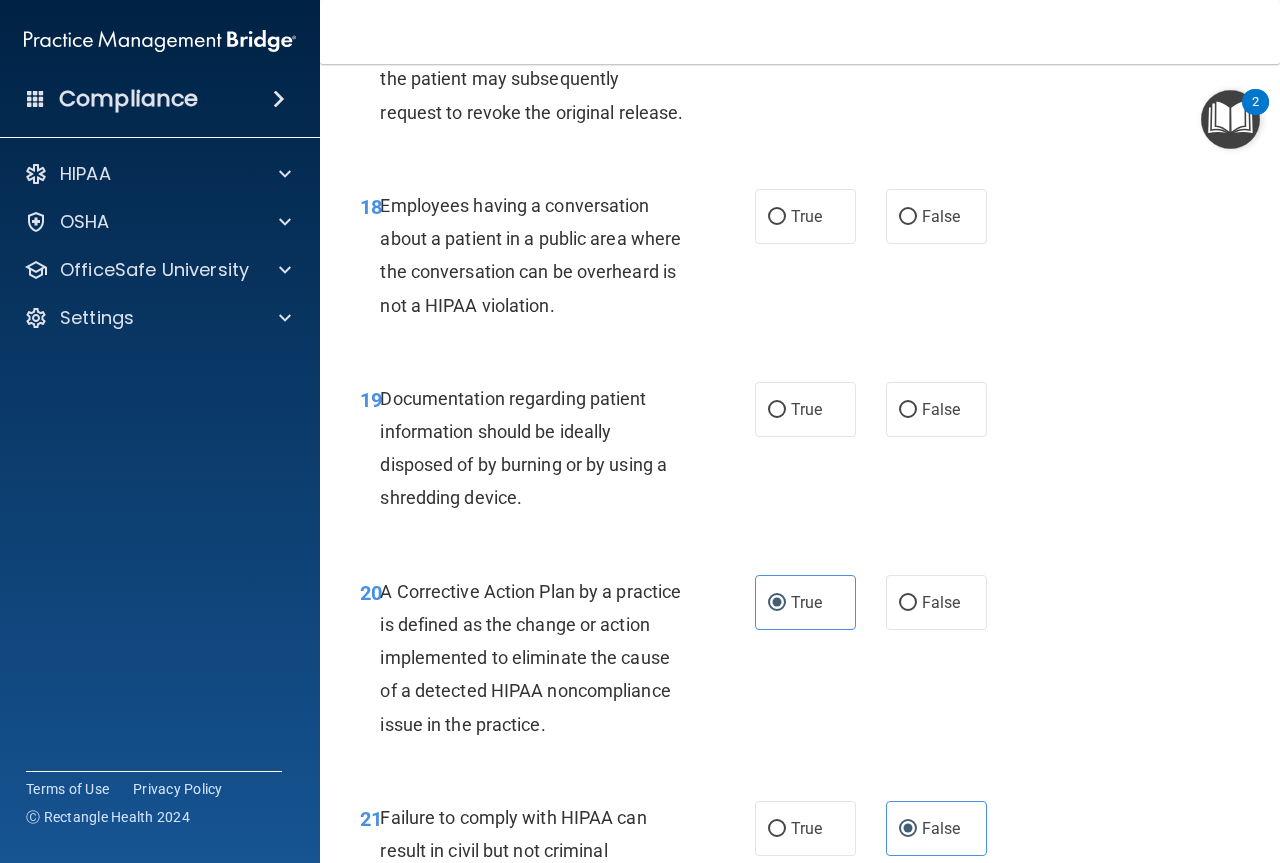 scroll, scrollTop: 3319, scrollLeft: 0, axis: vertical 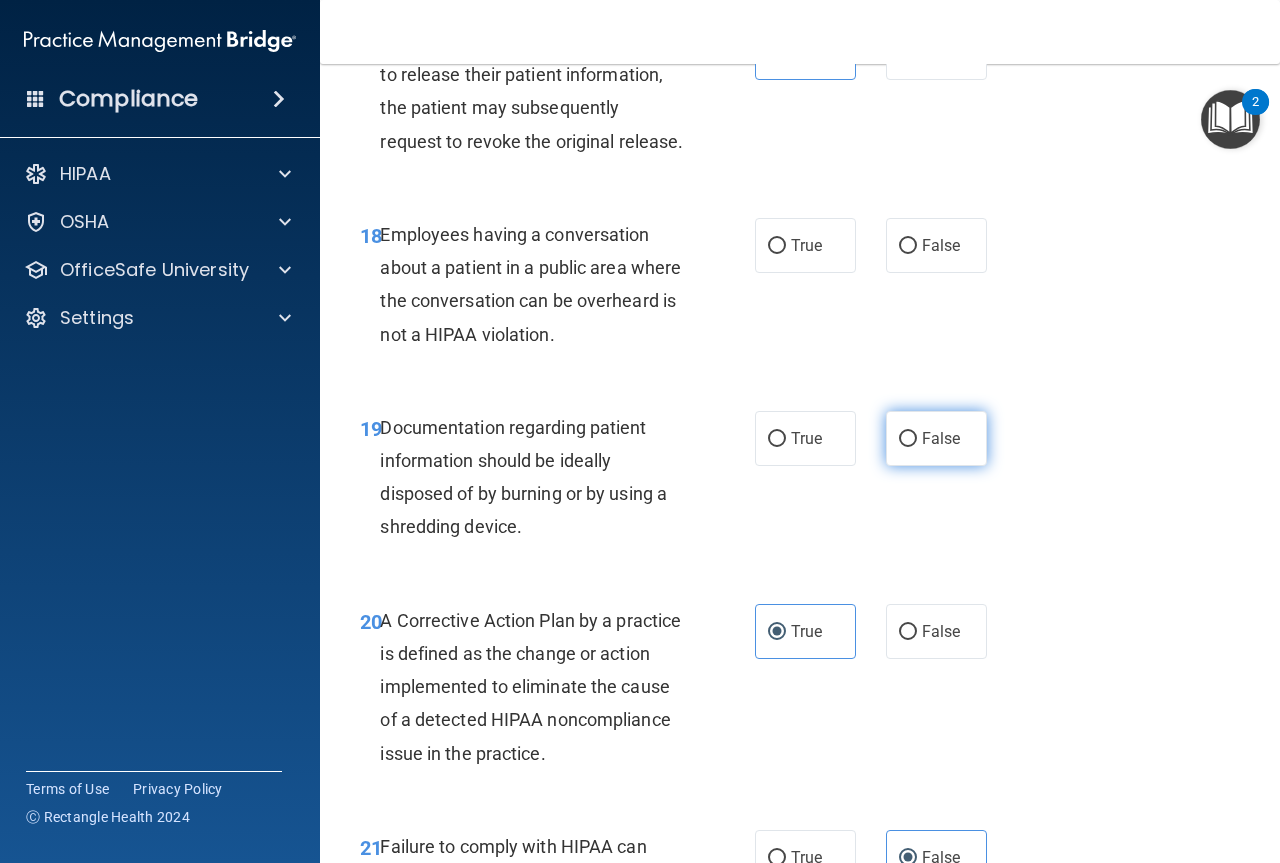 click on "False" at bounding box center [936, 438] 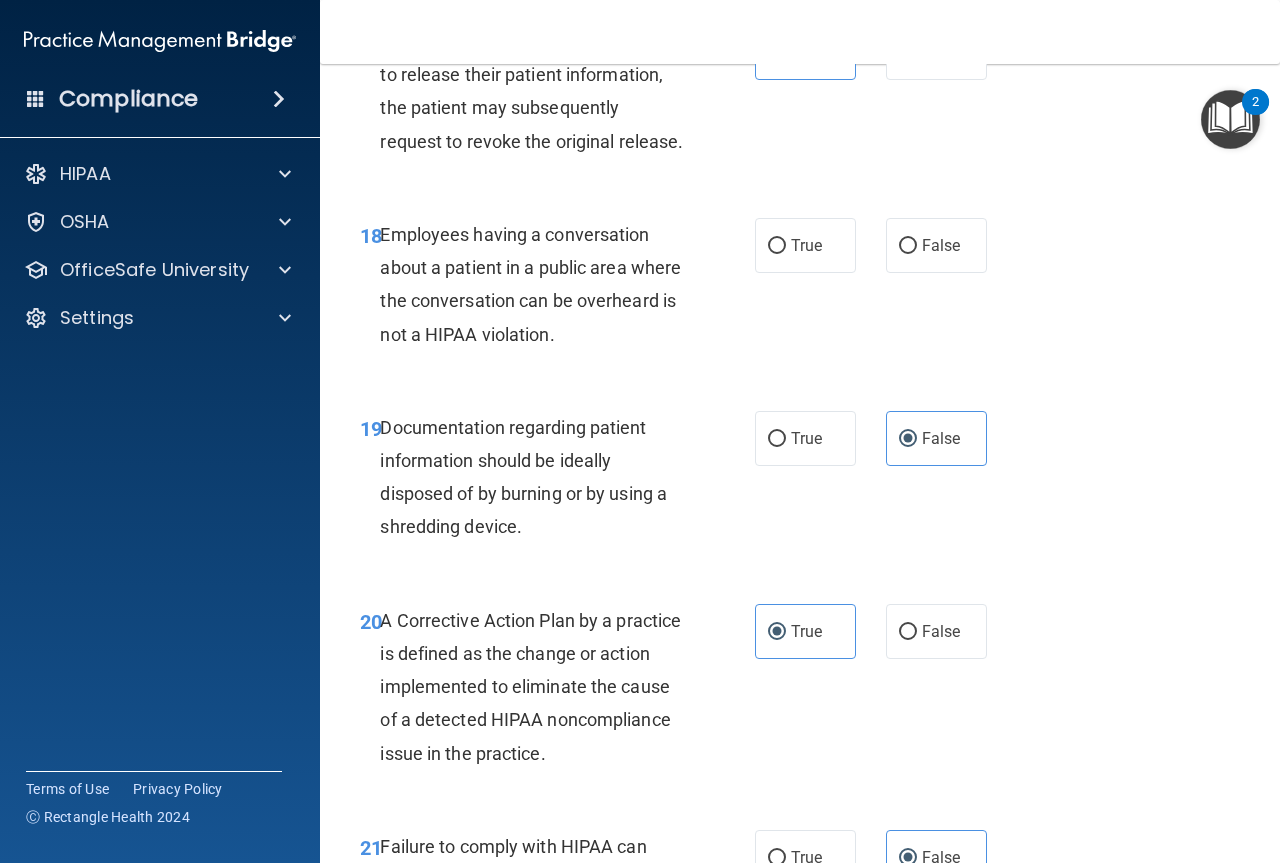 scroll, scrollTop: 3119, scrollLeft: 0, axis: vertical 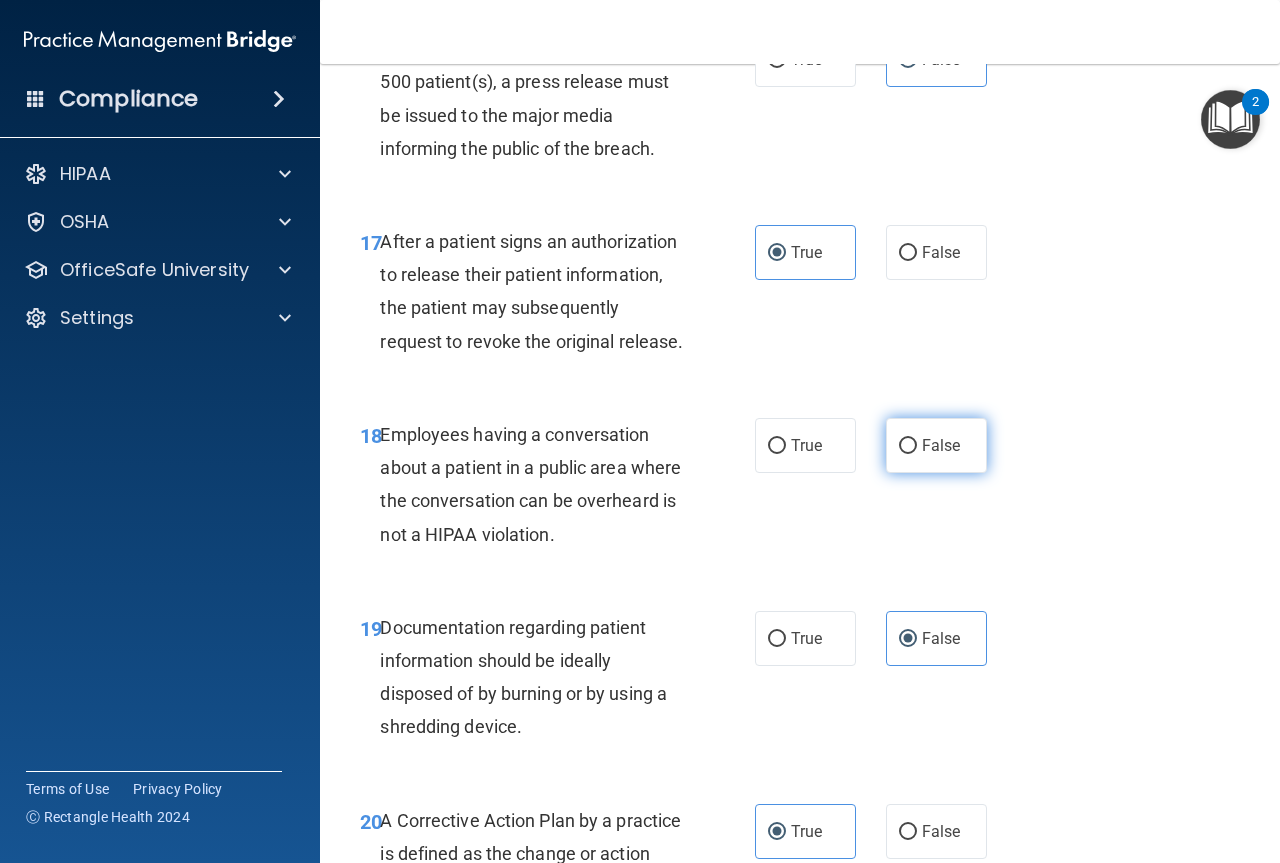 click on "False" at bounding box center (941, 445) 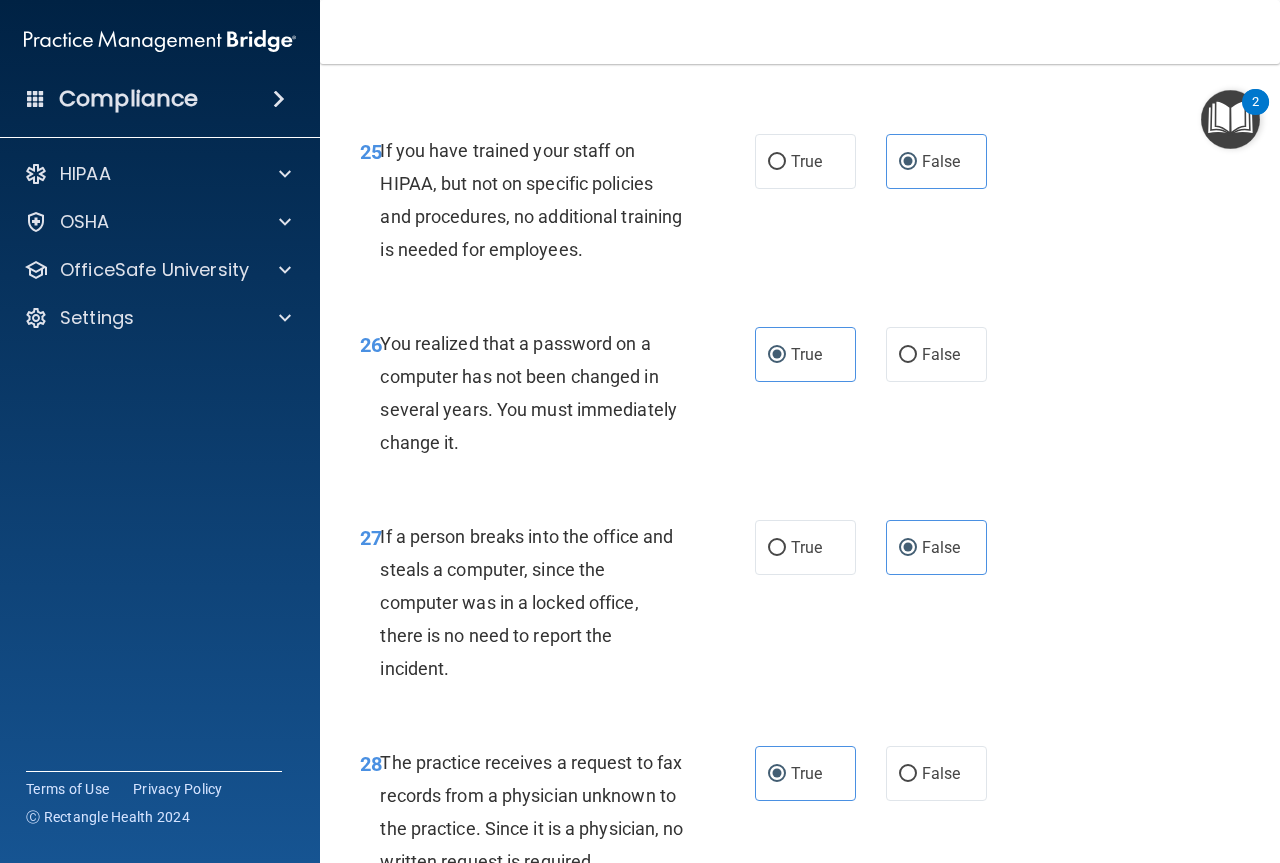 scroll, scrollTop: 5719, scrollLeft: 0, axis: vertical 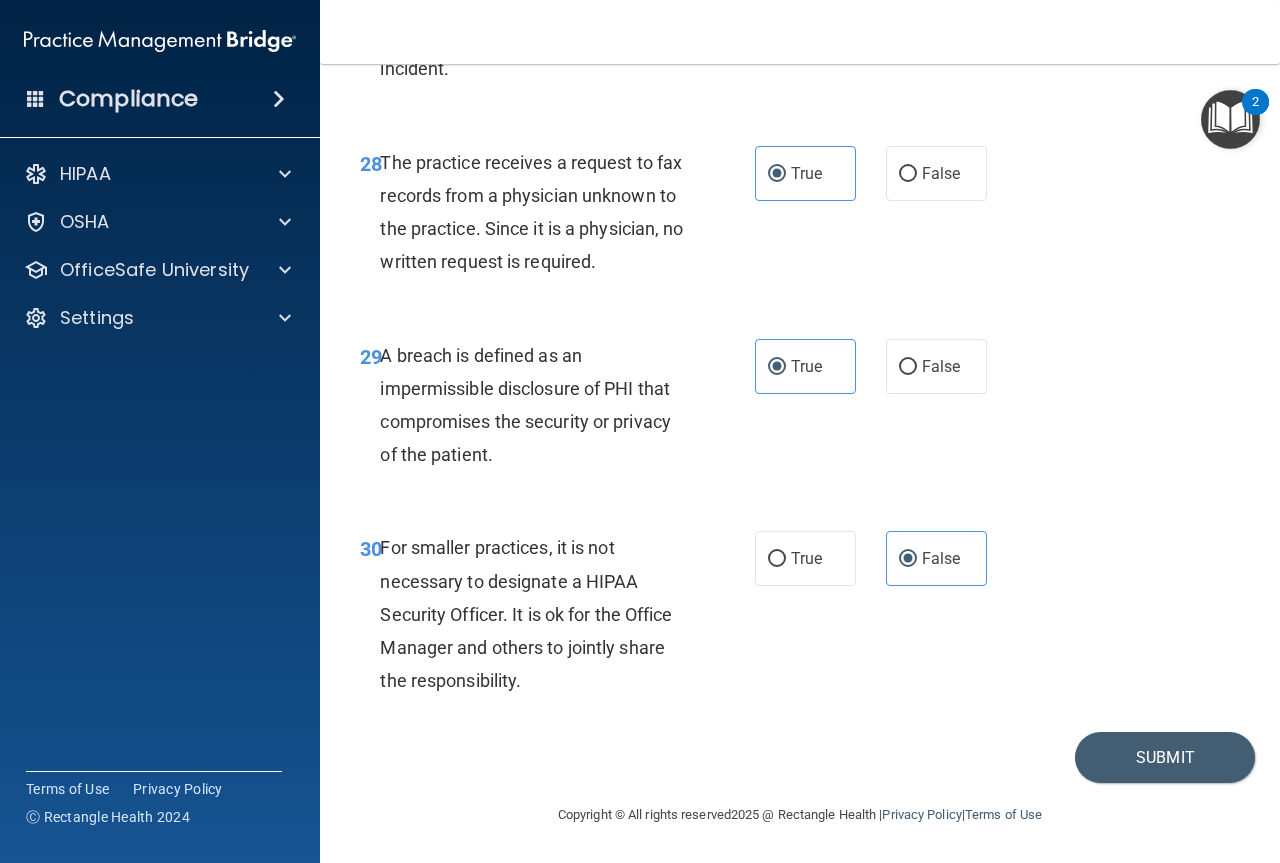 click on "30       For smaller practices, it is not necessary to designate a HIPAA Security Officer.  It is ok for the Office Manager and others to jointly share the responsibility.                 True           False" at bounding box center [800, 619] 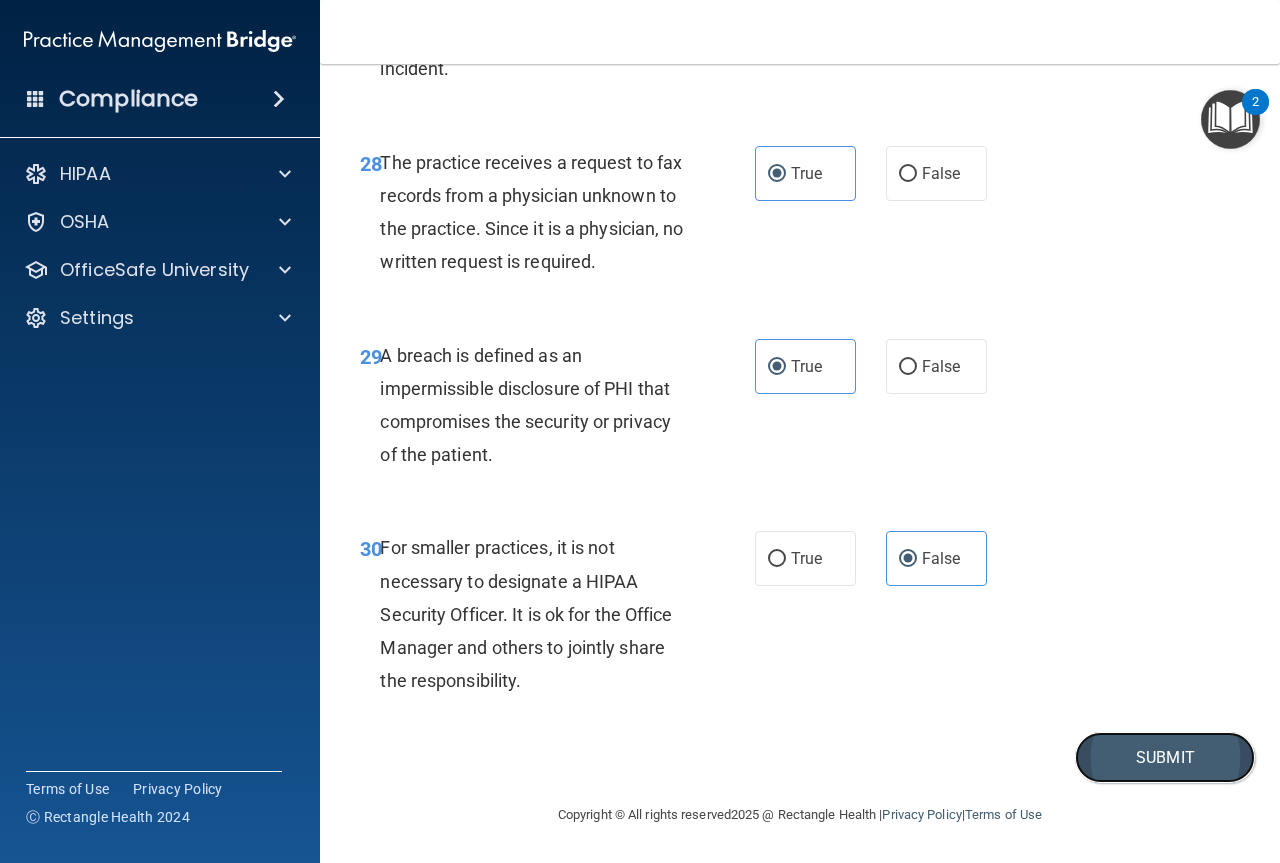 click on "Submit" at bounding box center [1165, 757] 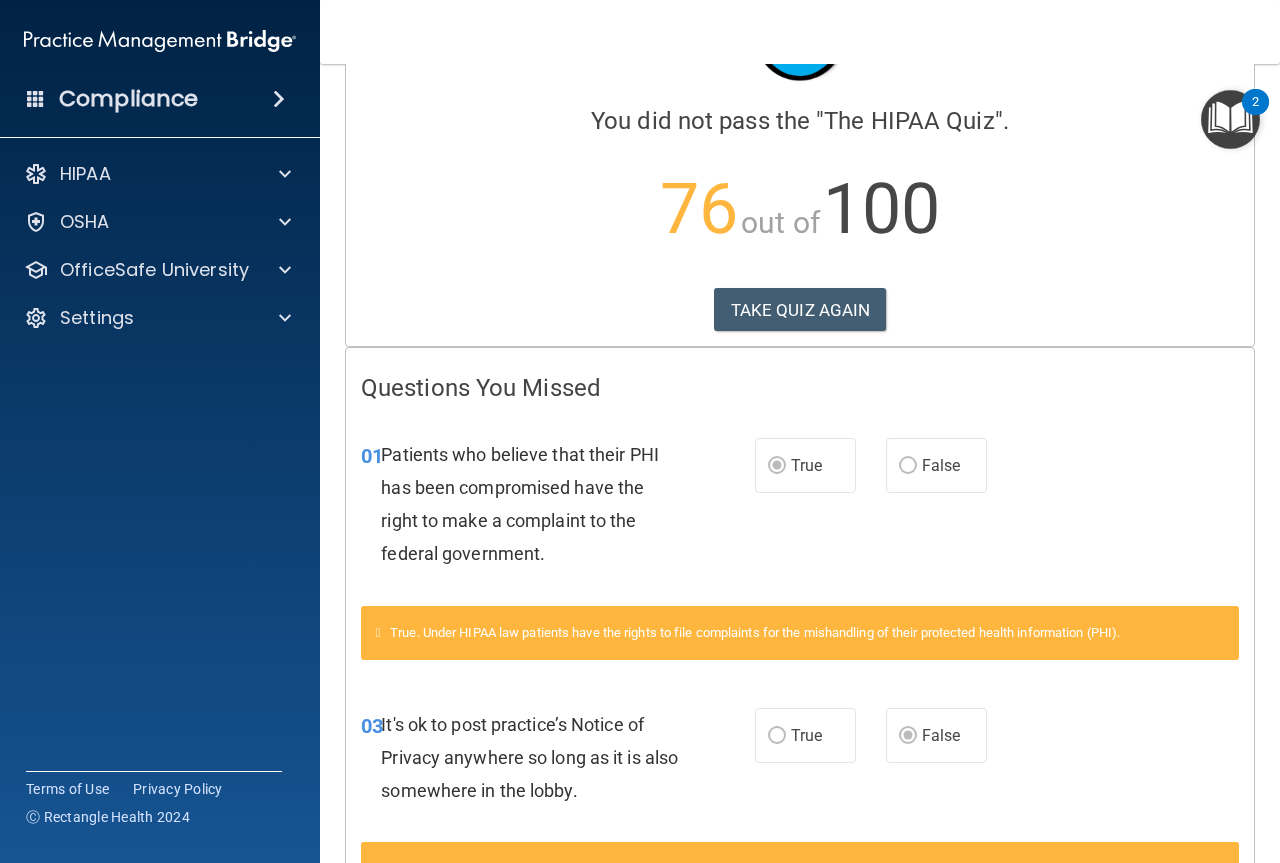 scroll, scrollTop: 0, scrollLeft: 0, axis: both 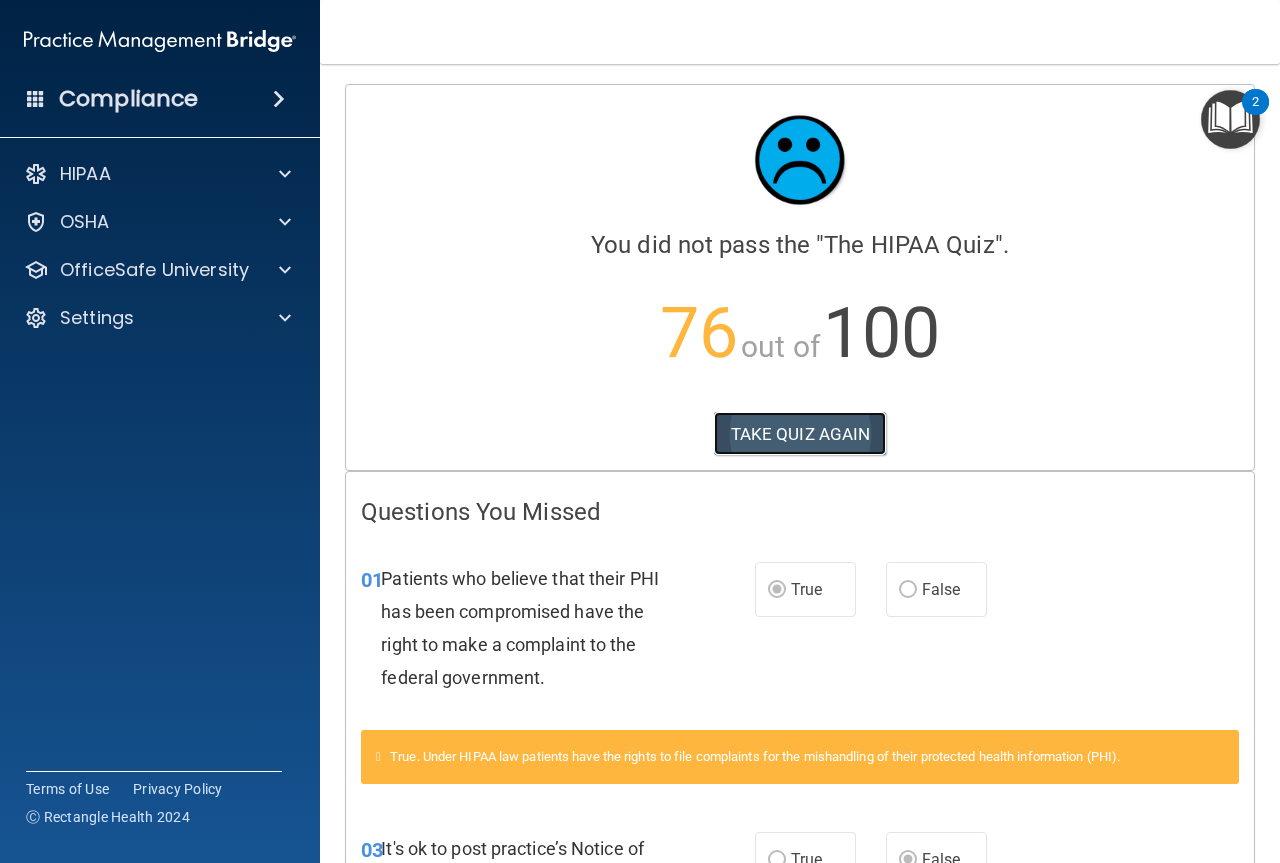 click on "TAKE QUIZ AGAIN" at bounding box center [800, 434] 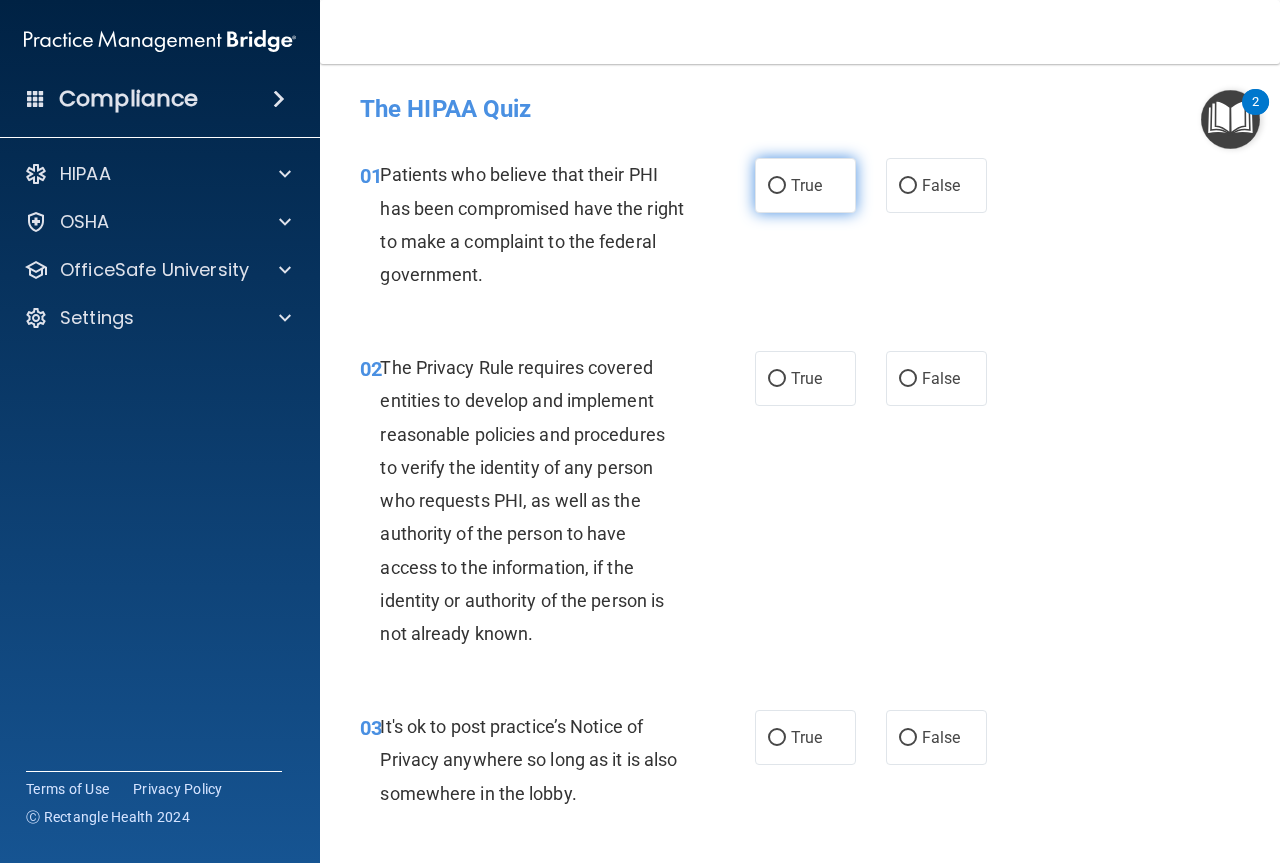 click on "True" at bounding box center (805, 185) 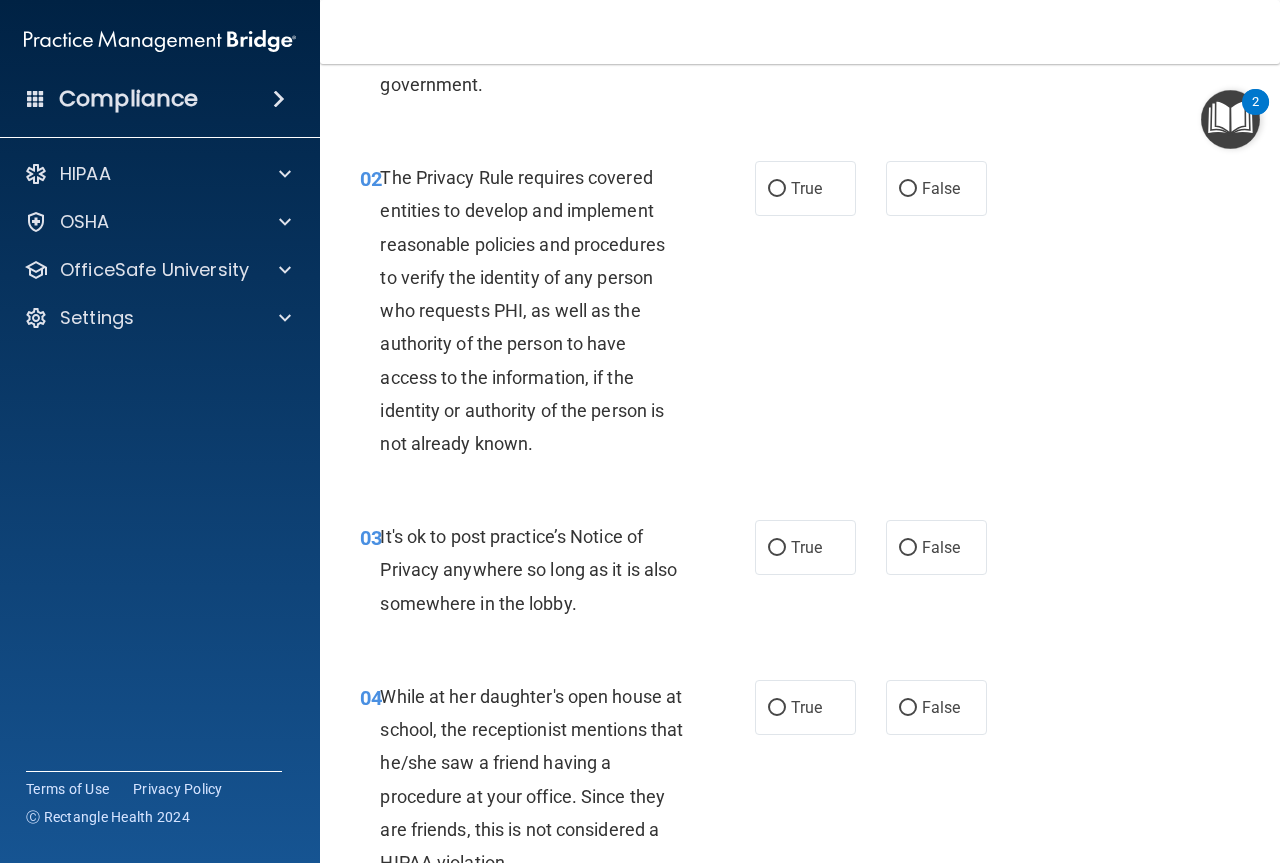 scroll, scrollTop: 200, scrollLeft: 0, axis: vertical 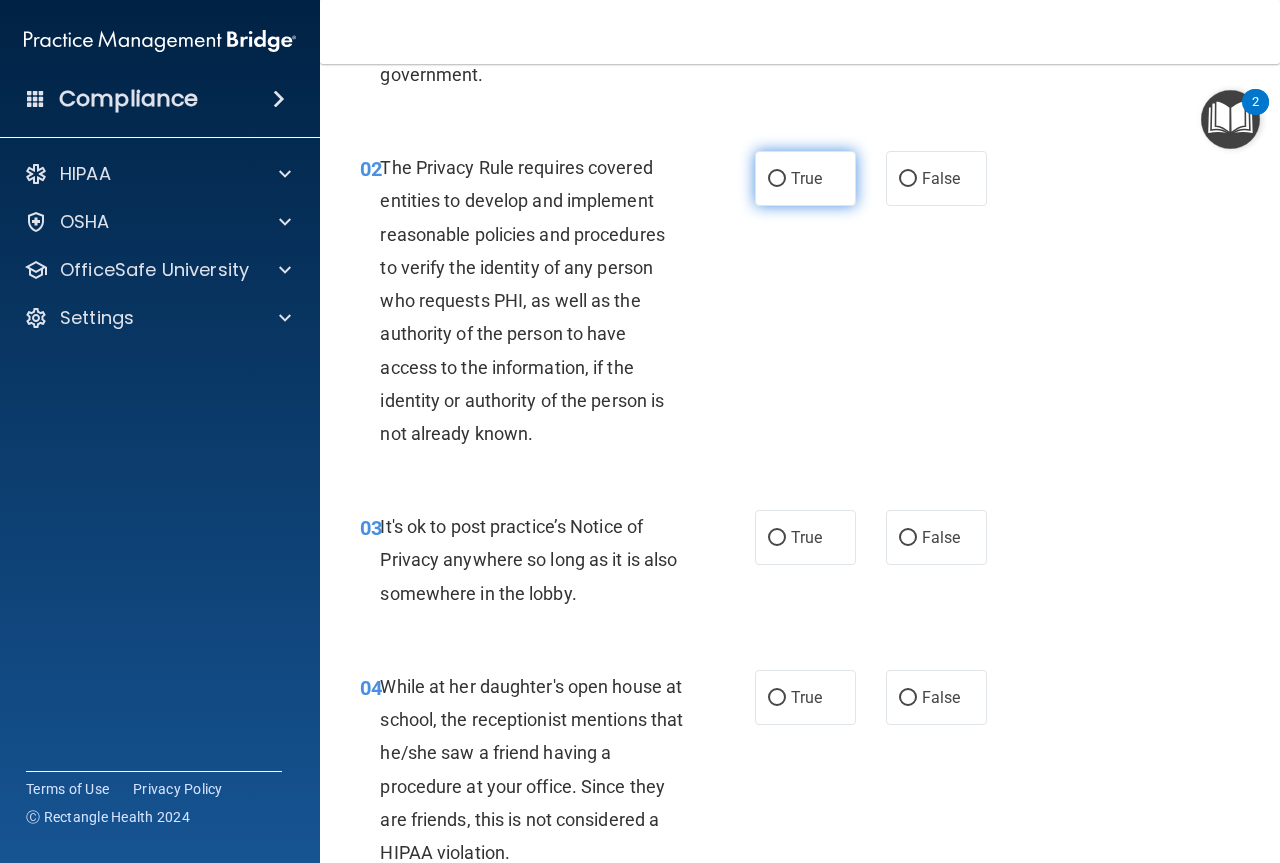 click on "True" at bounding box center [806, 178] 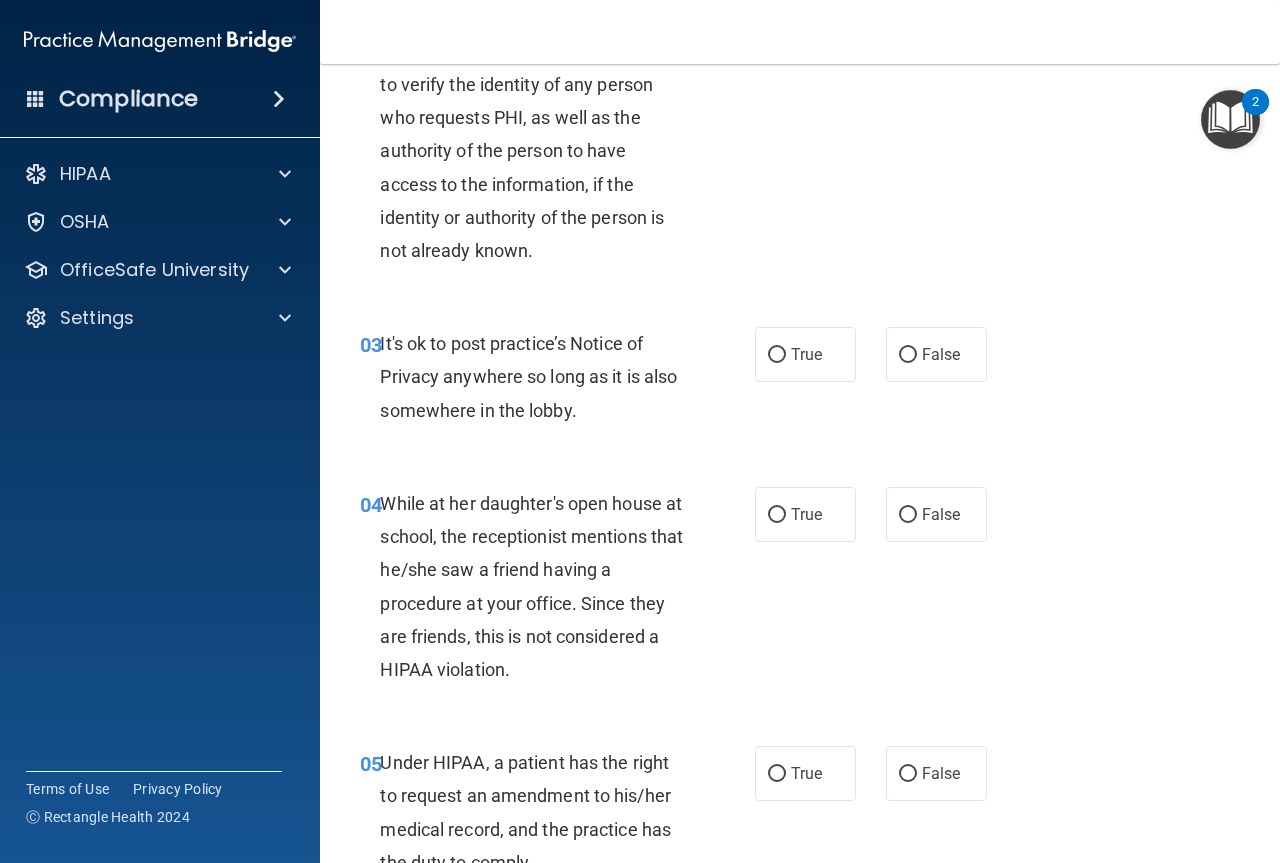 scroll, scrollTop: 400, scrollLeft: 0, axis: vertical 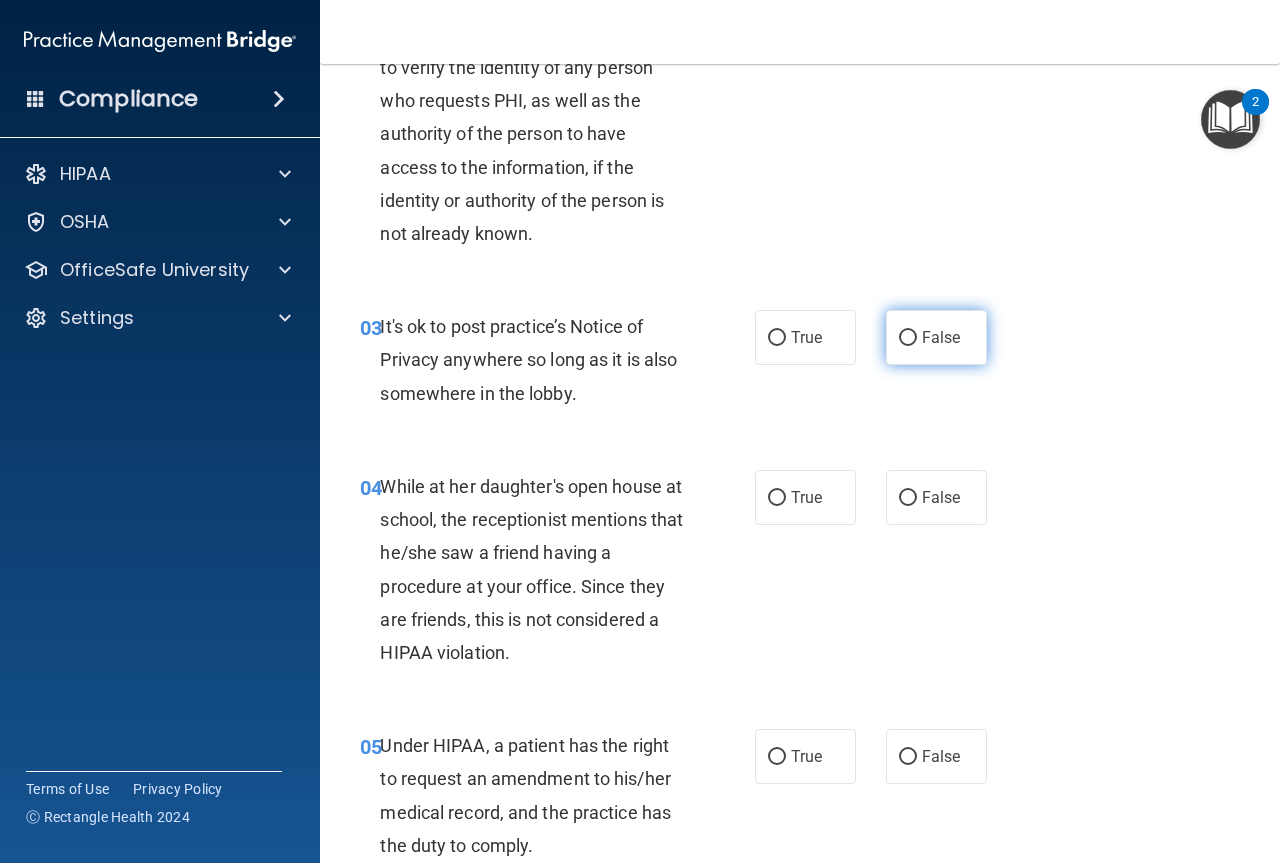 drag, startPoint x: 916, startPoint y: 343, endPoint x: 903, endPoint y: 365, distance: 25.553865 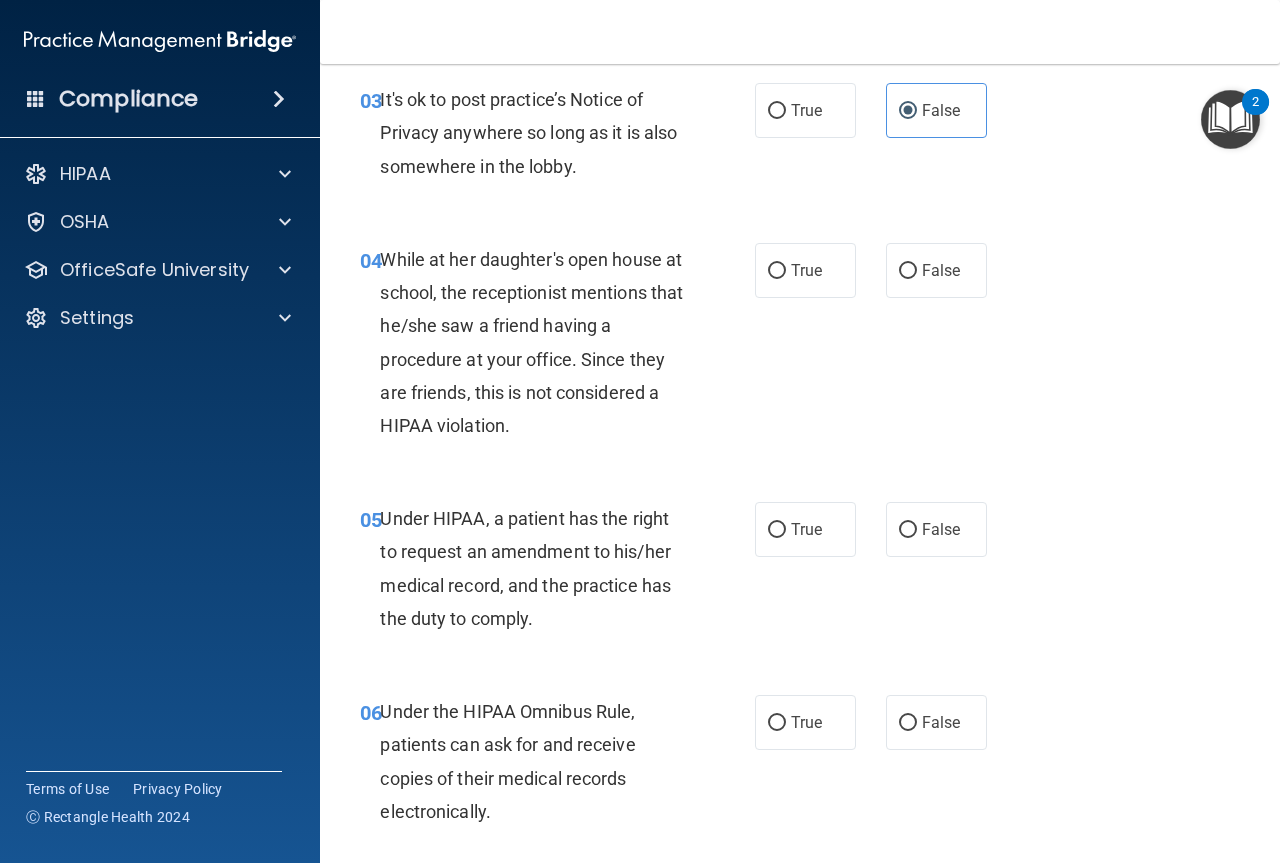 scroll, scrollTop: 700, scrollLeft: 0, axis: vertical 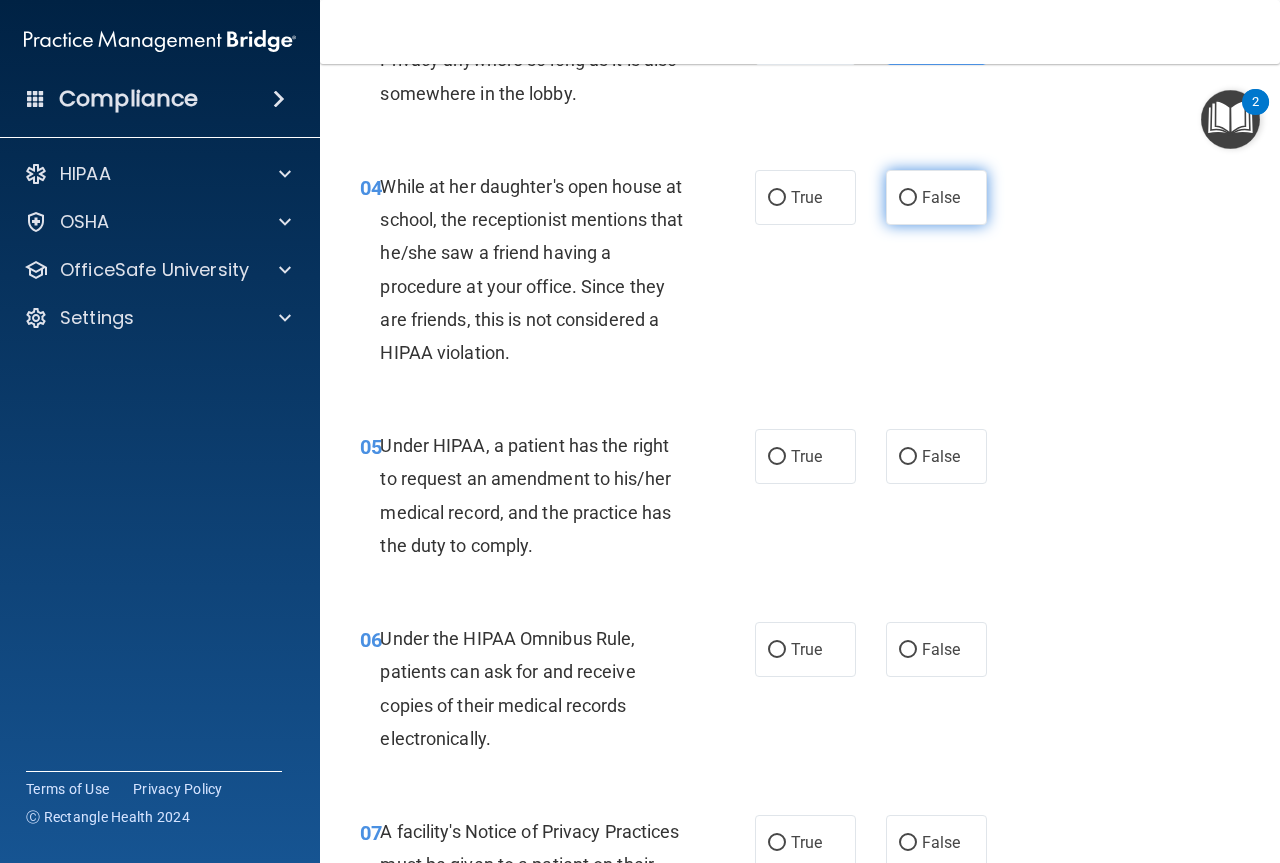 click on "False" at bounding box center (941, 197) 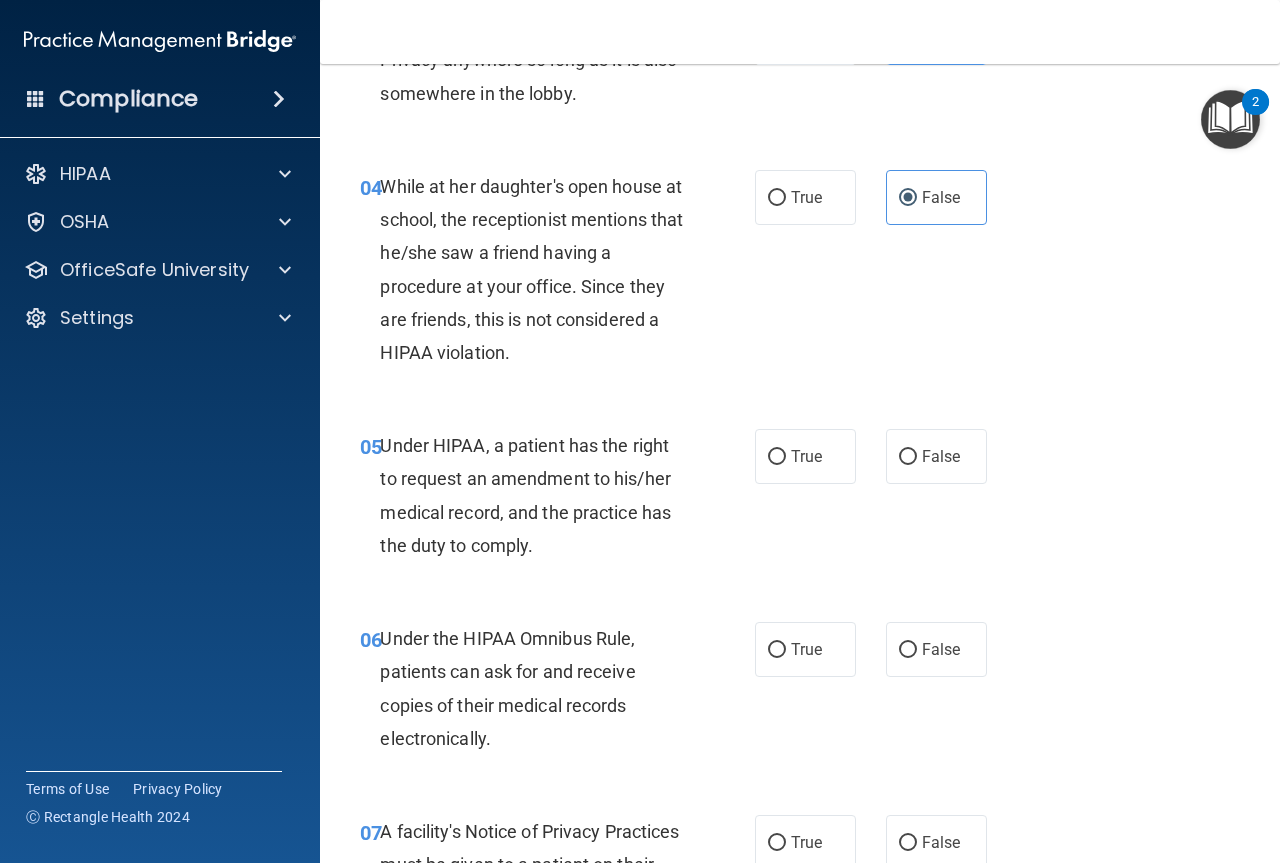 scroll, scrollTop: 900, scrollLeft: 0, axis: vertical 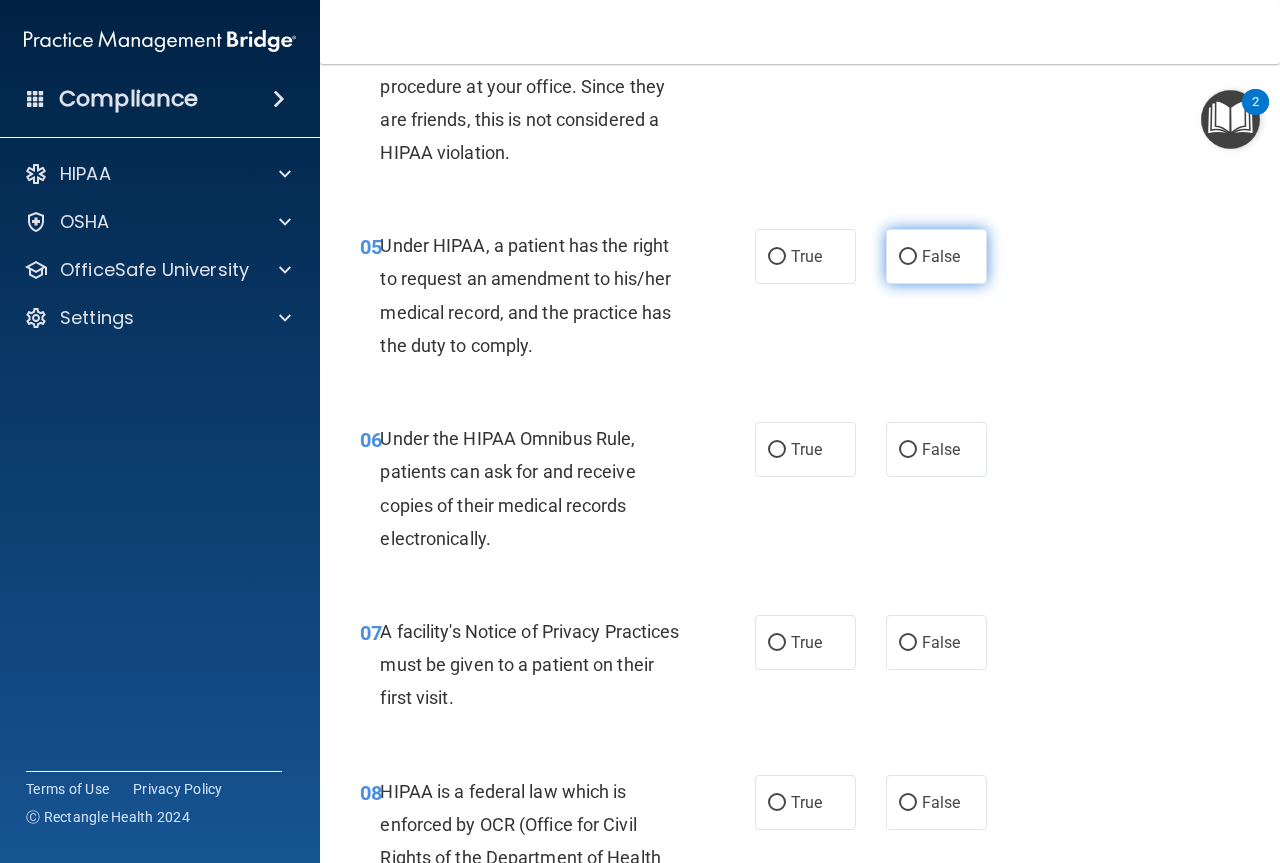 click on "False" at bounding box center (936, 256) 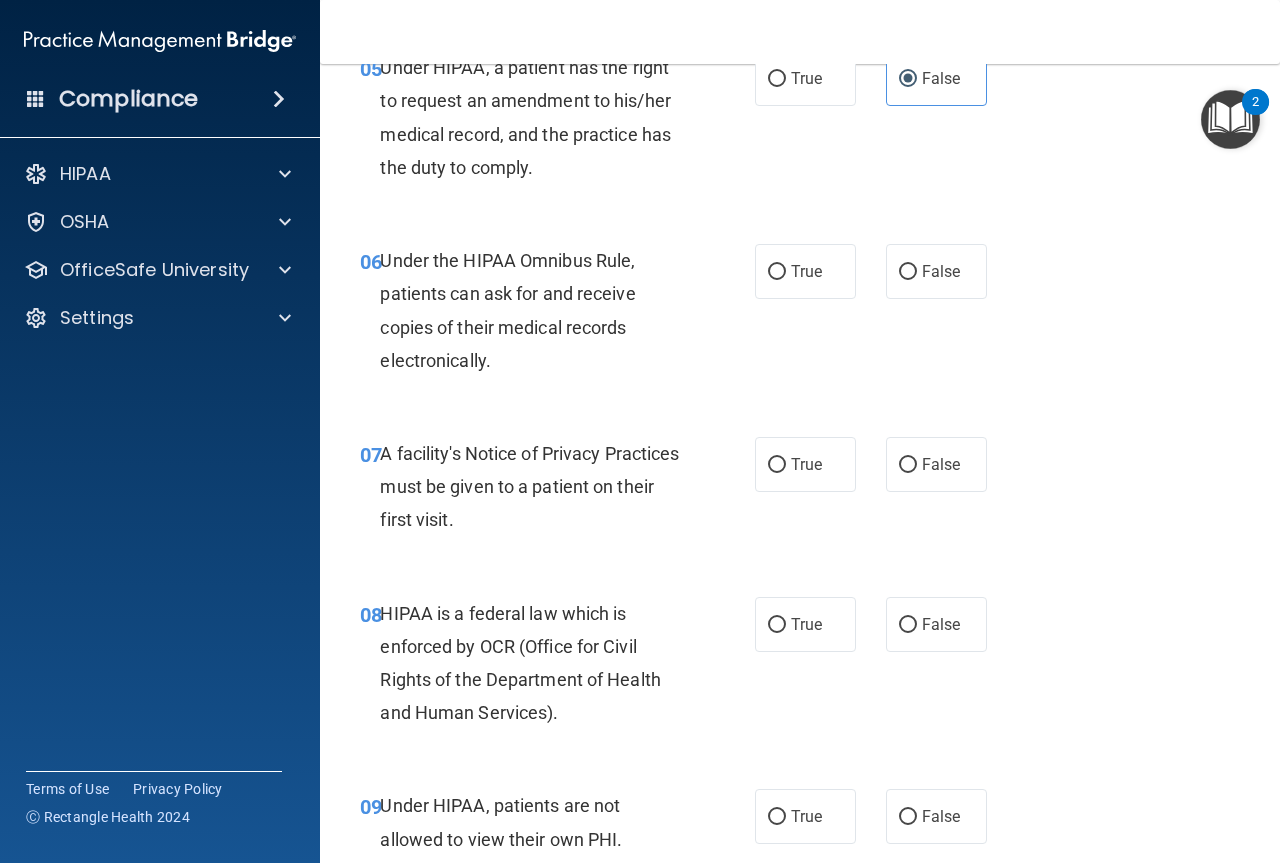 scroll, scrollTop: 1100, scrollLeft: 0, axis: vertical 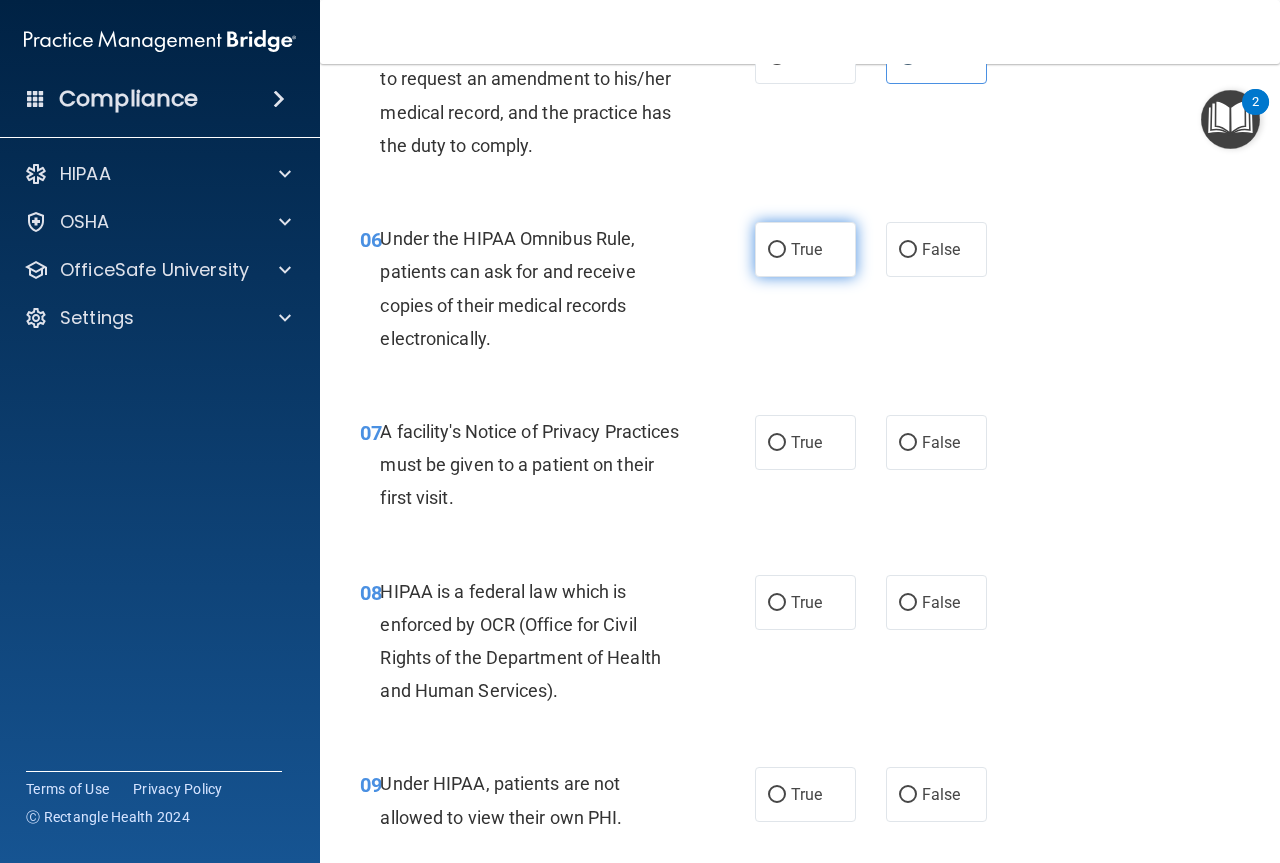 click on "True" at bounding box center (805, 249) 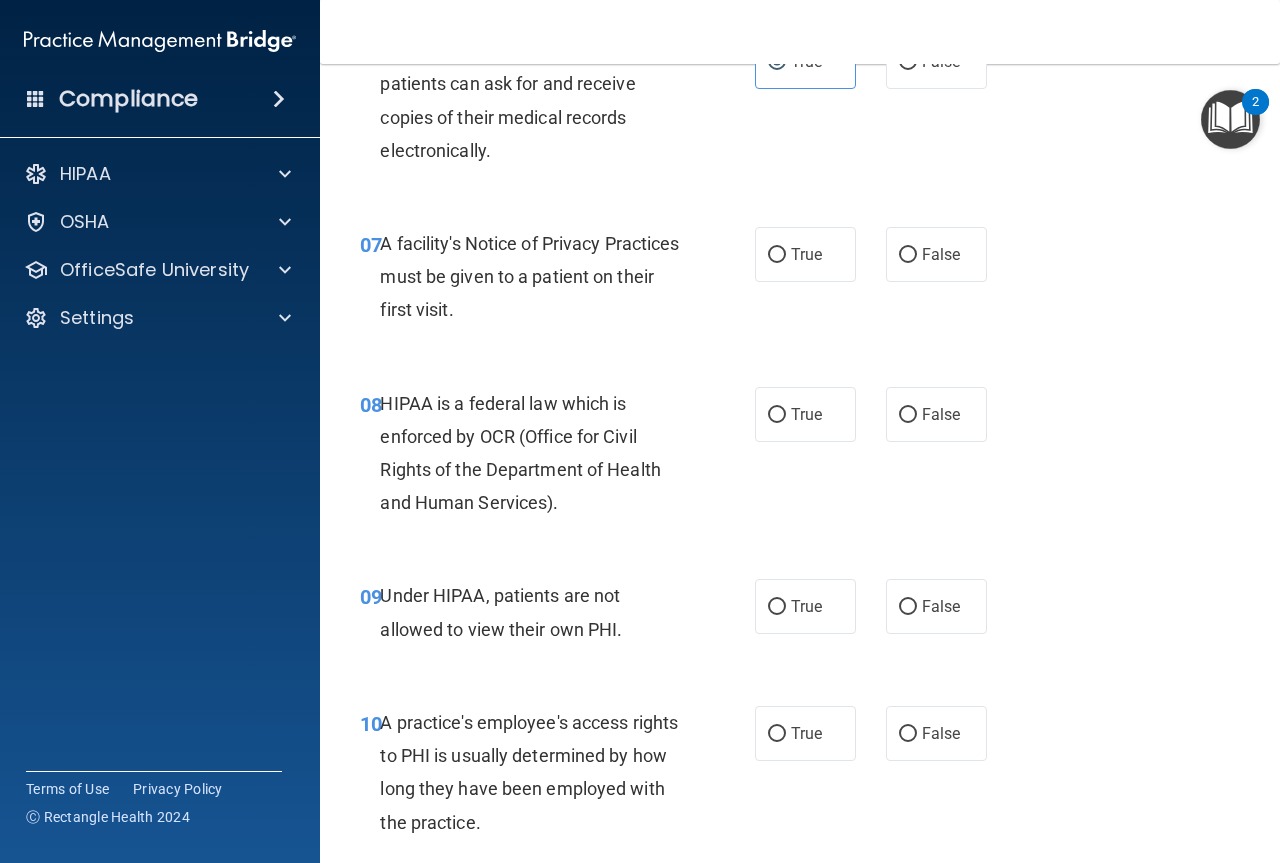 scroll, scrollTop: 1300, scrollLeft: 0, axis: vertical 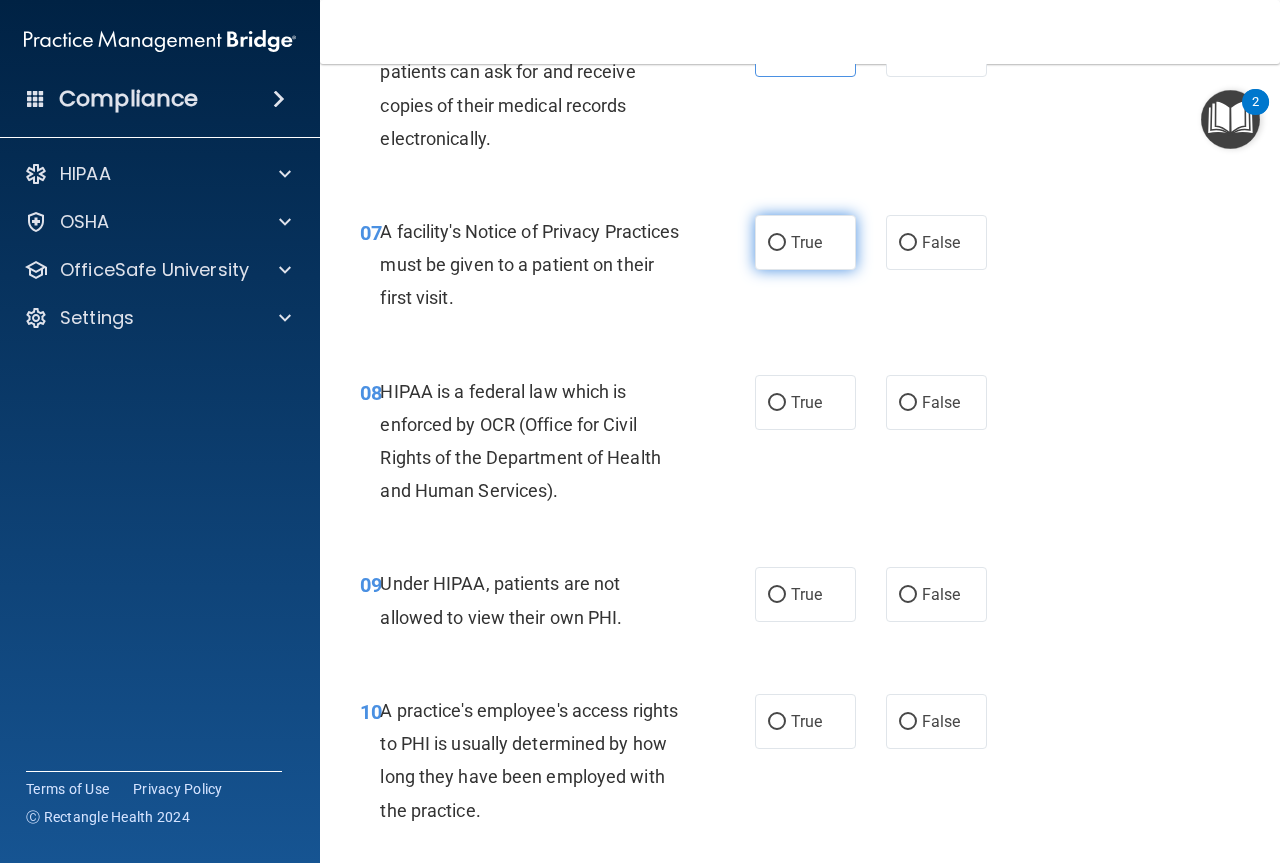 click on "True" at bounding box center (806, 242) 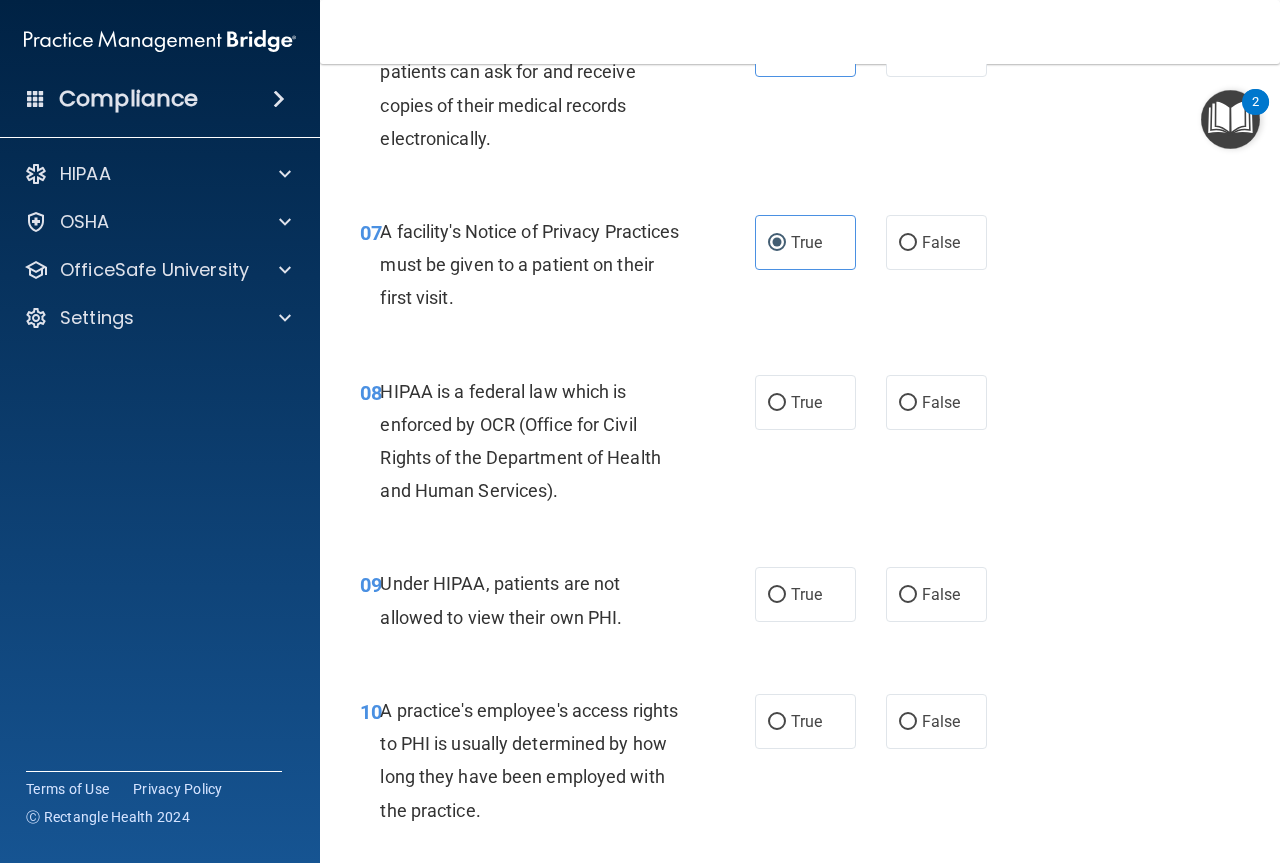 scroll, scrollTop: 1500, scrollLeft: 0, axis: vertical 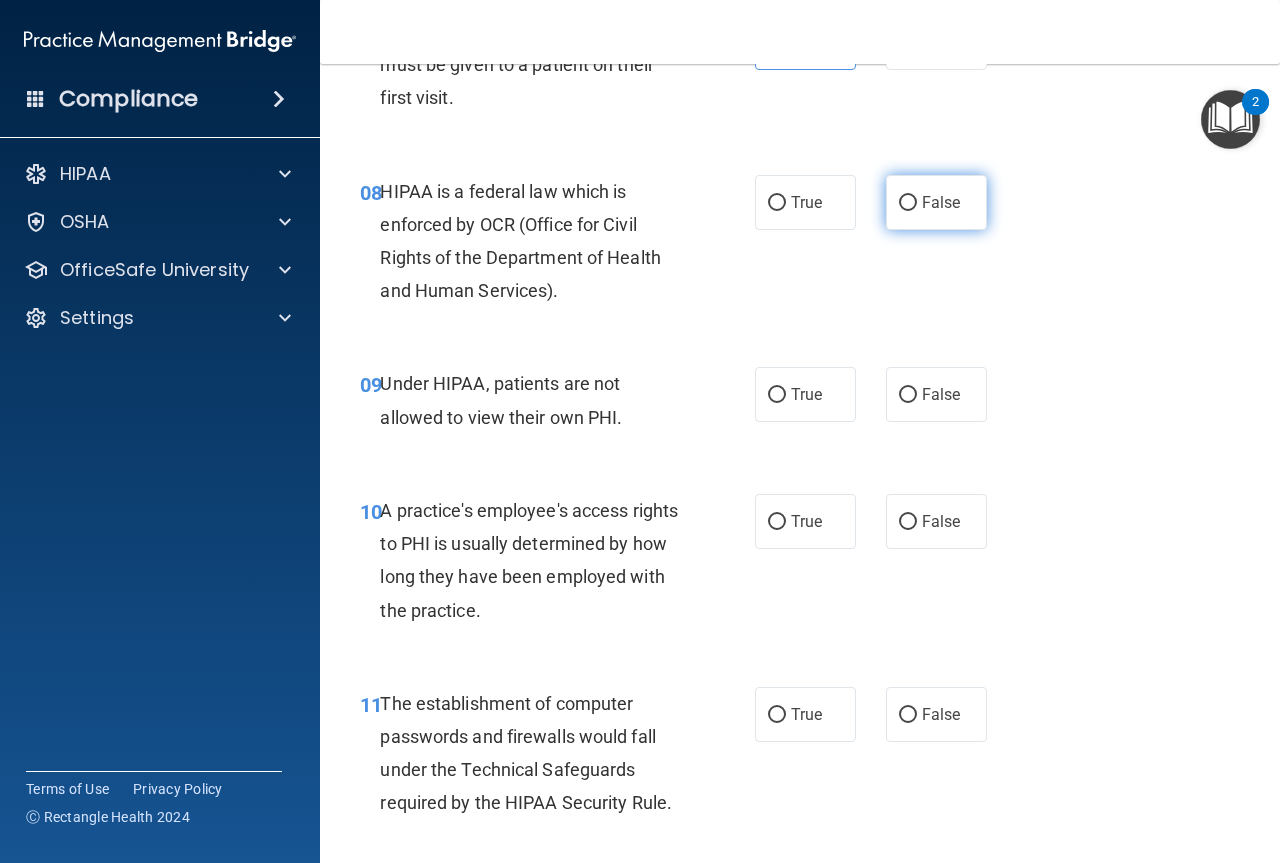 click on "False" at bounding box center (941, 202) 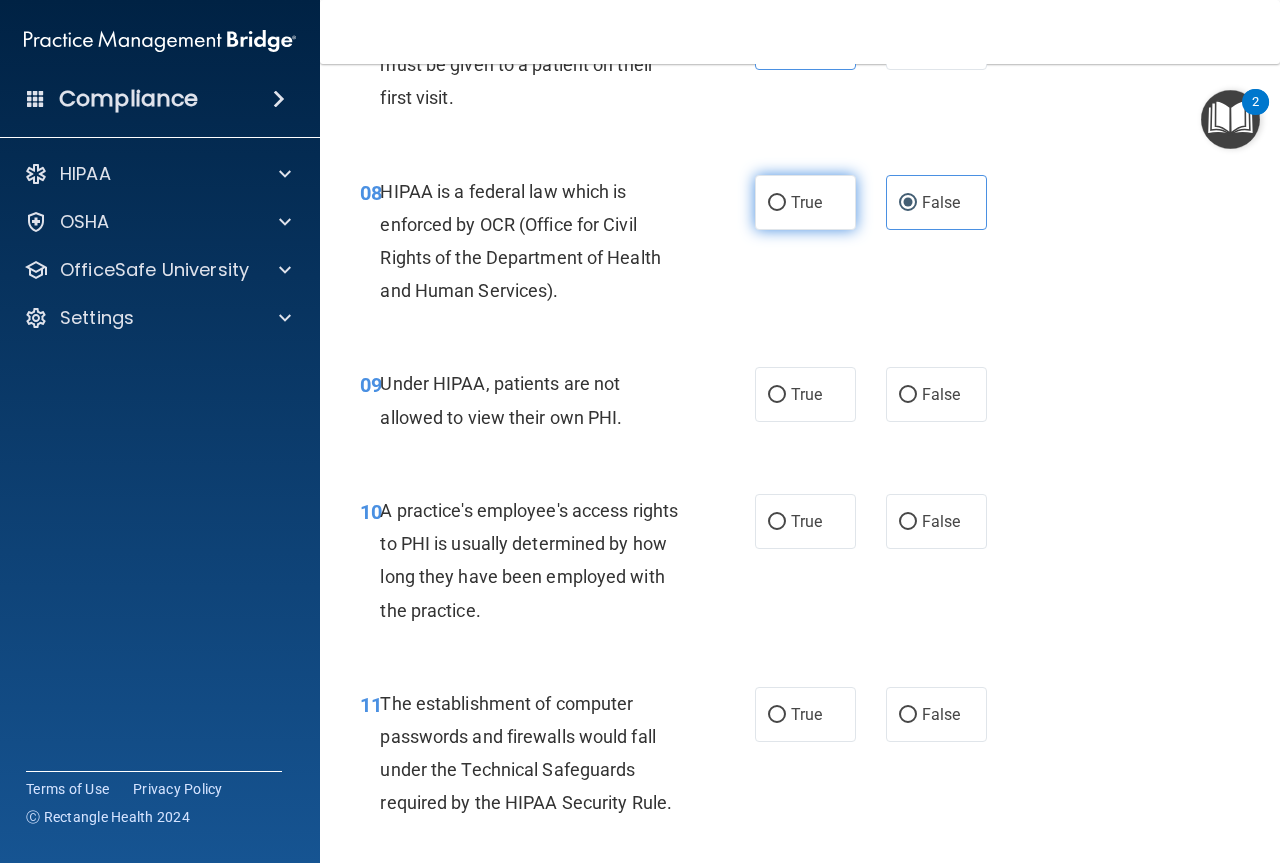 click on "True" at bounding box center [806, 202] 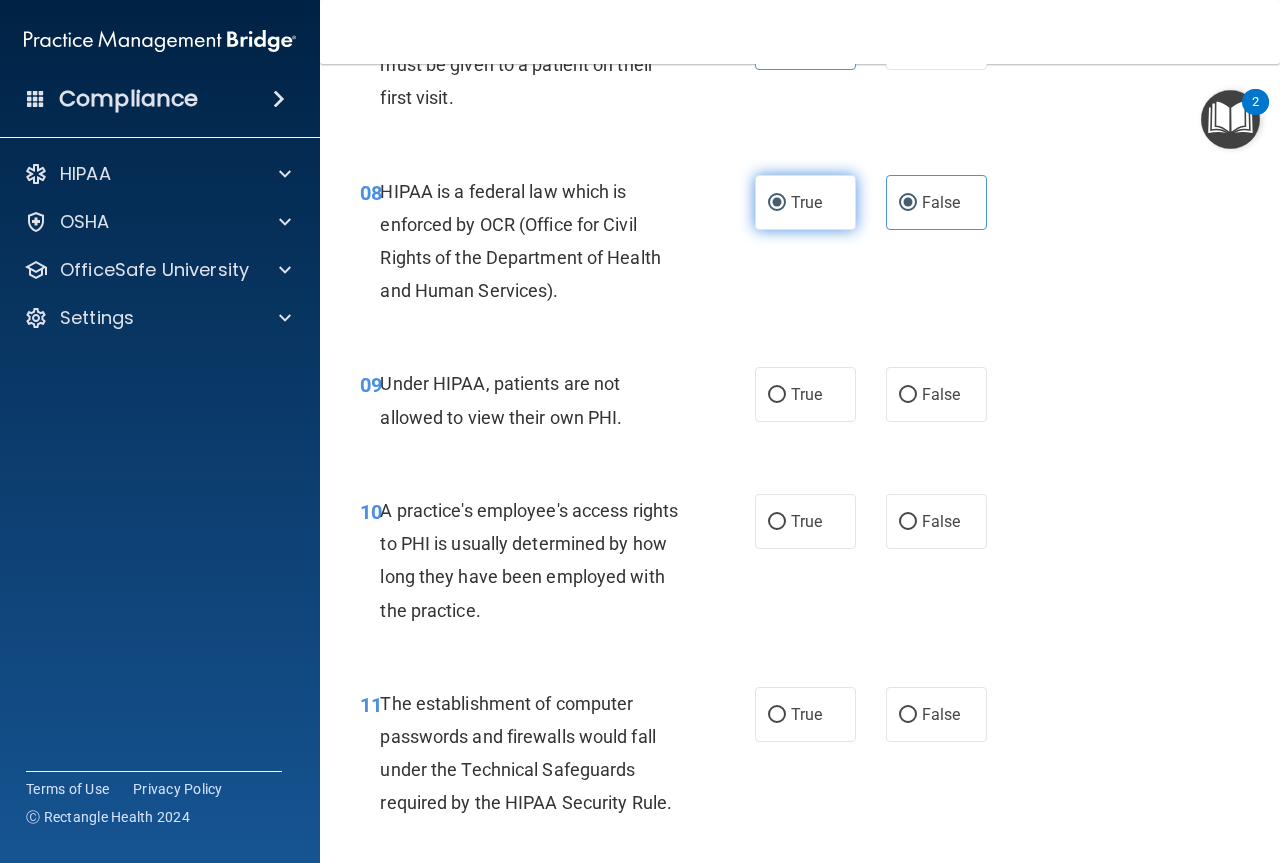 radio on "false" 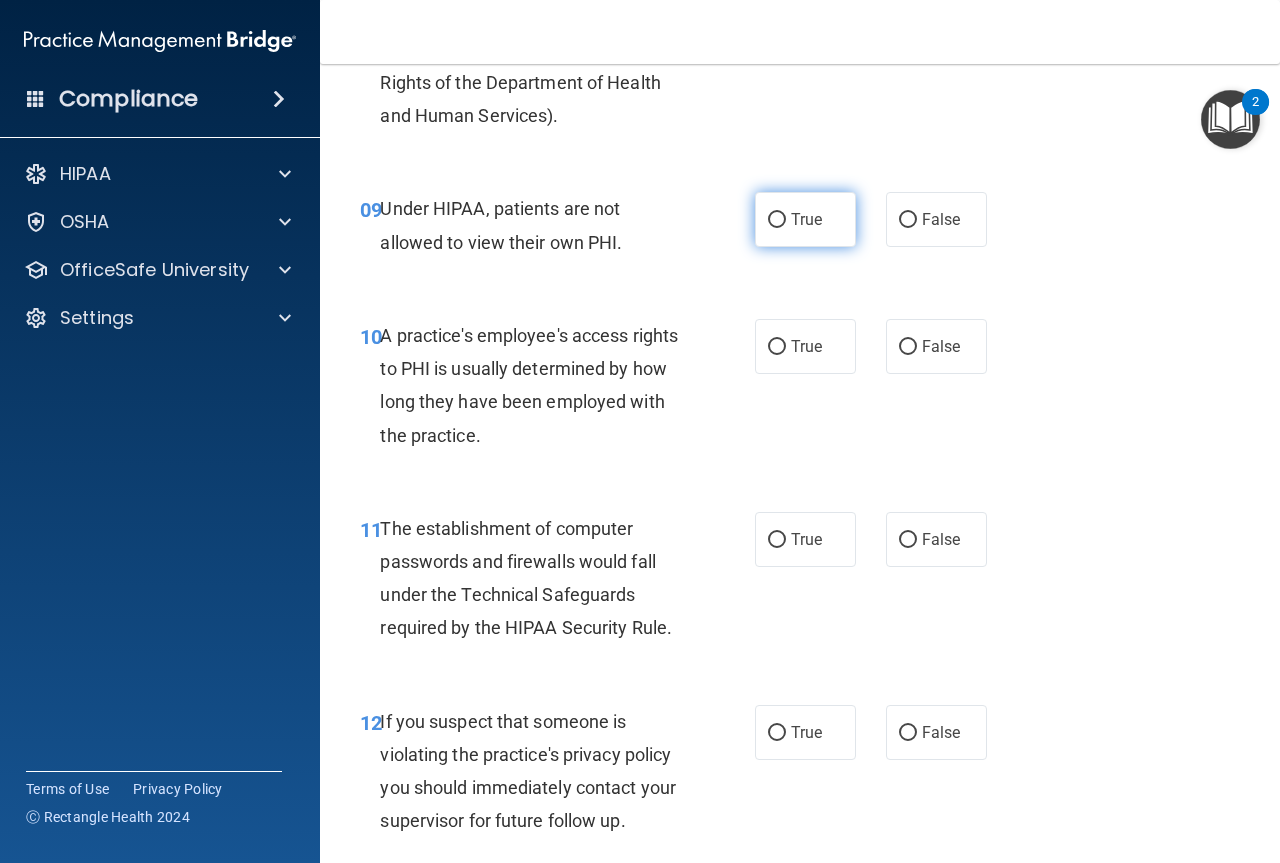scroll, scrollTop: 1700, scrollLeft: 0, axis: vertical 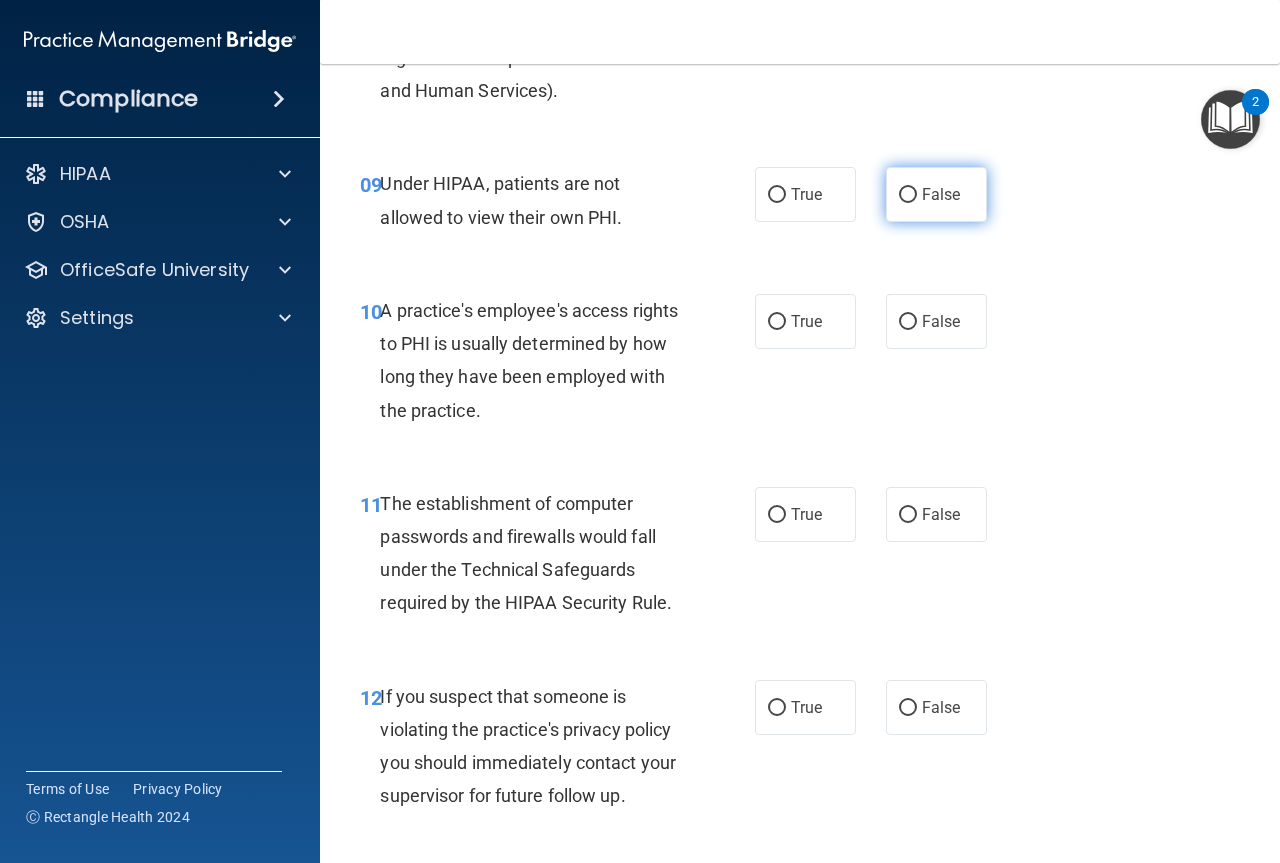 click on "False" at bounding box center (941, 194) 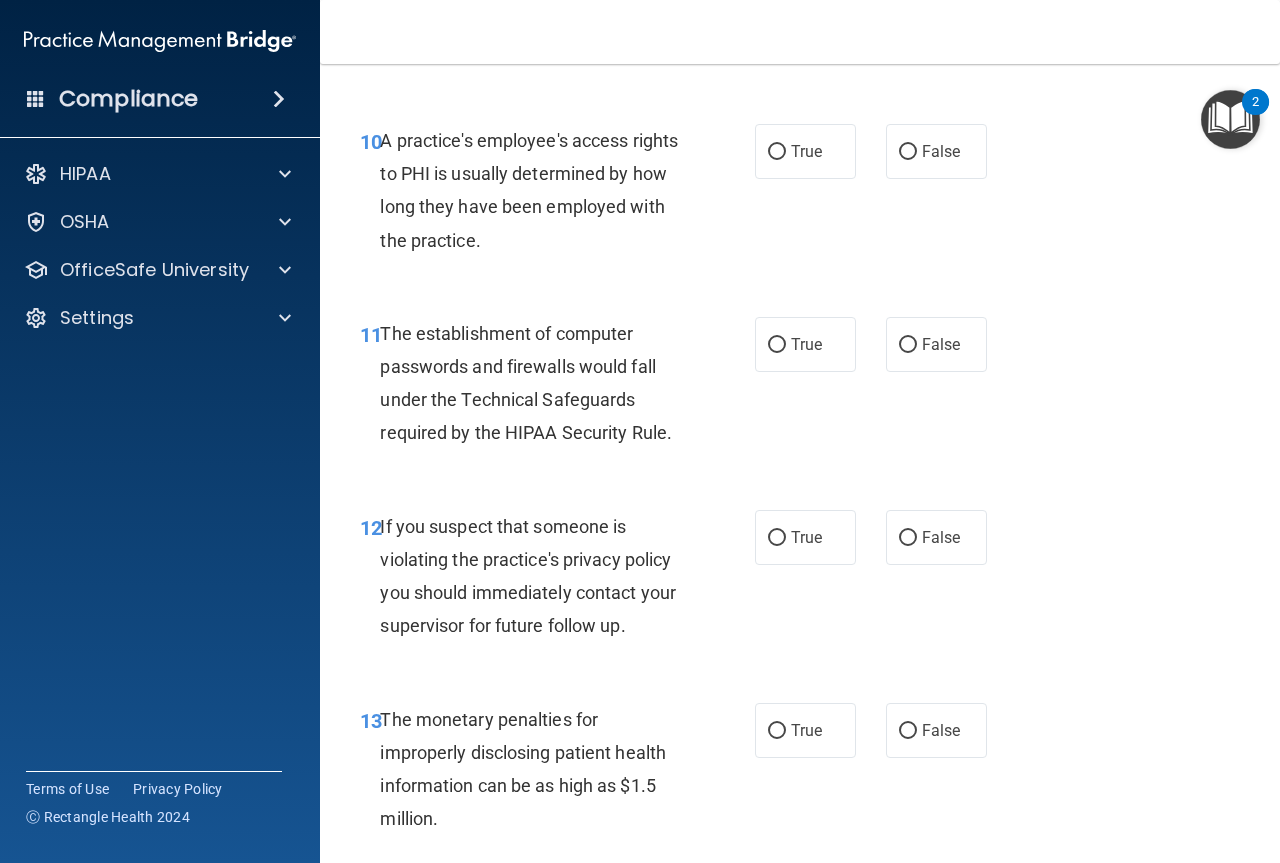 scroll, scrollTop: 1900, scrollLeft: 0, axis: vertical 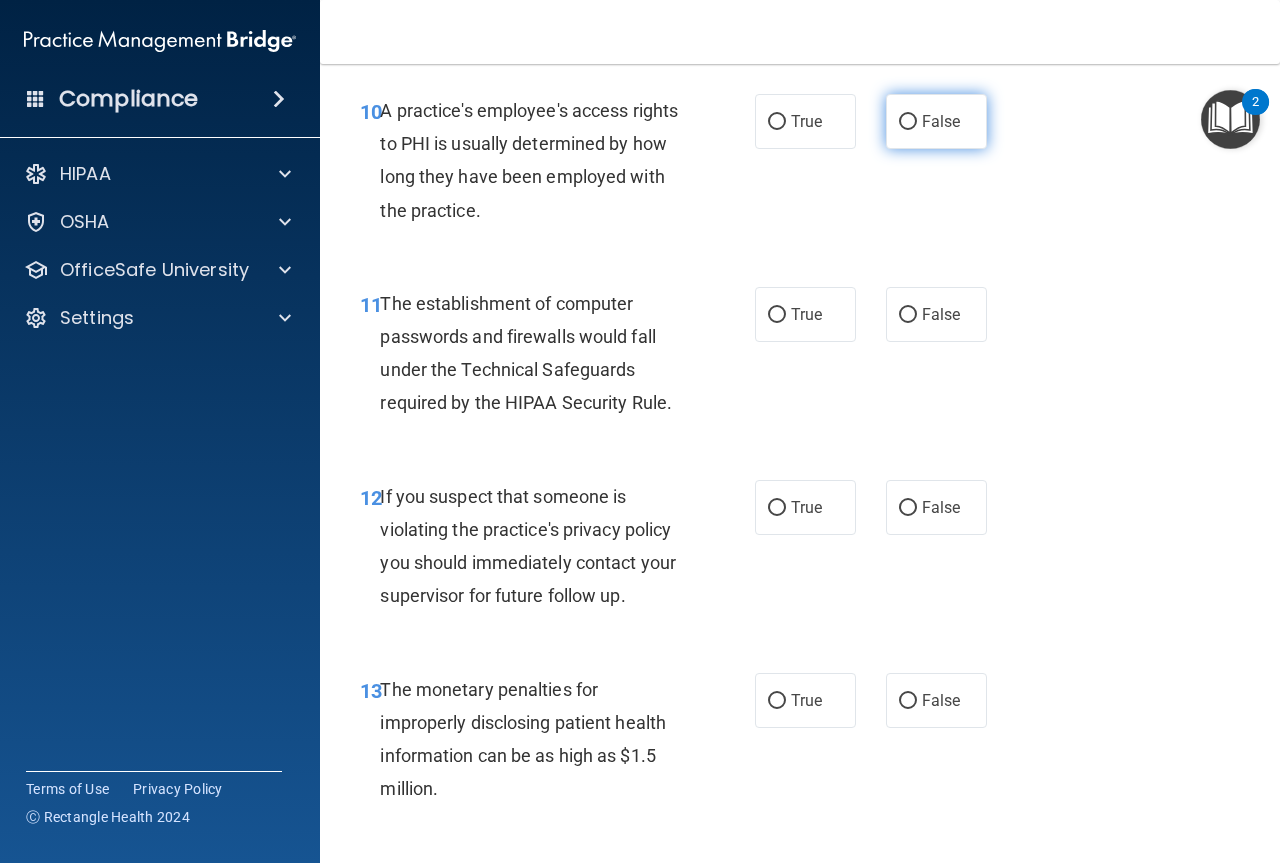 click on "False" at bounding box center (936, 121) 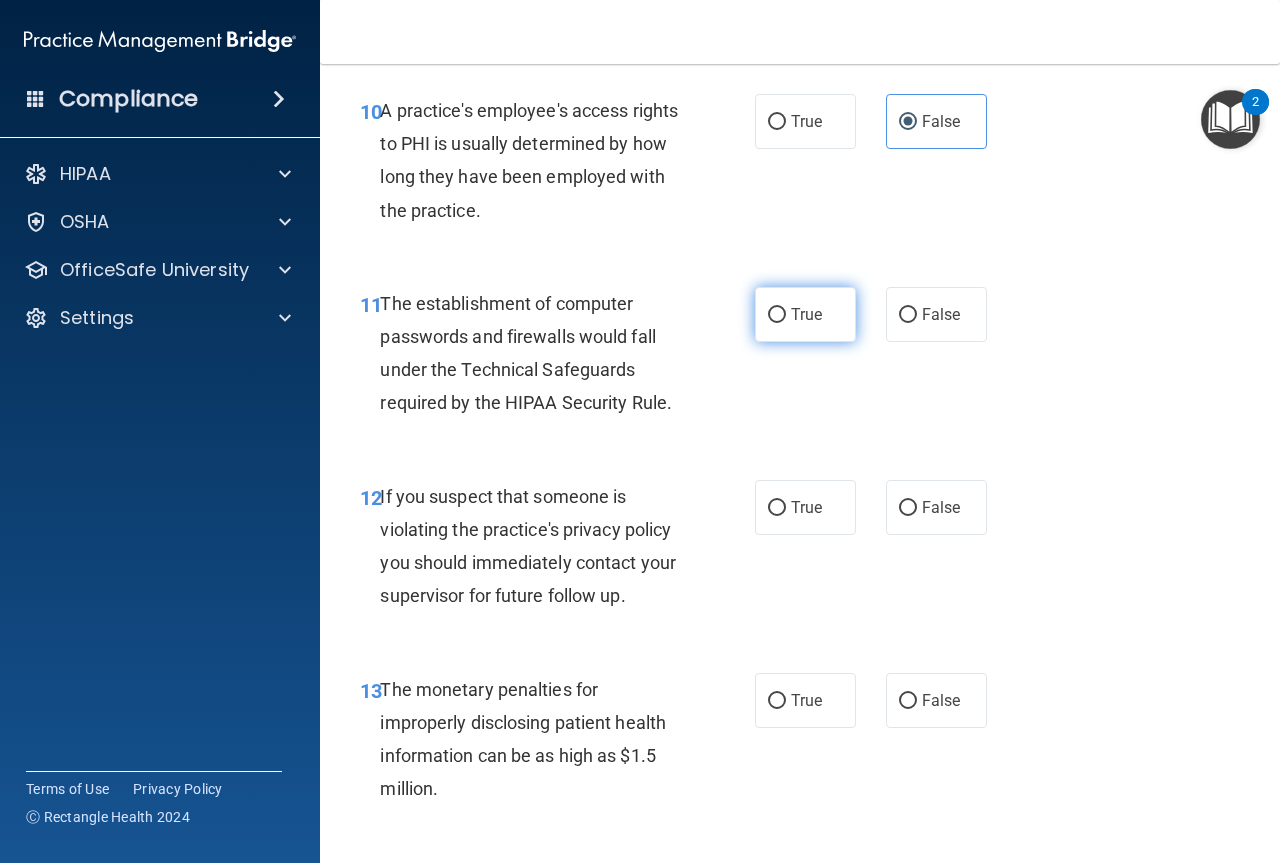 click on "True" at bounding box center (805, 314) 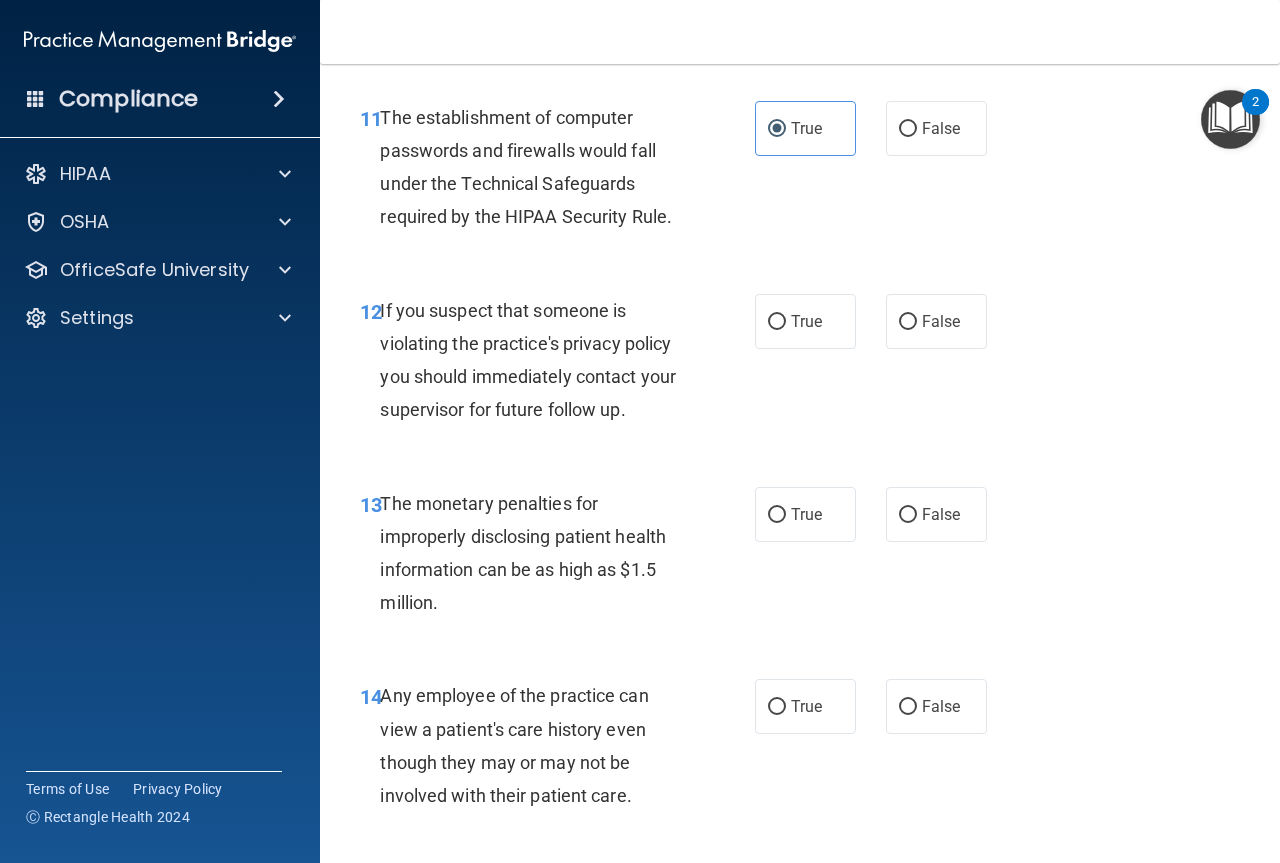 scroll, scrollTop: 2100, scrollLeft: 0, axis: vertical 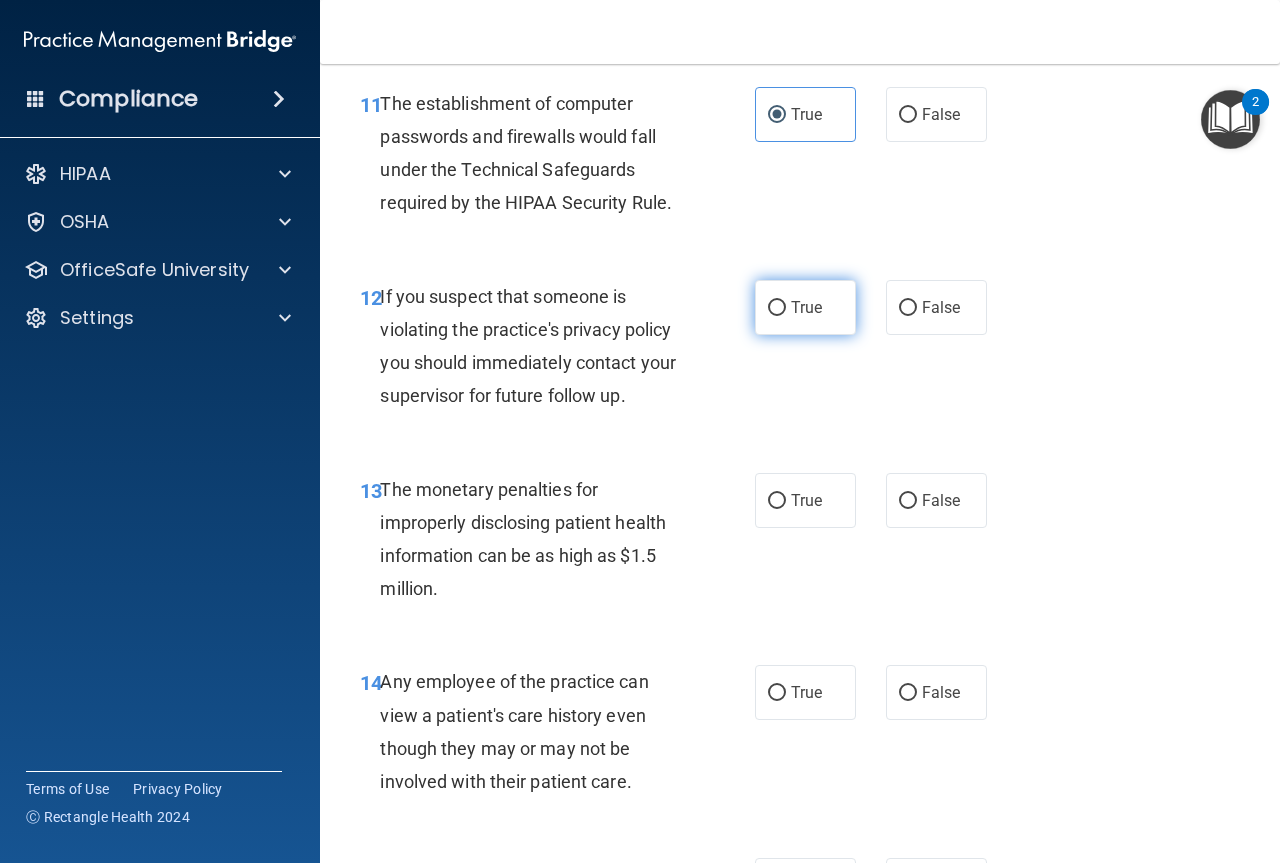 click on "True" at bounding box center [805, 307] 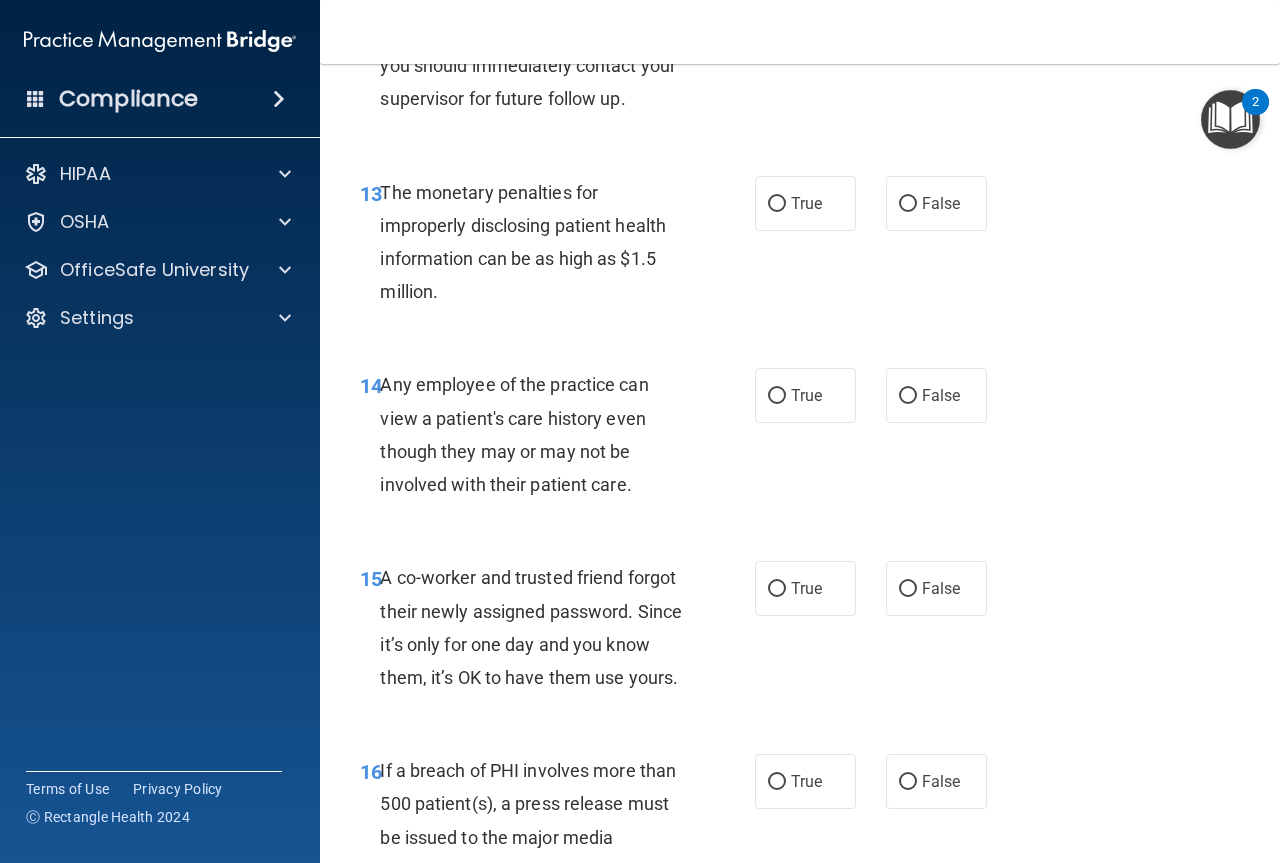 scroll, scrollTop: 2400, scrollLeft: 0, axis: vertical 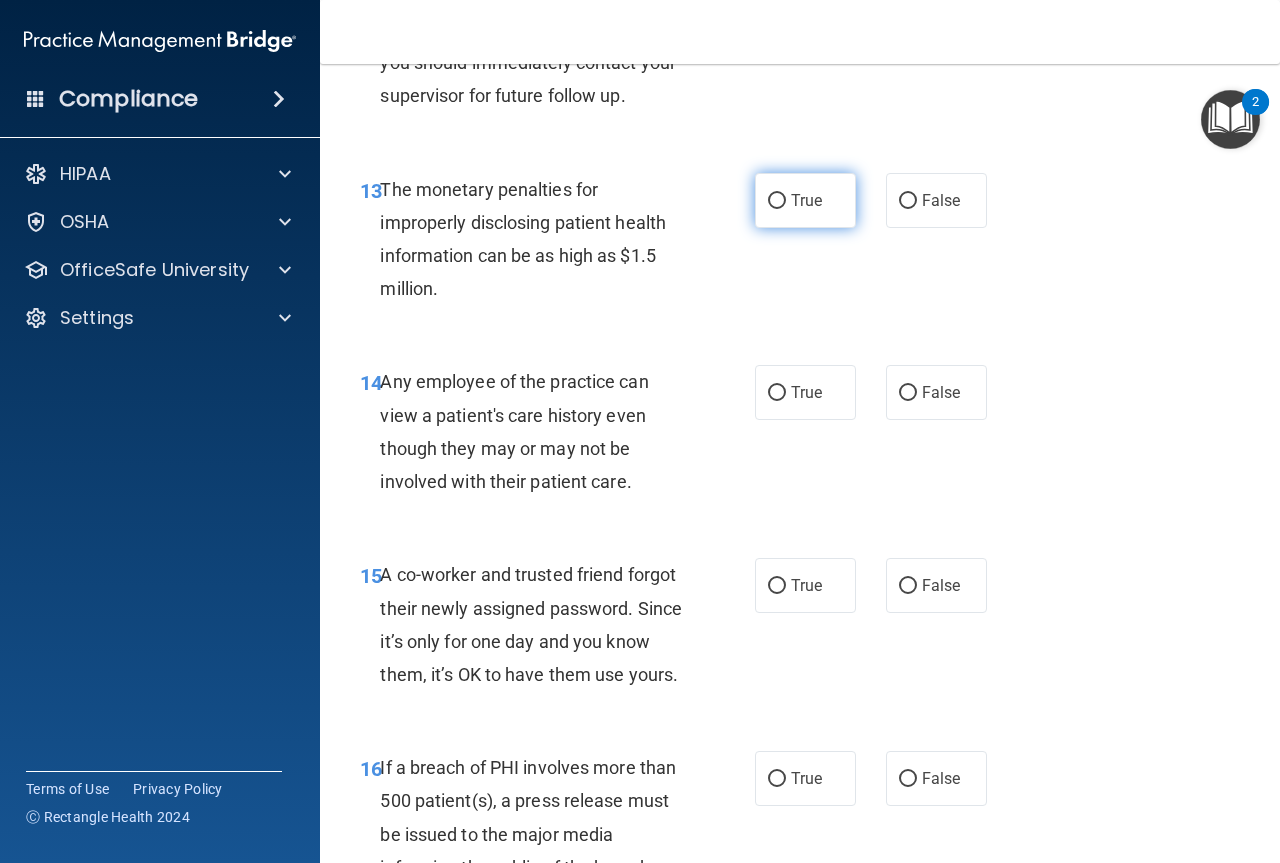 click on "True" at bounding box center (805, 200) 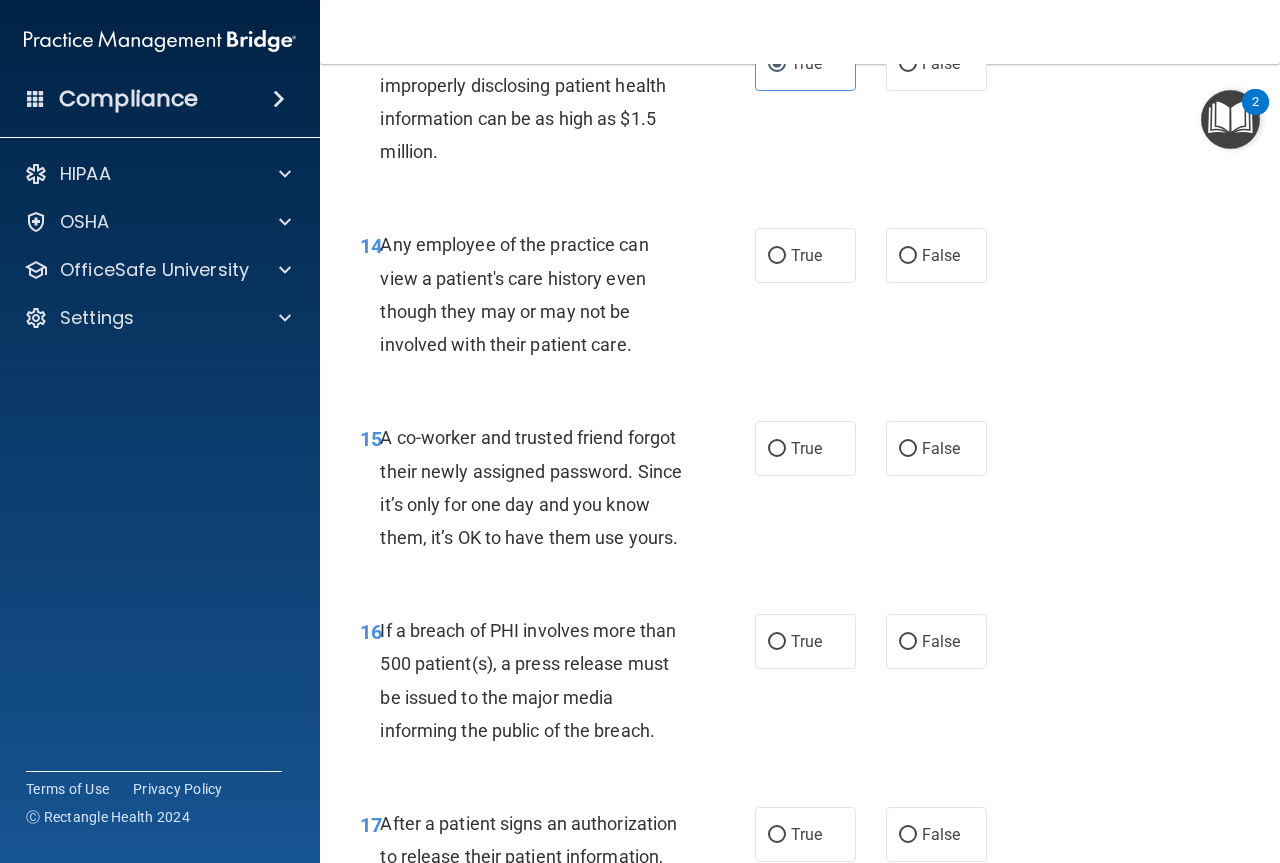 scroll, scrollTop: 2600, scrollLeft: 0, axis: vertical 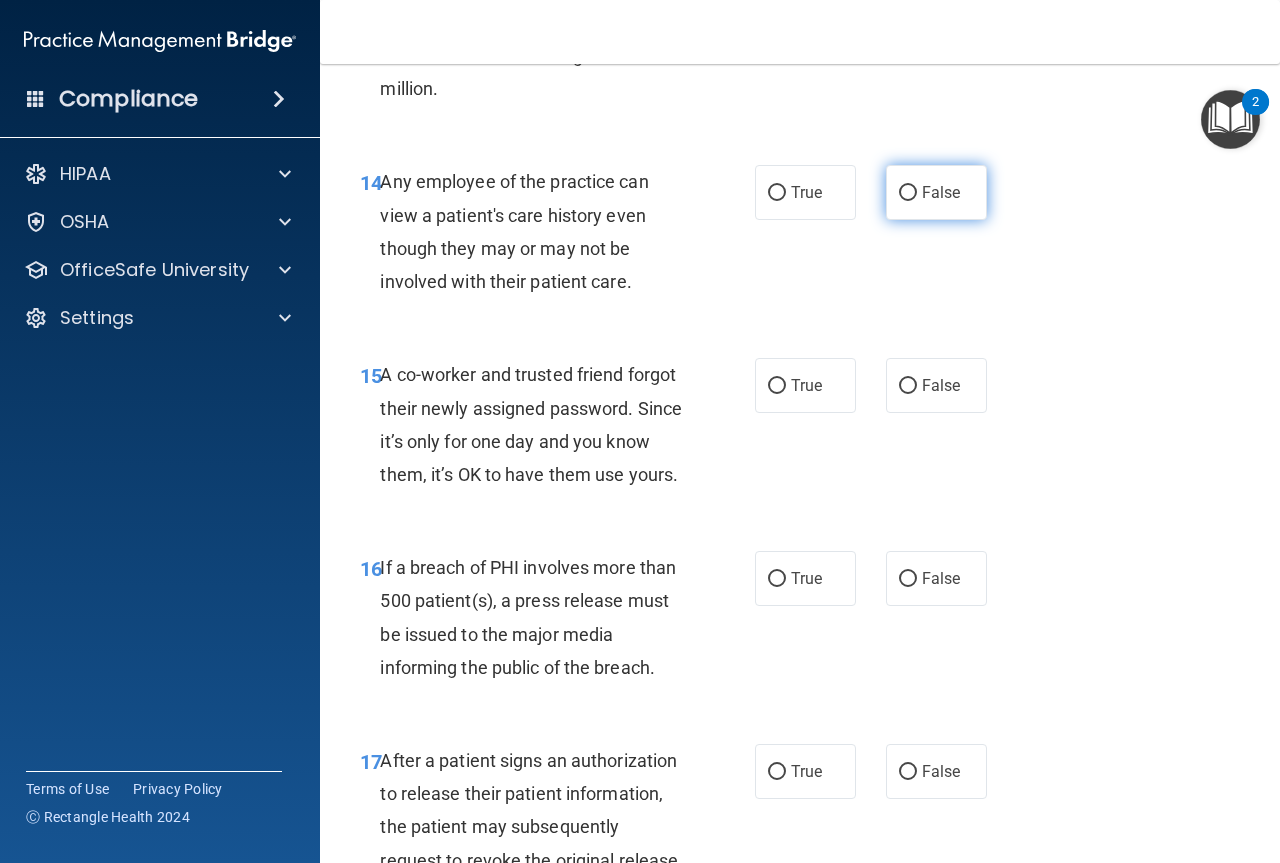 click on "False" at bounding box center [936, 192] 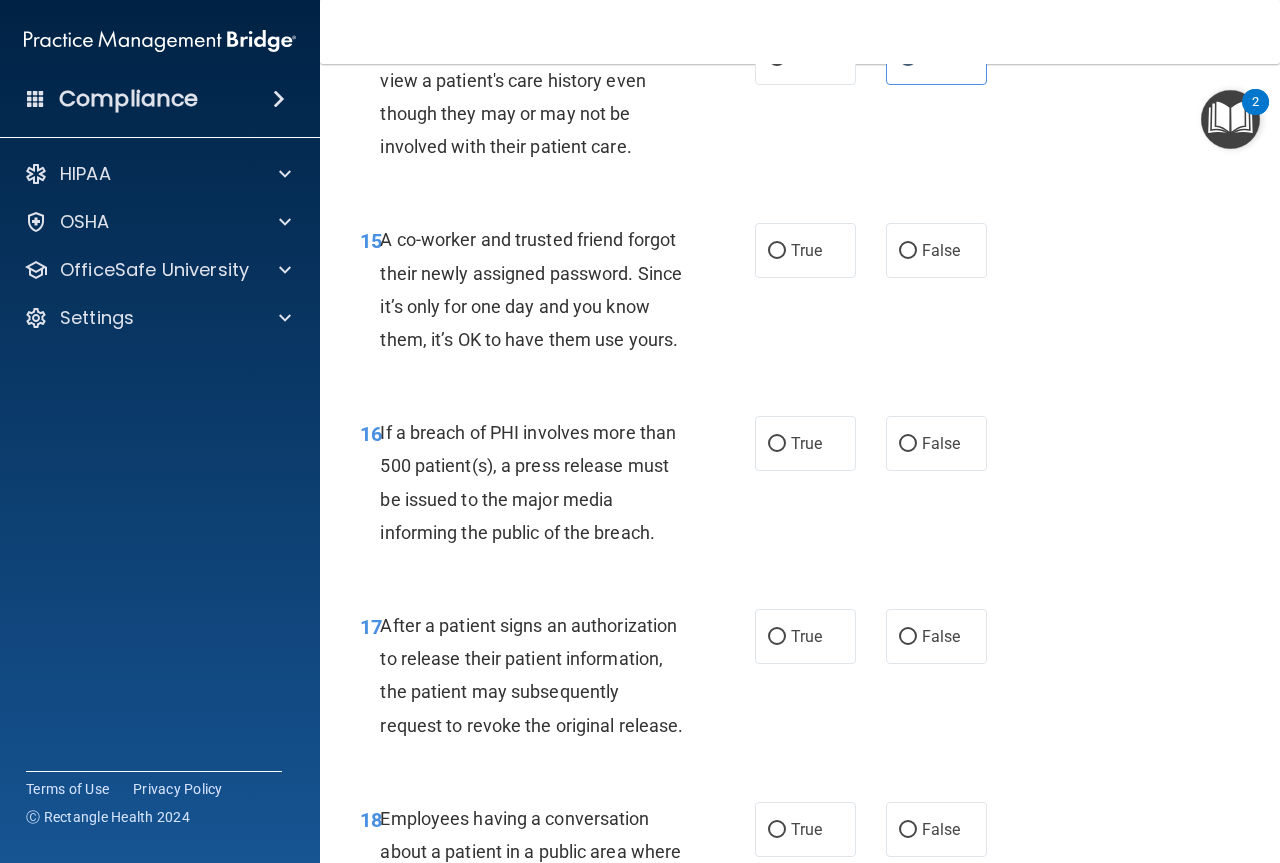 scroll, scrollTop: 2700, scrollLeft: 0, axis: vertical 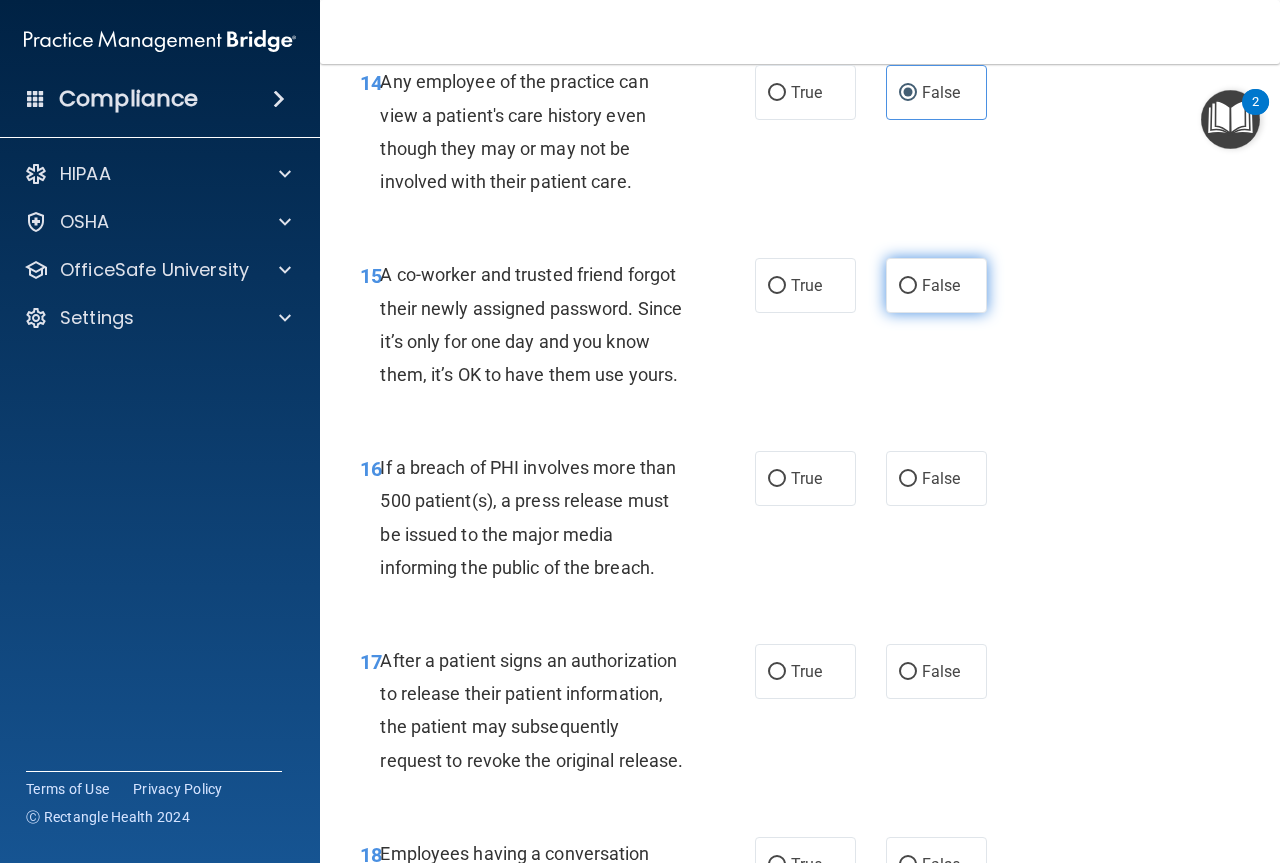 click on "False" at bounding box center (941, 285) 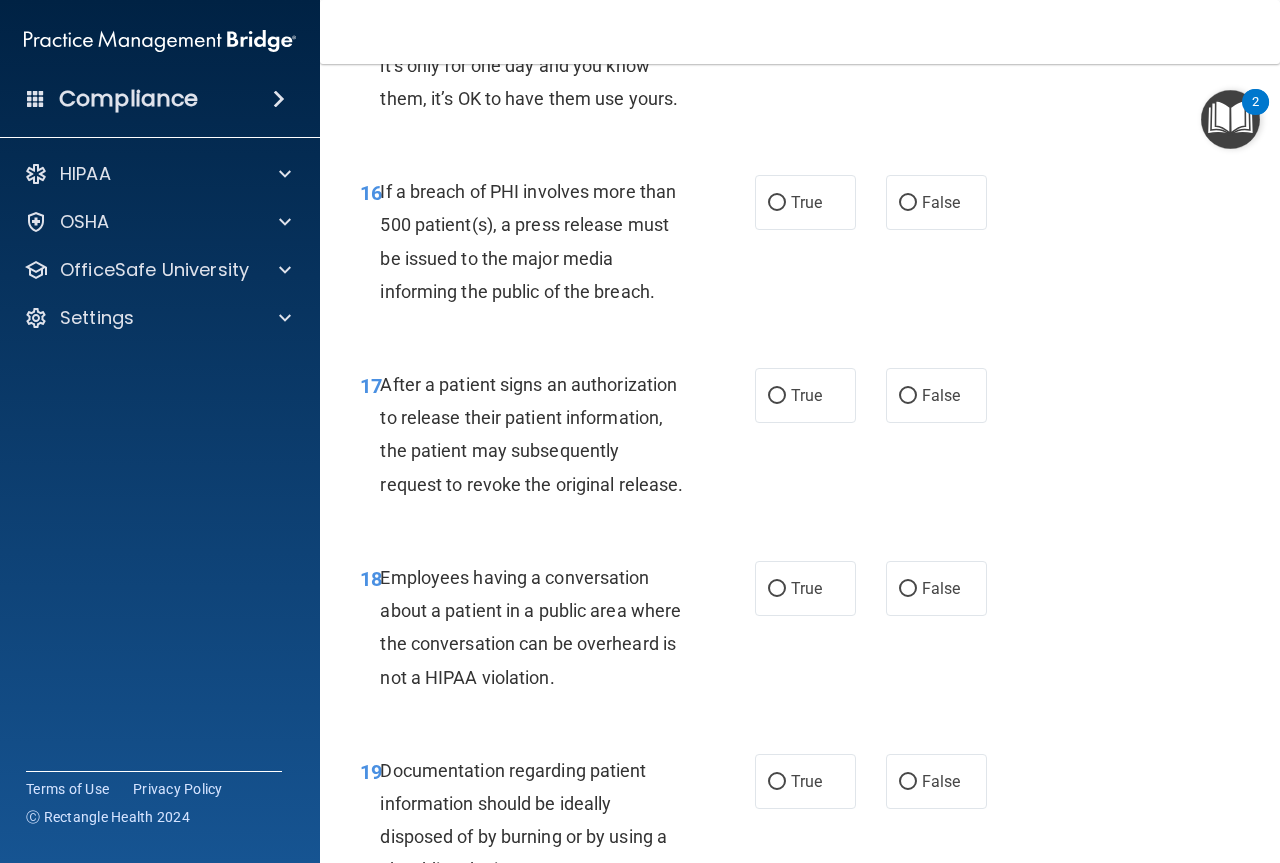 scroll, scrollTop: 3000, scrollLeft: 0, axis: vertical 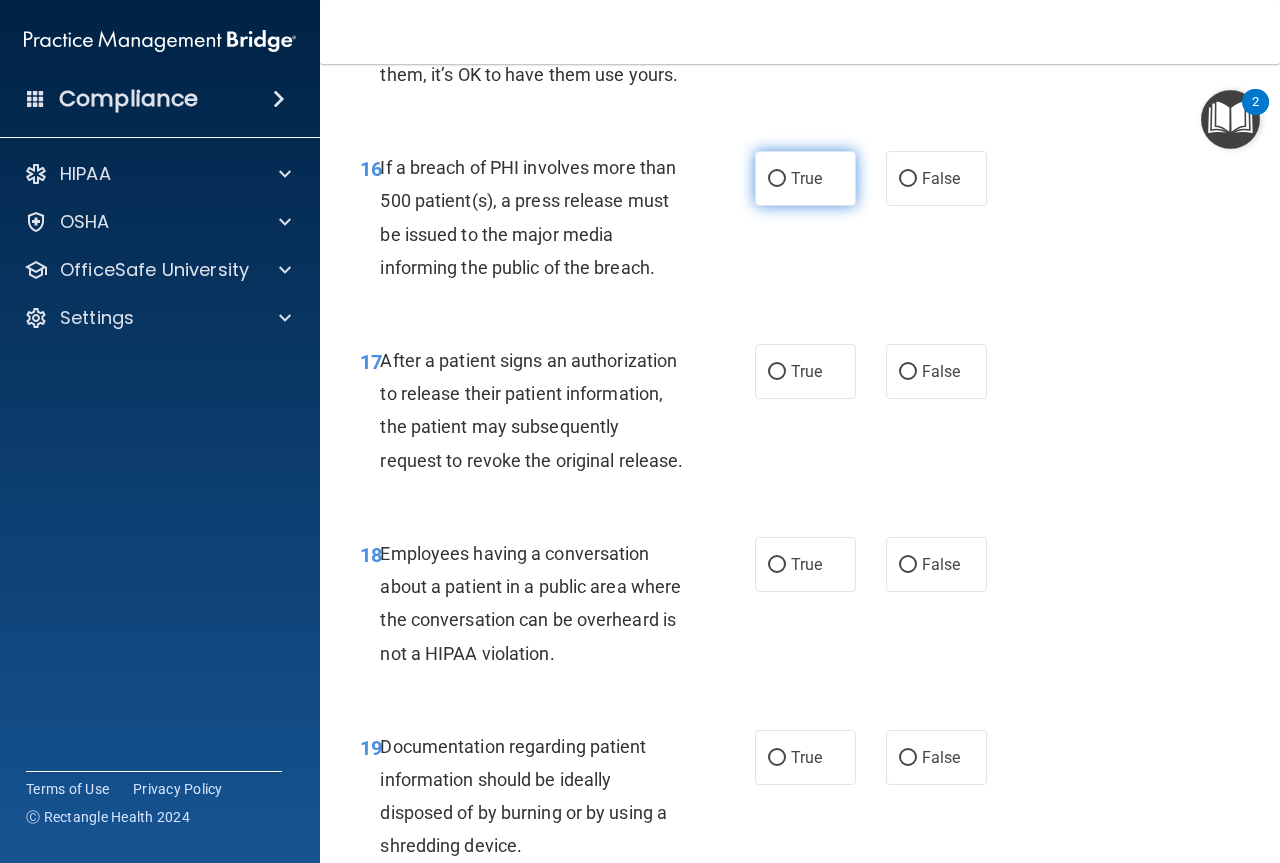 click on "True" at bounding box center [806, 178] 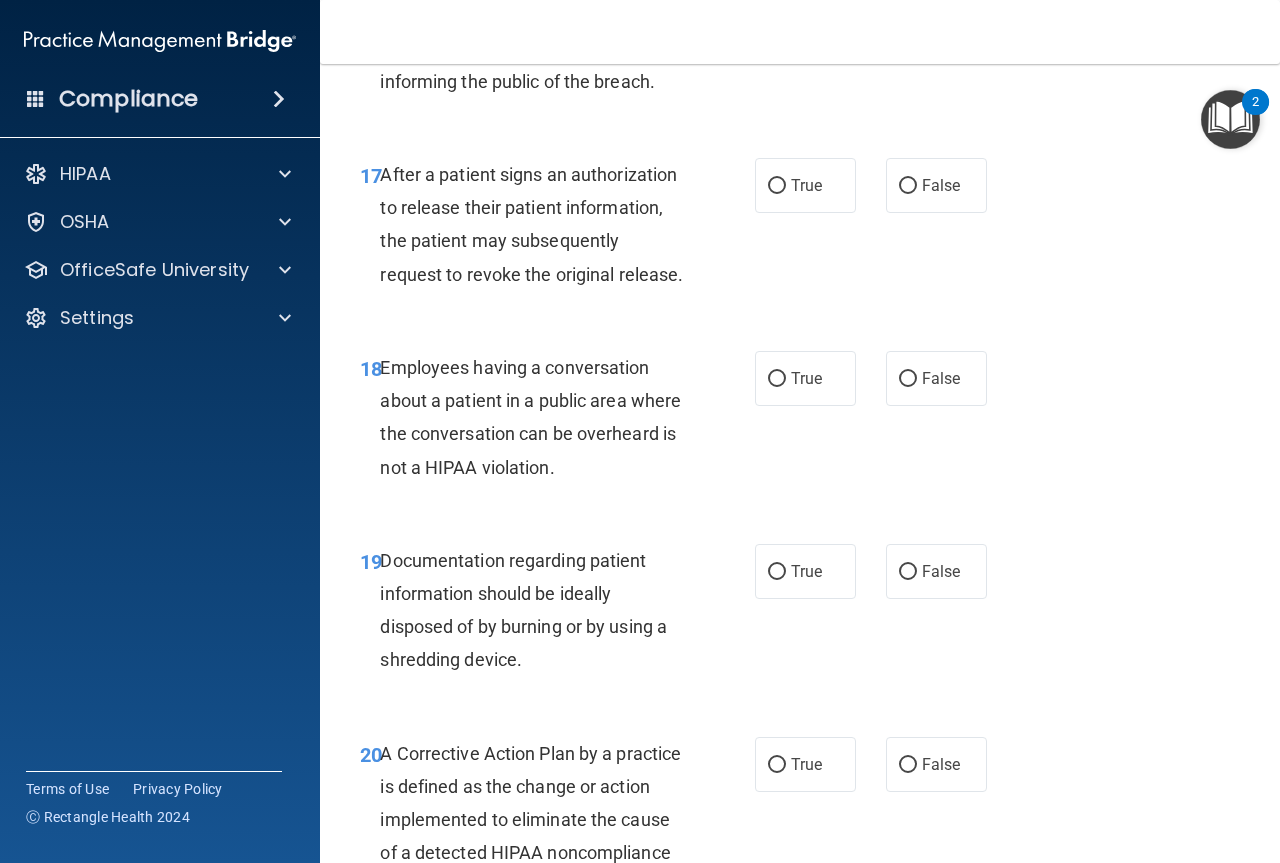 scroll, scrollTop: 3300, scrollLeft: 0, axis: vertical 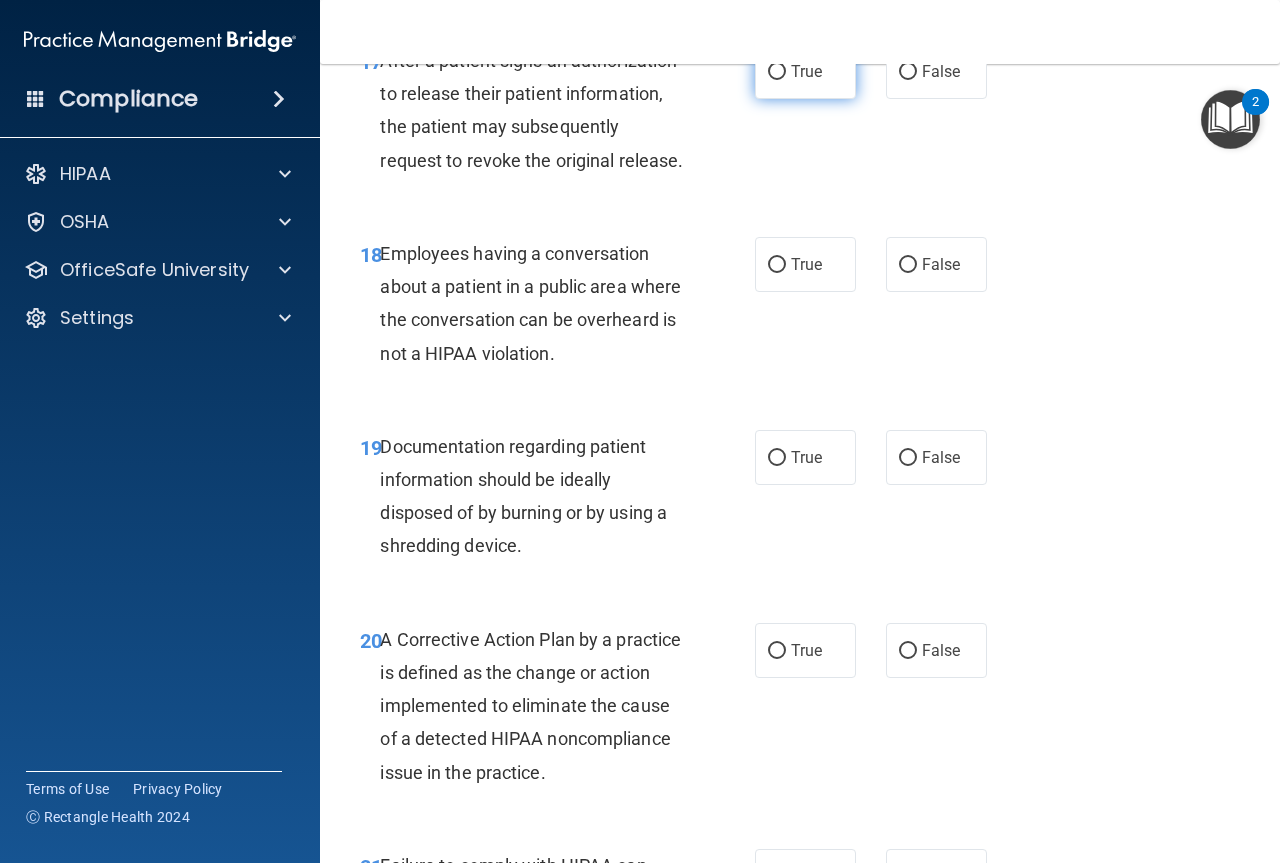 click on "True" at bounding box center (777, 72) 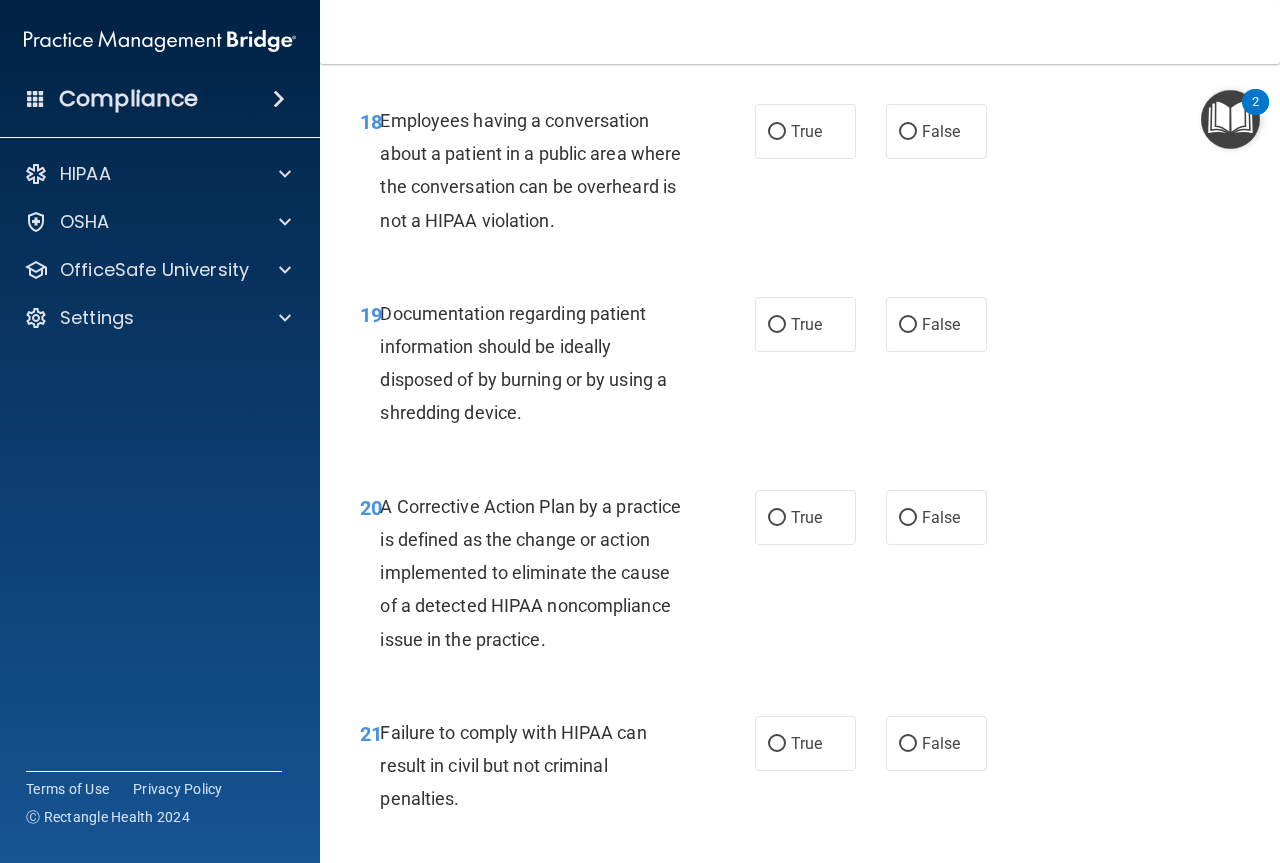 scroll, scrollTop: 3500, scrollLeft: 0, axis: vertical 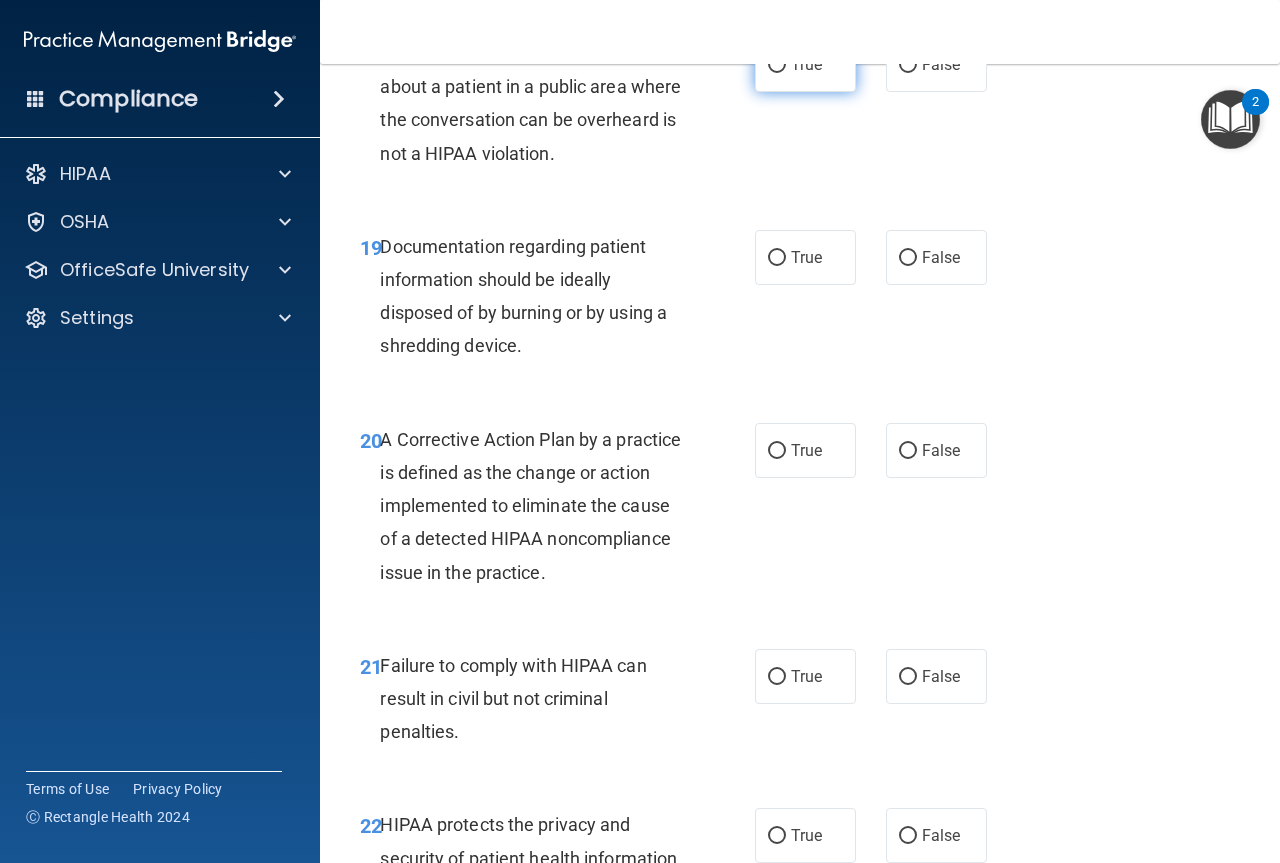 click on "True" at bounding box center (805, 64) 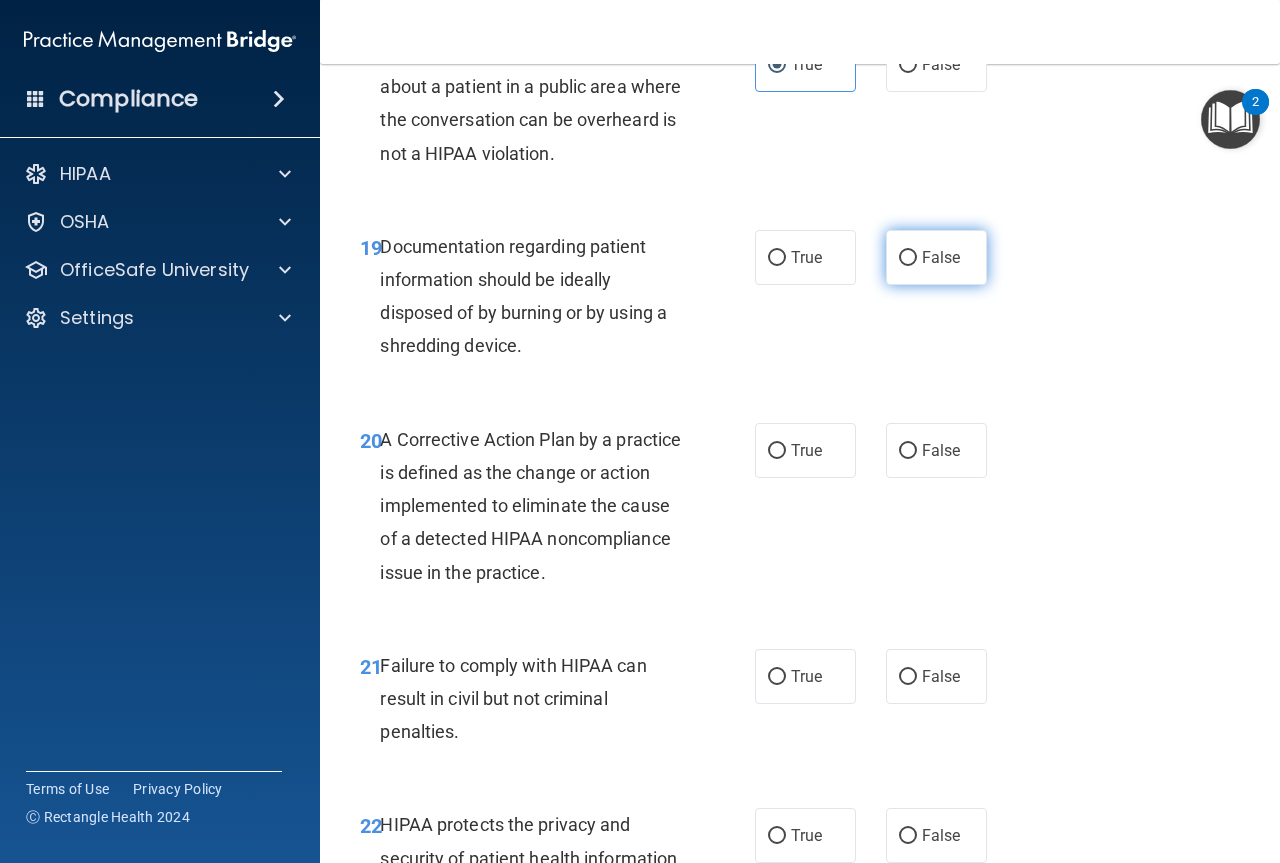 click on "False" at bounding box center (936, 257) 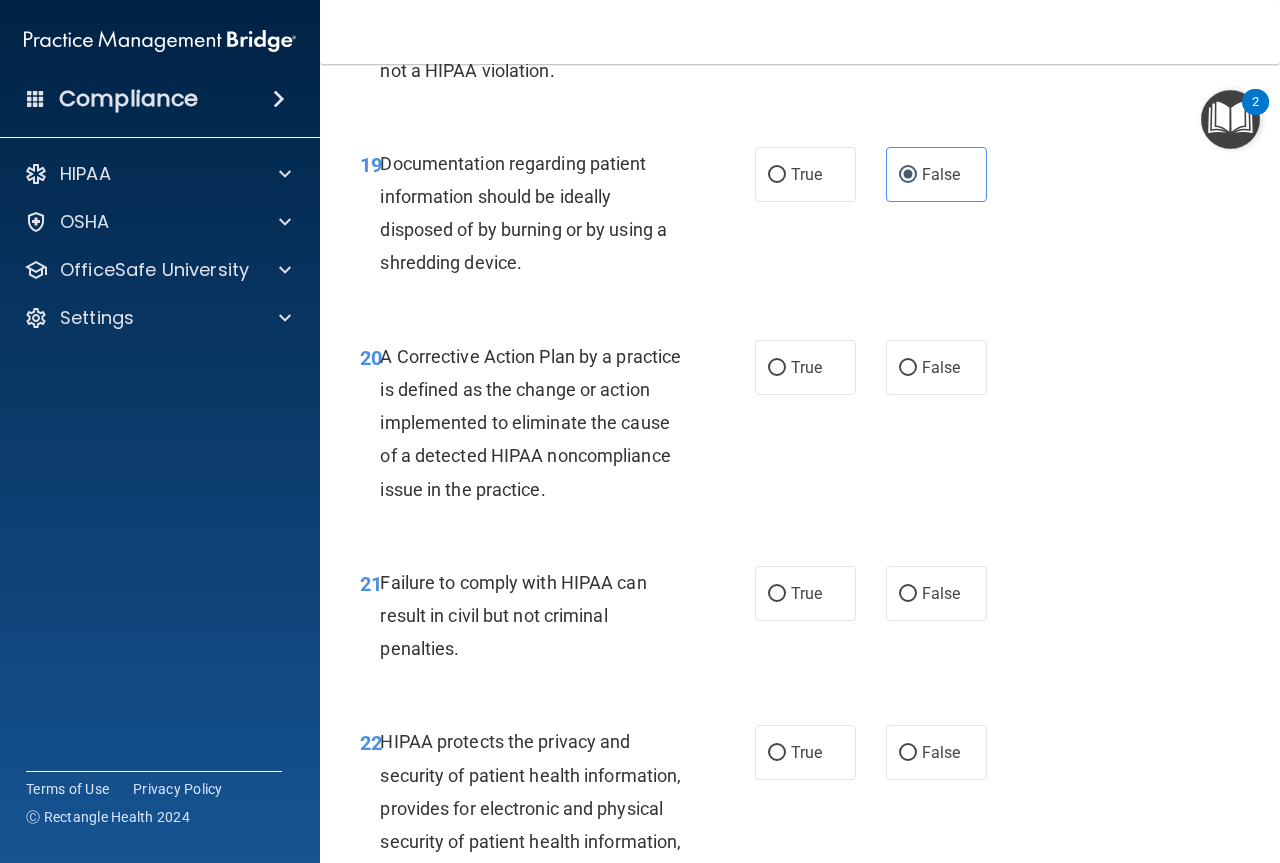 scroll, scrollTop: 3700, scrollLeft: 0, axis: vertical 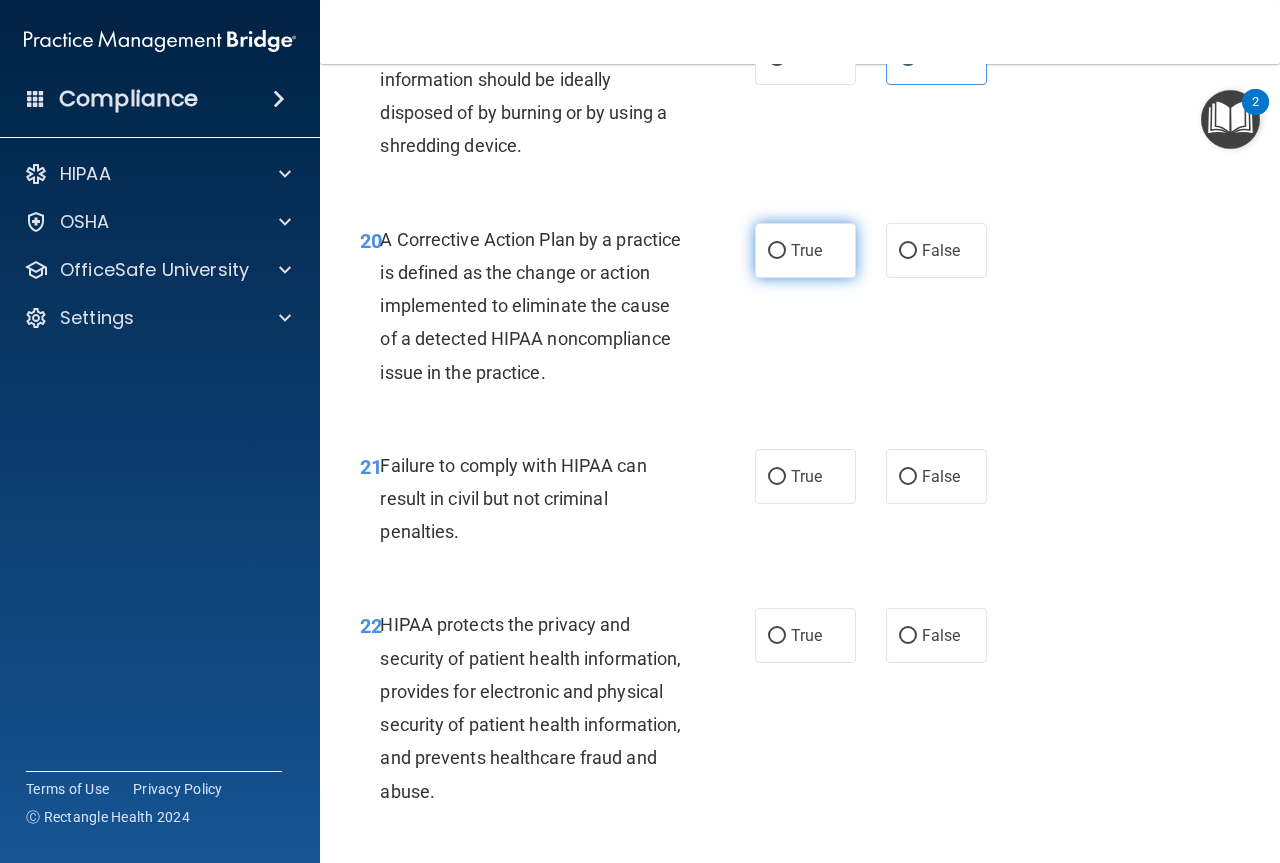 click on "True" at bounding box center [806, 250] 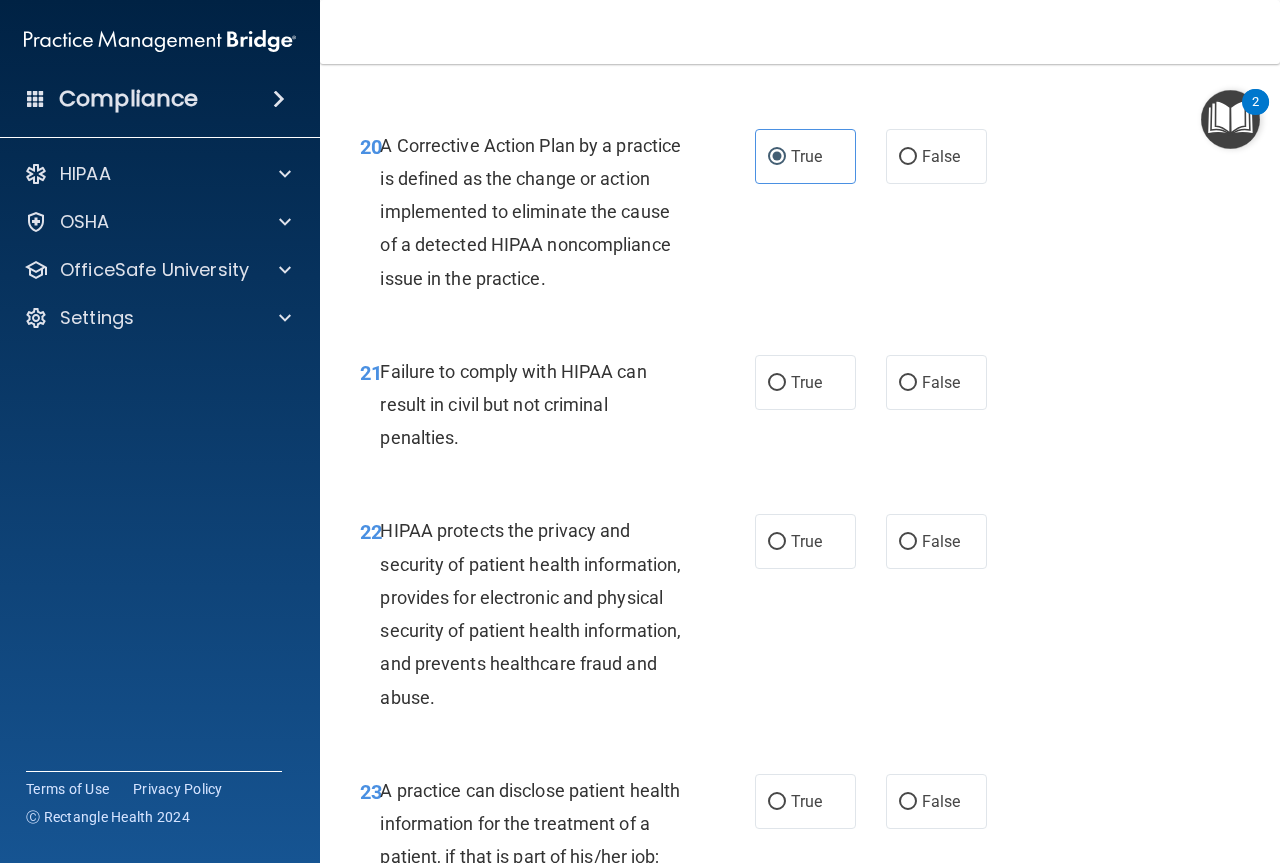 scroll, scrollTop: 3900, scrollLeft: 0, axis: vertical 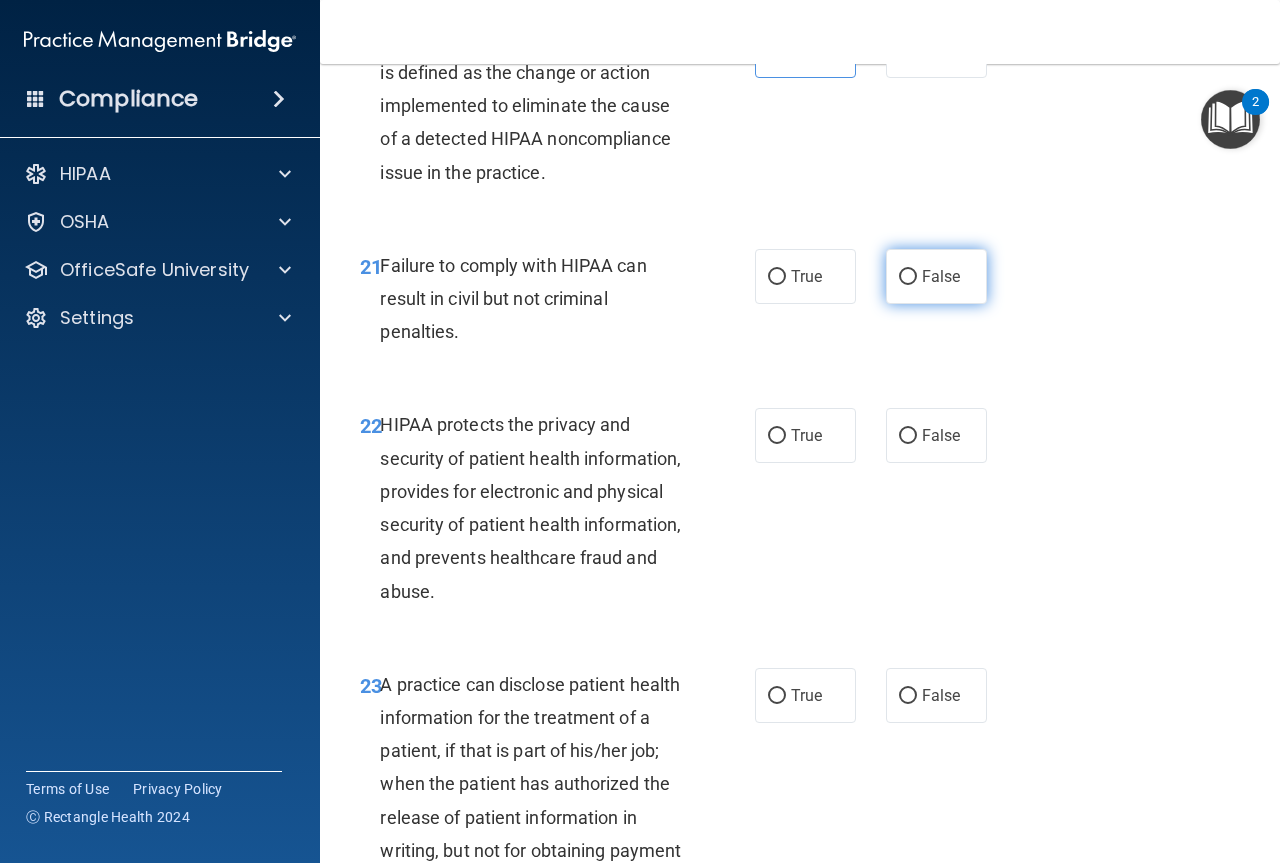 drag, startPoint x: 929, startPoint y: 353, endPoint x: 908, endPoint y: 361, distance: 22.472204 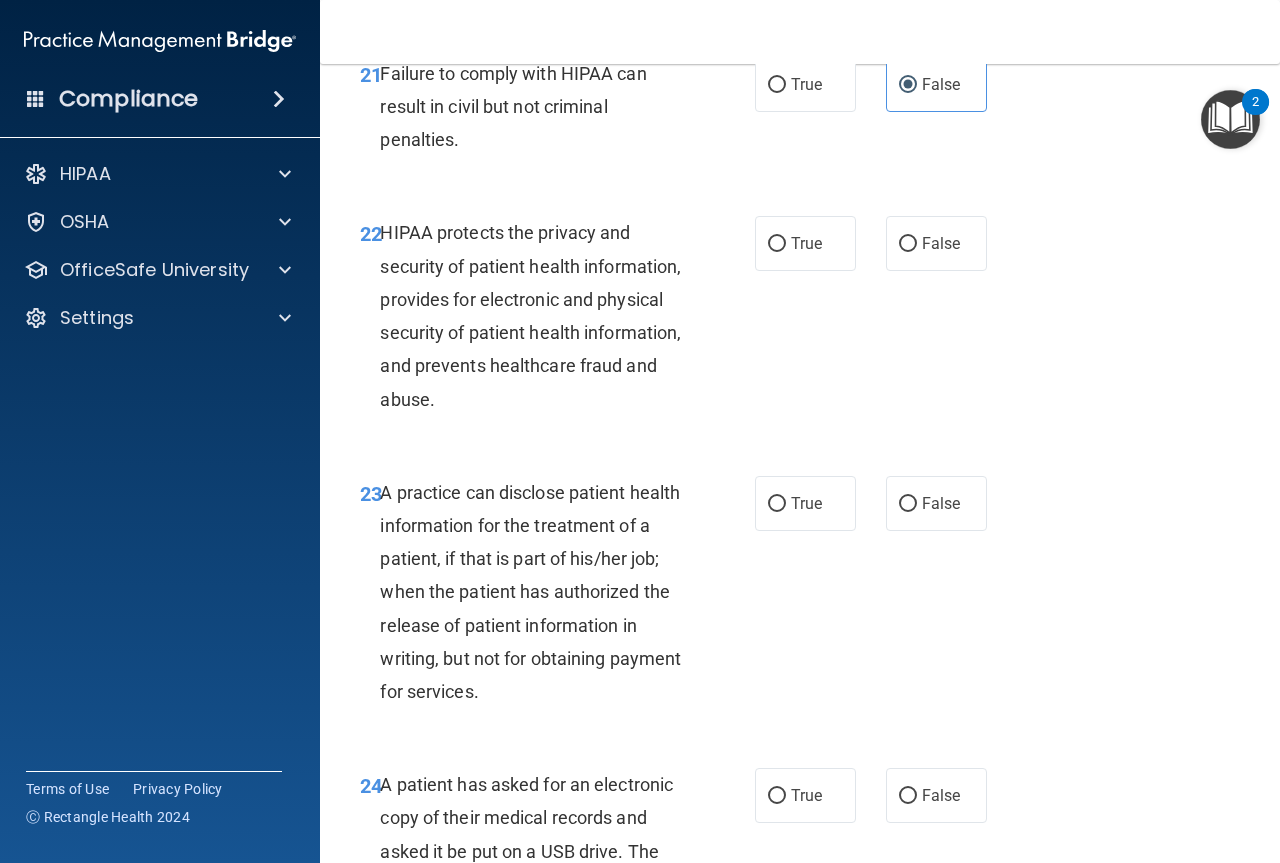 scroll, scrollTop: 4100, scrollLeft: 0, axis: vertical 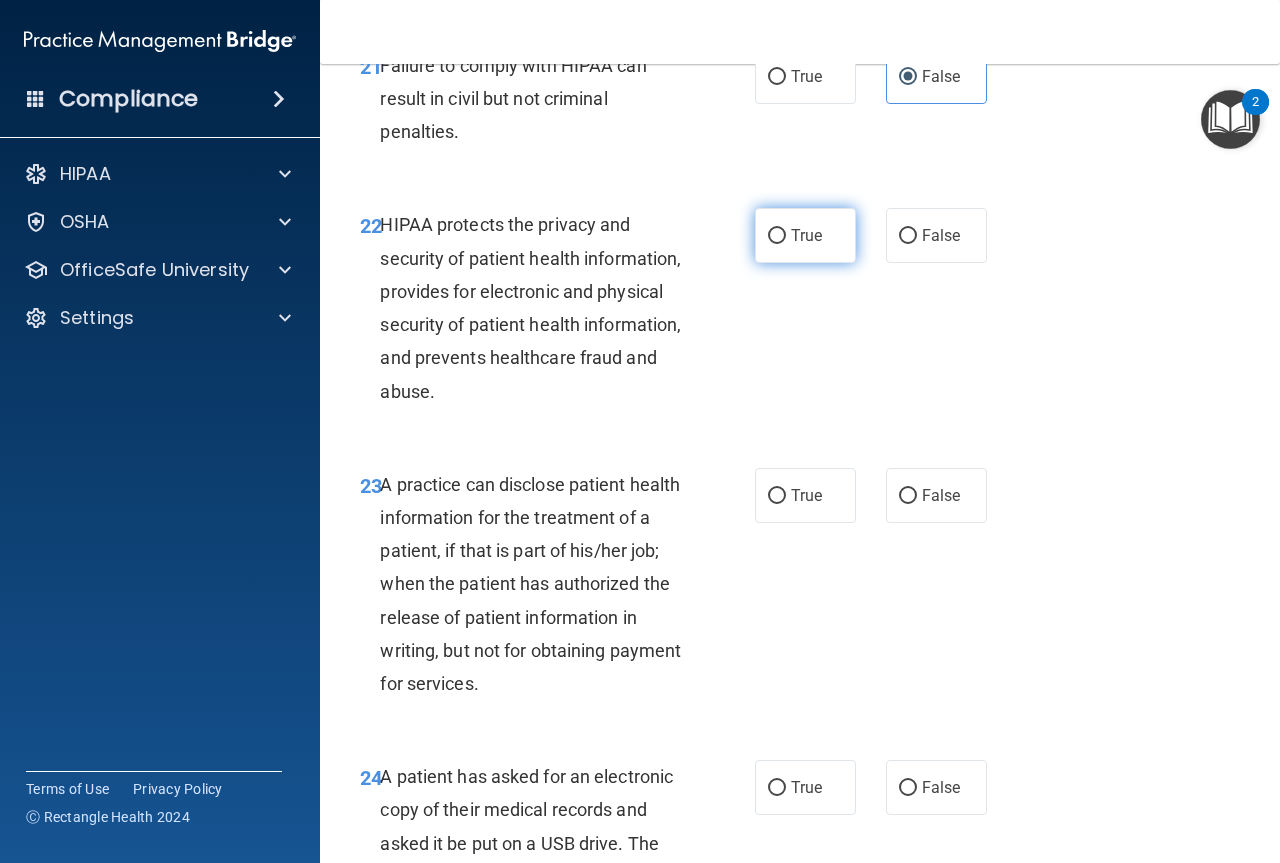click on "True" at bounding box center [805, 235] 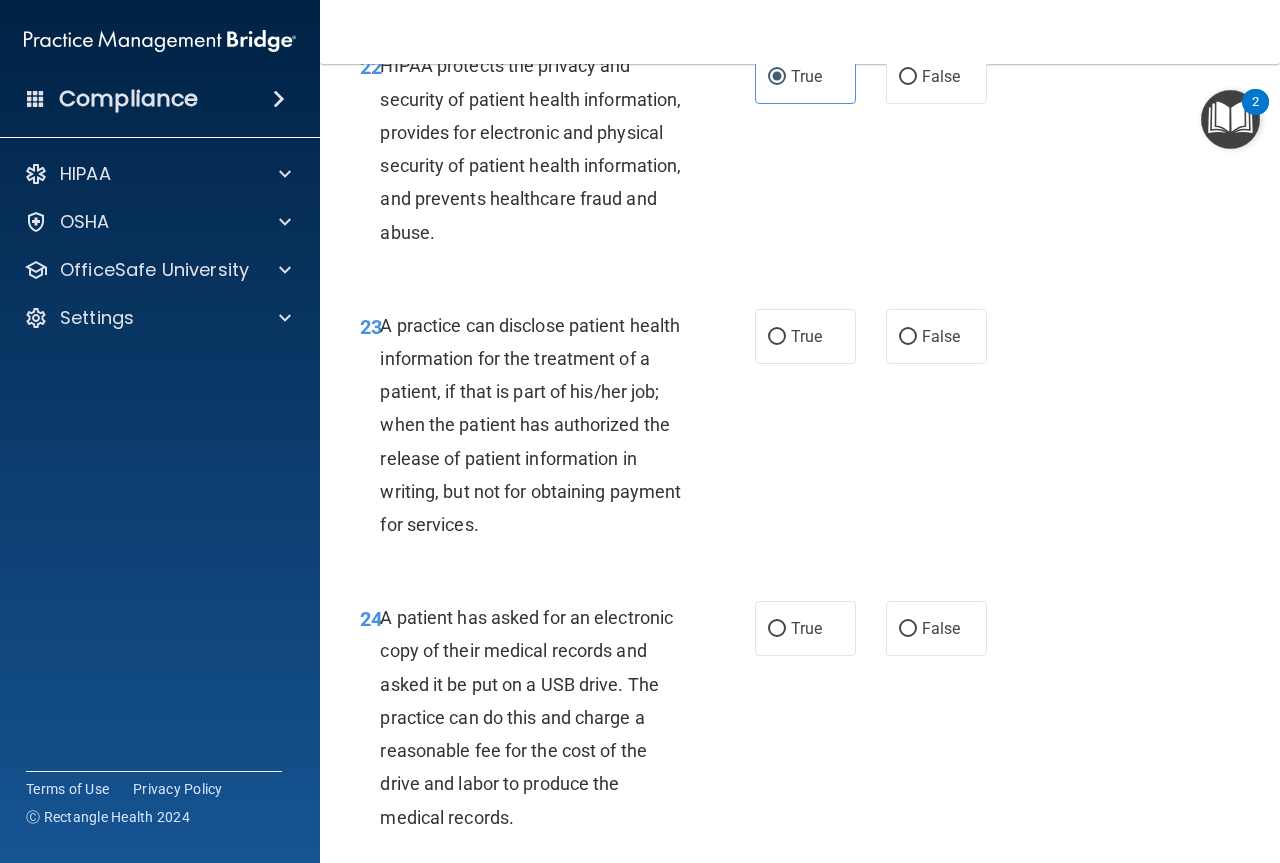 scroll, scrollTop: 4300, scrollLeft: 0, axis: vertical 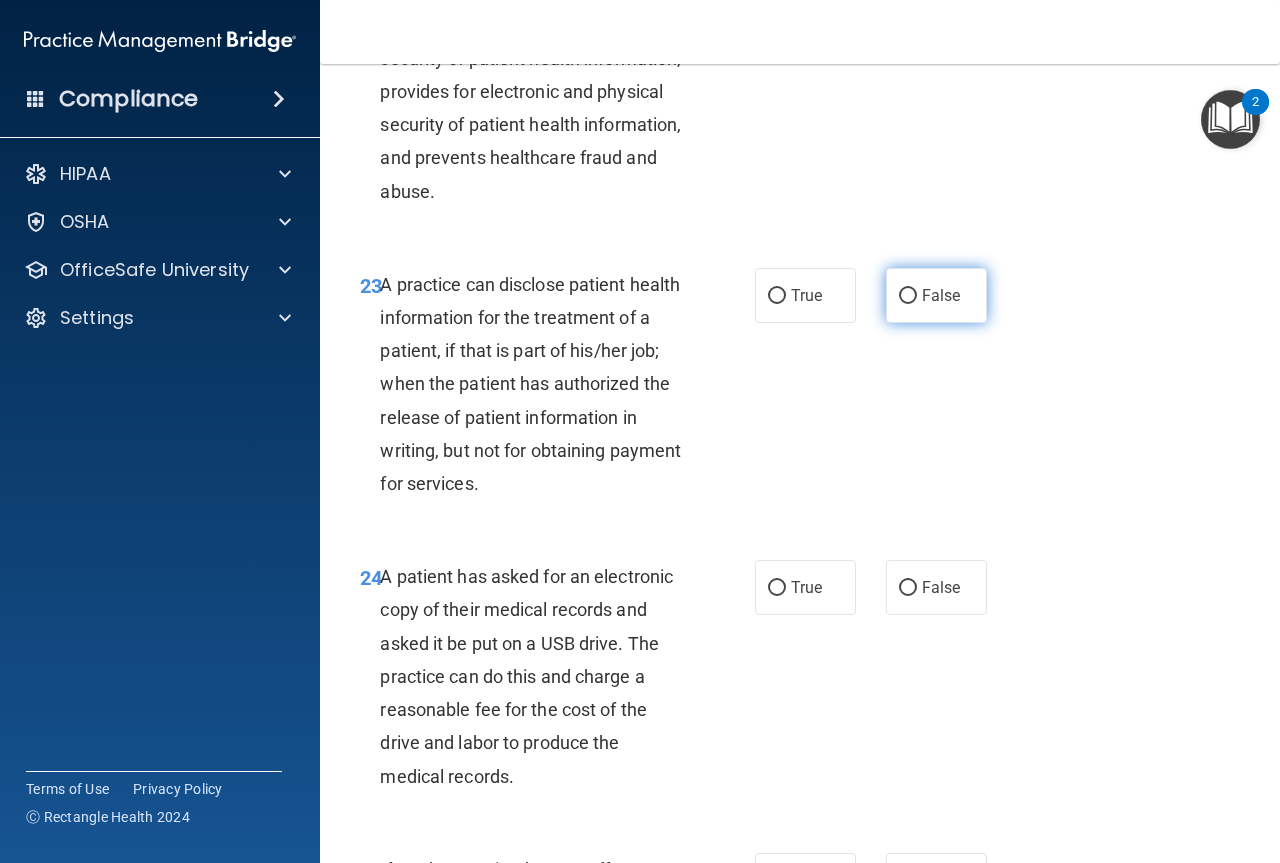 click on "False" at bounding box center (936, 295) 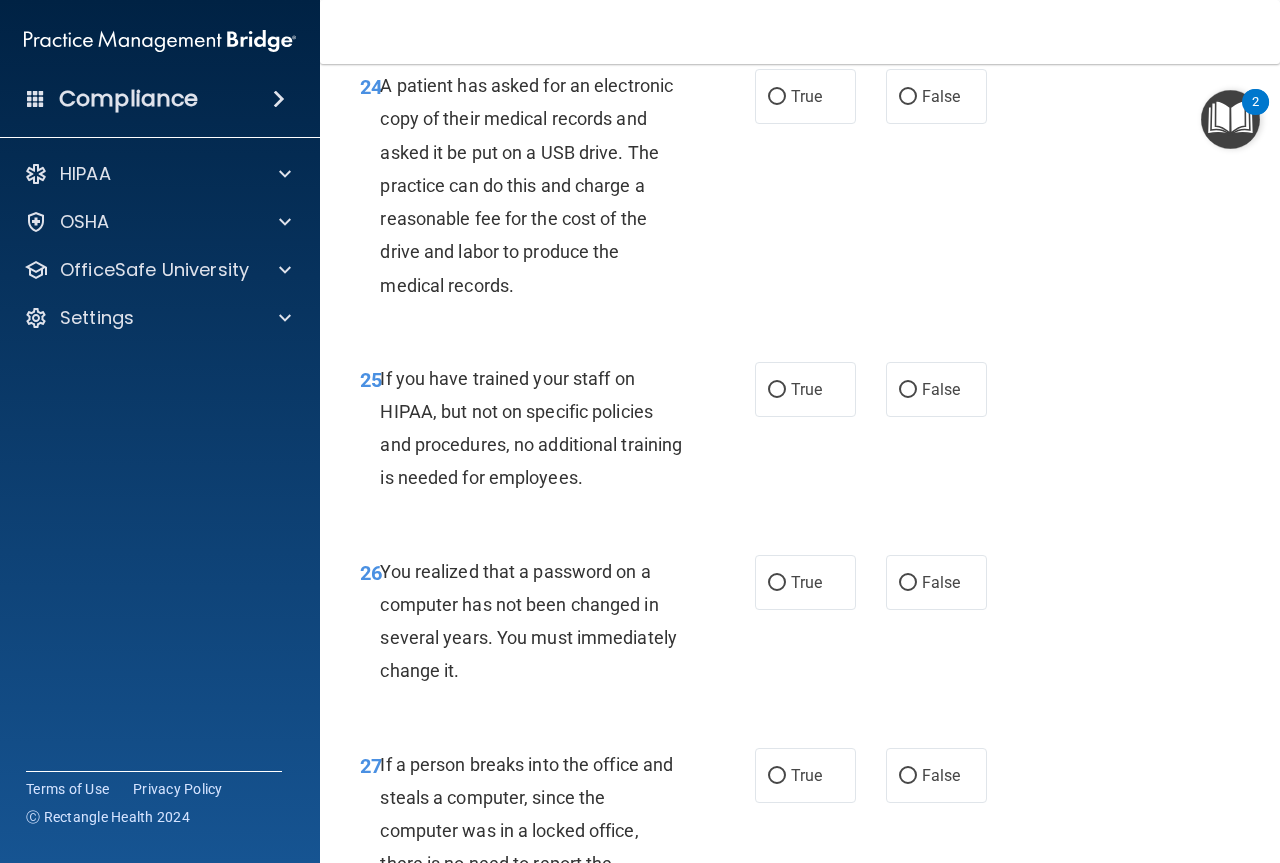 scroll, scrollTop: 4800, scrollLeft: 0, axis: vertical 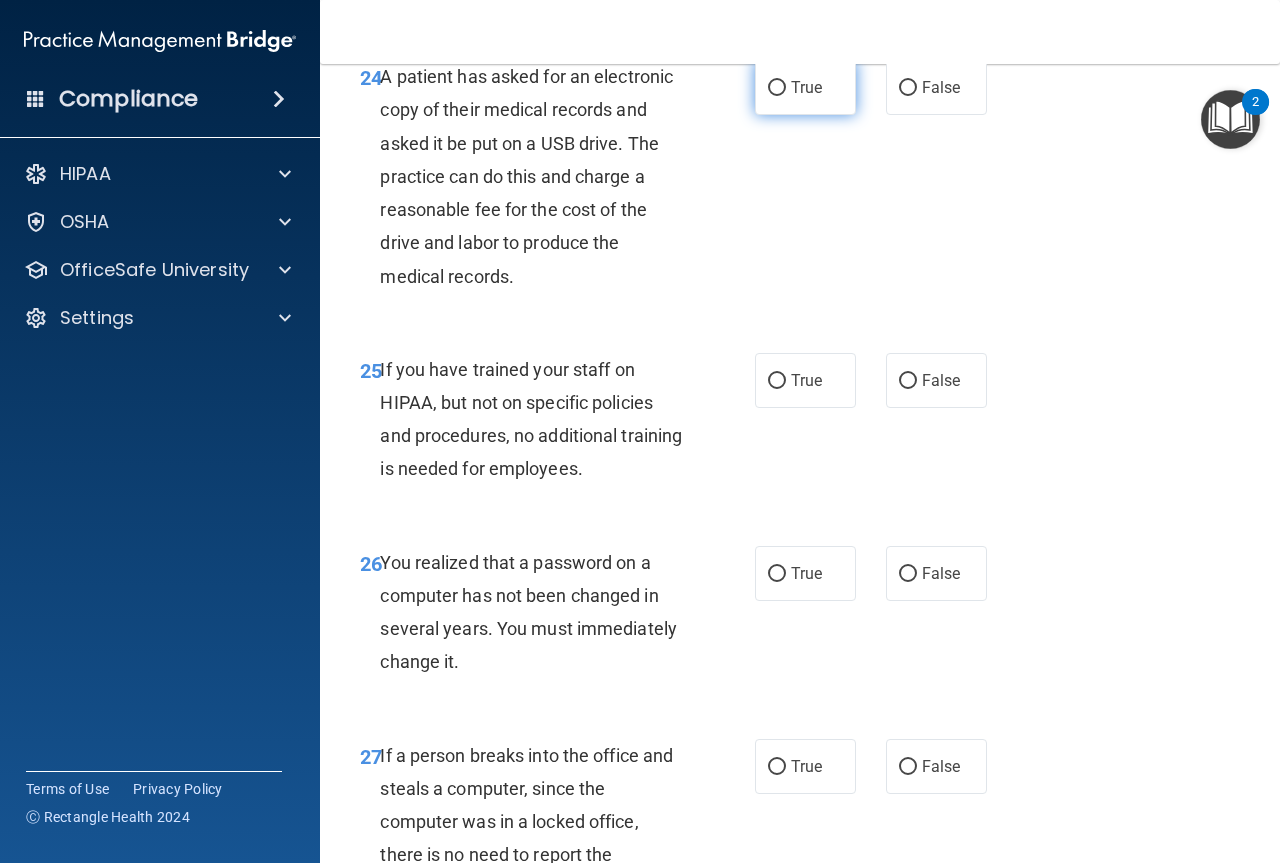 drag, startPoint x: 812, startPoint y: 148, endPoint x: 813, endPoint y: 165, distance: 17.029387 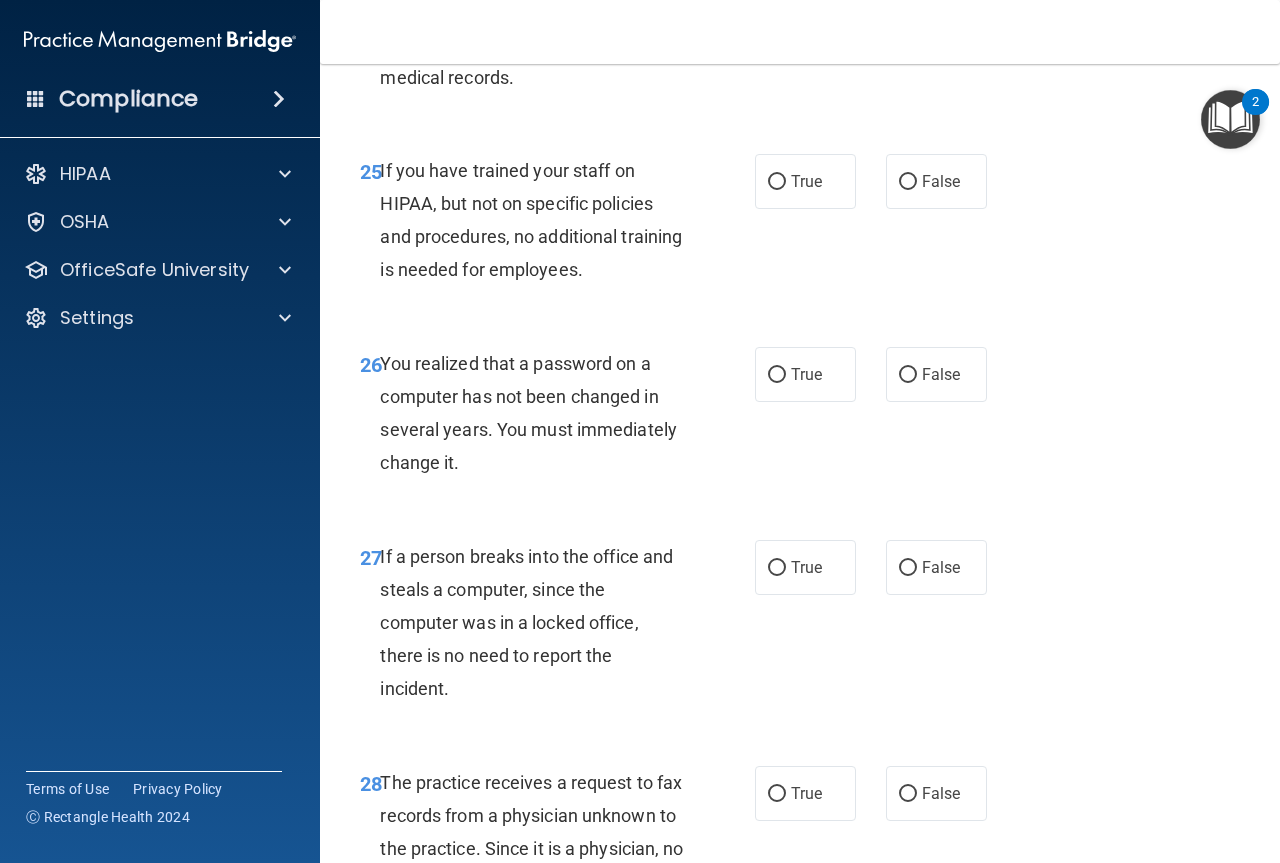 scroll, scrollTop: 5000, scrollLeft: 0, axis: vertical 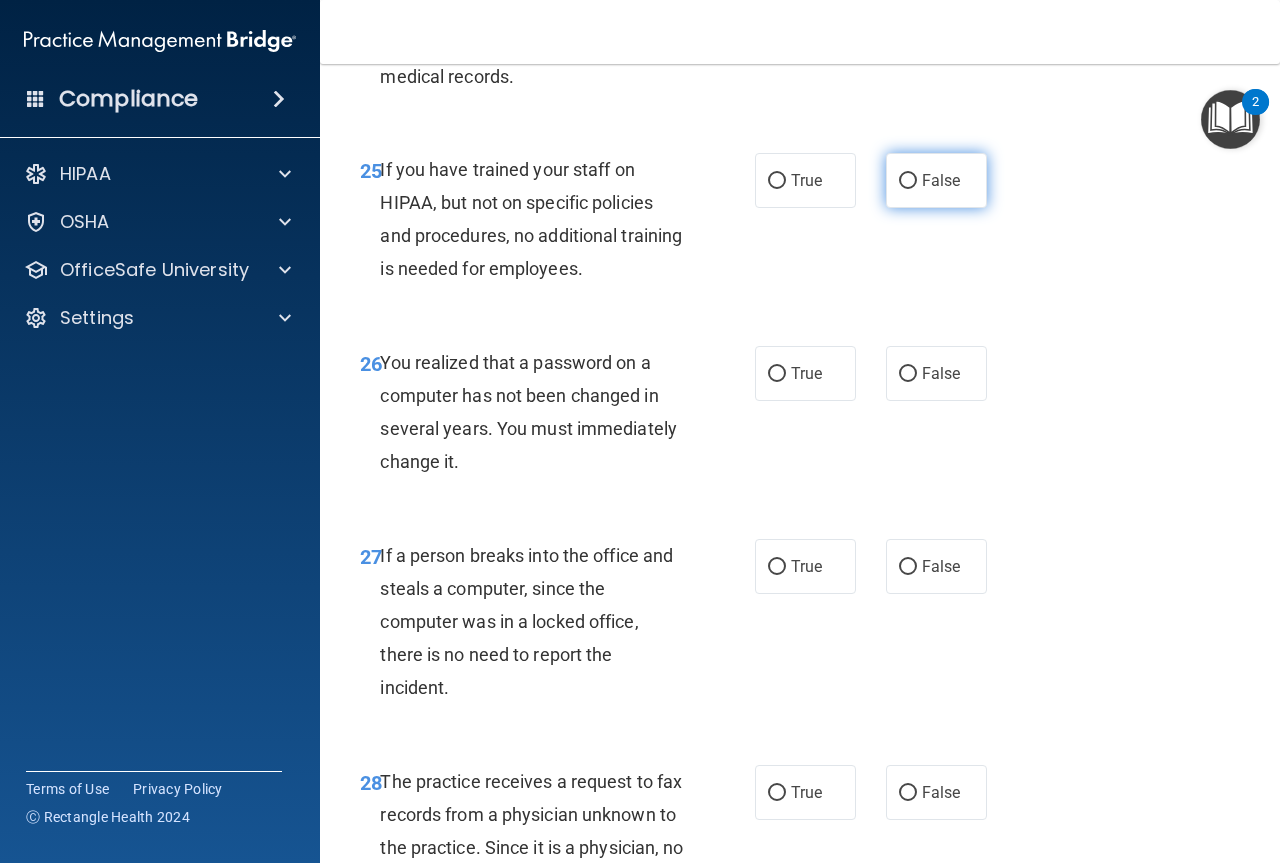 click on "False" at bounding box center (941, 180) 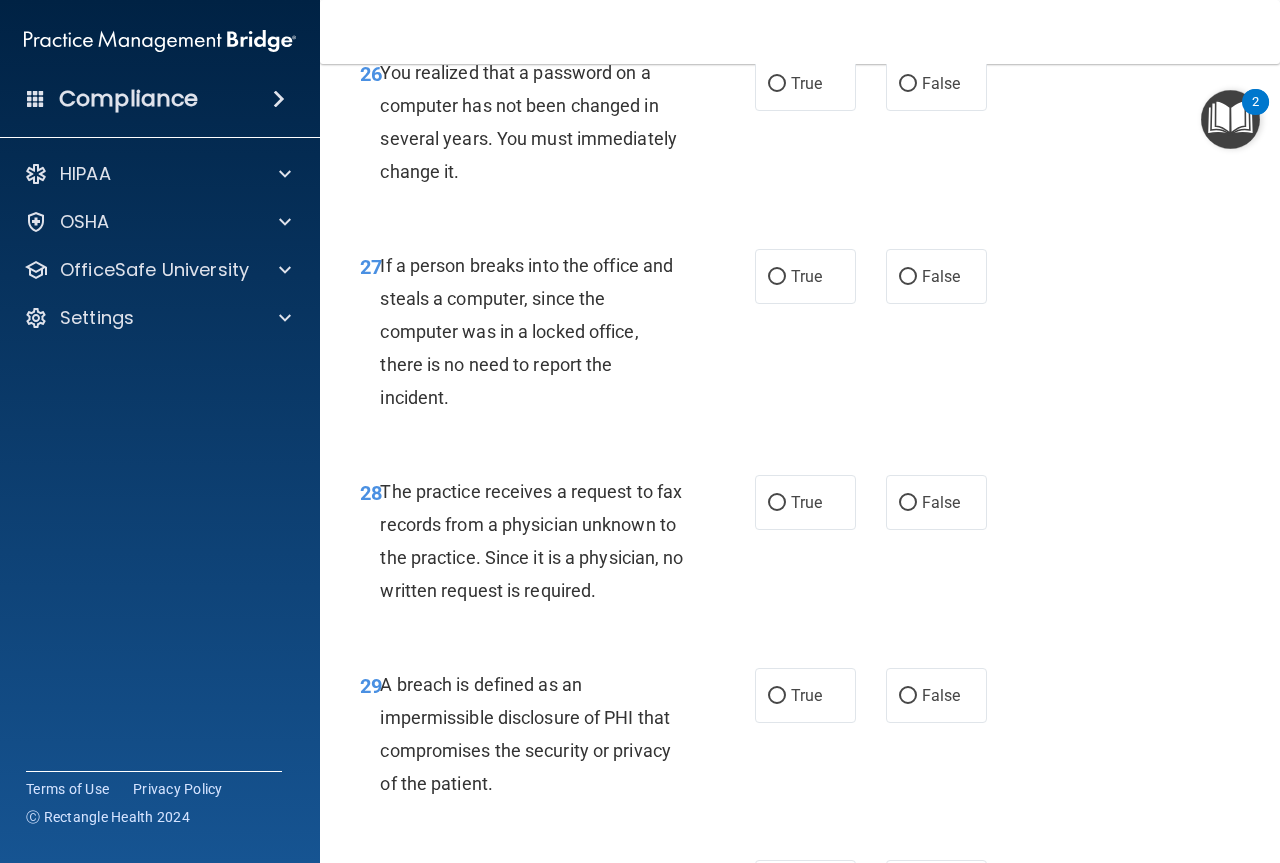 scroll, scrollTop: 5300, scrollLeft: 0, axis: vertical 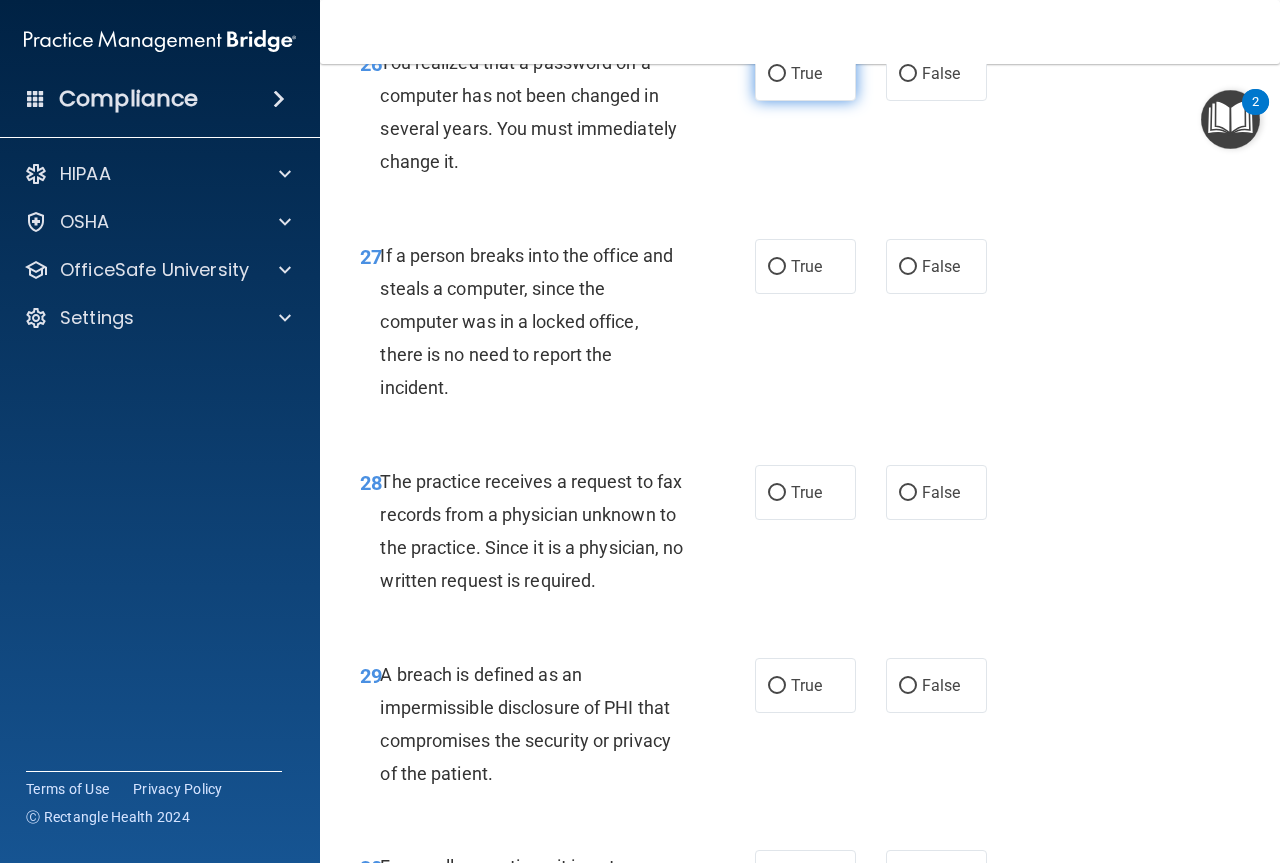 click on "True" at bounding box center (805, 73) 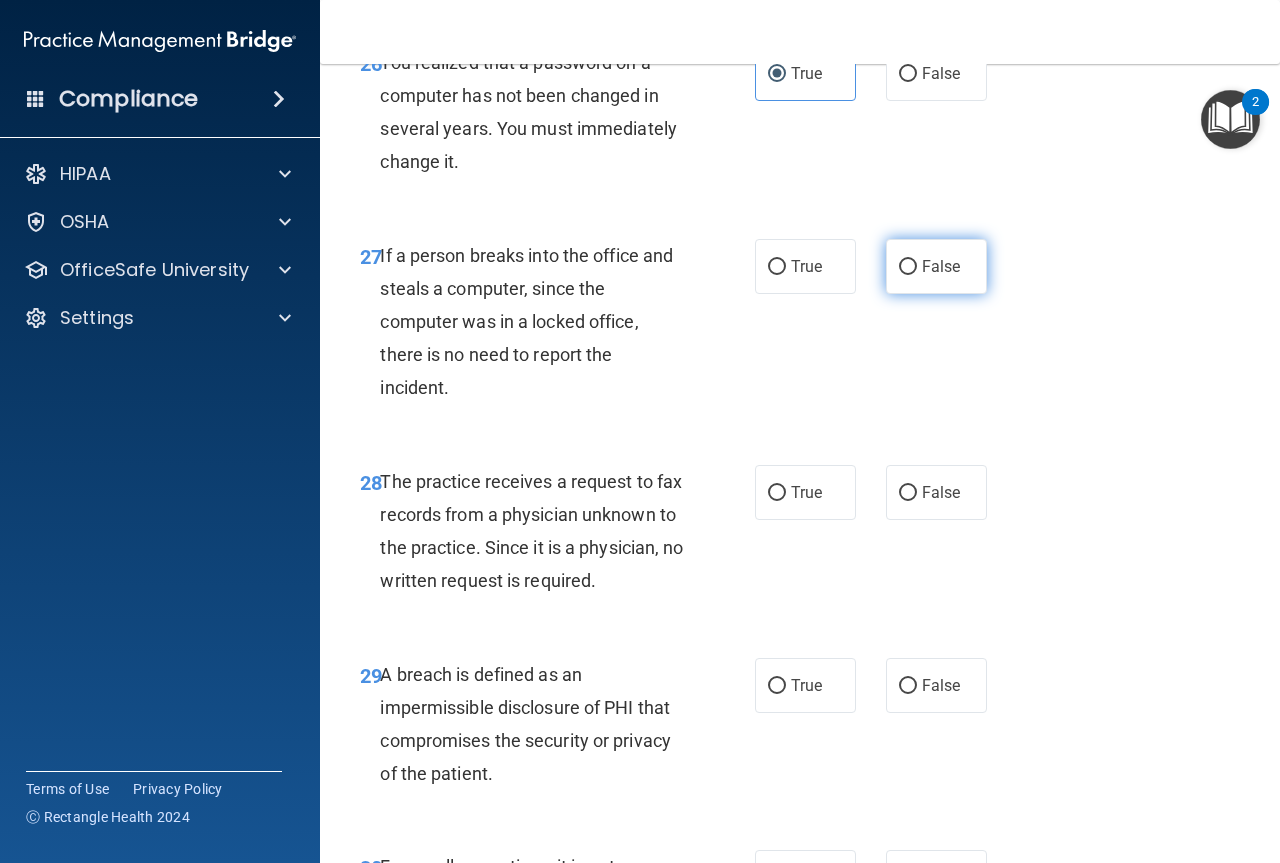 click on "False" at bounding box center [936, 266] 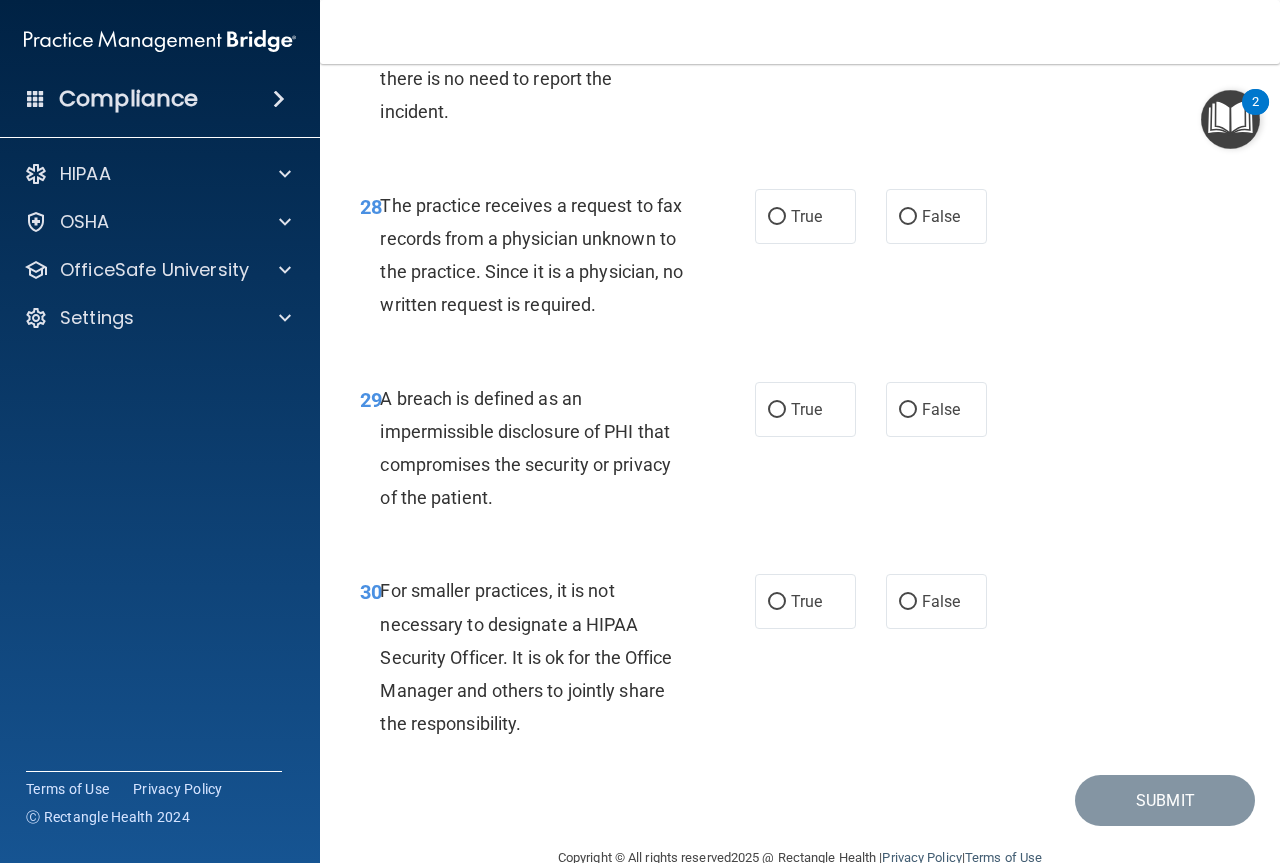 scroll, scrollTop: 5600, scrollLeft: 0, axis: vertical 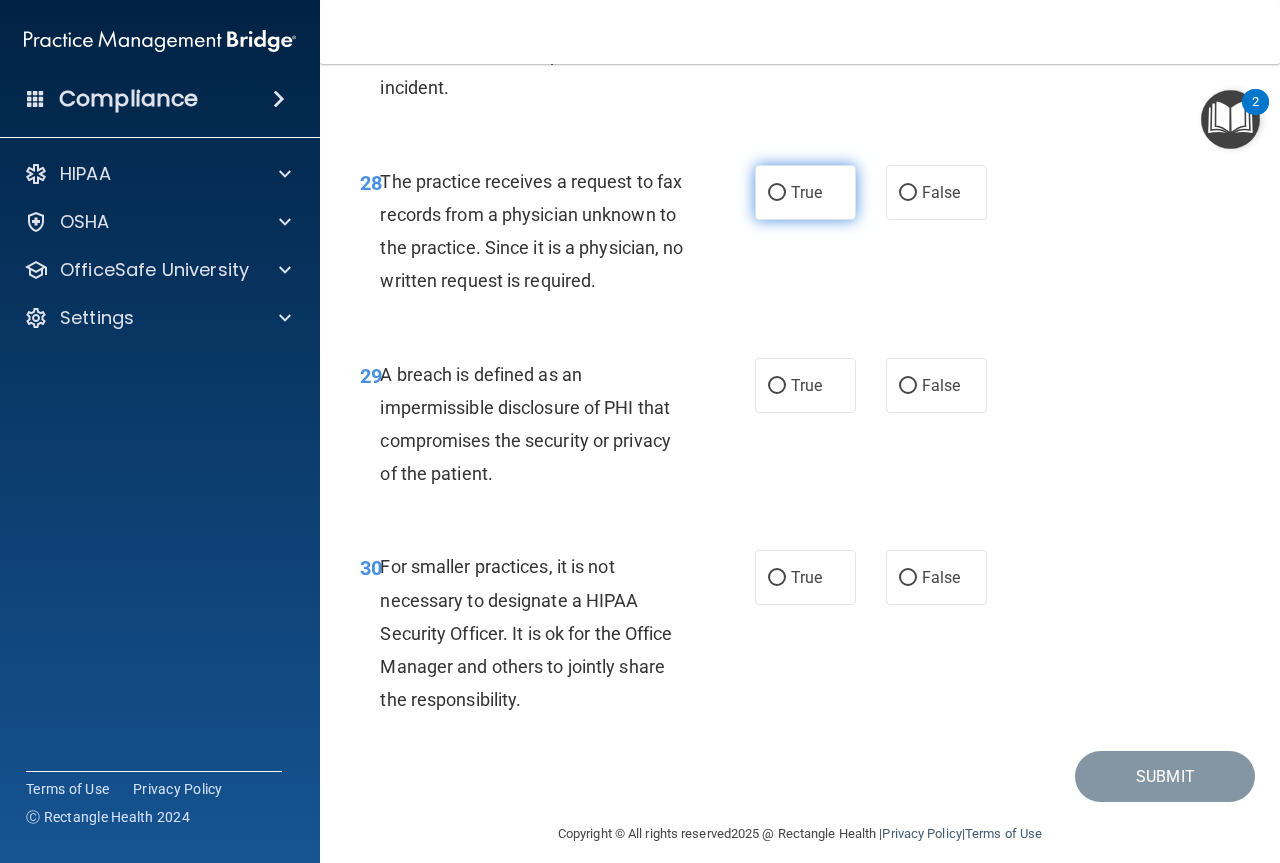 click on "True" at bounding box center (806, 192) 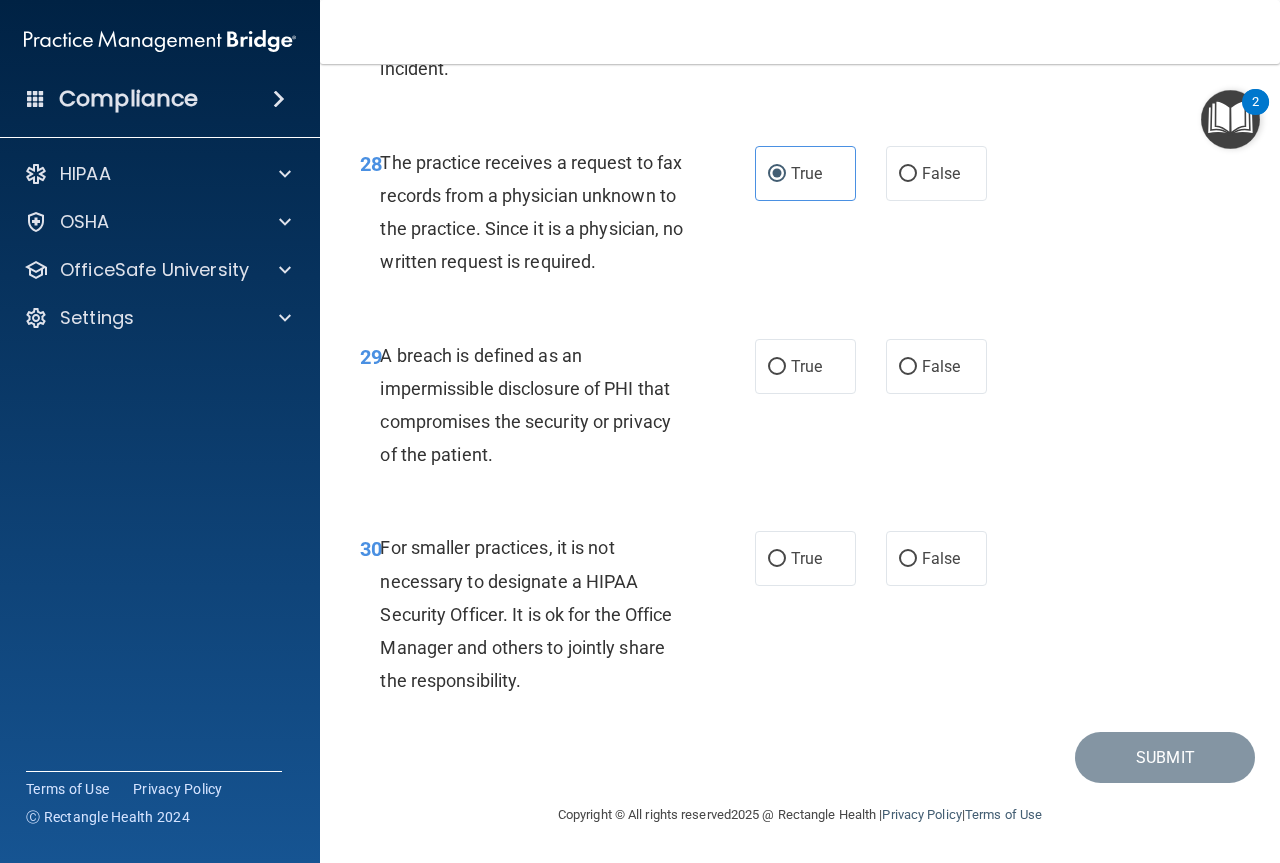 scroll, scrollTop: 5719, scrollLeft: 0, axis: vertical 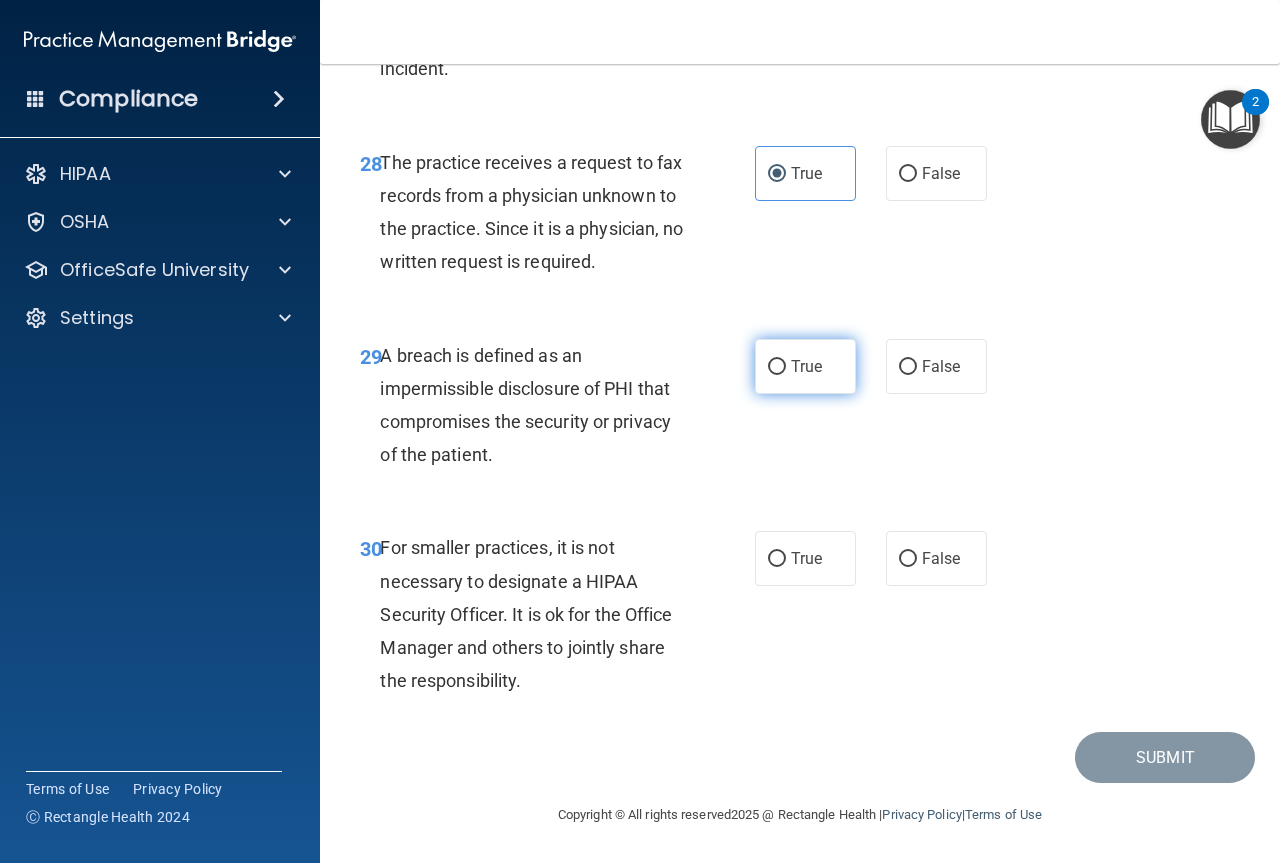 click on "True" at bounding box center [805, 366] 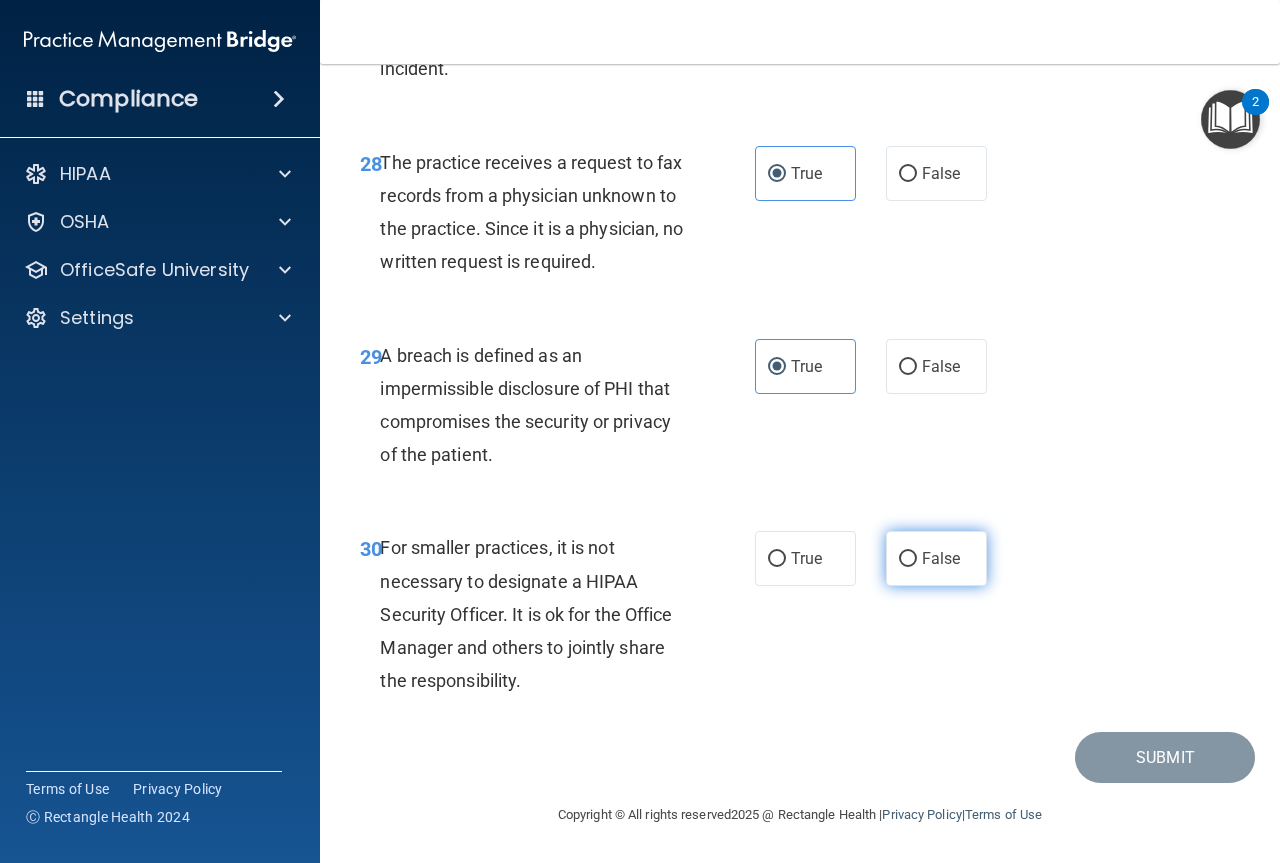 click on "False" at bounding box center (941, 558) 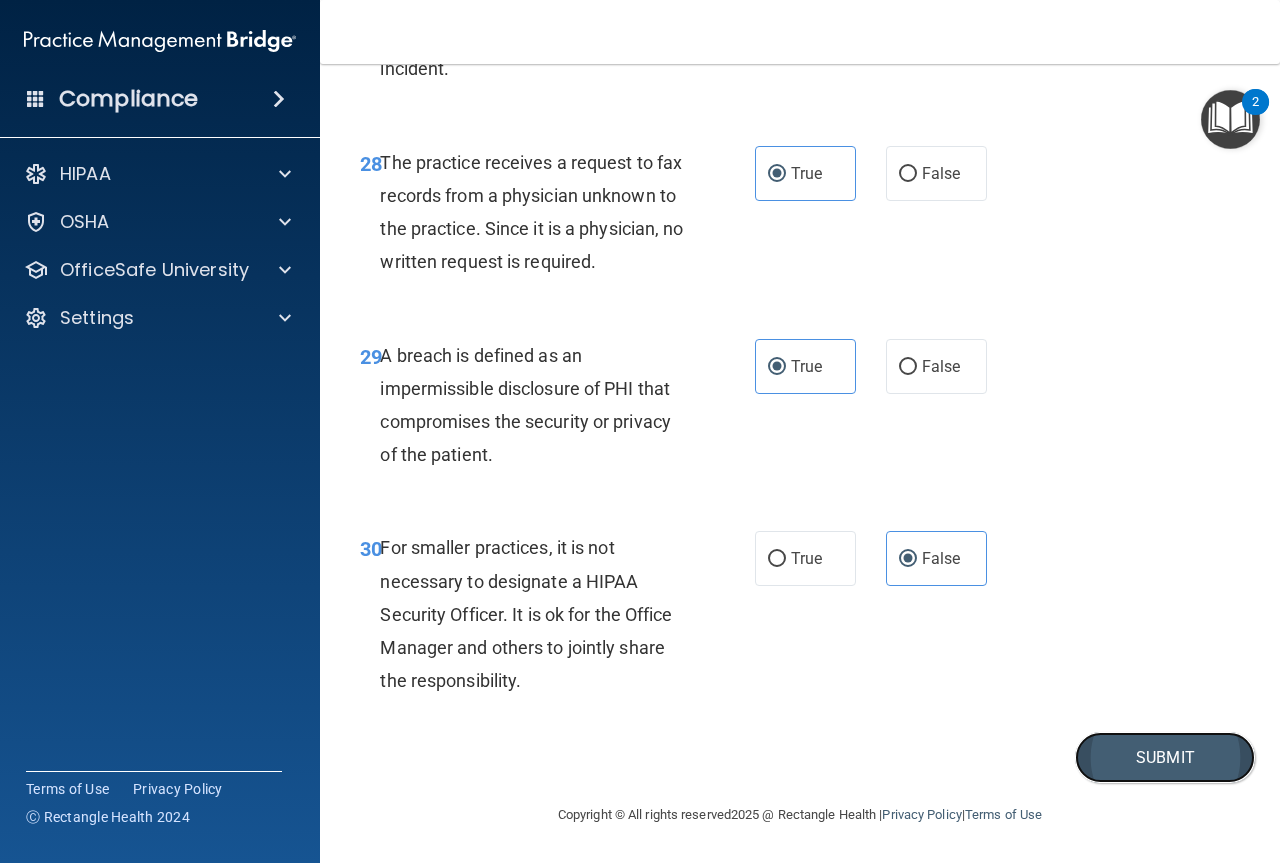 click on "Submit" at bounding box center (1165, 757) 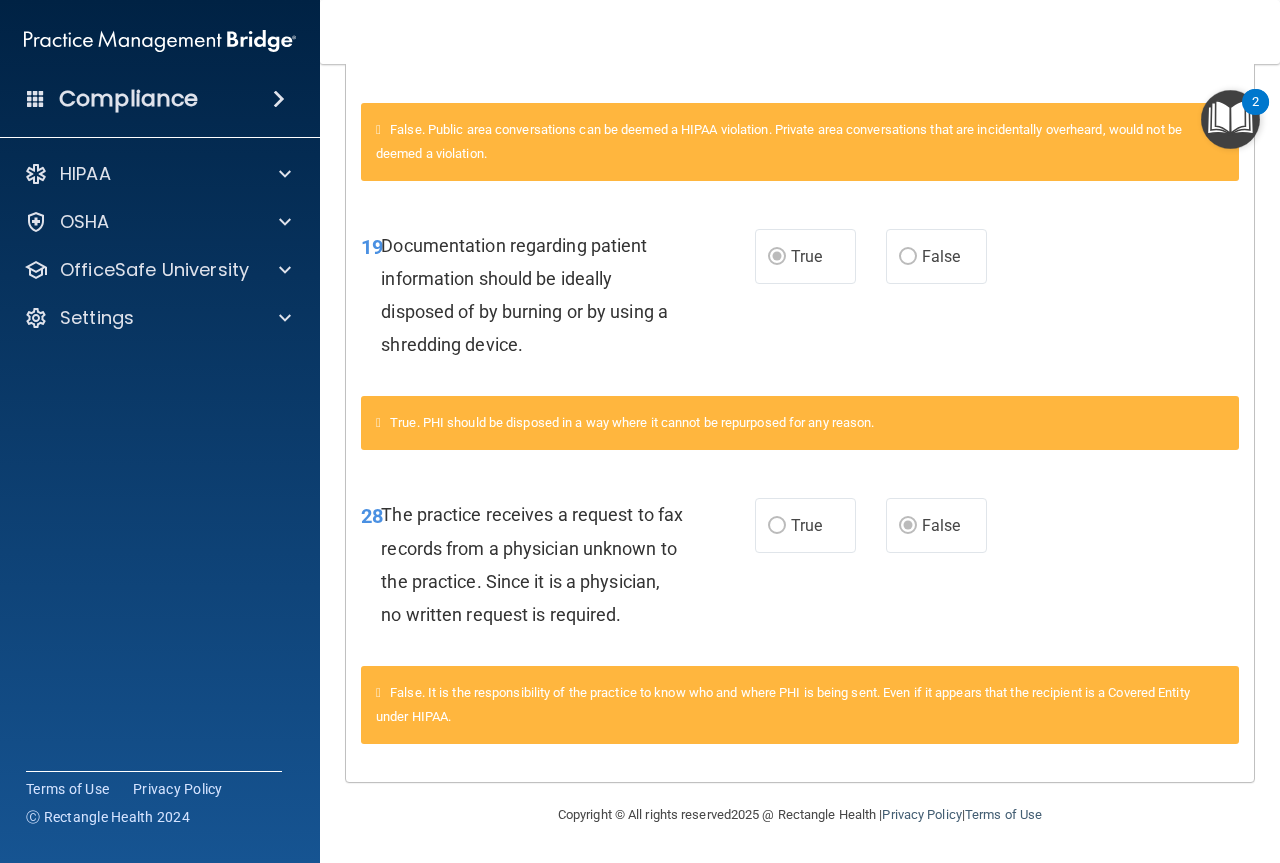 scroll, scrollTop: 660, scrollLeft: 0, axis: vertical 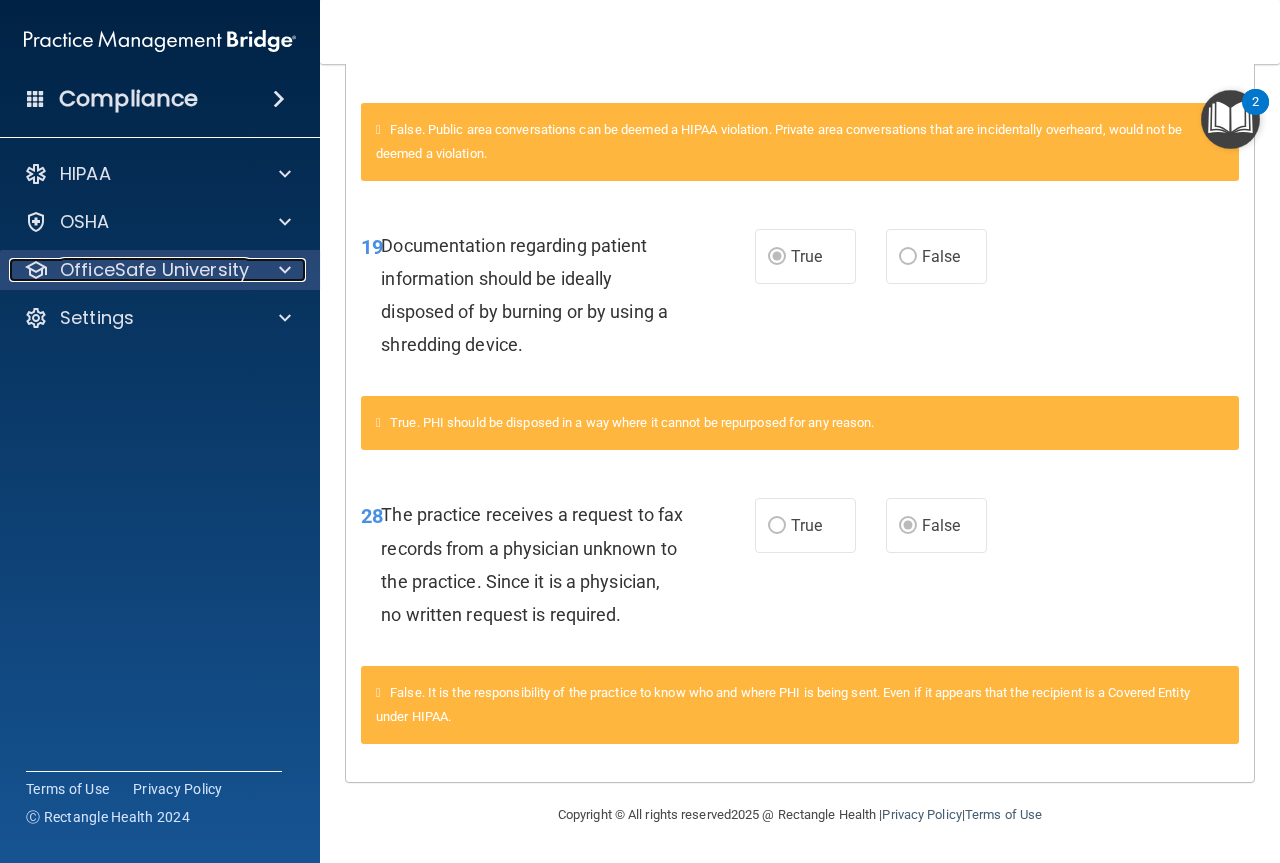 click at bounding box center [282, 270] 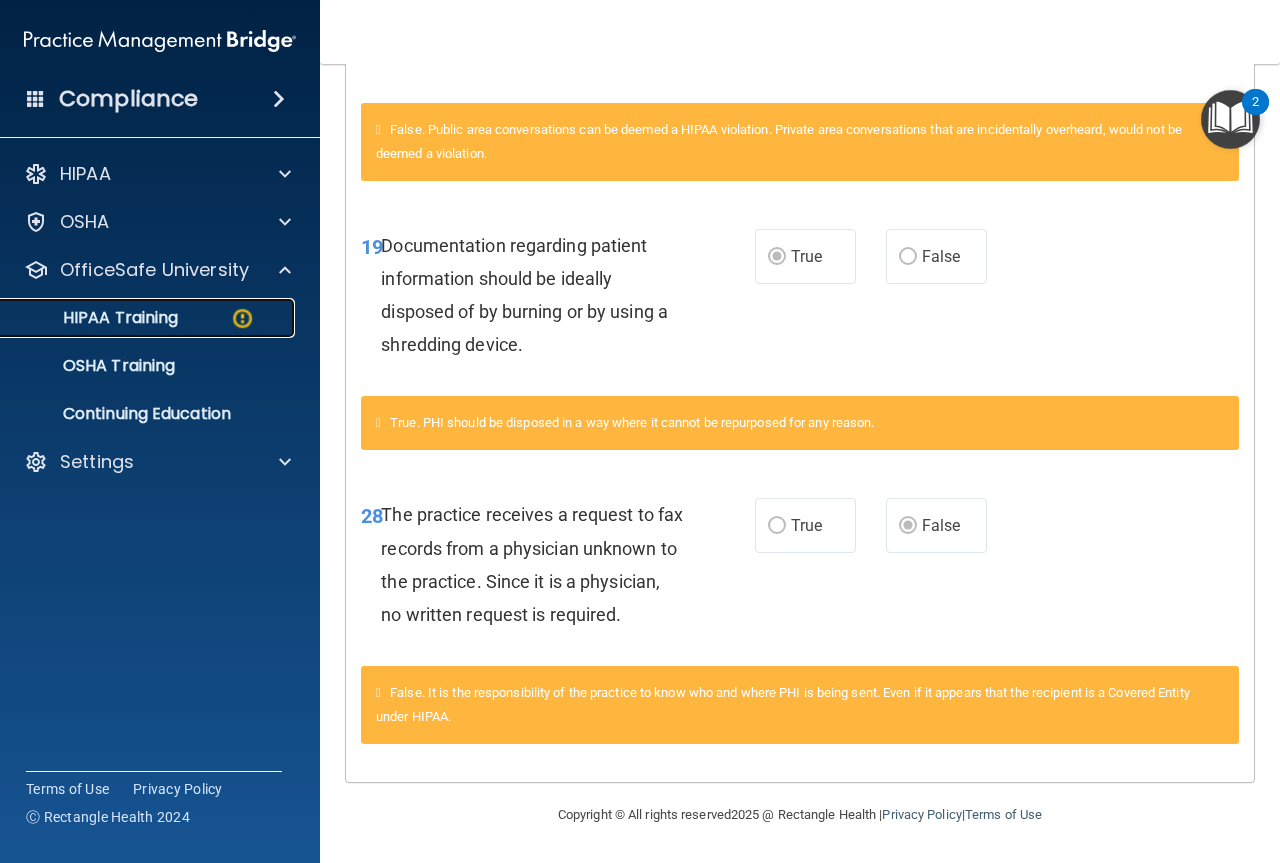 click on "HIPAA Training" at bounding box center (149, 318) 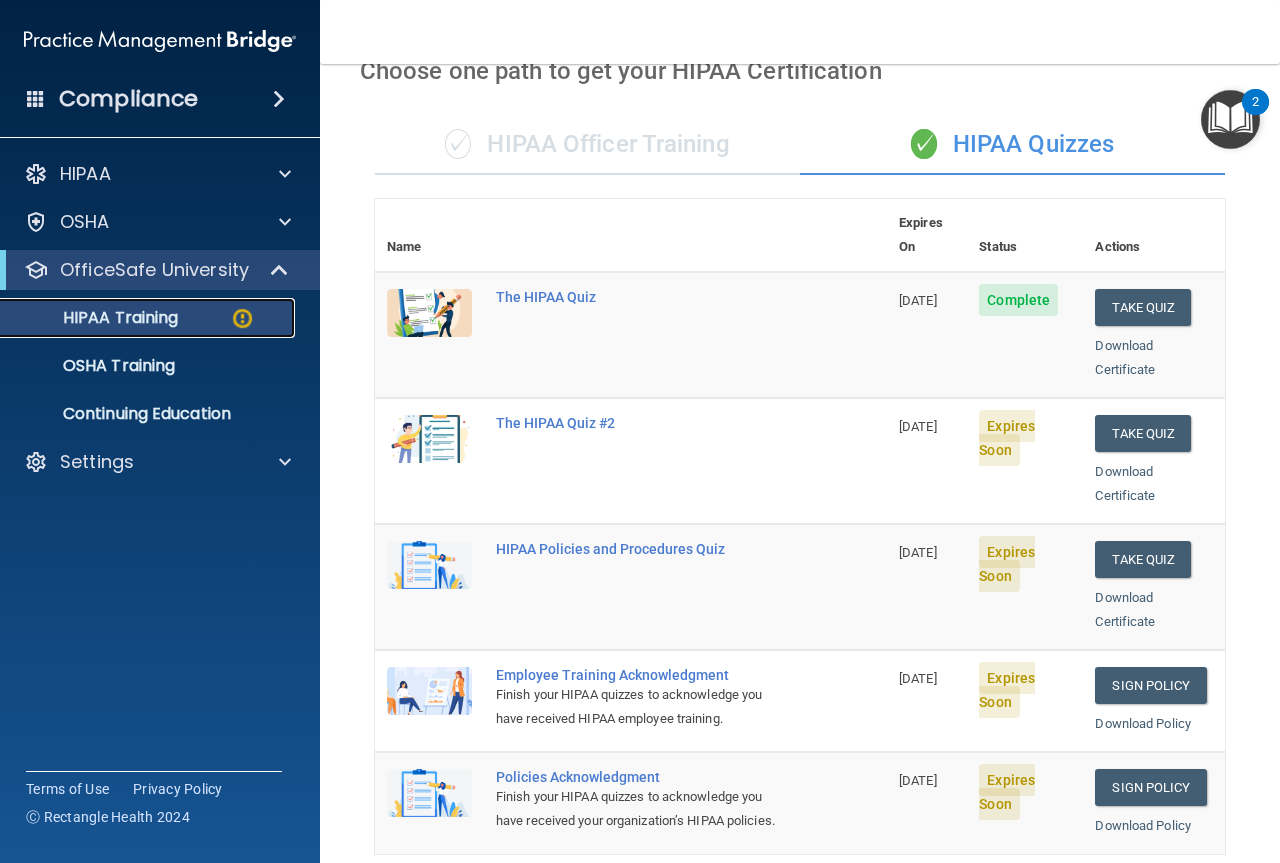 scroll, scrollTop: 0, scrollLeft: 0, axis: both 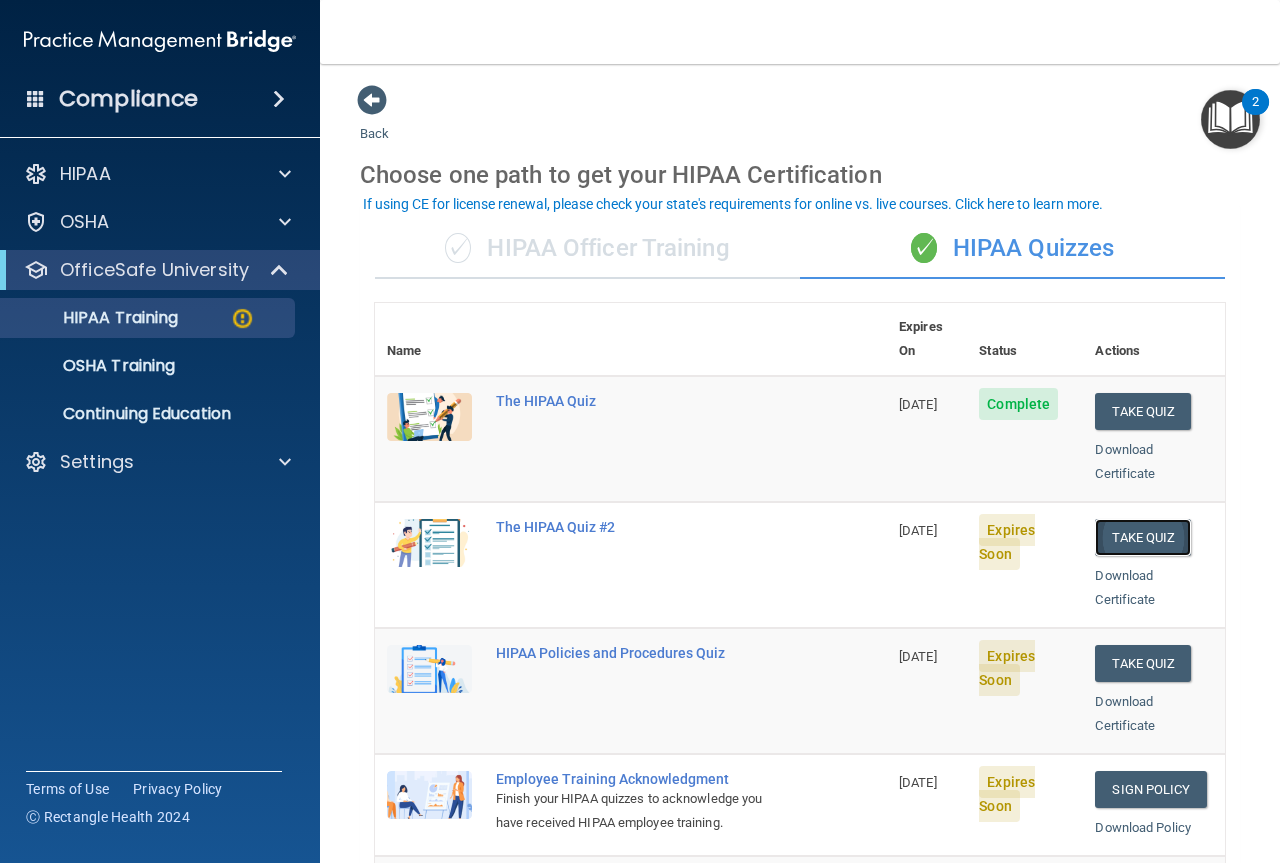 click on "Take Quiz" at bounding box center [1143, 537] 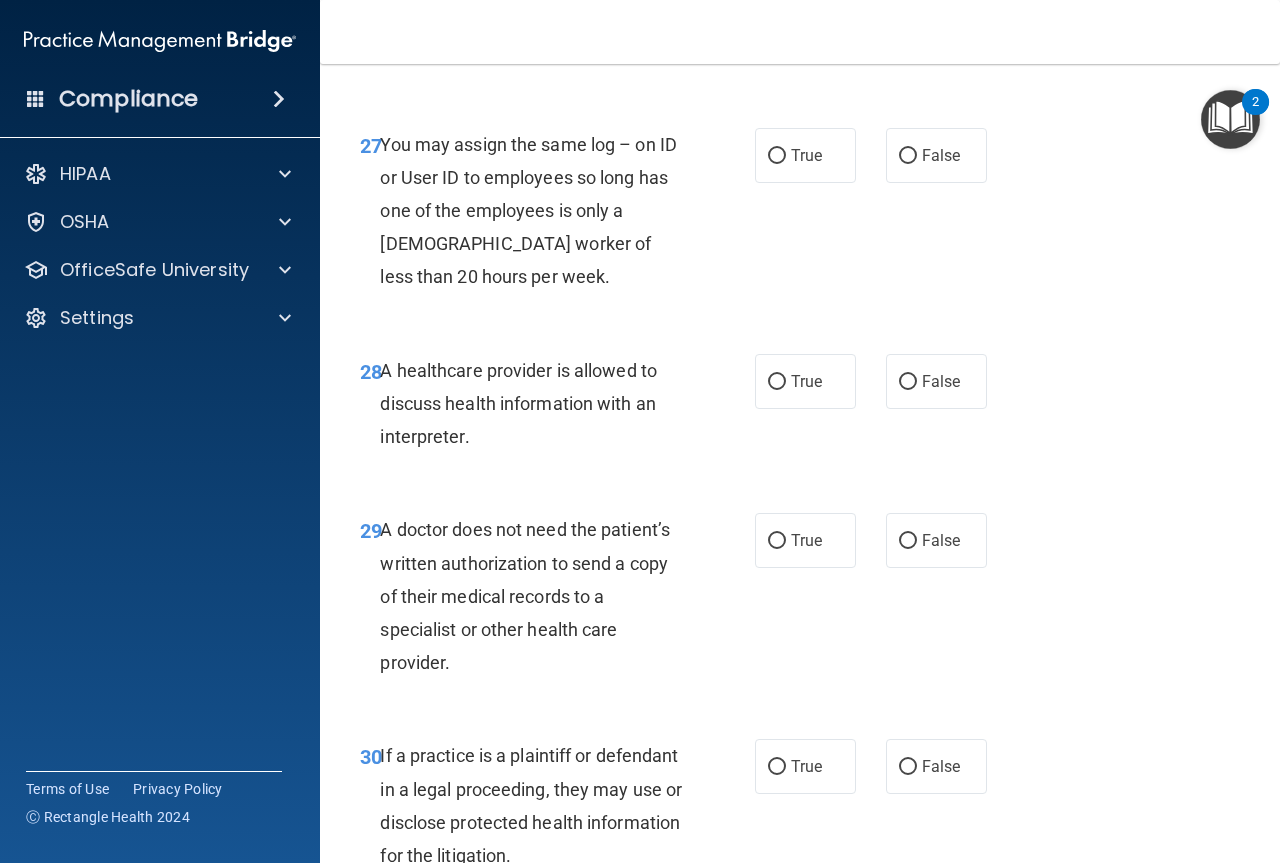 scroll, scrollTop: 5352, scrollLeft: 0, axis: vertical 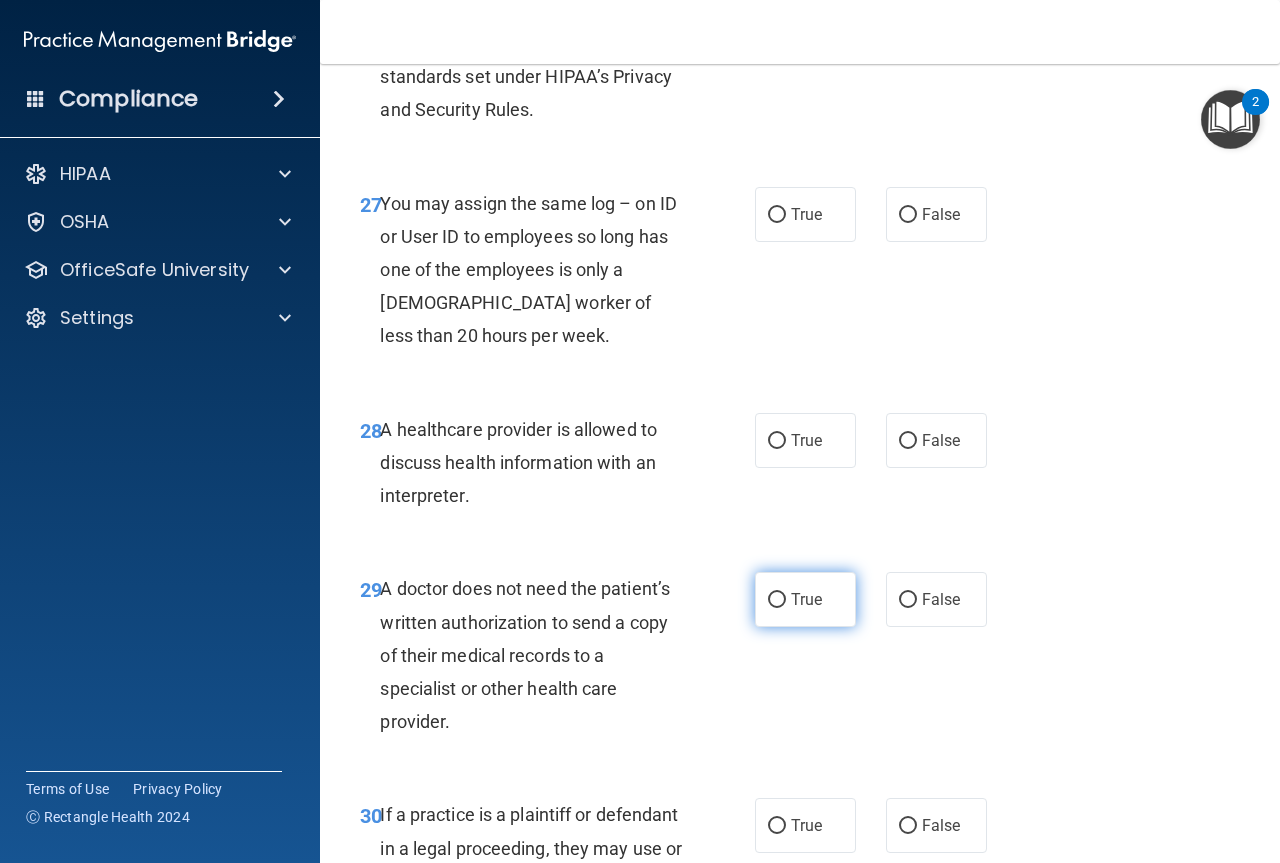 click on "True" at bounding box center [806, 599] 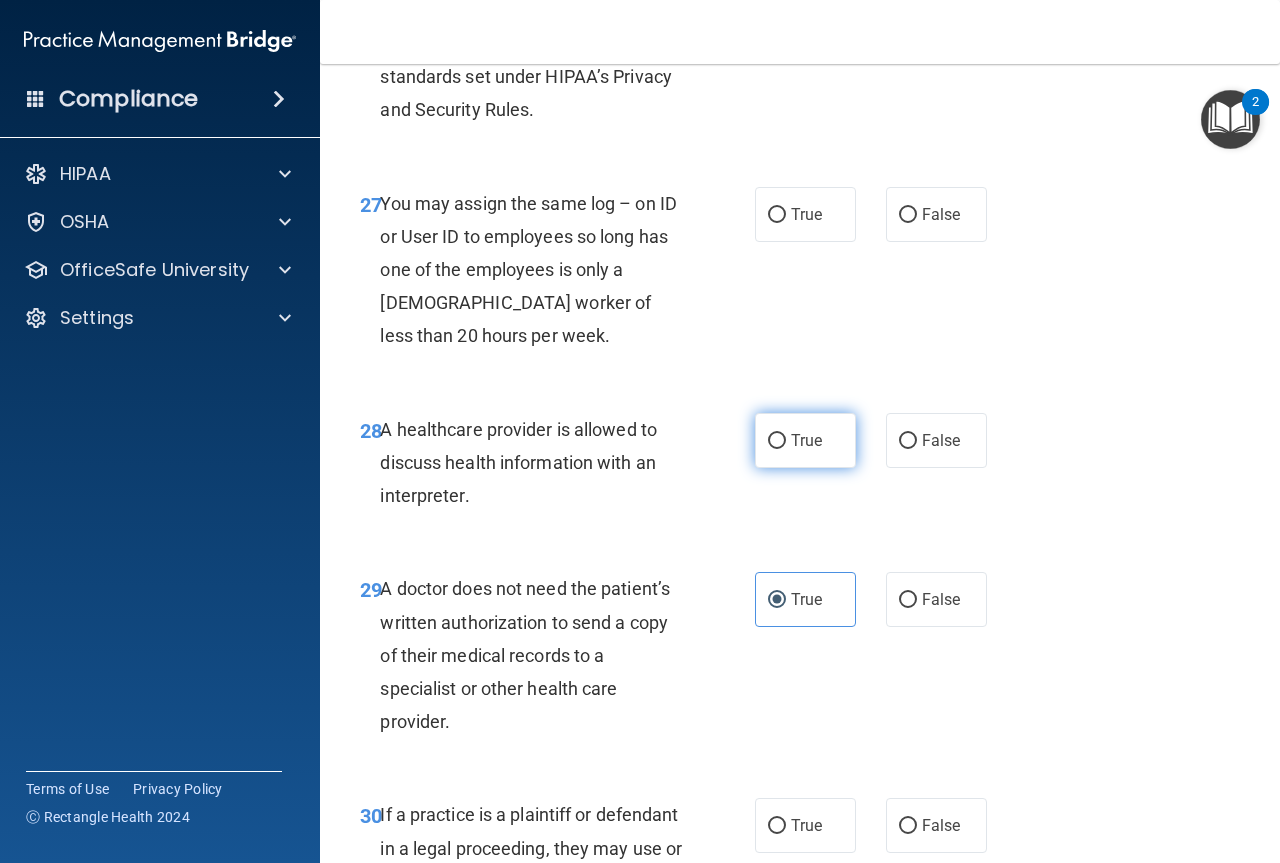 click on "True" at bounding box center [806, 440] 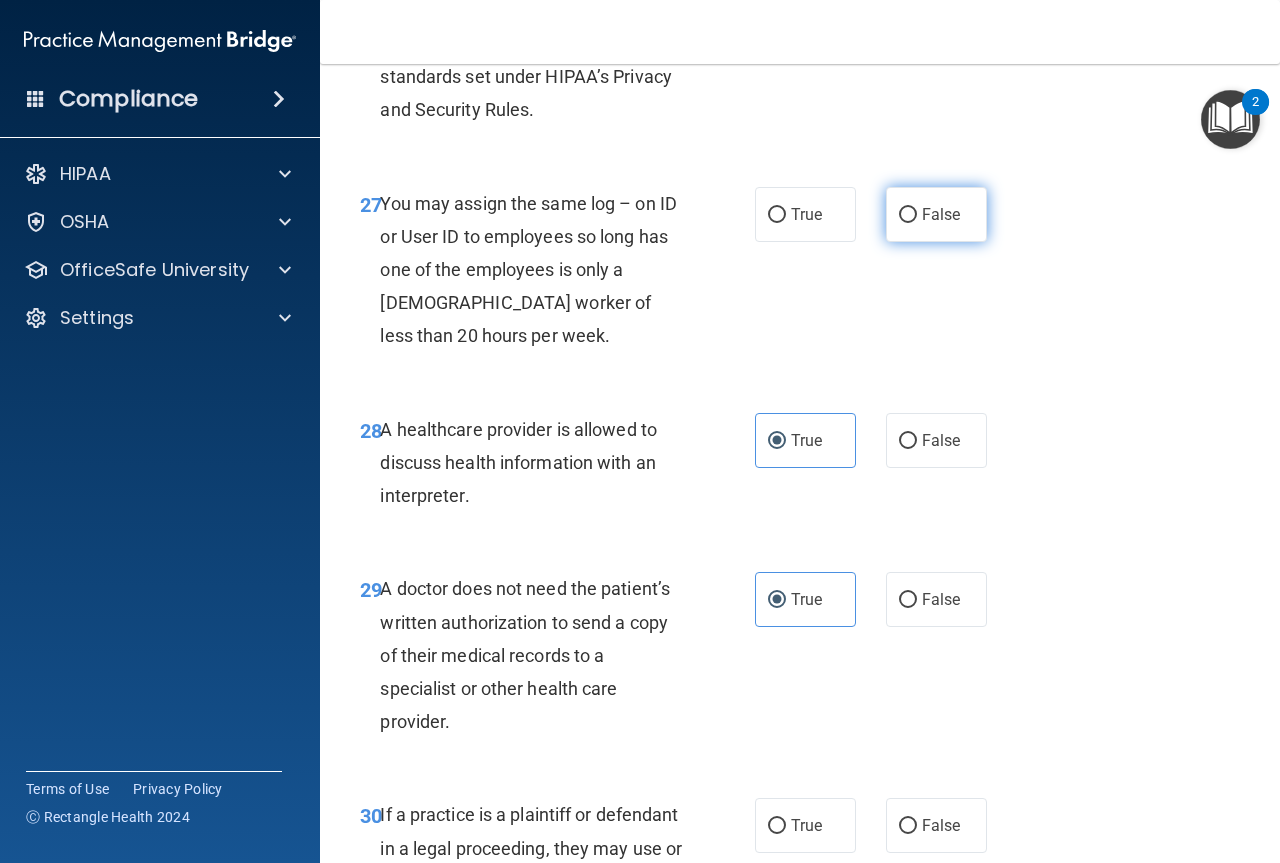 click on "False" at bounding box center [941, 214] 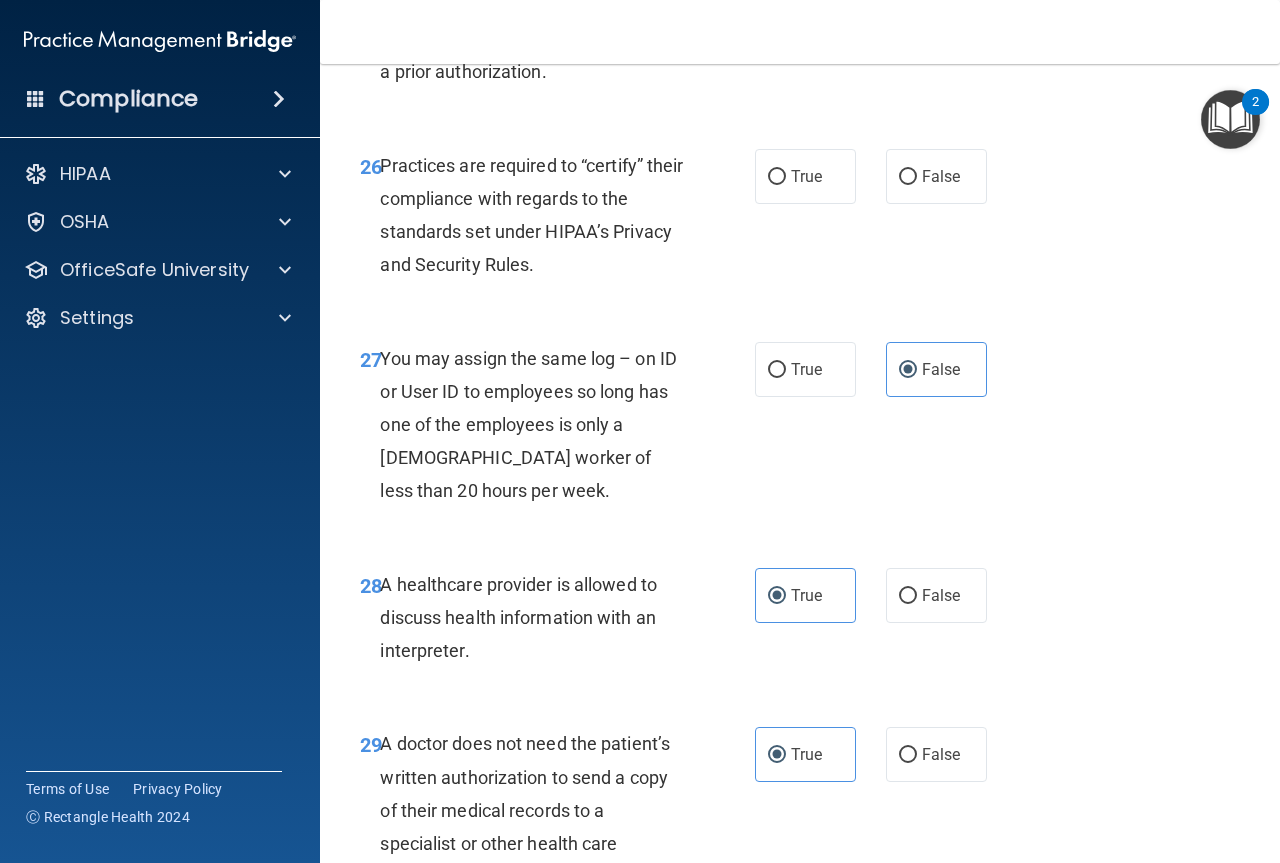 scroll, scrollTop: 5152, scrollLeft: 0, axis: vertical 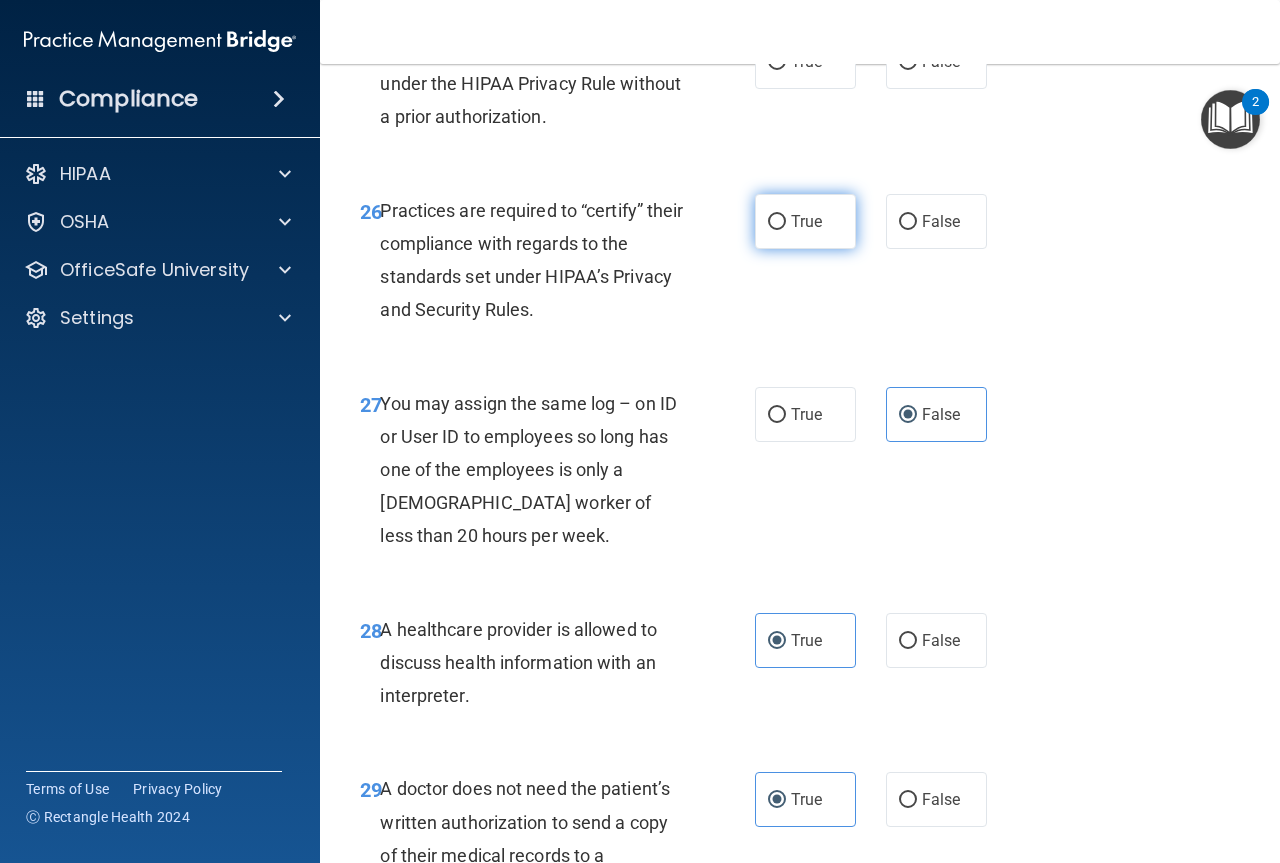 click on "True" at bounding box center [805, 221] 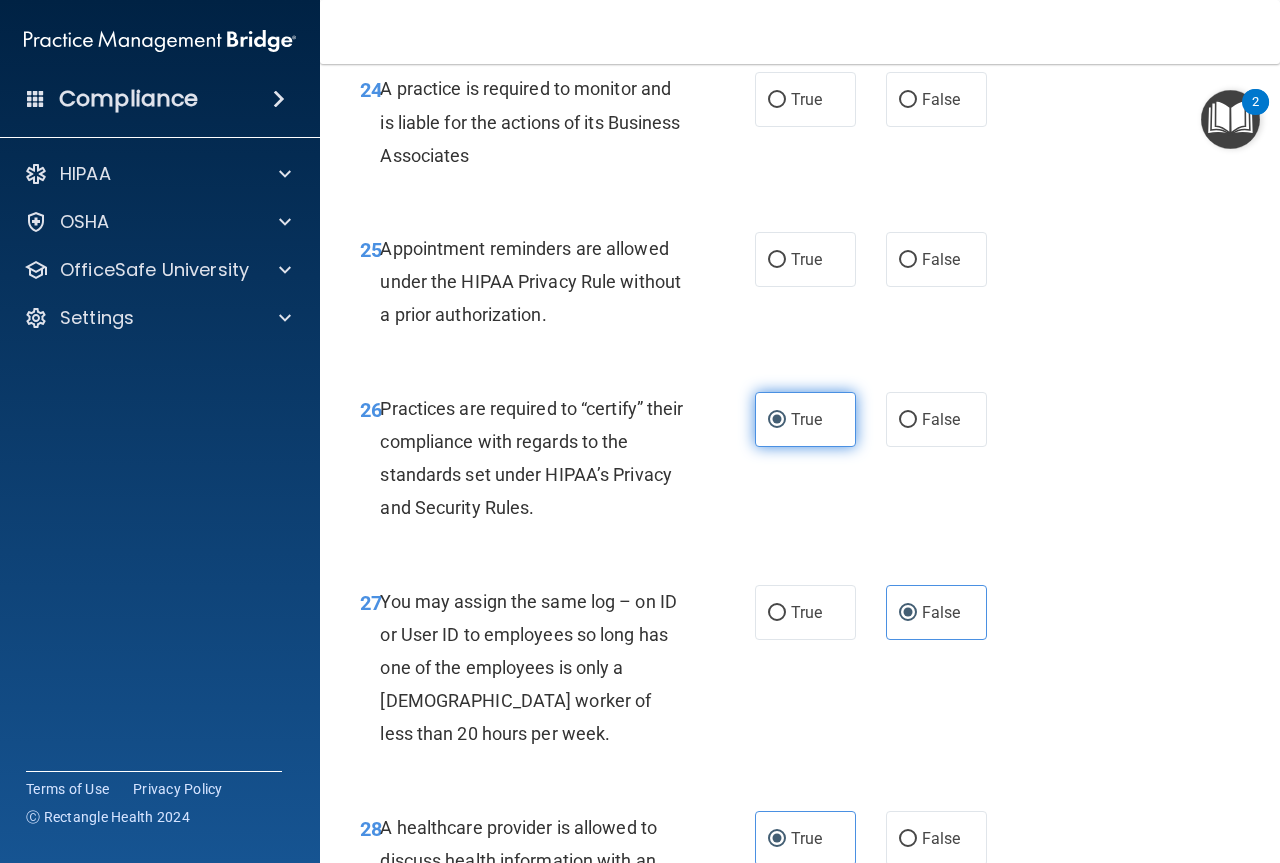 scroll, scrollTop: 4952, scrollLeft: 0, axis: vertical 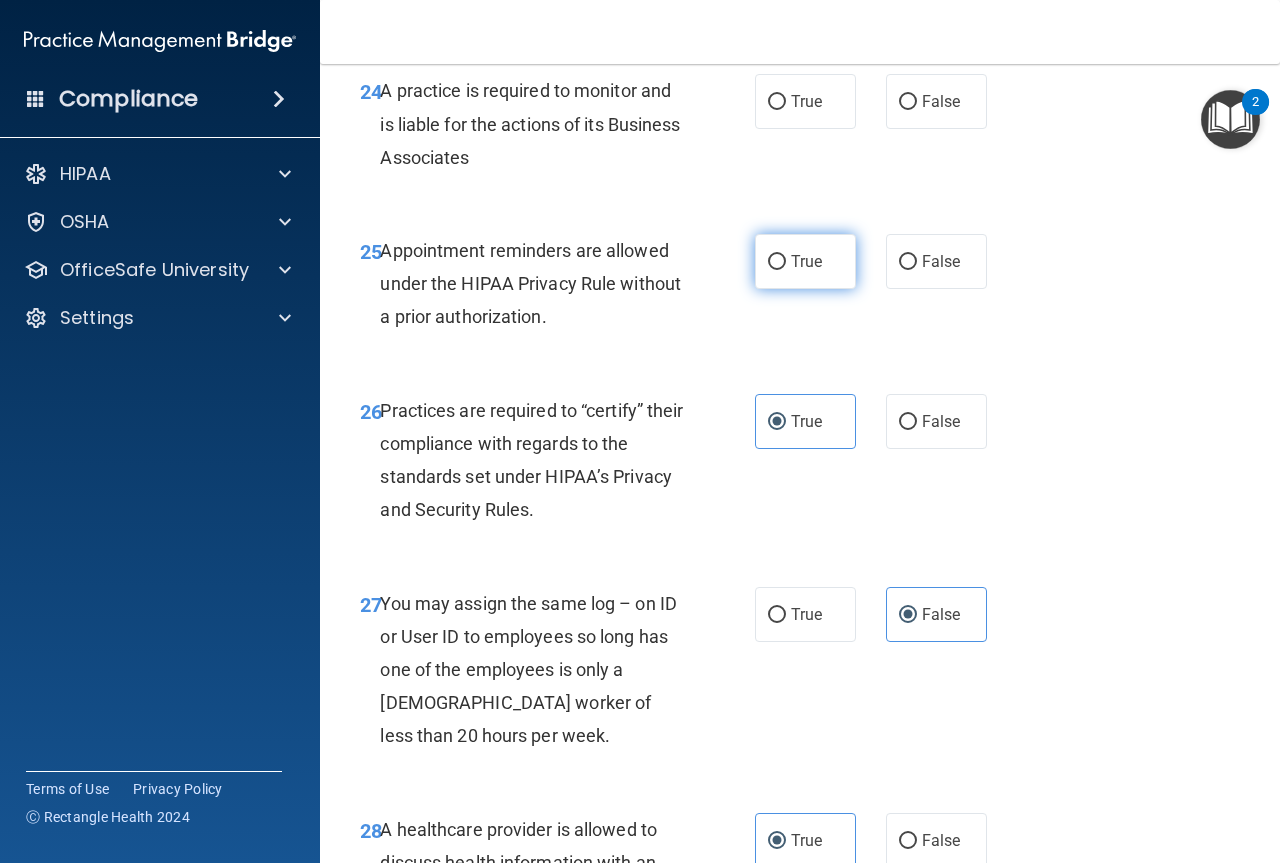click on "True" at bounding box center (805, 261) 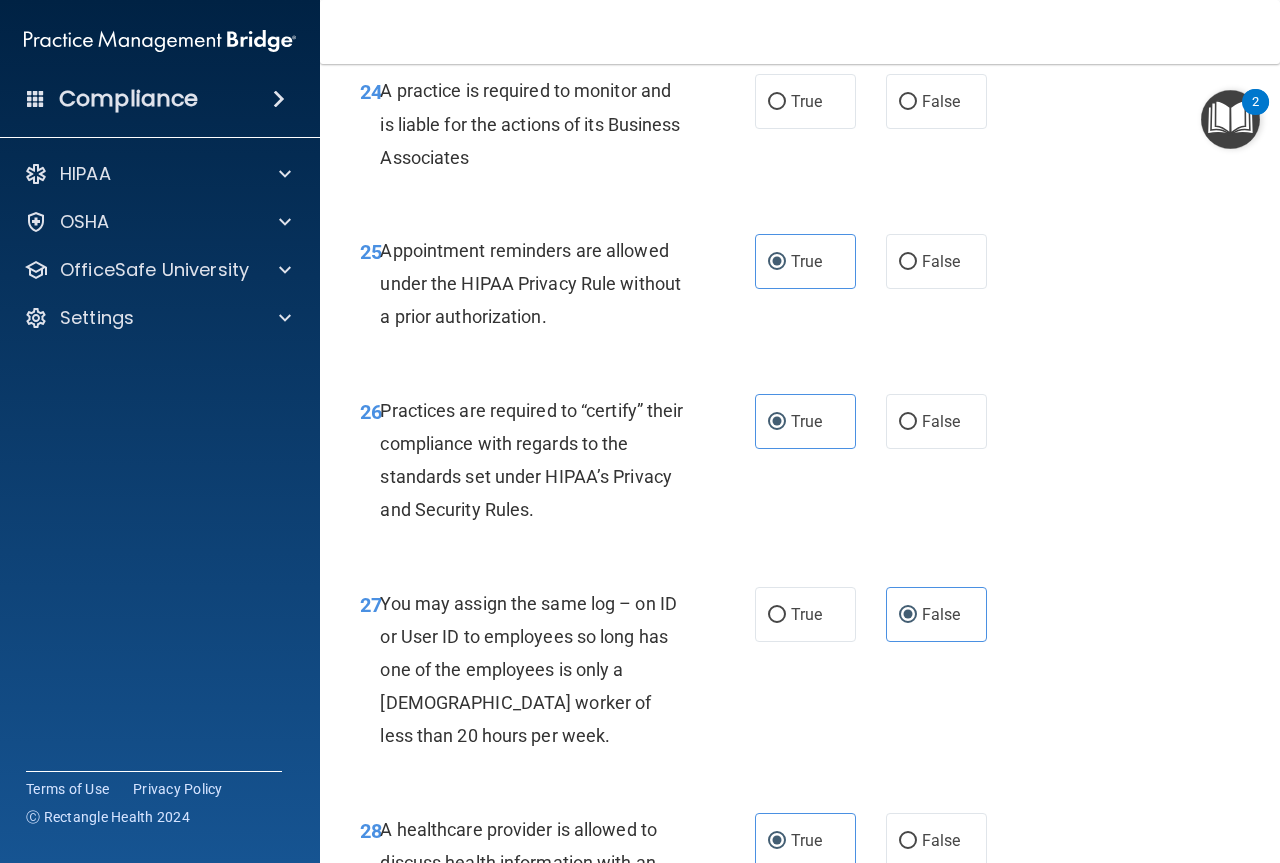 scroll, scrollTop: 4852, scrollLeft: 0, axis: vertical 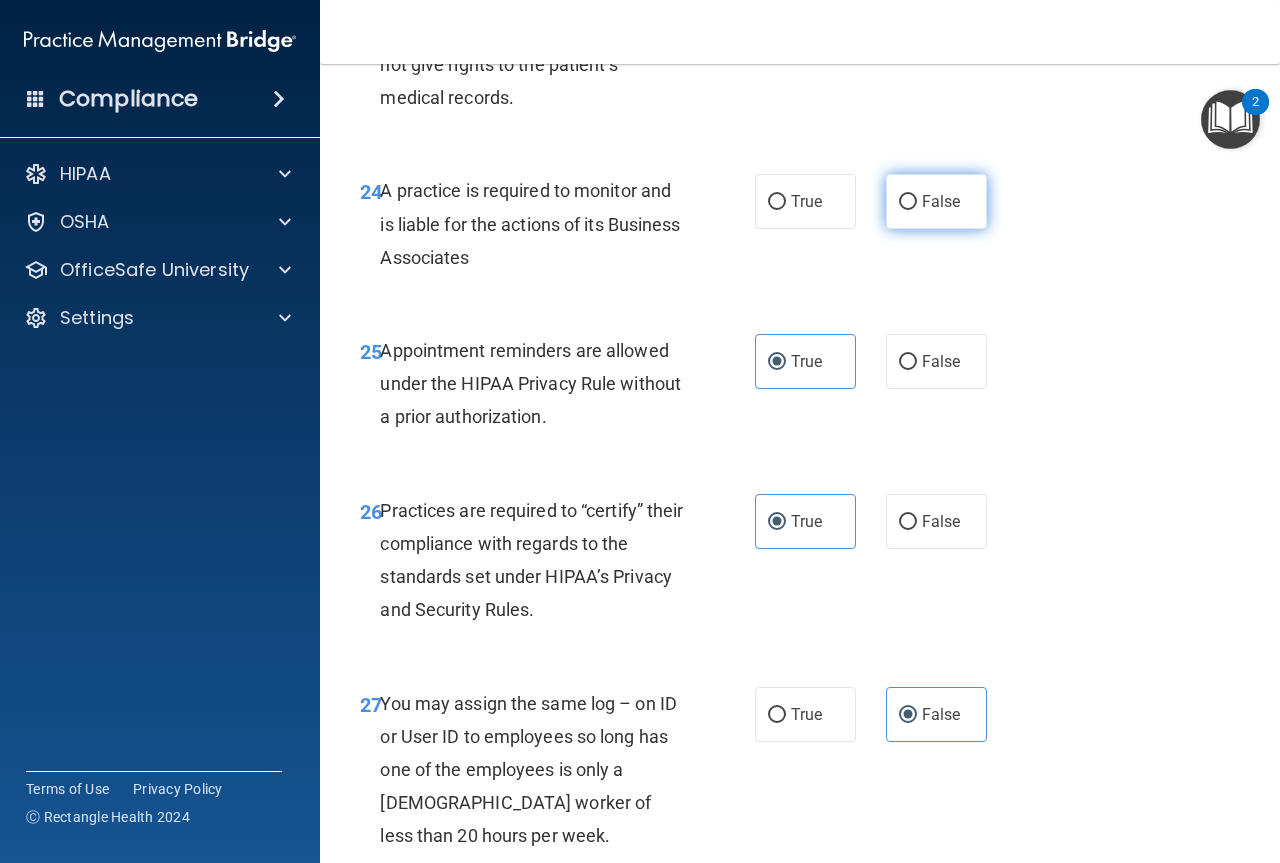 click on "False" at bounding box center (941, 201) 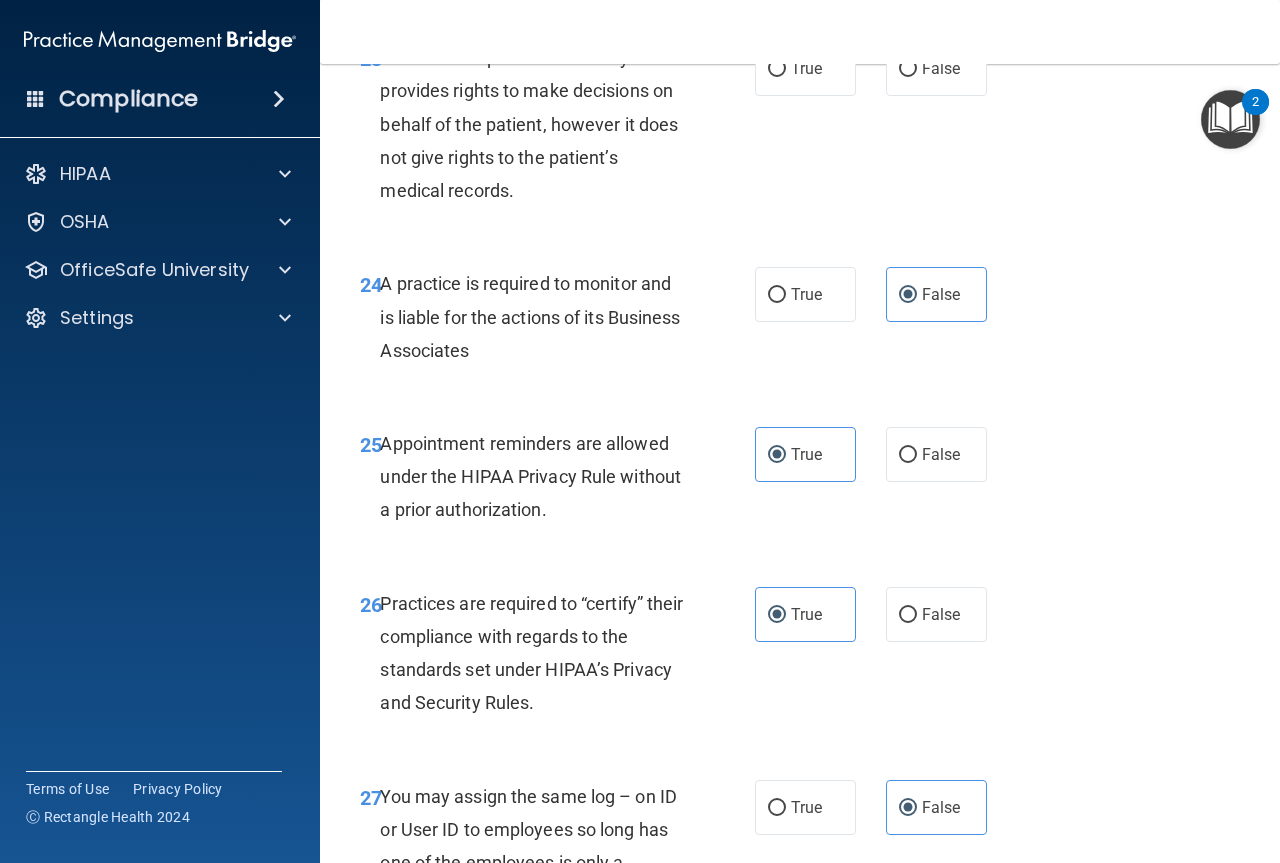 scroll, scrollTop: 4652, scrollLeft: 0, axis: vertical 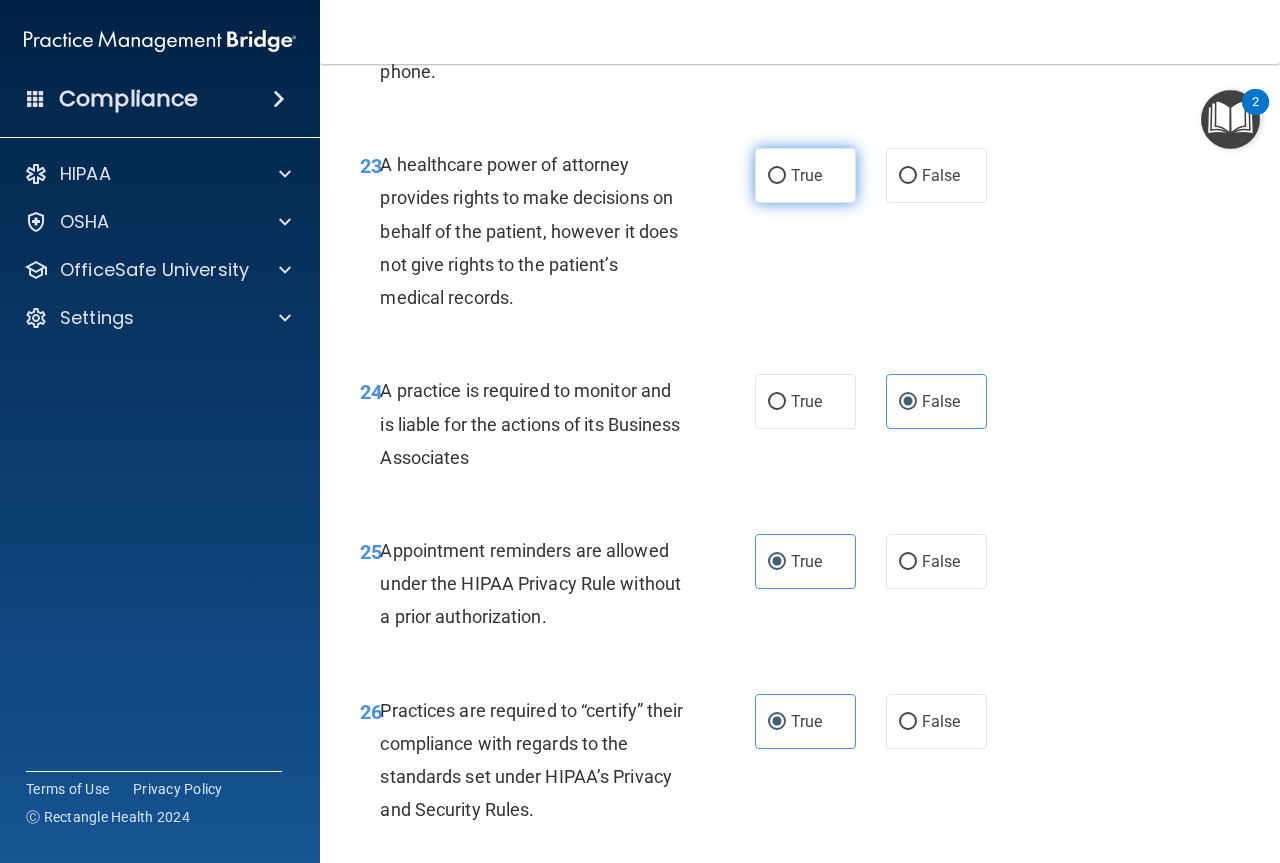 click on "True" at bounding box center [805, 175] 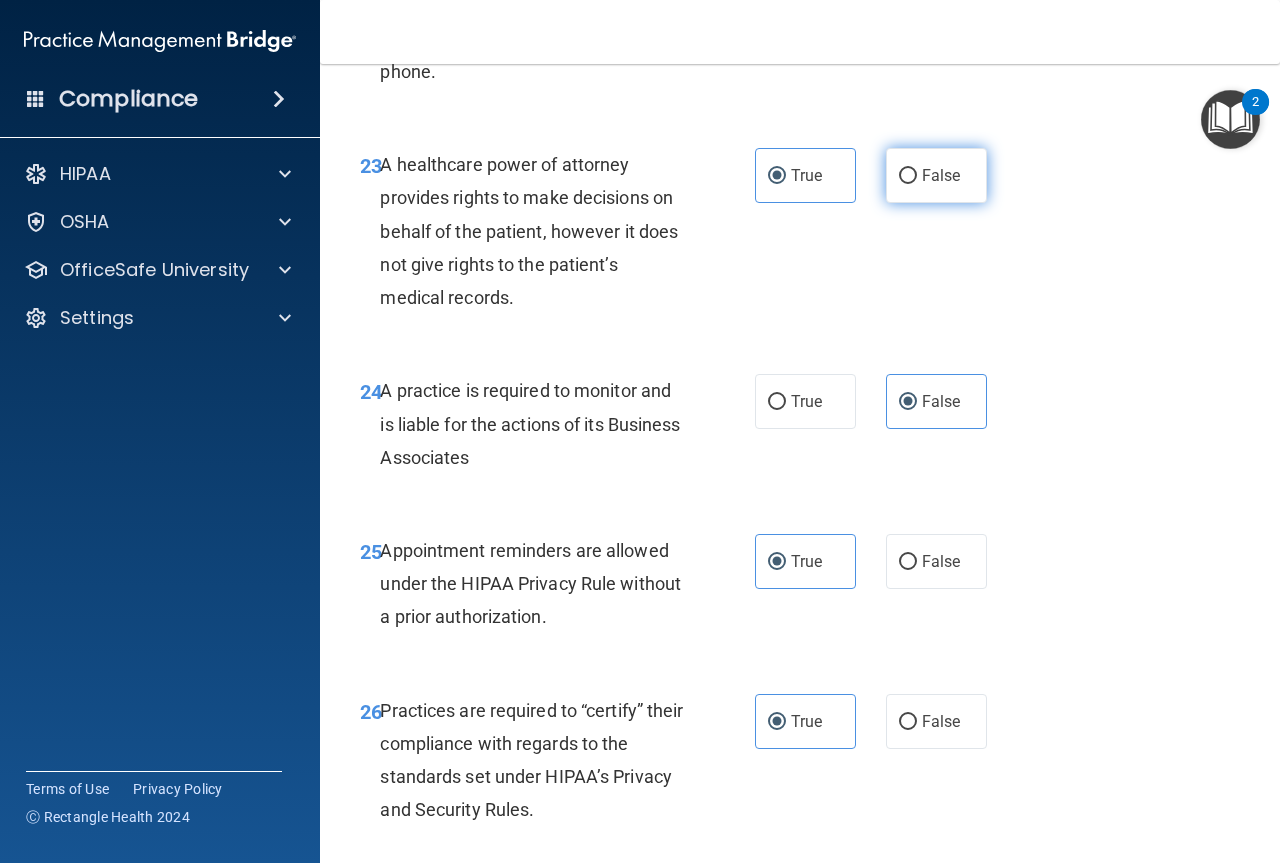 click on "False" at bounding box center (941, 175) 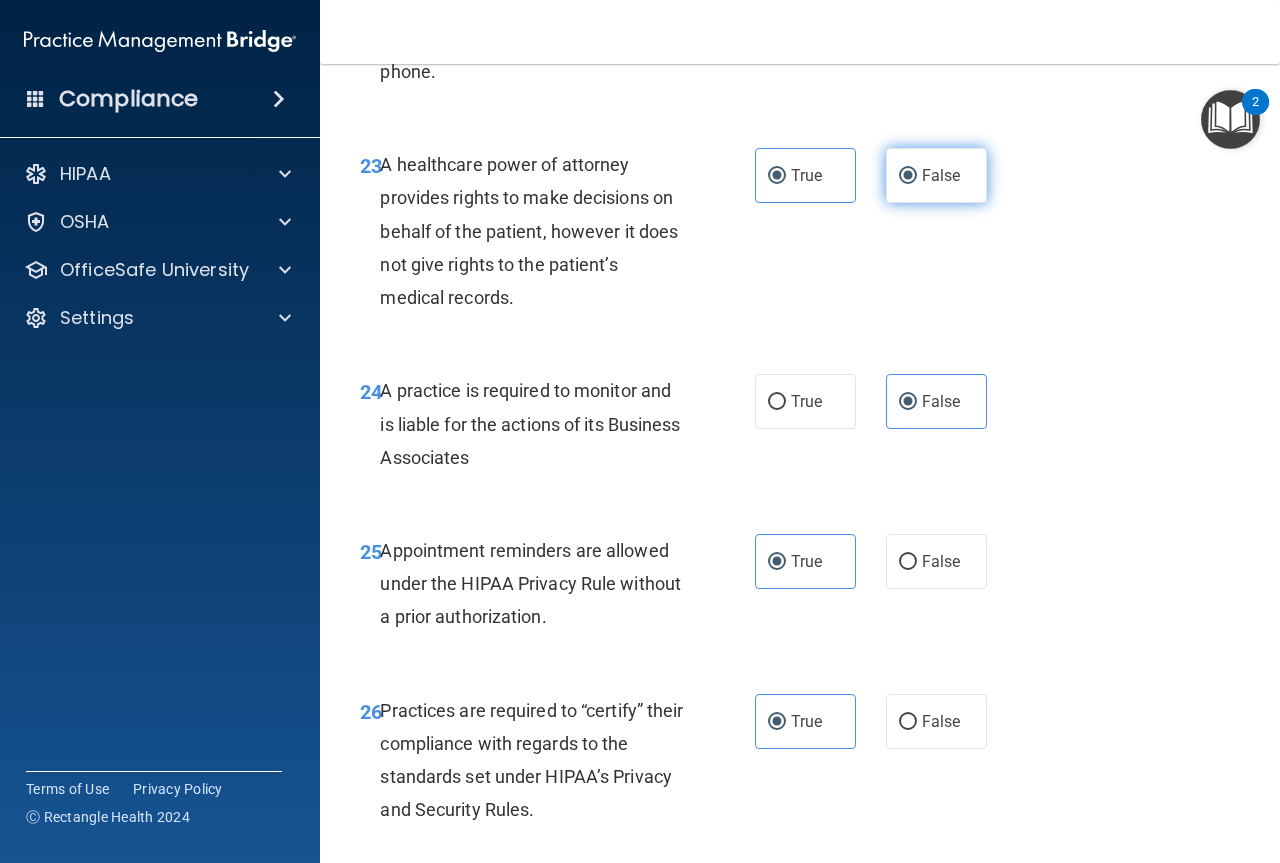radio on "false" 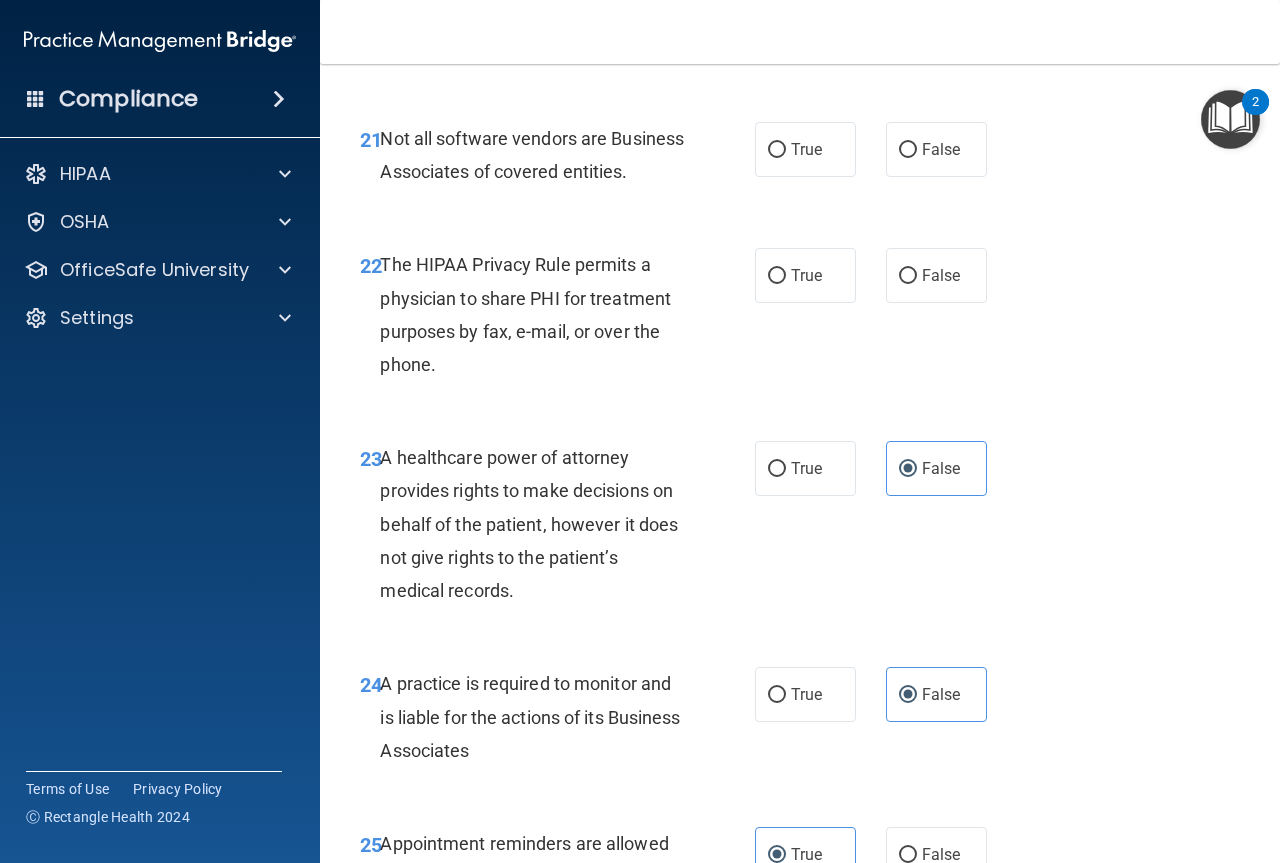 scroll, scrollTop: 4352, scrollLeft: 0, axis: vertical 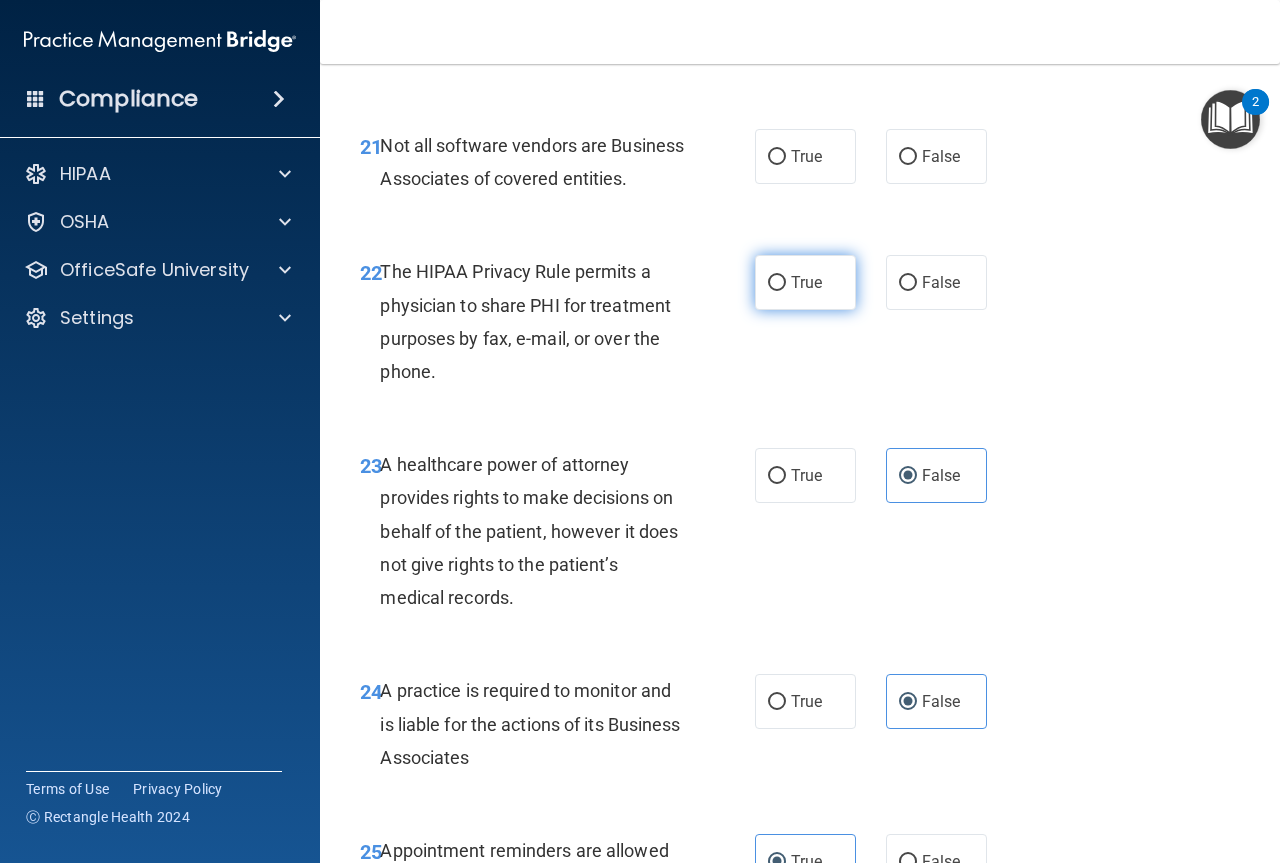 click on "True" at bounding box center [805, 282] 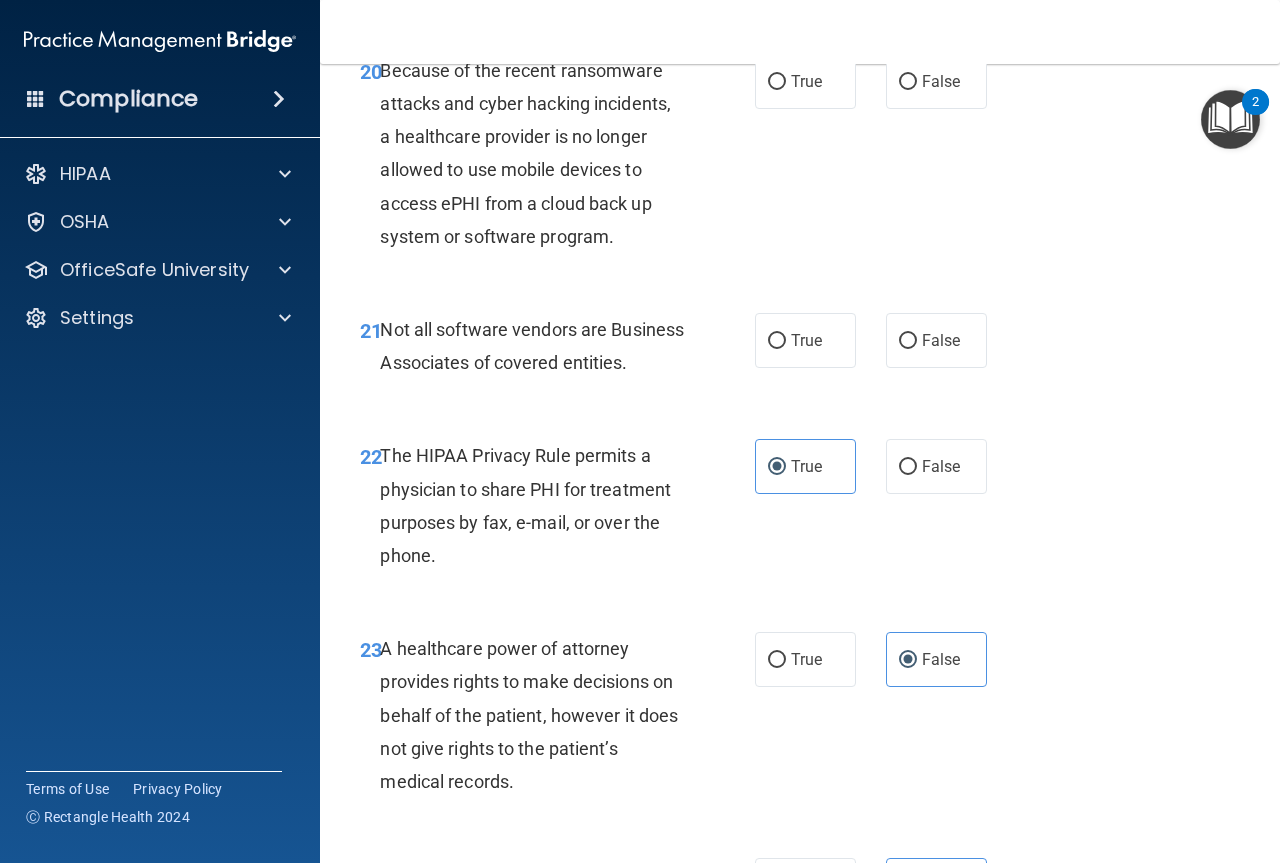 scroll, scrollTop: 4152, scrollLeft: 0, axis: vertical 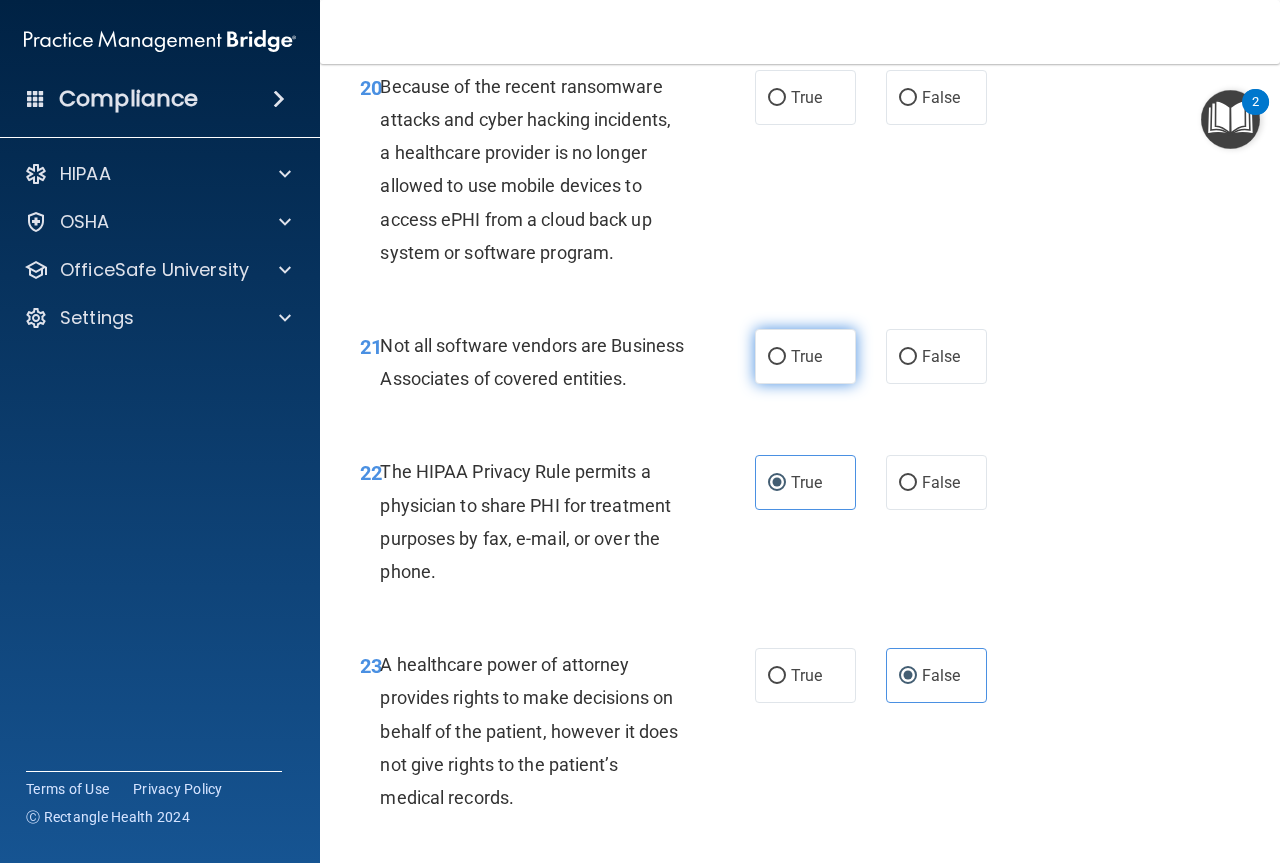 click on "True" at bounding box center [806, 356] 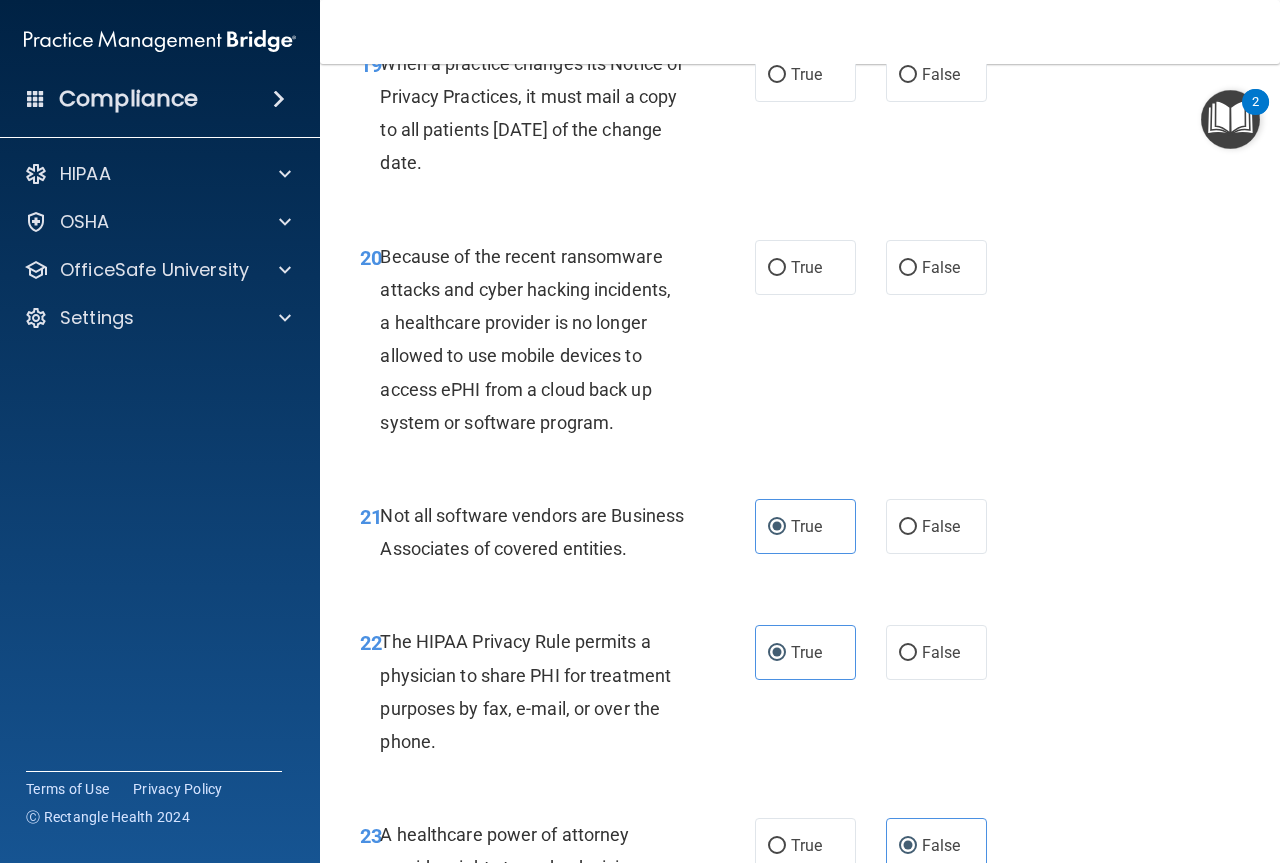 scroll, scrollTop: 3952, scrollLeft: 0, axis: vertical 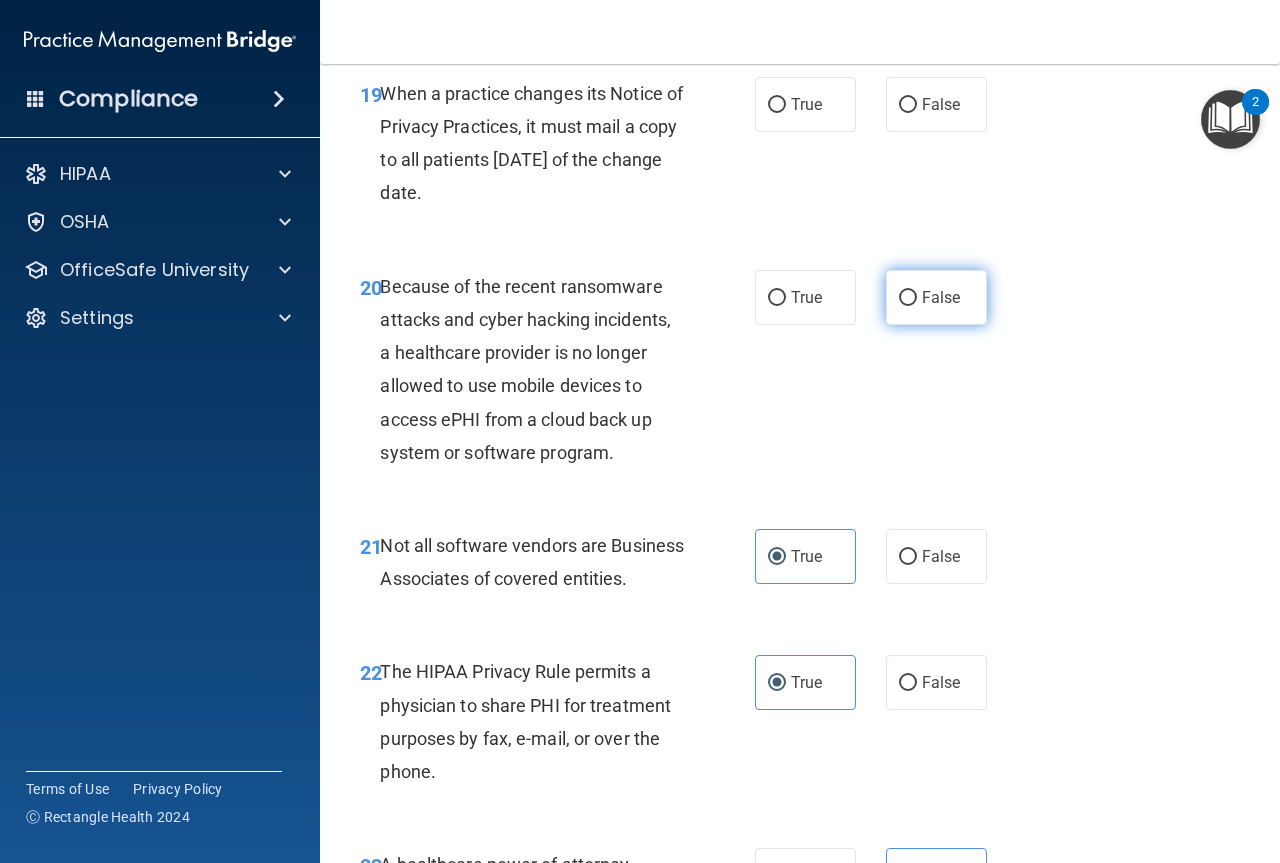 click on "False" at bounding box center [936, 297] 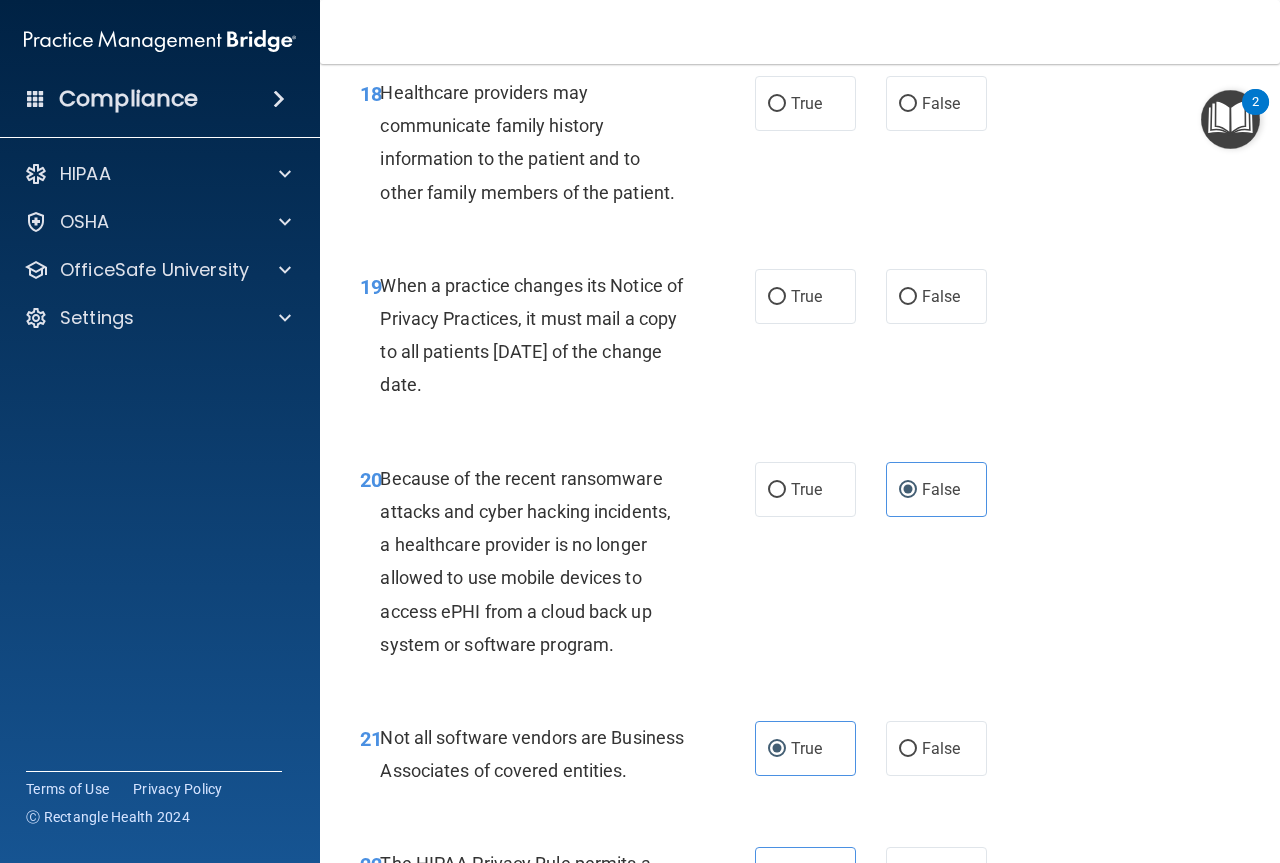 scroll, scrollTop: 3752, scrollLeft: 0, axis: vertical 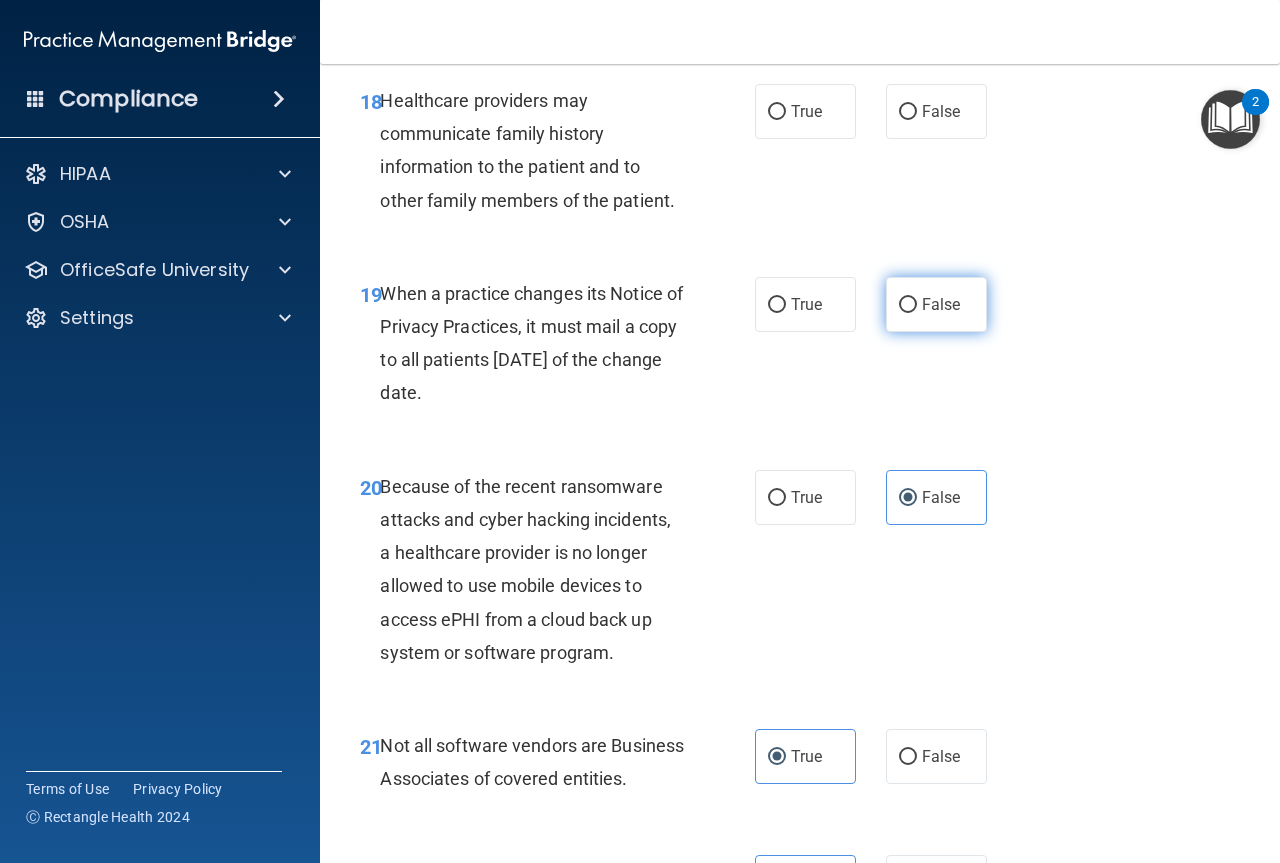 click on "False" at bounding box center [936, 304] 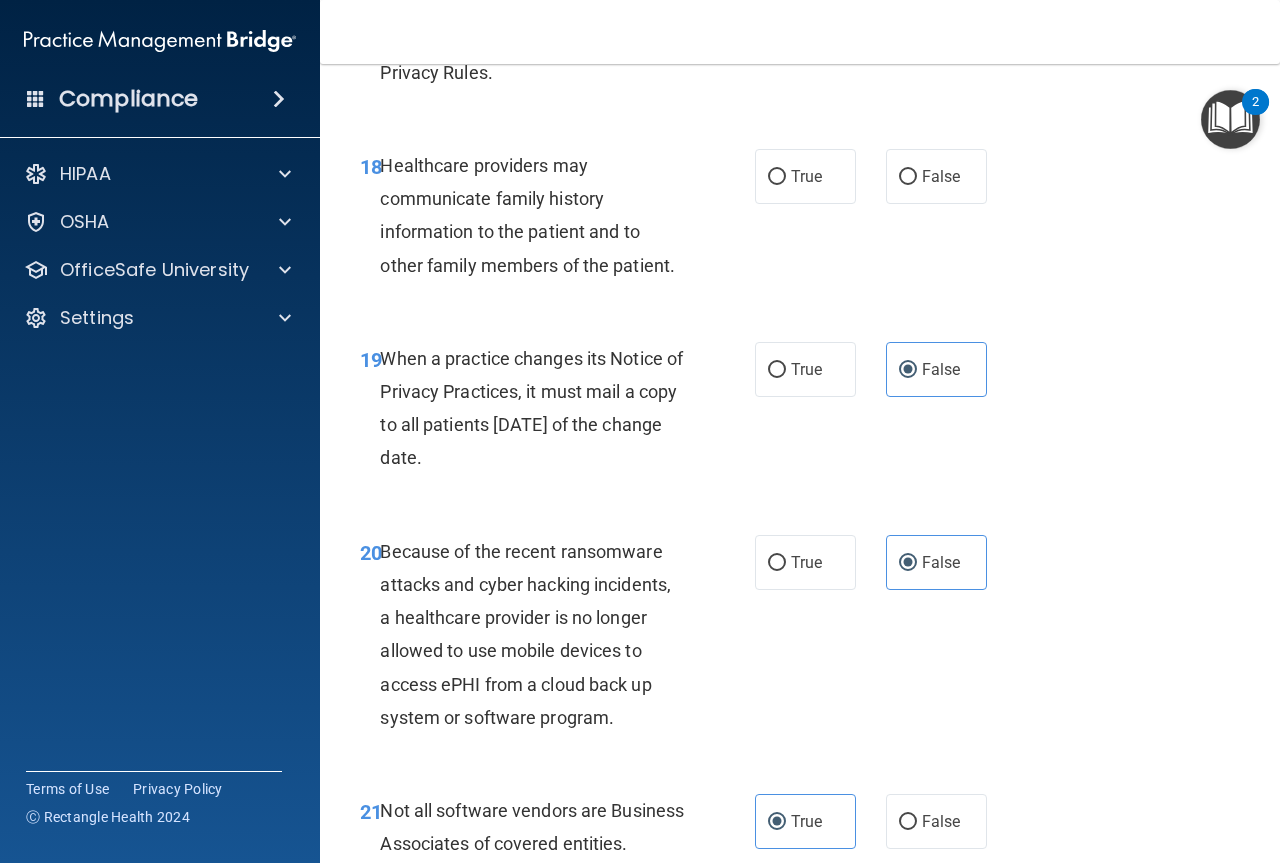 scroll, scrollTop: 3652, scrollLeft: 0, axis: vertical 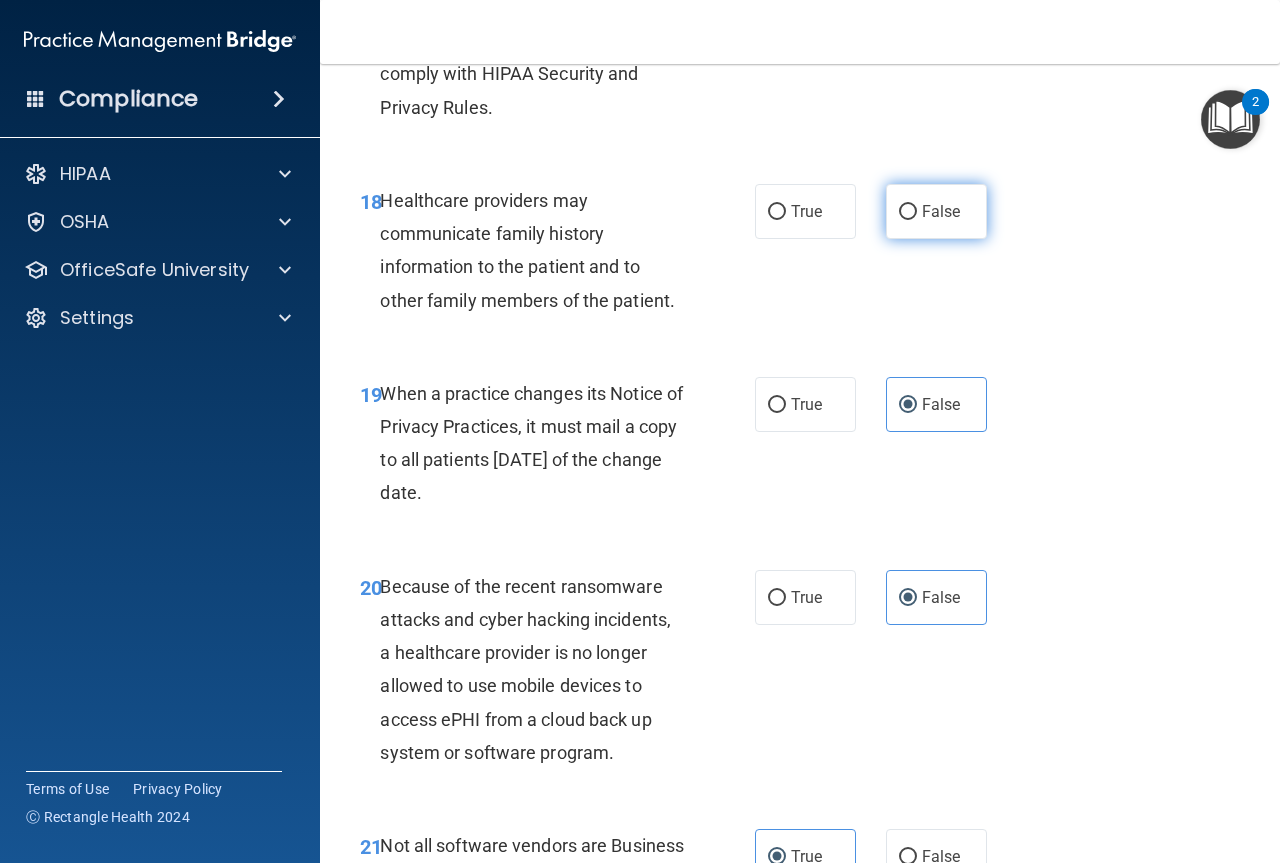 click on "False" at bounding box center [936, 211] 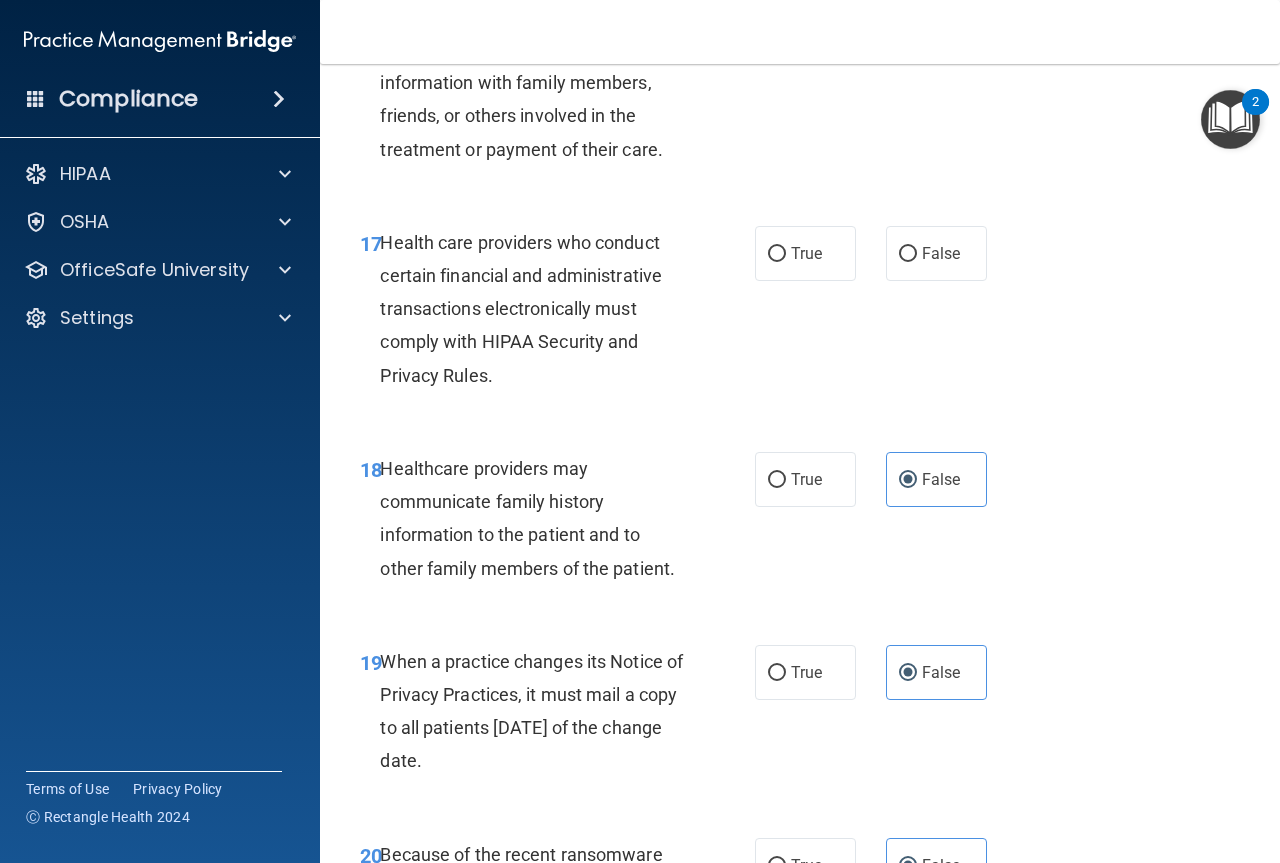 scroll, scrollTop: 3352, scrollLeft: 0, axis: vertical 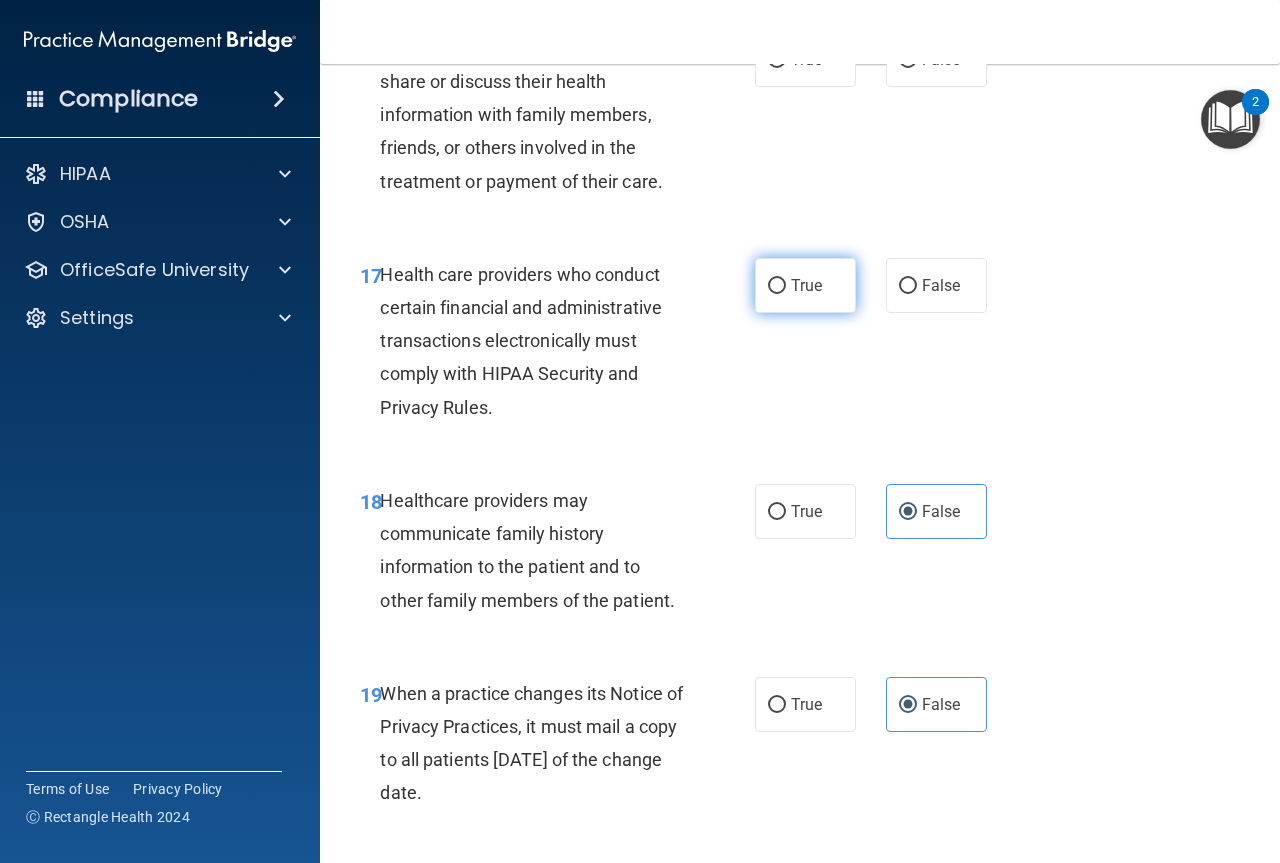 click on "True" at bounding box center (806, 285) 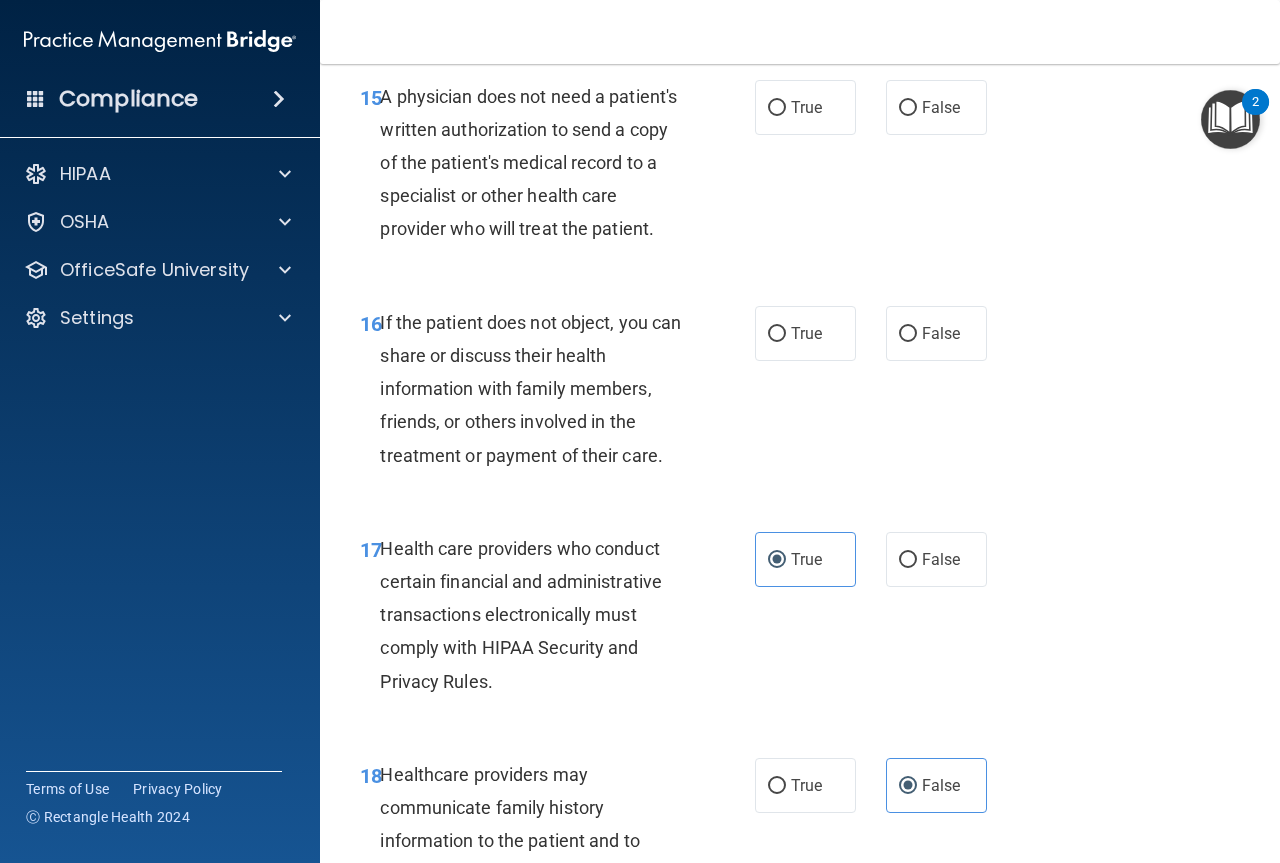 scroll, scrollTop: 3052, scrollLeft: 0, axis: vertical 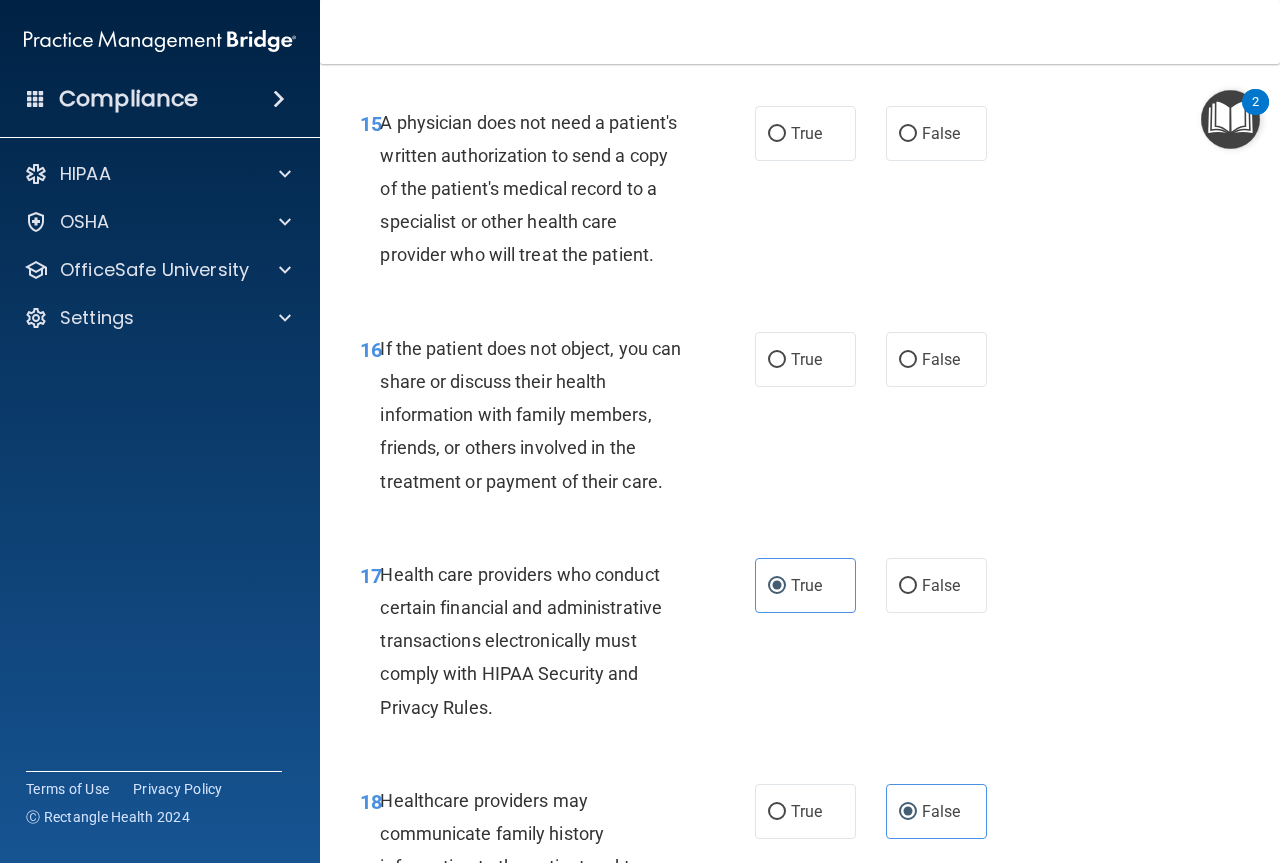 click on "If the patient does not object, you can share or discuss their health information with family members, friends, or others involved in the treatment or payment of their care." at bounding box center [530, 415] 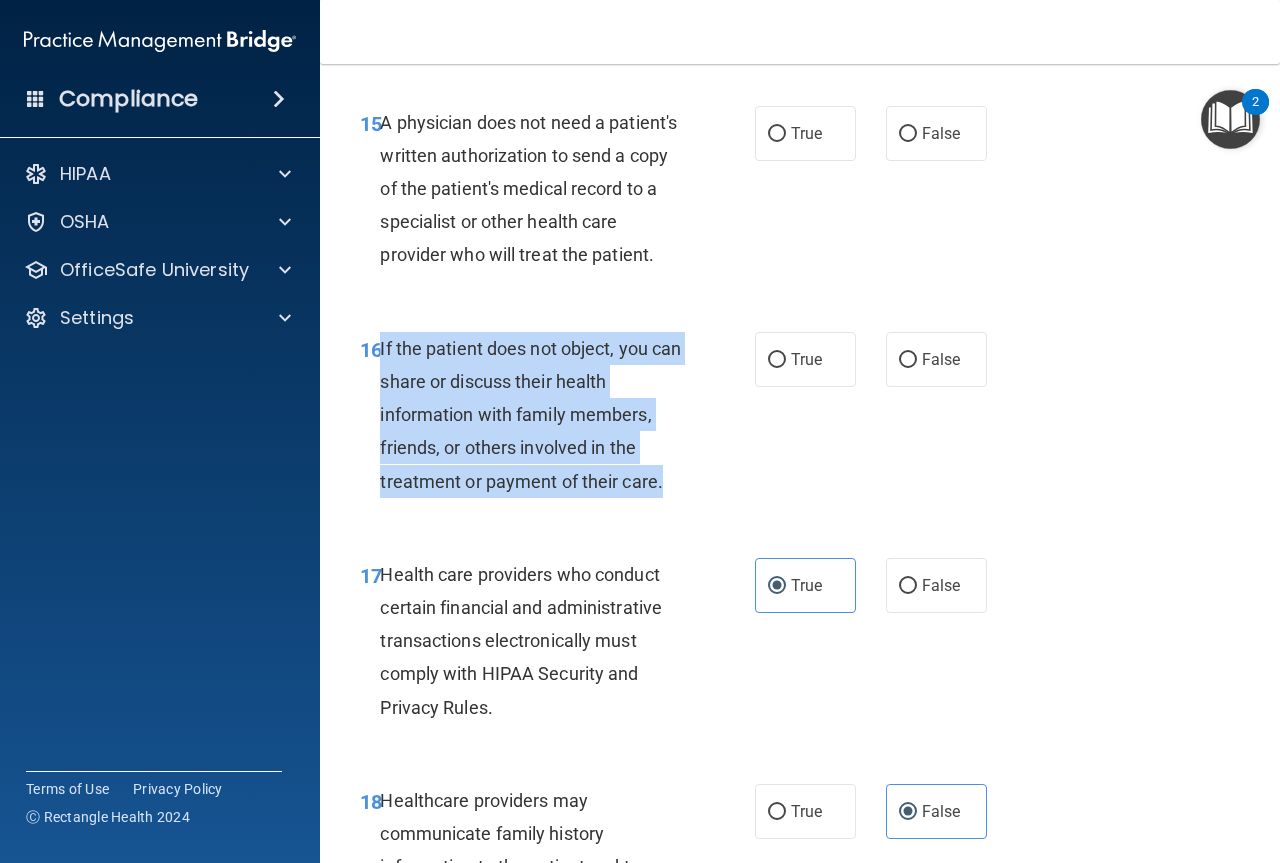 drag, startPoint x: 658, startPoint y: 515, endPoint x: 379, endPoint y: 388, distance: 306.54526 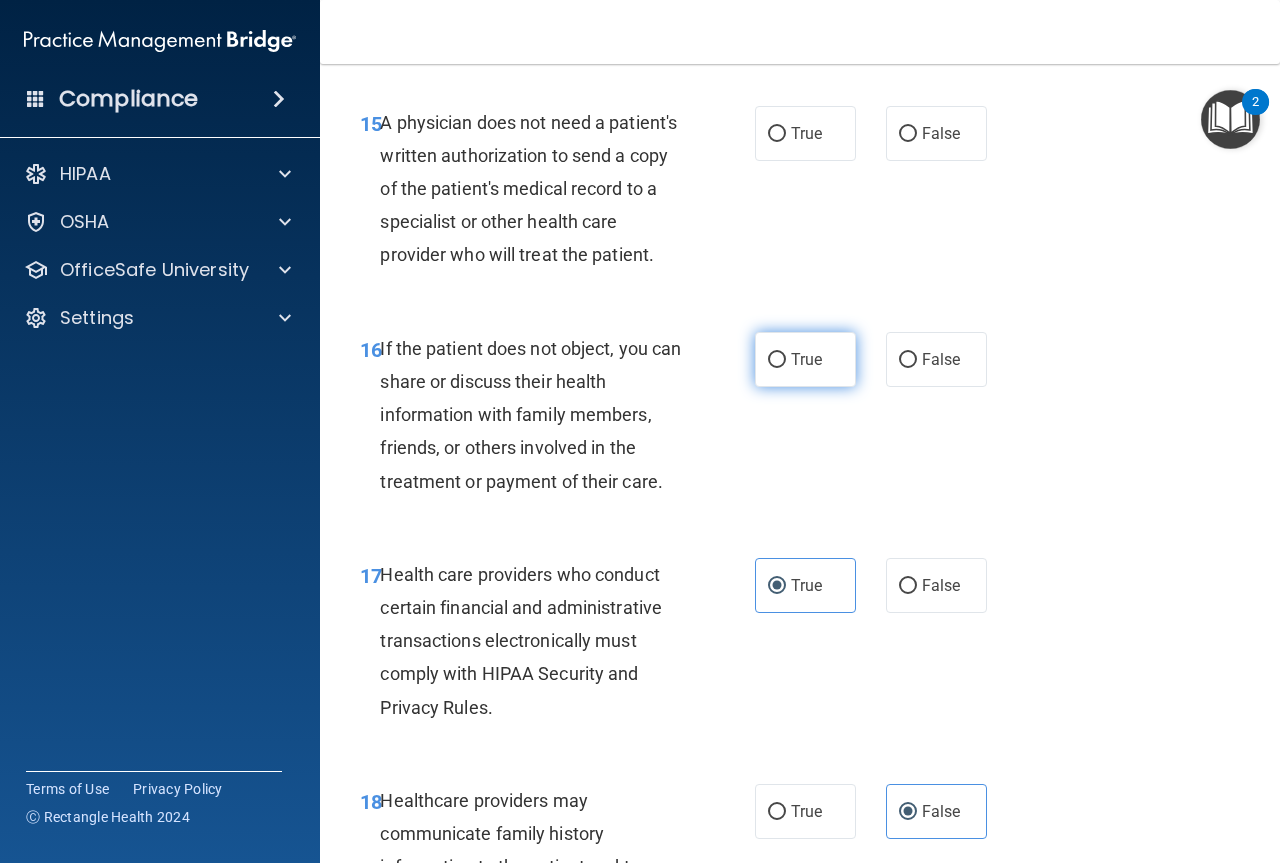 click on "True" at bounding box center (806, 359) 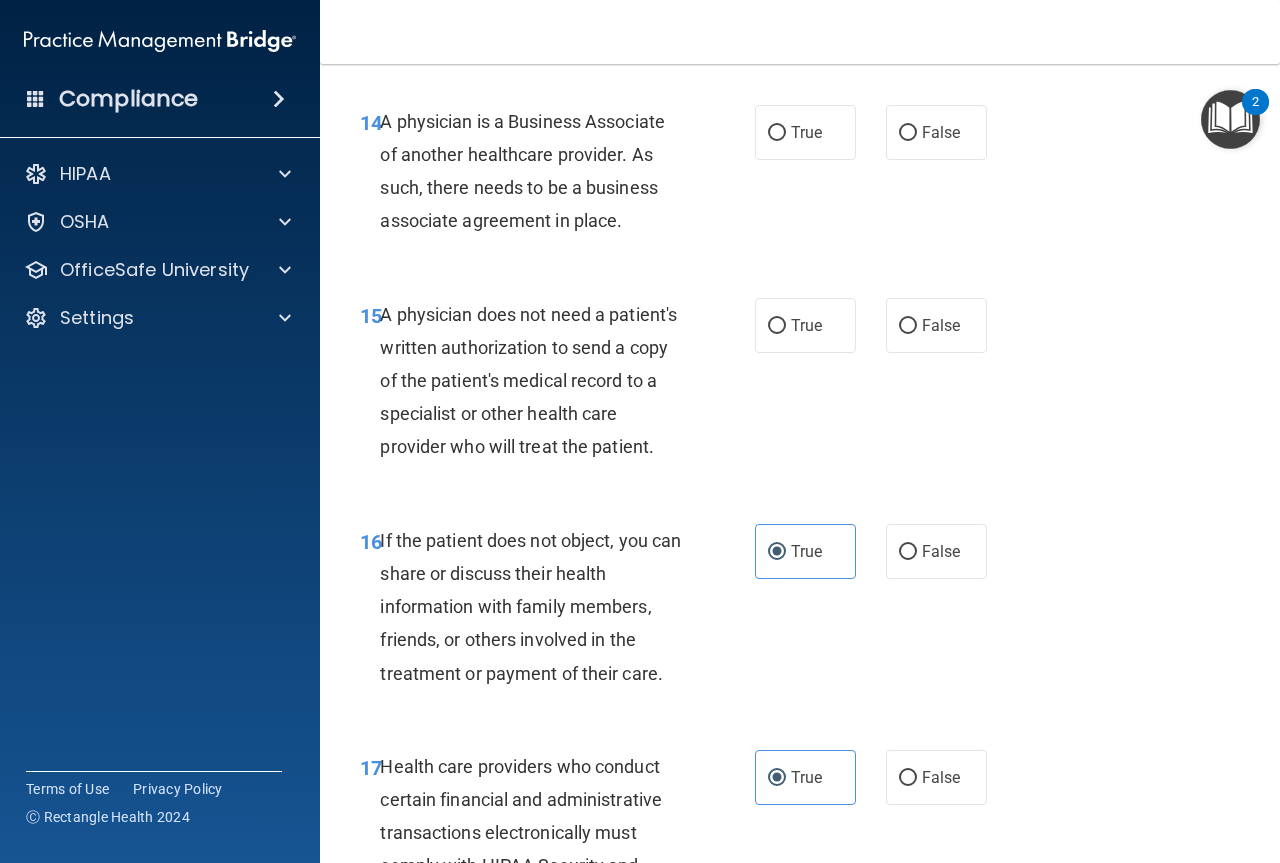 scroll, scrollTop: 2852, scrollLeft: 0, axis: vertical 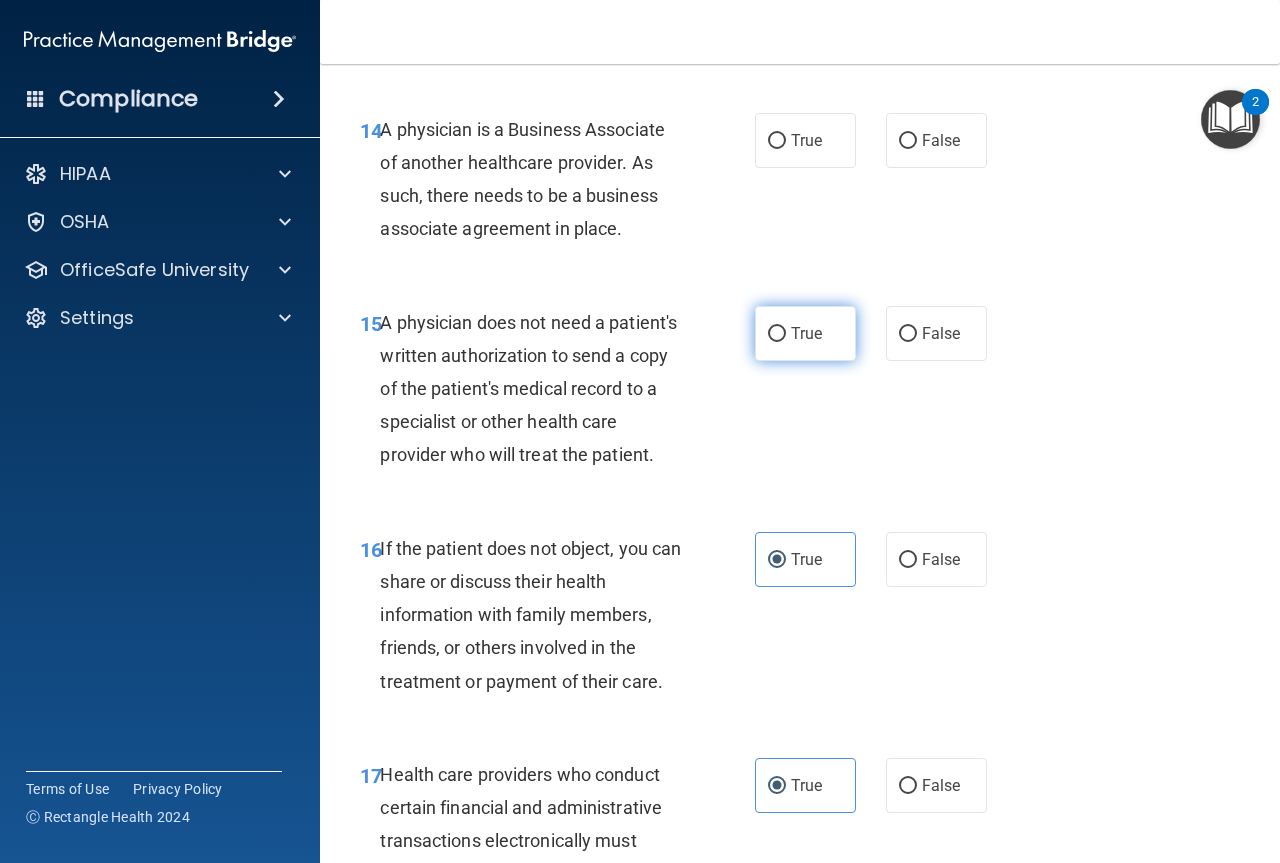 click on "True" at bounding box center [806, 333] 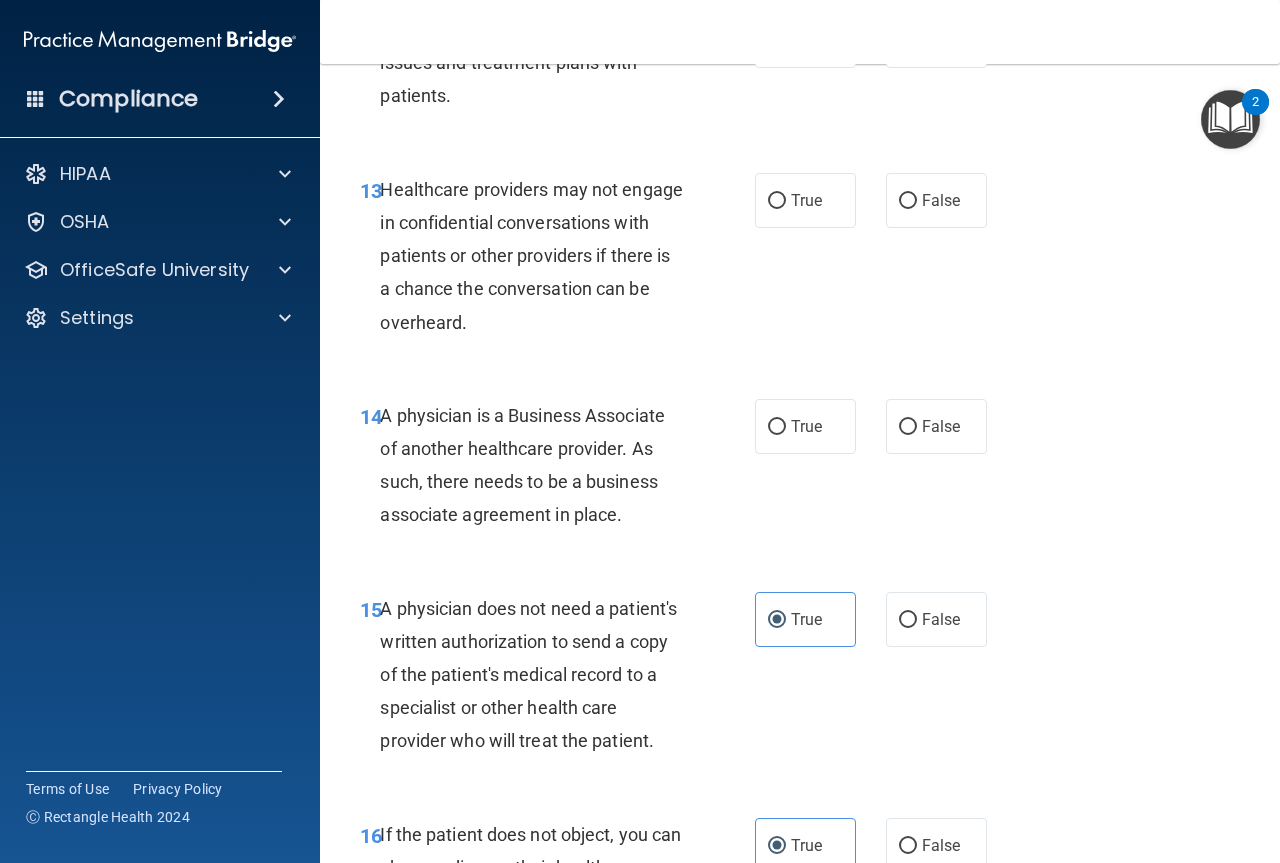 scroll, scrollTop: 2552, scrollLeft: 0, axis: vertical 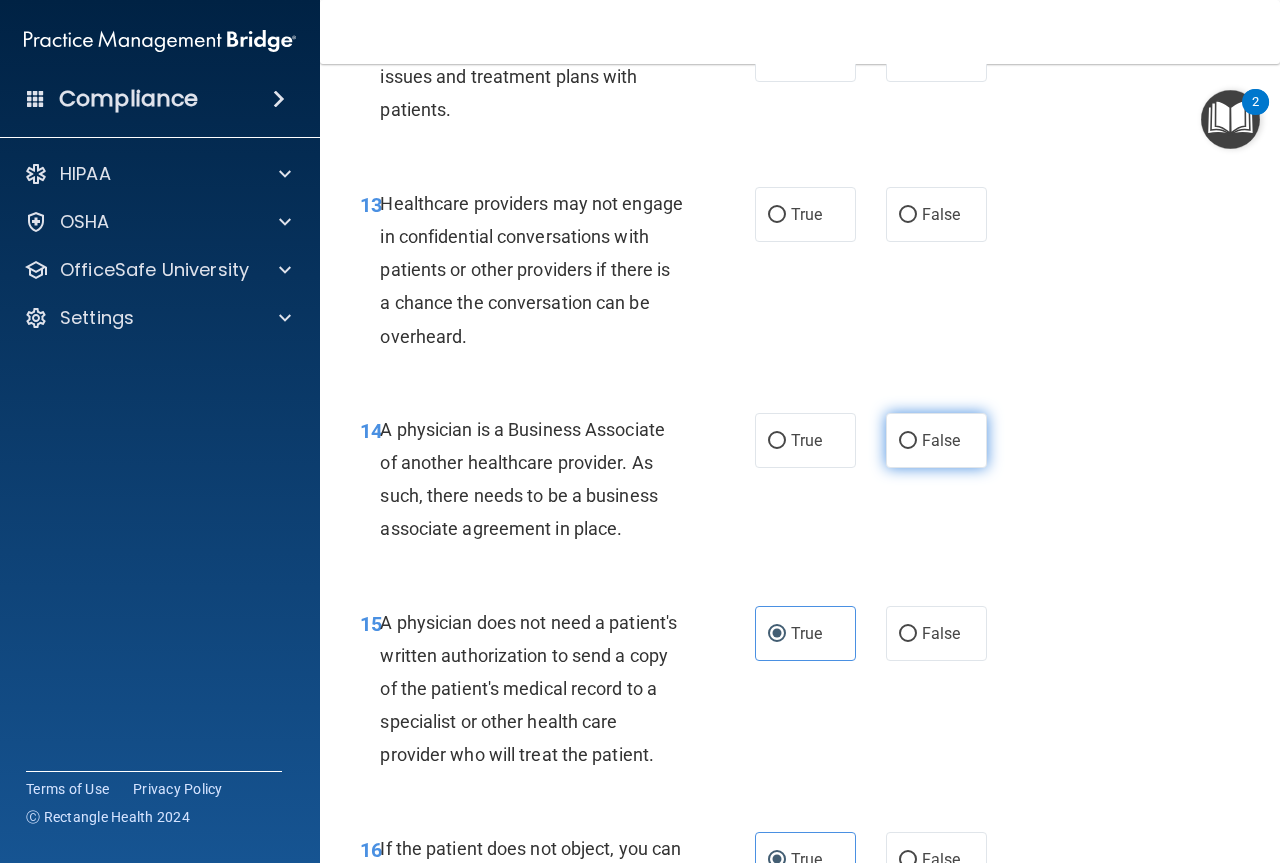 click on "False" at bounding box center (941, 440) 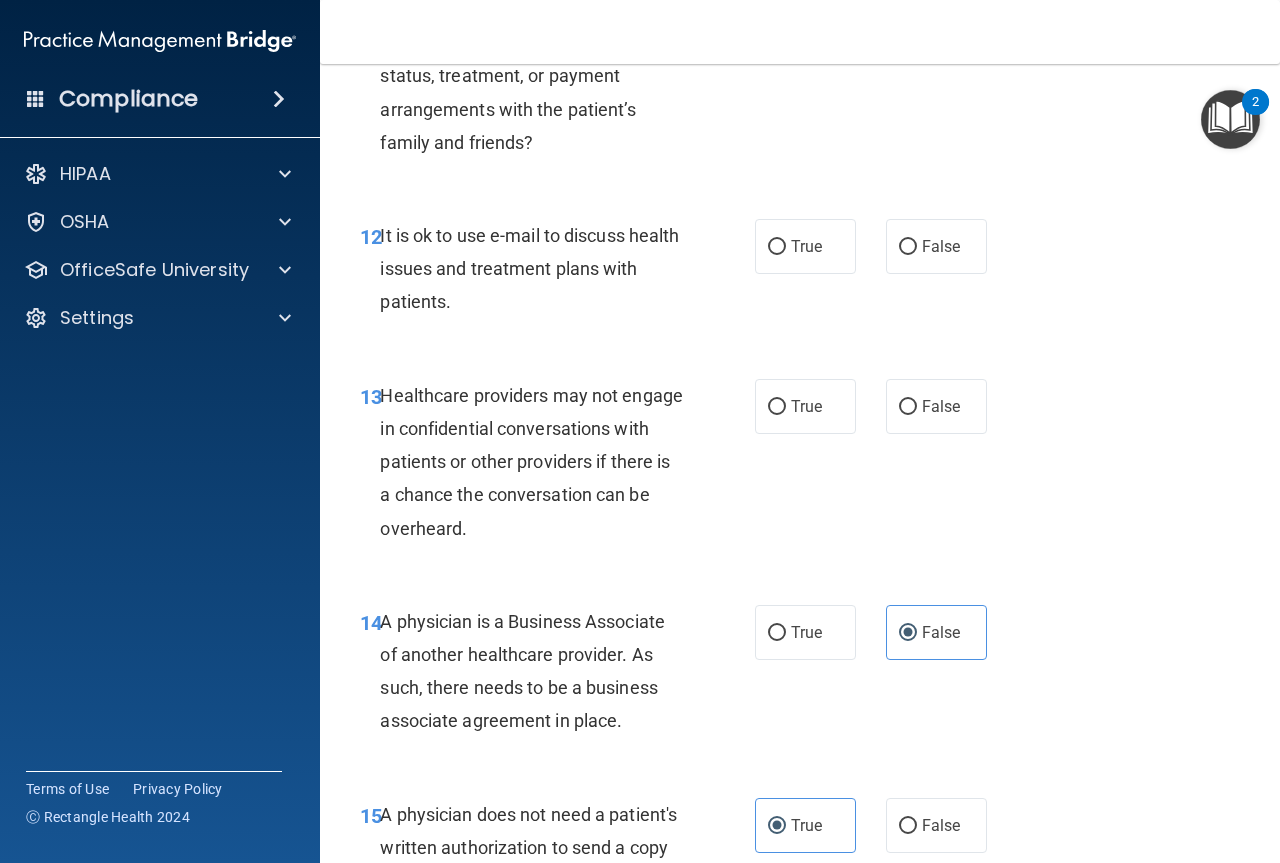 scroll, scrollTop: 2352, scrollLeft: 0, axis: vertical 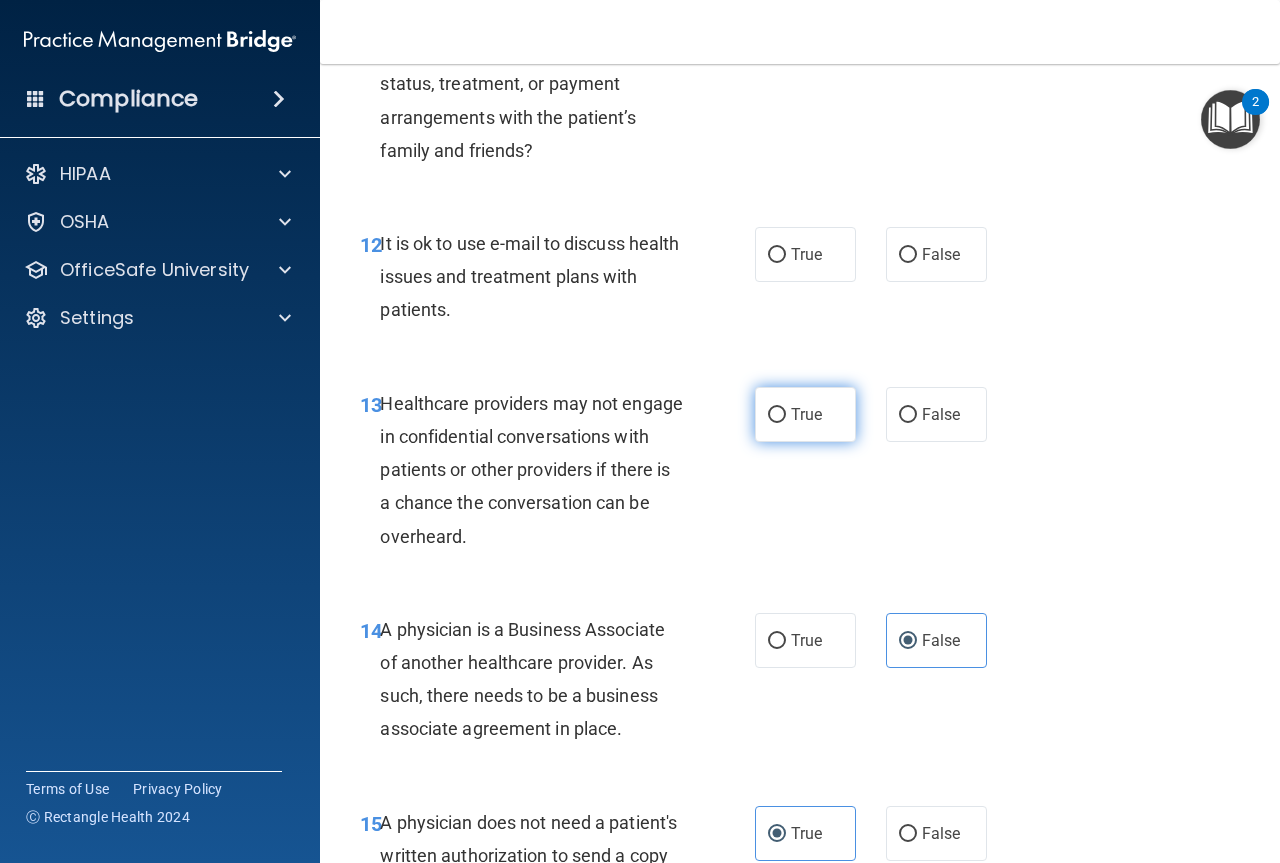click on "True" at bounding box center [806, 414] 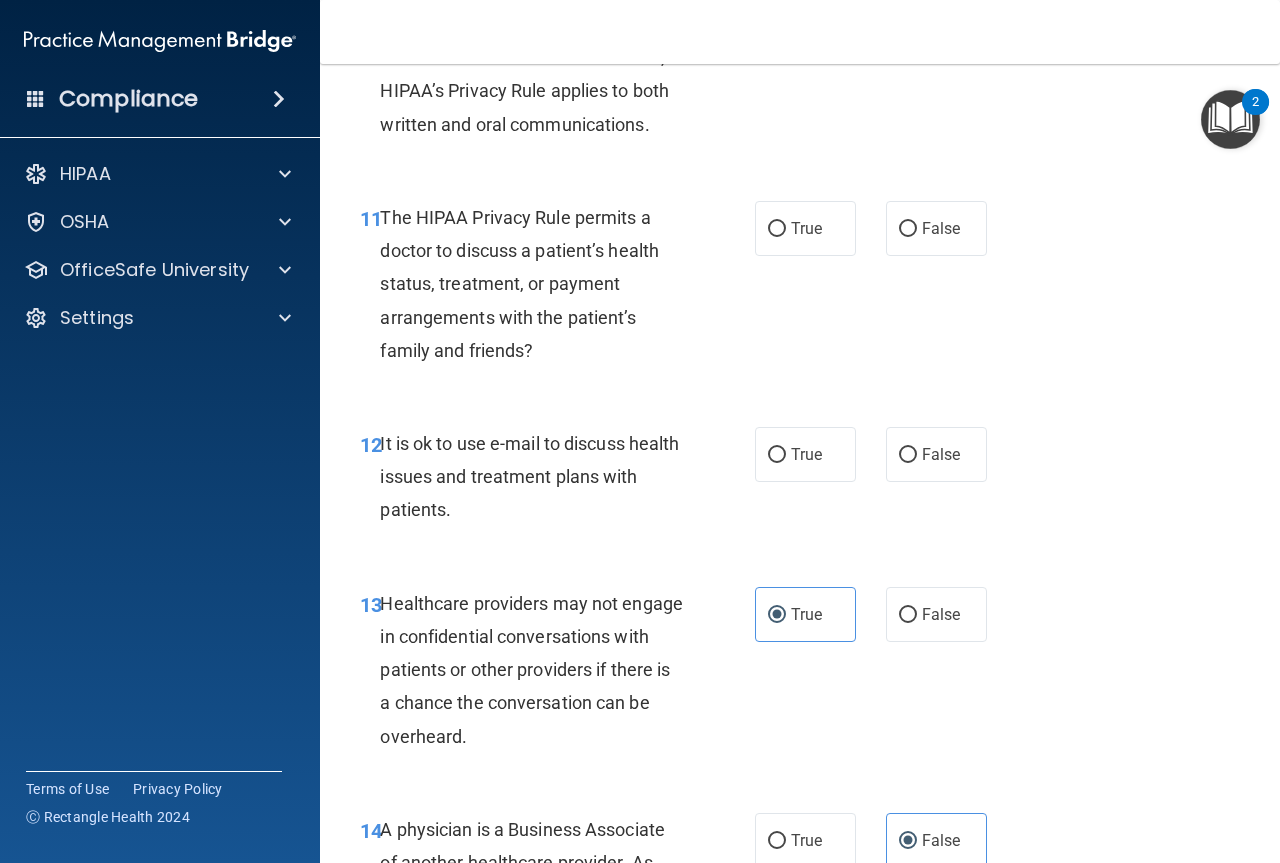 scroll, scrollTop: 2252, scrollLeft: 0, axis: vertical 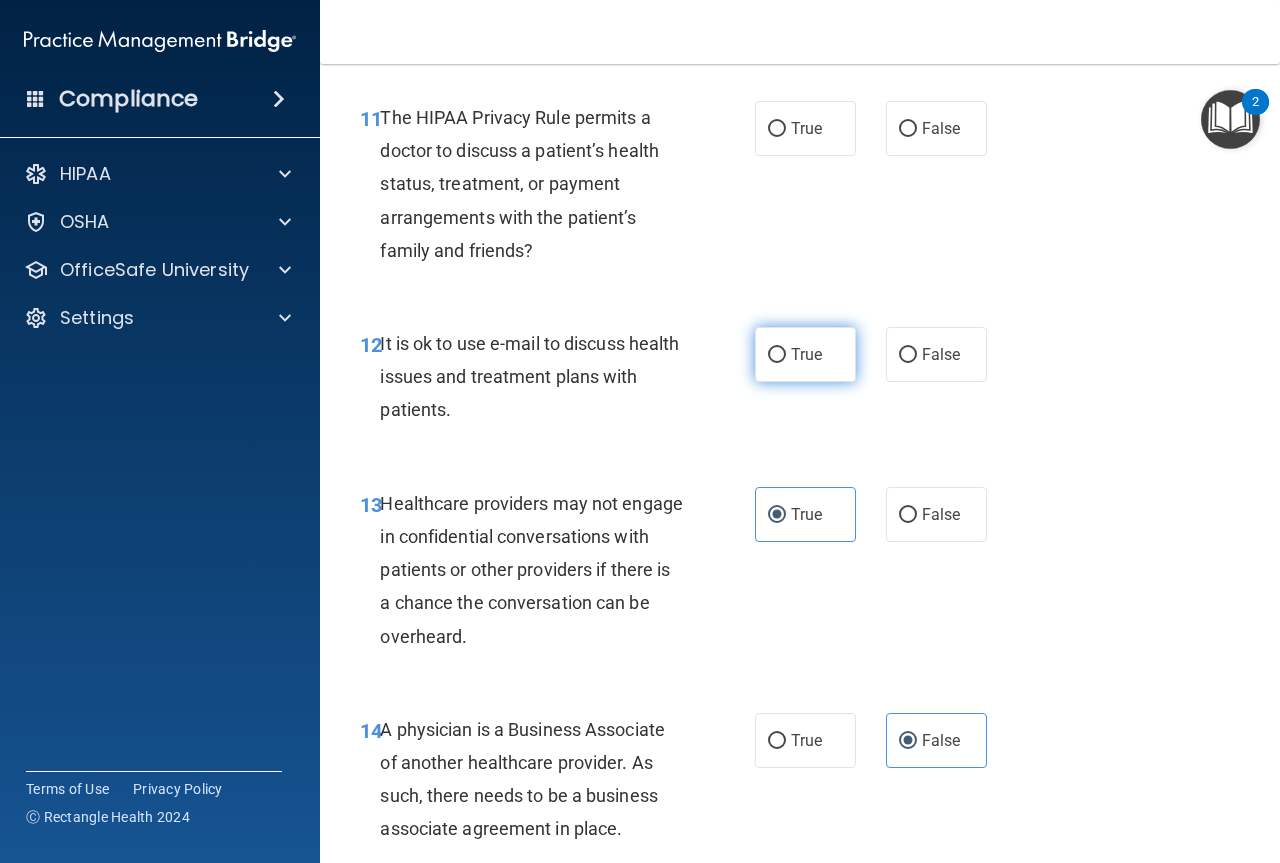 click on "True" at bounding box center [805, 354] 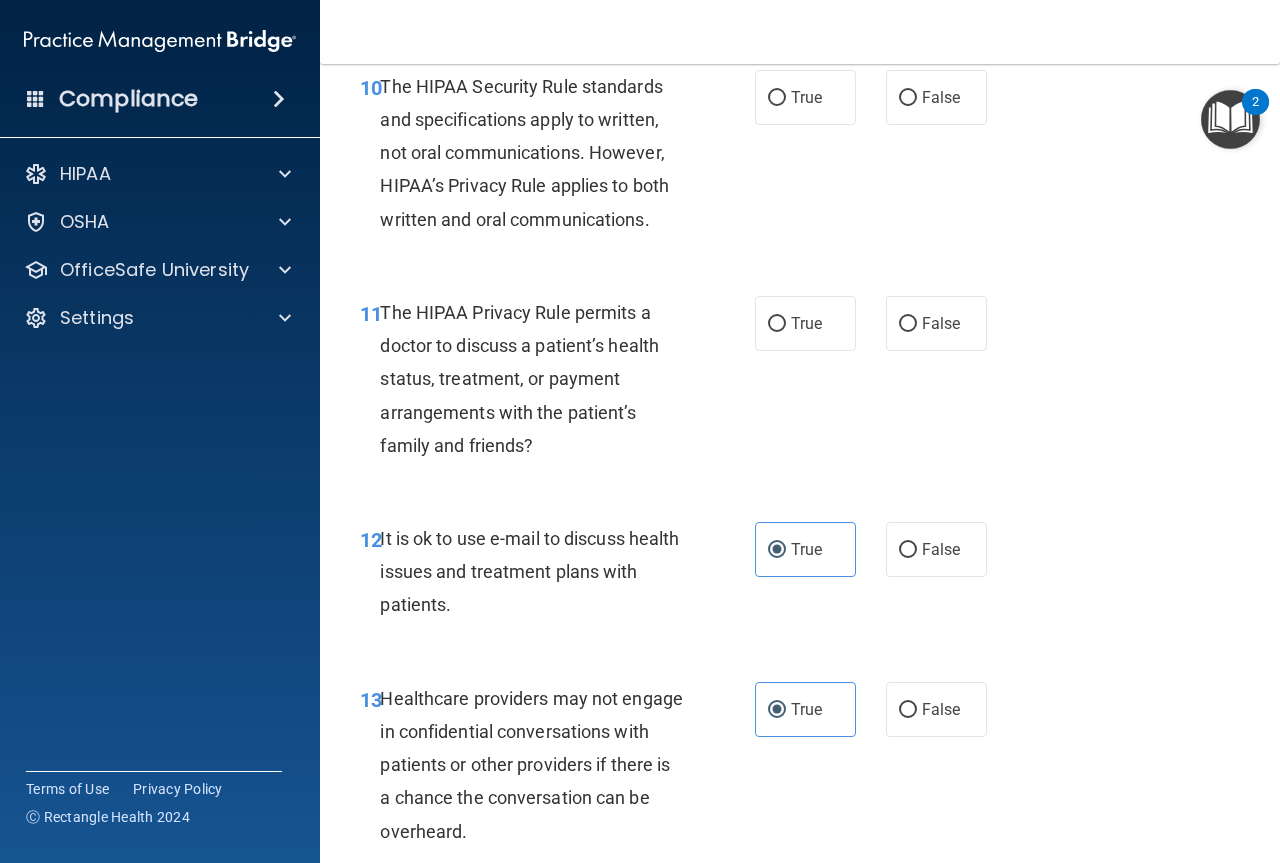 scroll, scrollTop: 2052, scrollLeft: 0, axis: vertical 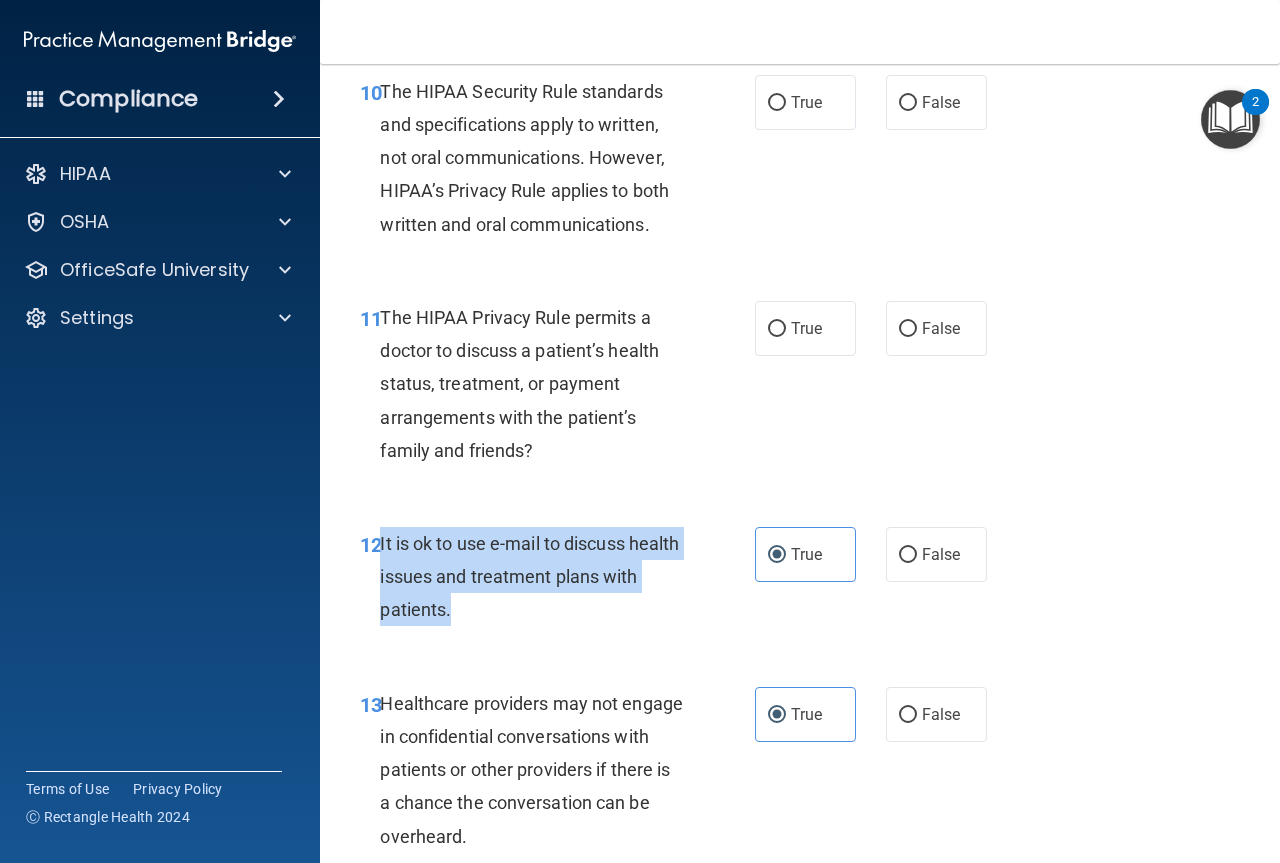 drag, startPoint x: 380, startPoint y: 540, endPoint x: 498, endPoint y: 627, distance: 146.6049 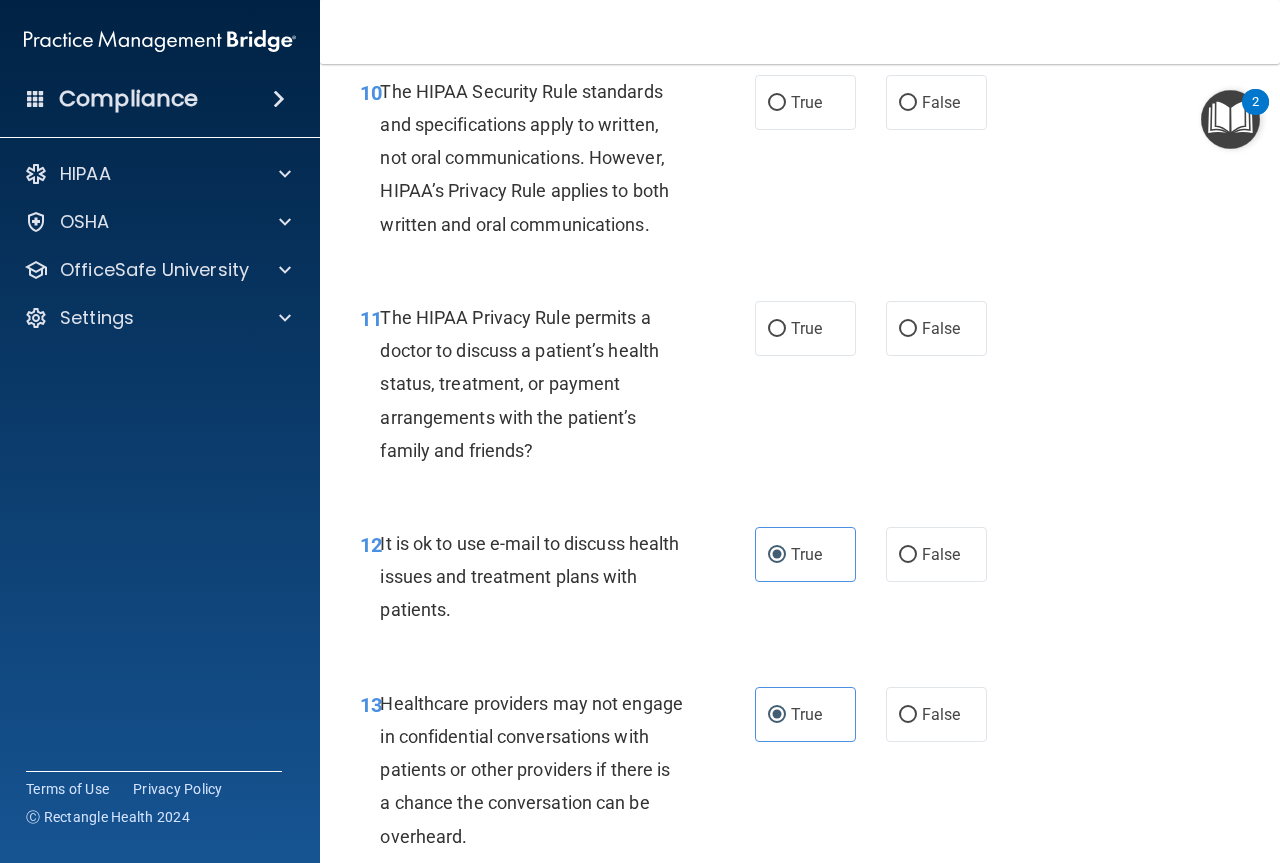 click on "The HIPAA Privacy Rule permits a doctor to discuss a patient’s health status, treatment, or payment arrangements with the patient’s family and friends?" at bounding box center (519, 384) 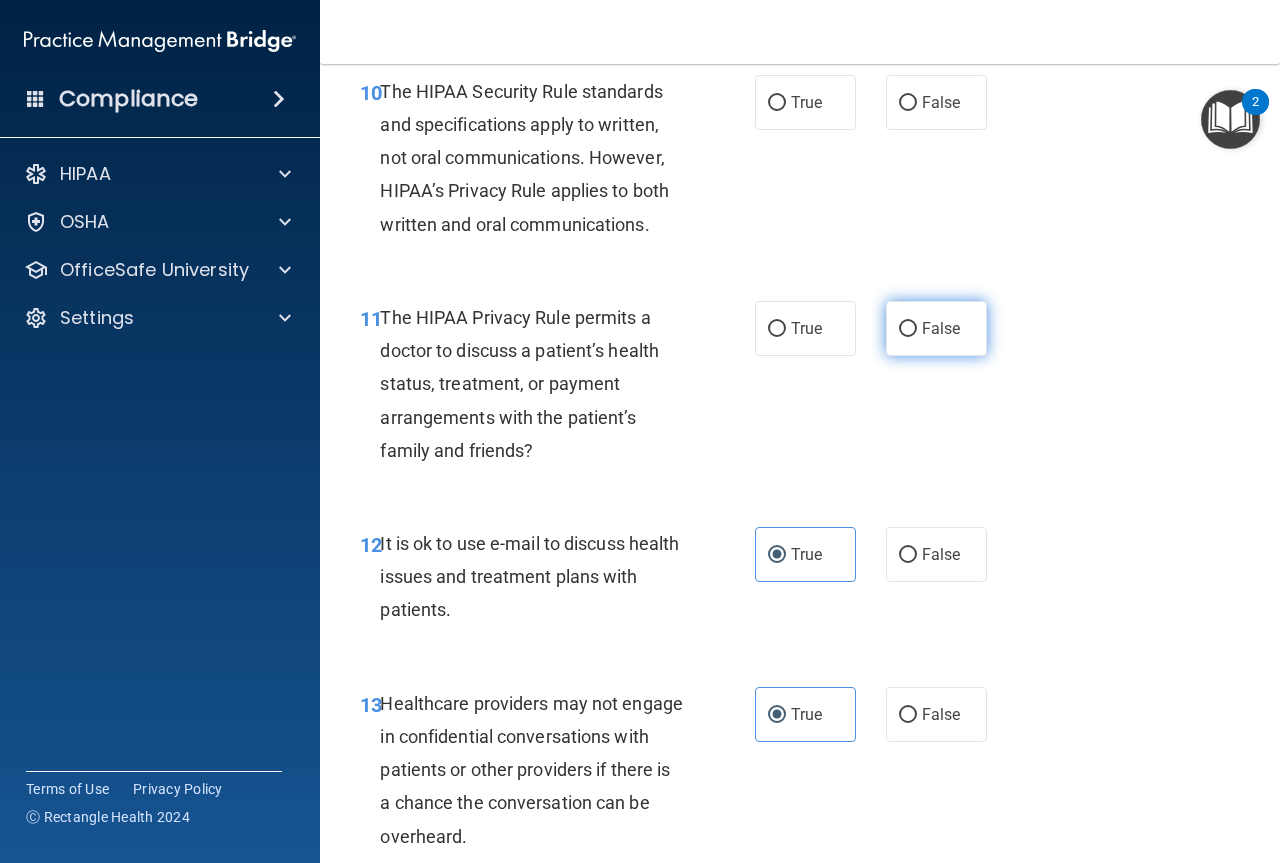 click on "False" at bounding box center (936, 328) 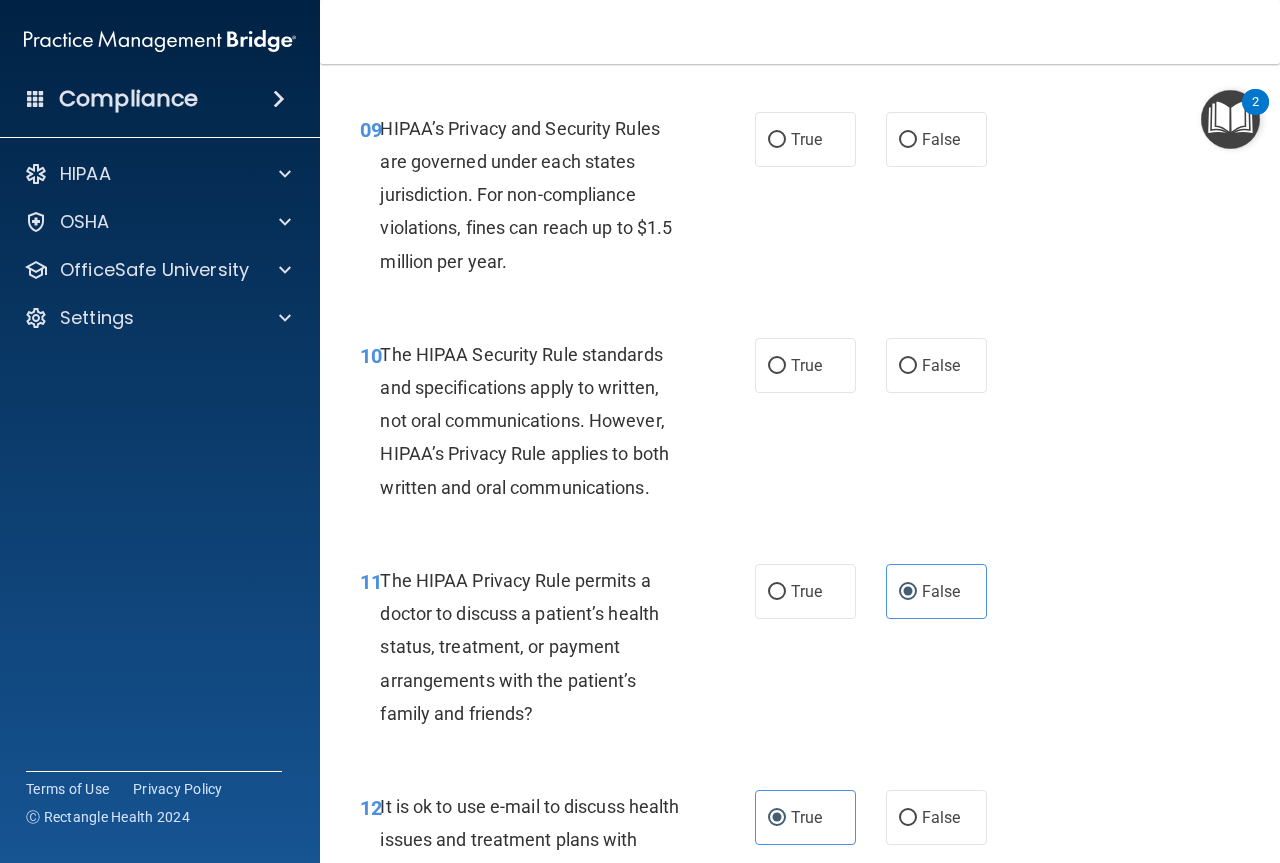 scroll, scrollTop: 1752, scrollLeft: 0, axis: vertical 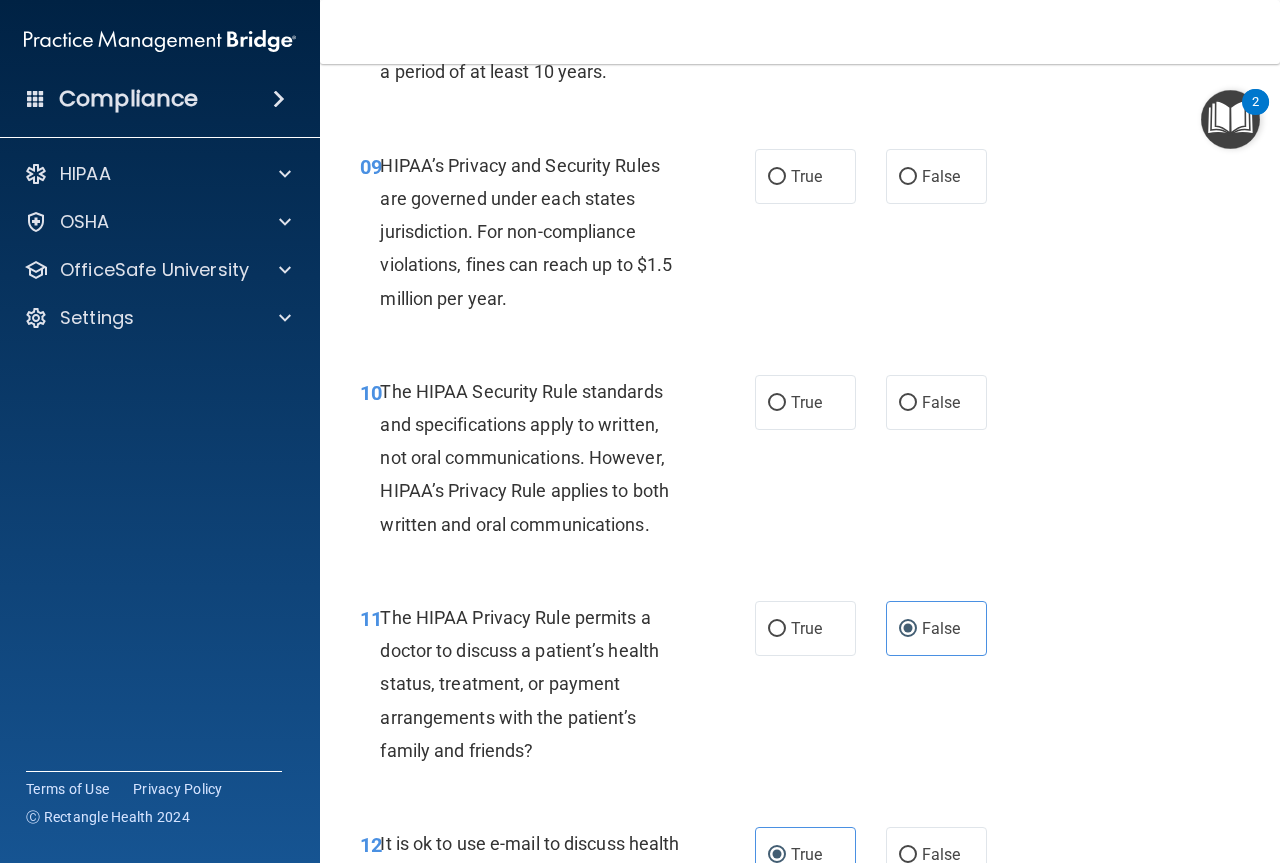 click on "The HIPAA Security Rule standards and specifications apply to written, not oral communications. However, HIPAA’s Privacy Rule applies to both written and oral communications." at bounding box center [539, 458] 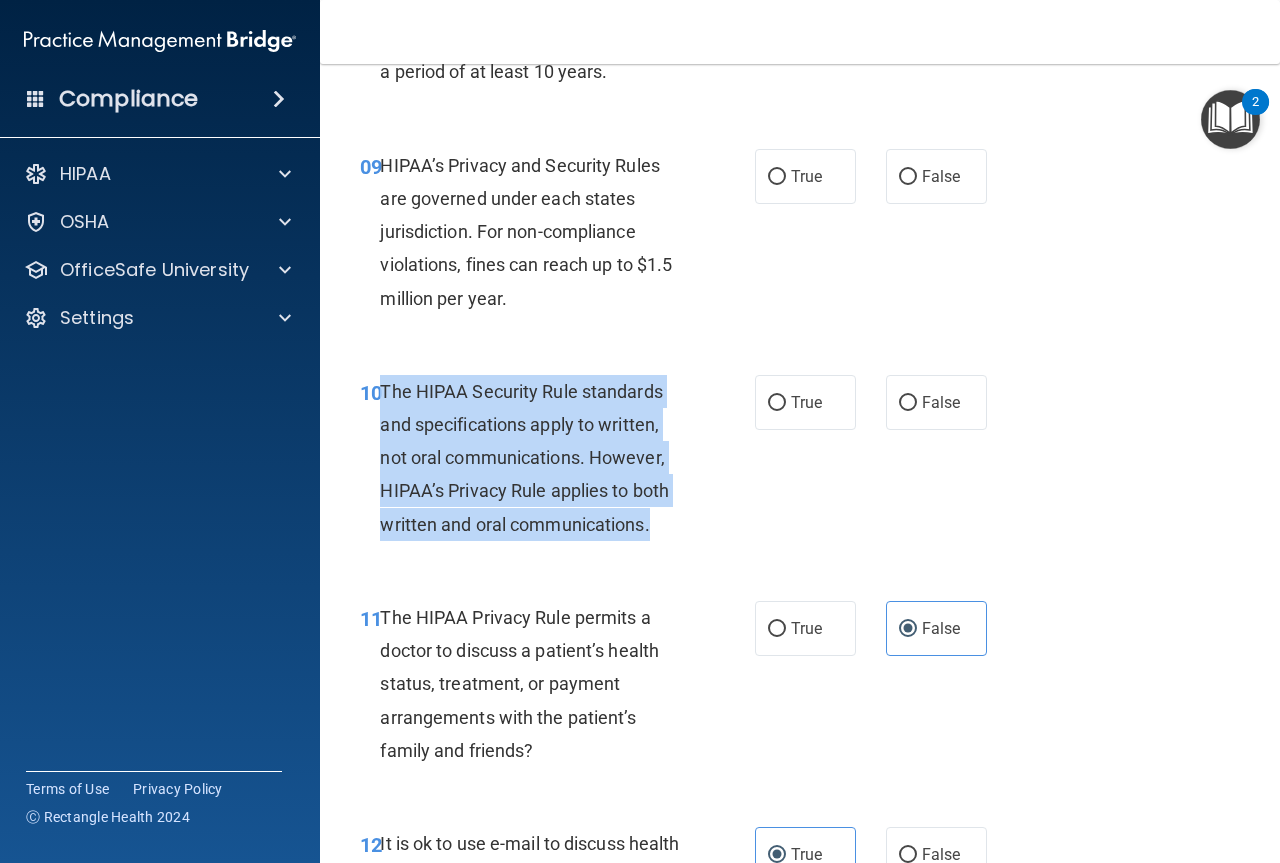 drag, startPoint x: 649, startPoint y: 526, endPoint x: 384, endPoint y: 394, distance: 296.05573 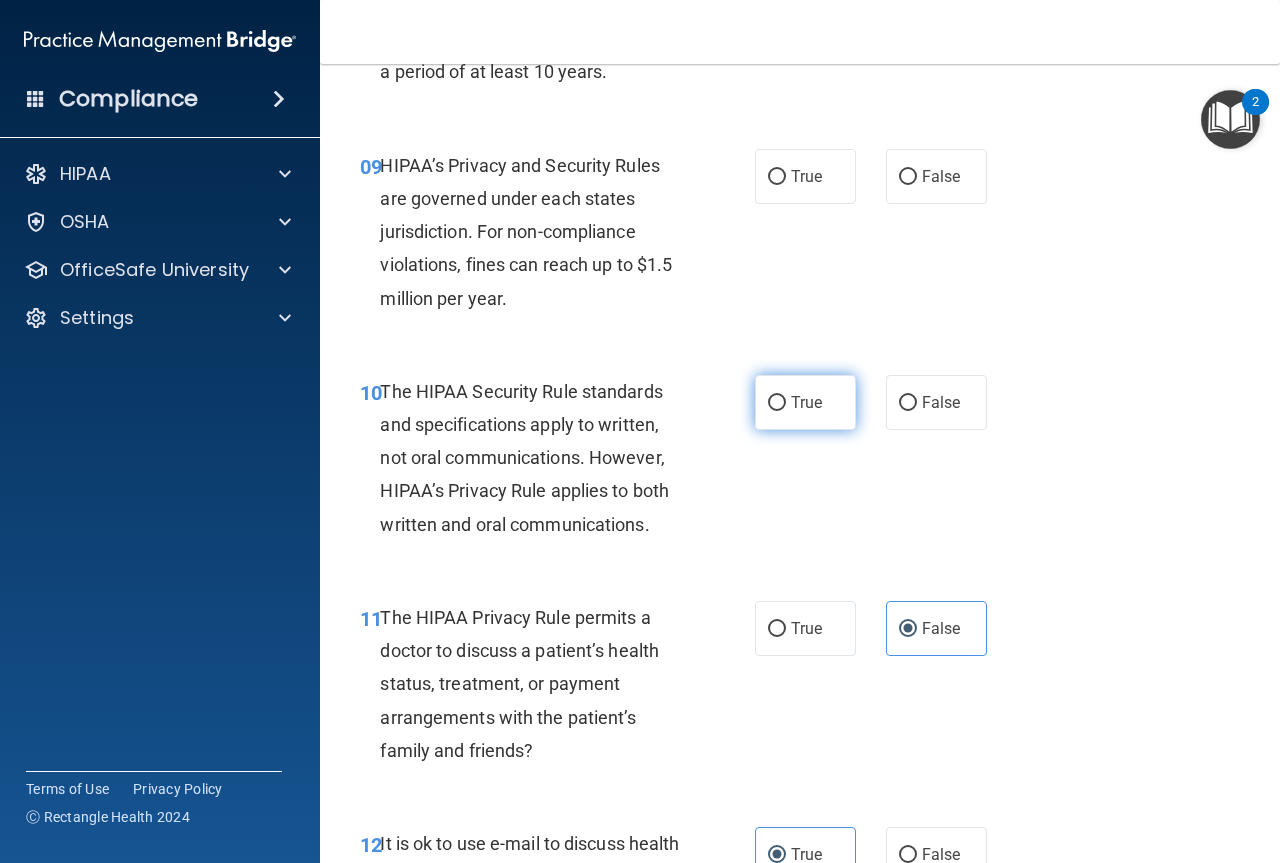 click on "True" at bounding box center (805, 402) 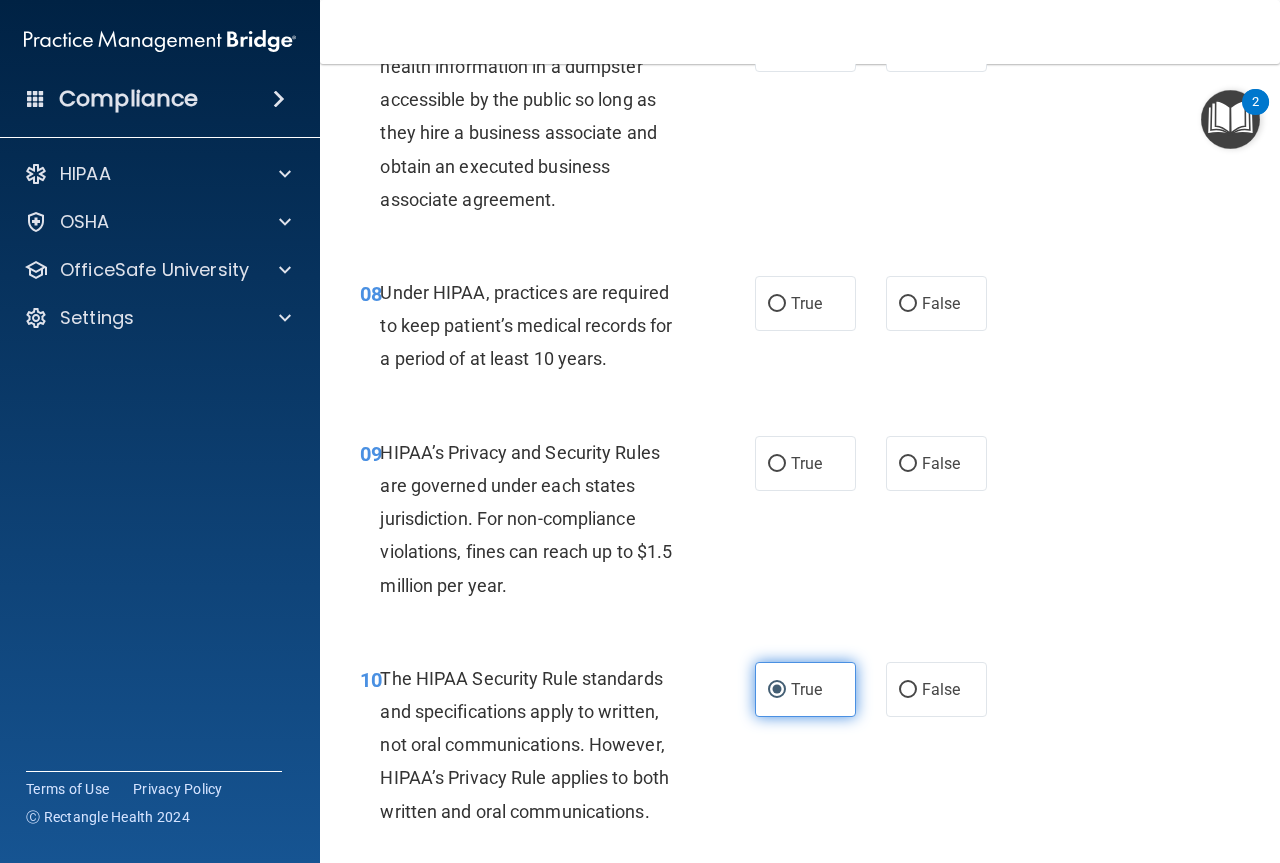 scroll, scrollTop: 1452, scrollLeft: 0, axis: vertical 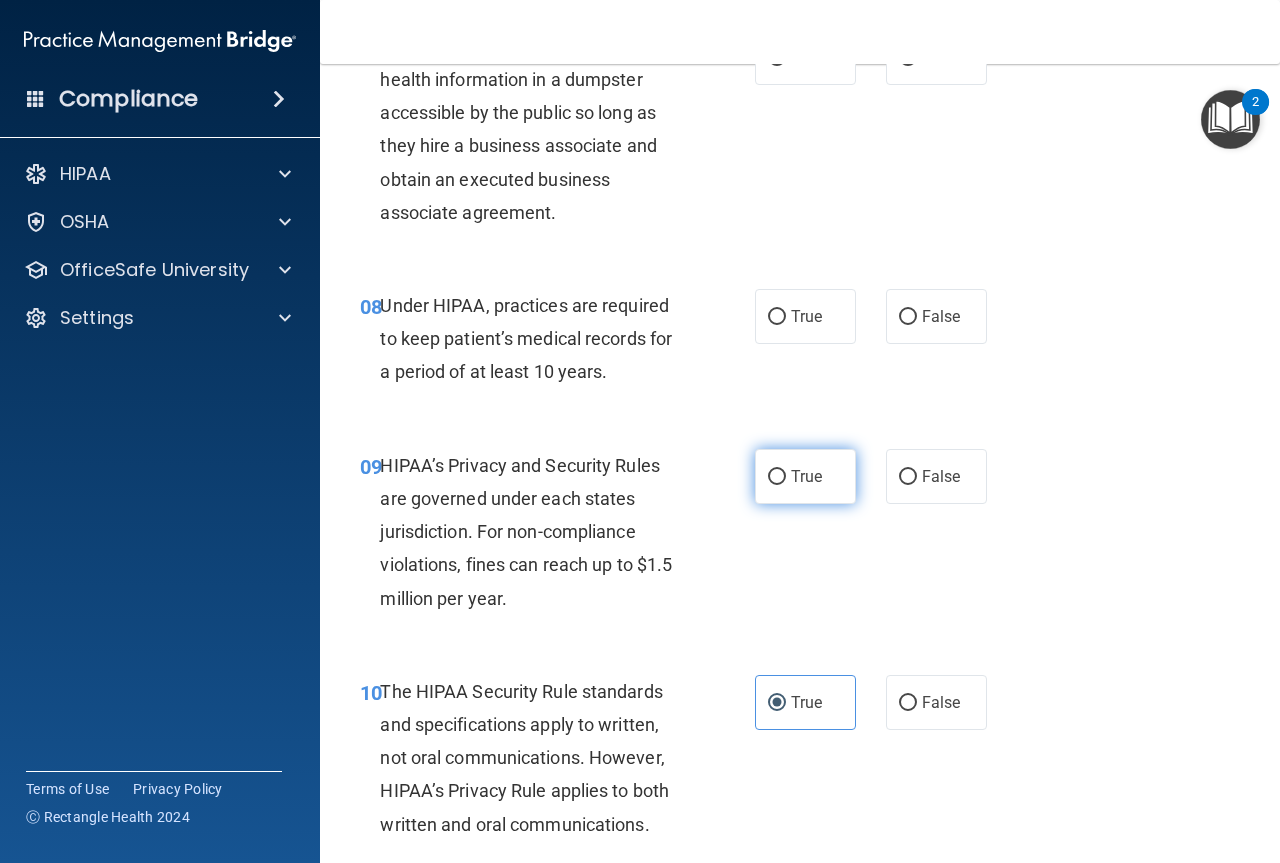 click on "True" at bounding box center (805, 476) 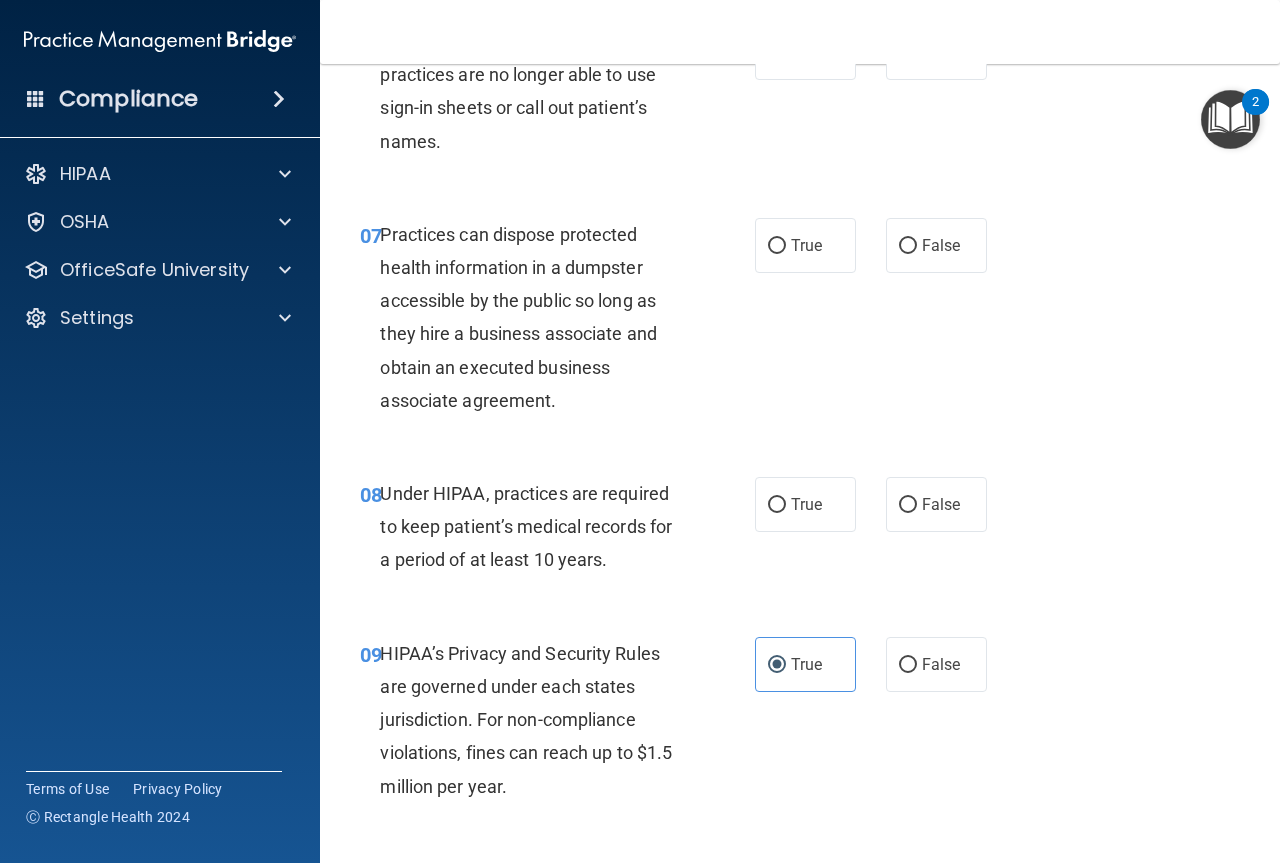 scroll, scrollTop: 1252, scrollLeft: 0, axis: vertical 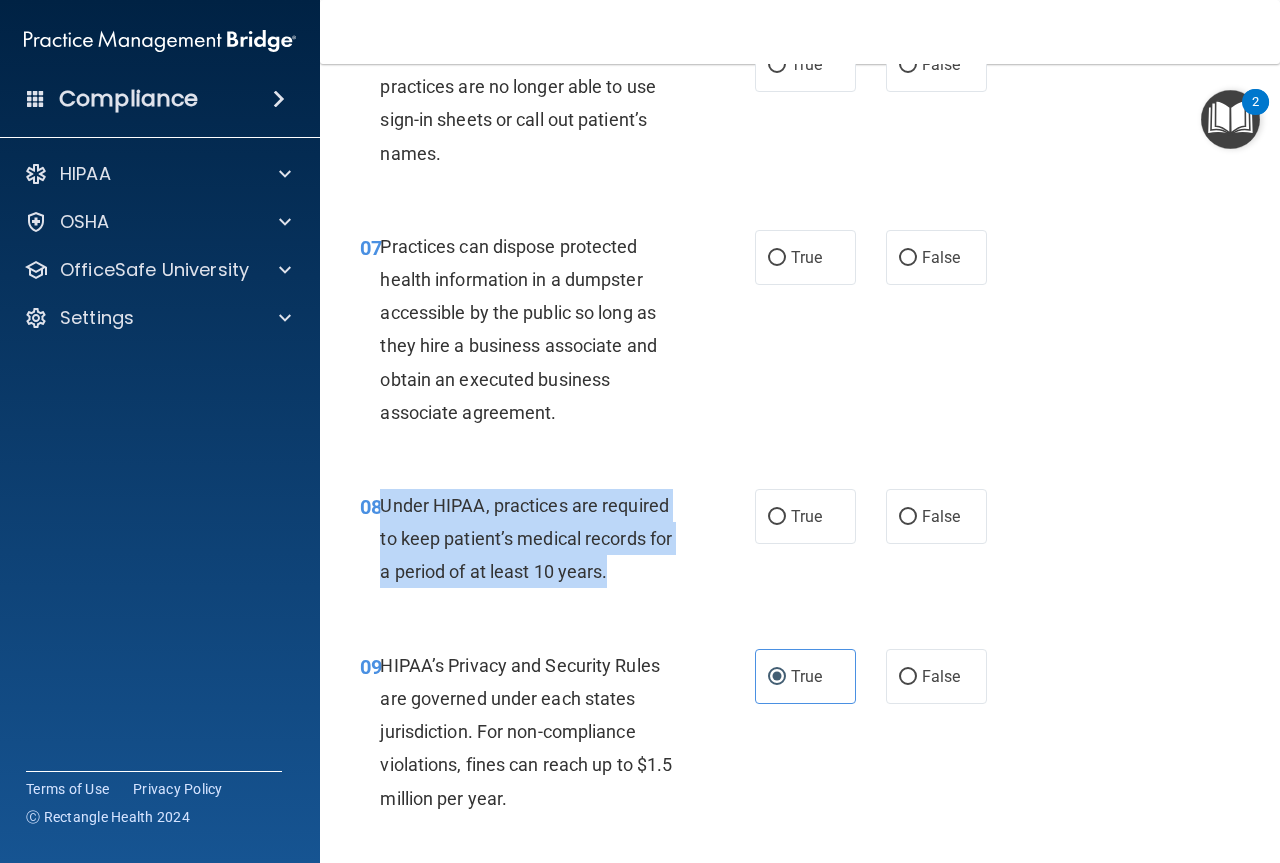 drag, startPoint x: 628, startPoint y: 575, endPoint x: 385, endPoint y: 504, distance: 253.16003 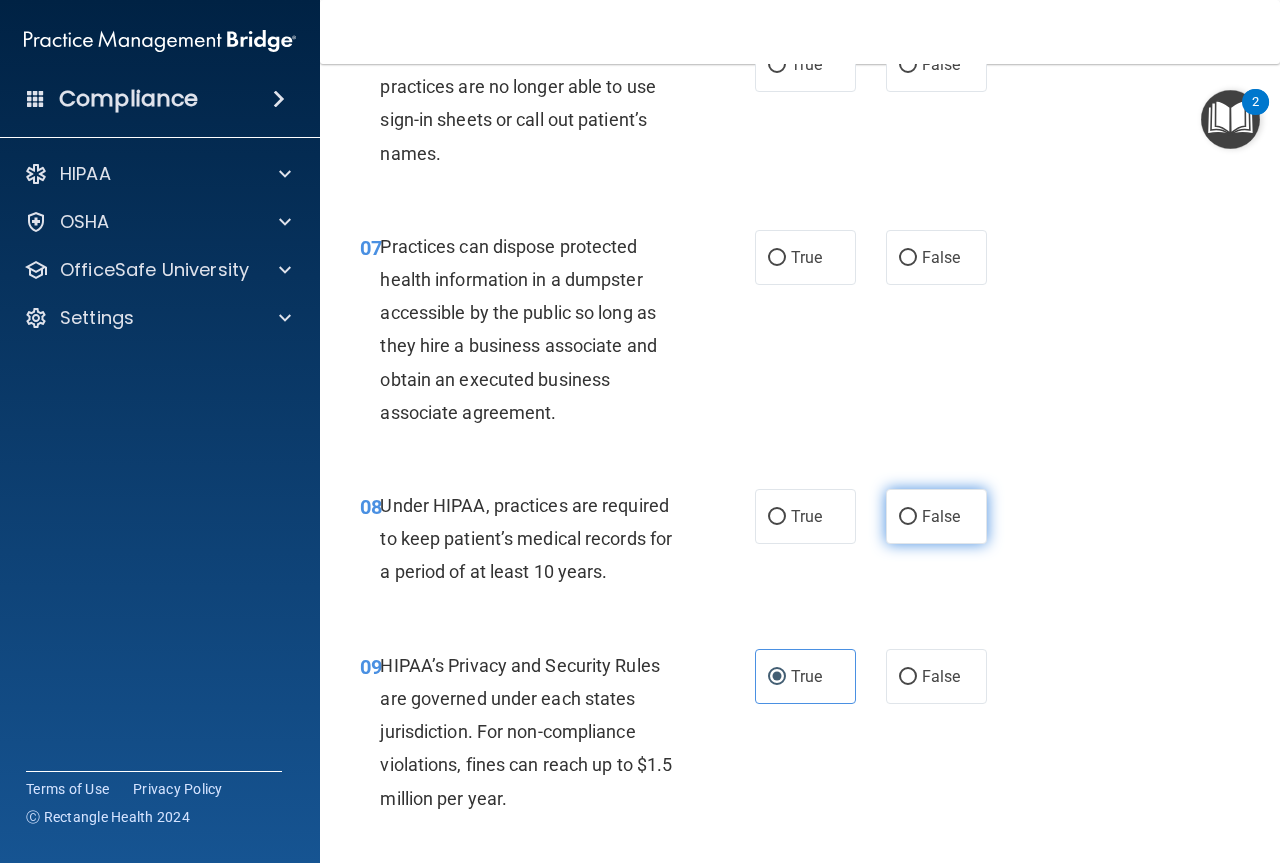 click on "False" at bounding box center (936, 516) 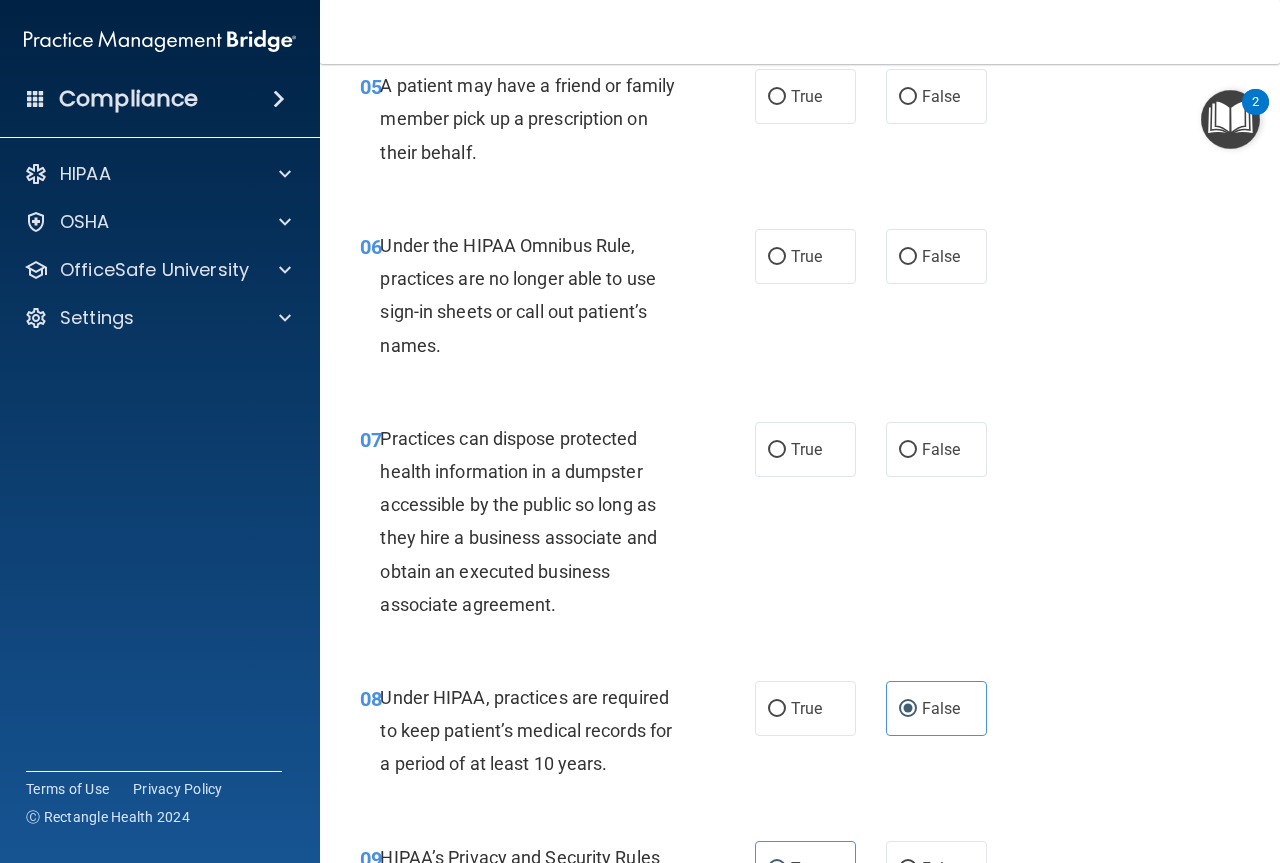 scroll, scrollTop: 1052, scrollLeft: 0, axis: vertical 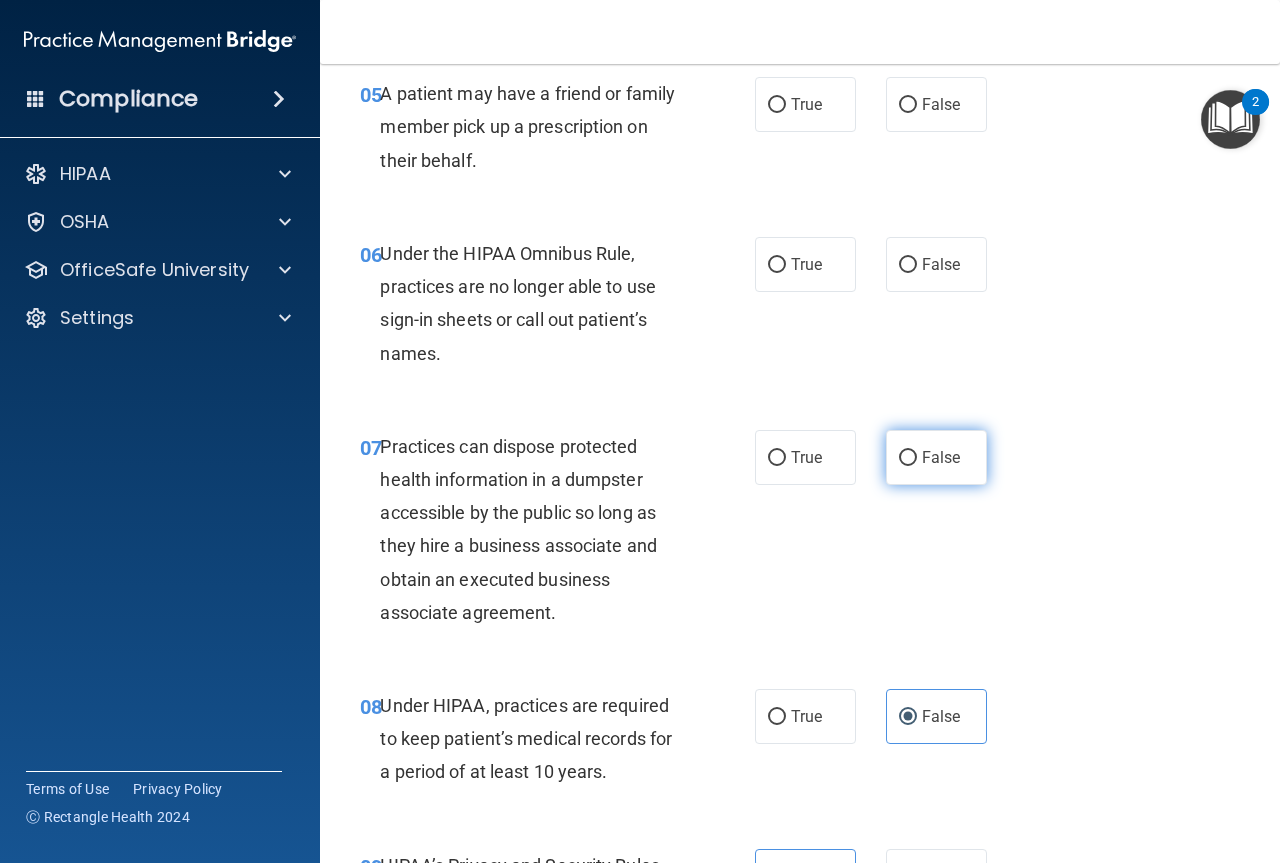 click on "False" at bounding box center (936, 457) 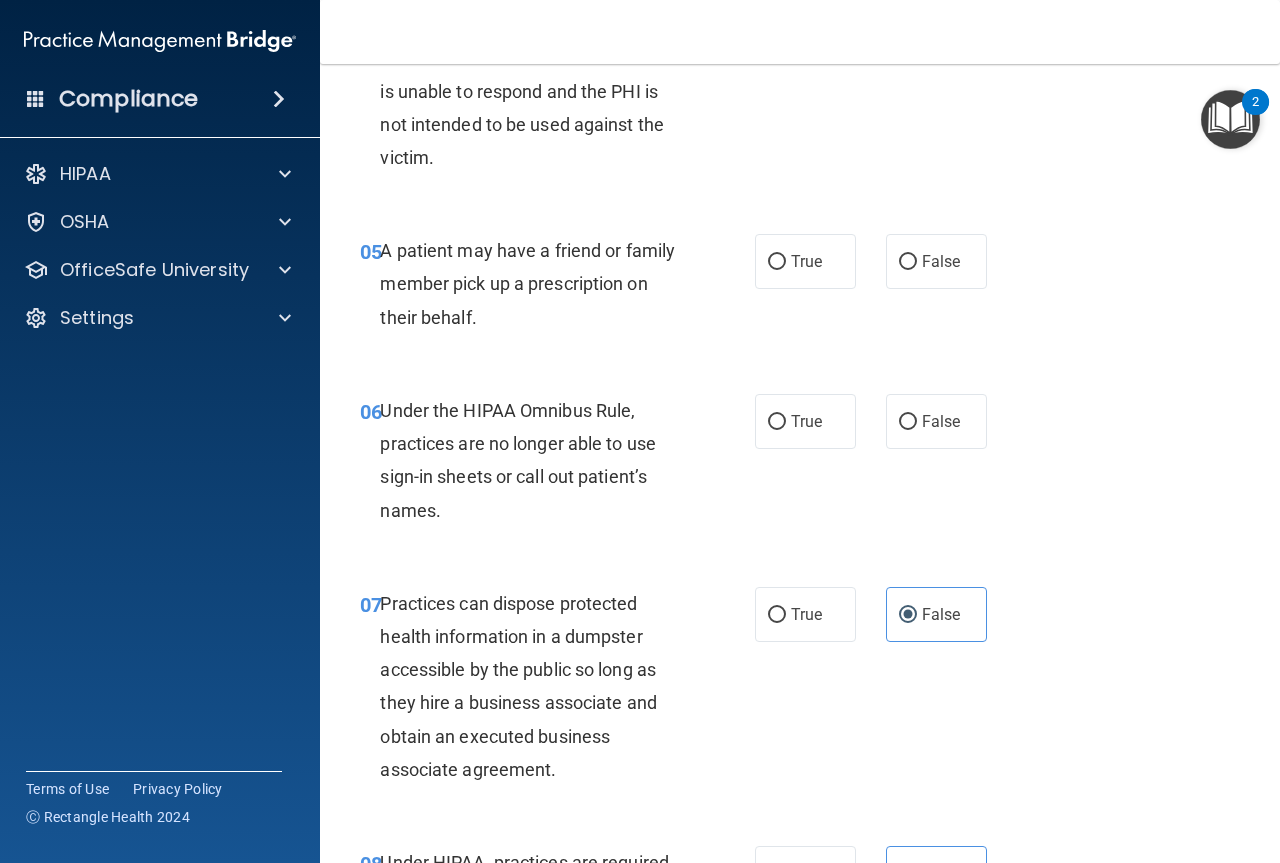 scroll, scrollTop: 852, scrollLeft: 0, axis: vertical 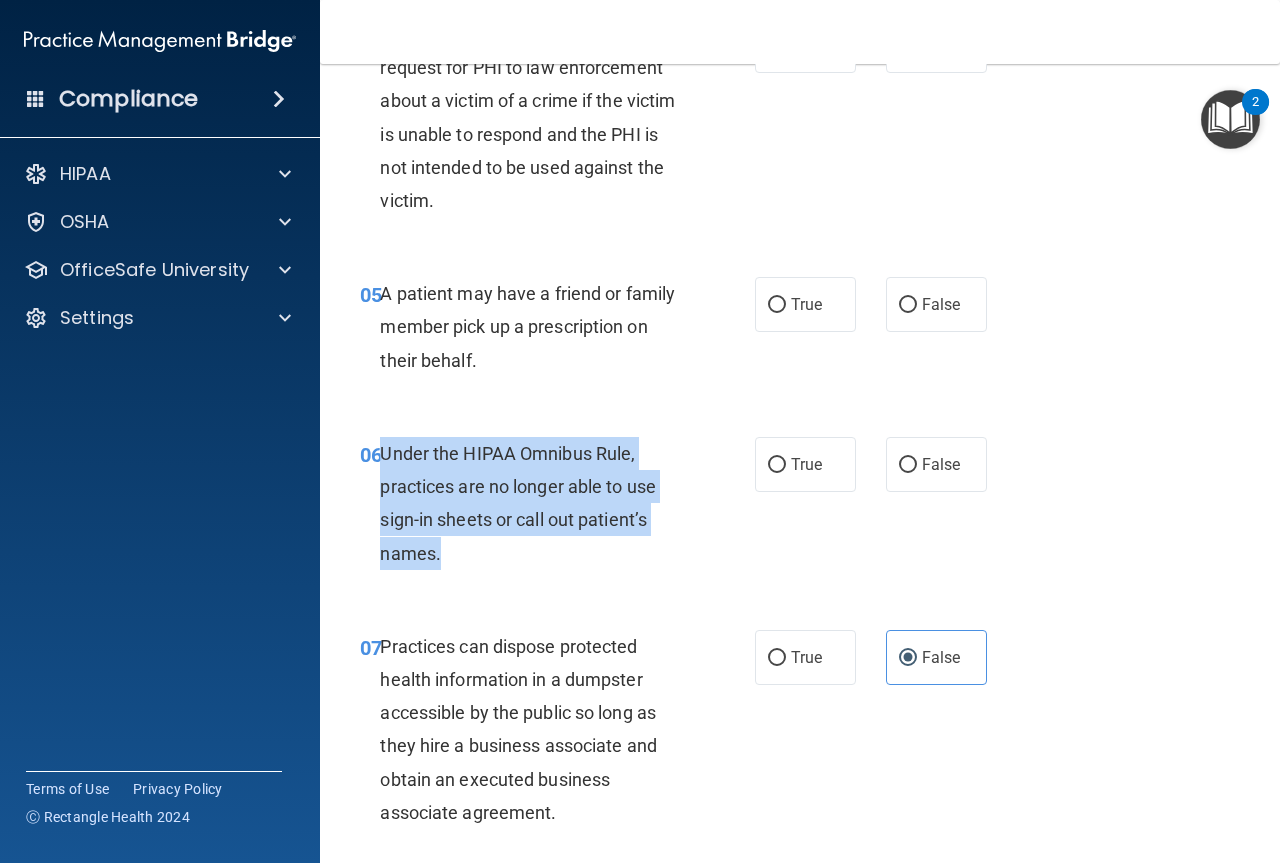 drag, startPoint x: 438, startPoint y: 552, endPoint x: 379, endPoint y: 454, distance: 114.38969 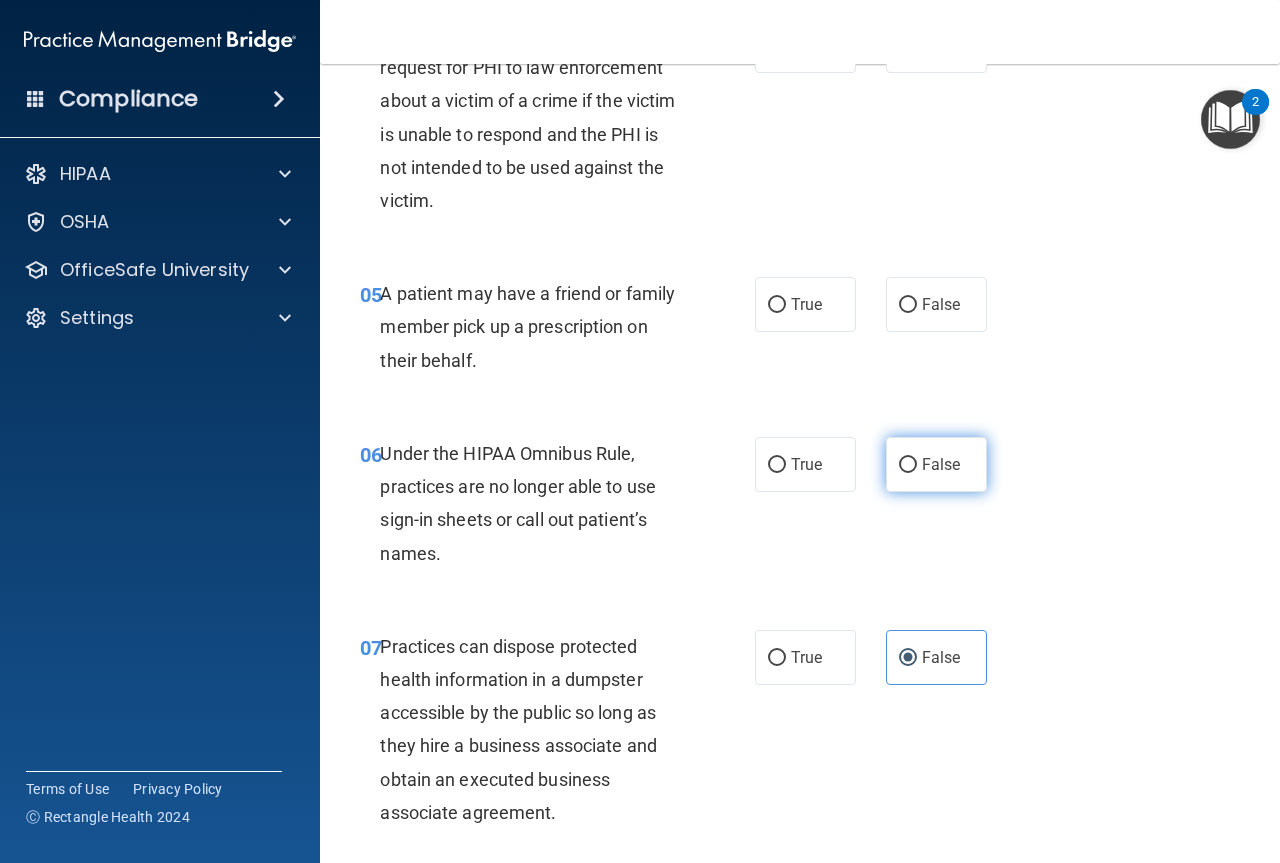 click on "False" at bounding box center [941, 464] 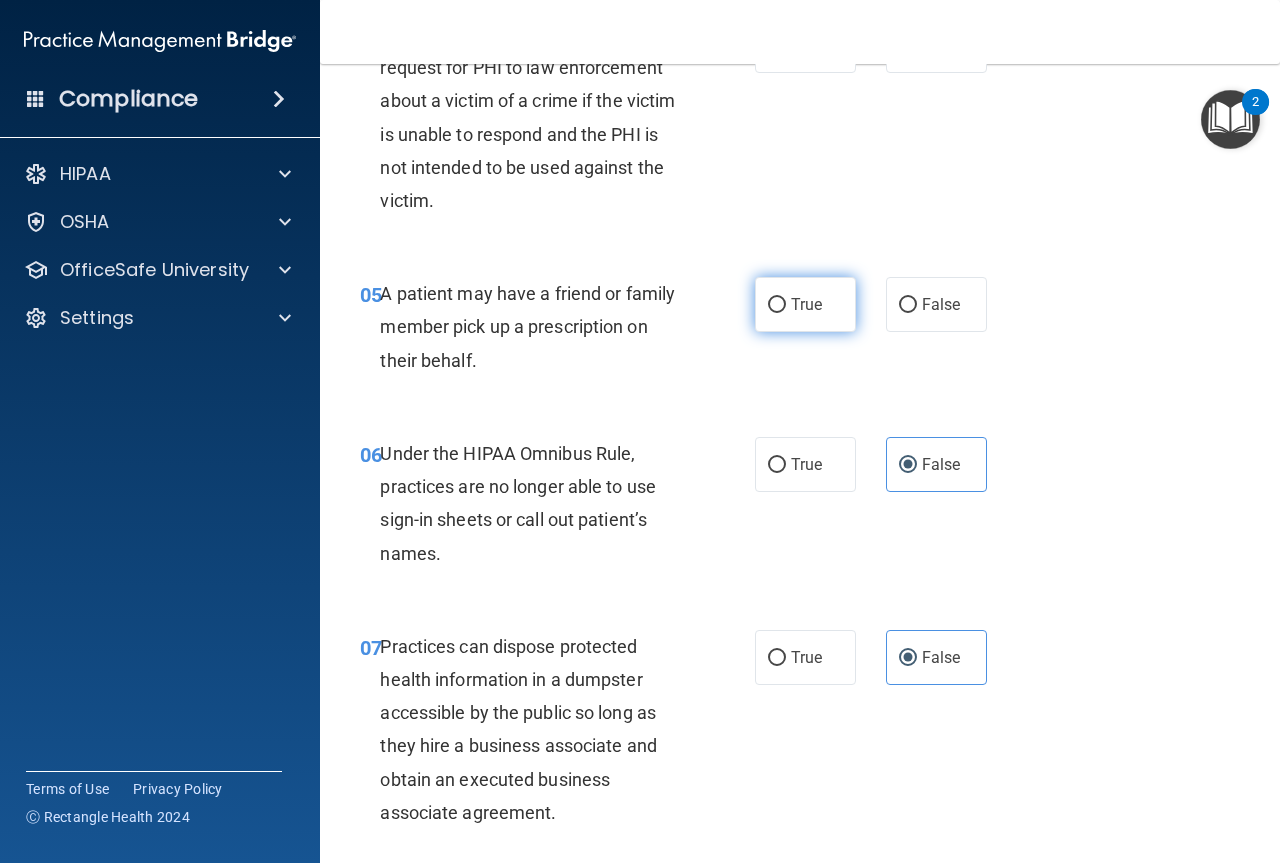 click on "True" at bounding box center (806, 304) 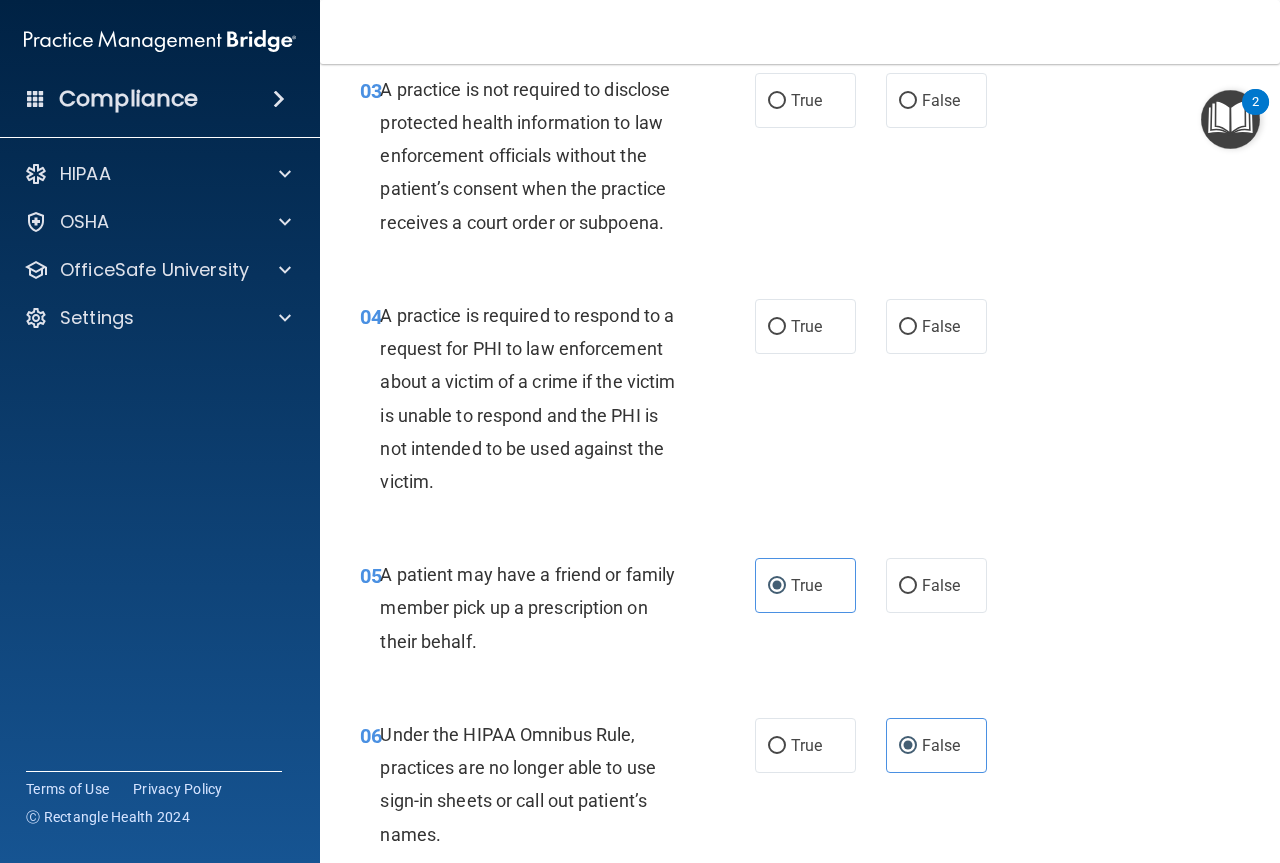 scroll, scrollTop: 552, scrollLeft: 0, axis: vertical 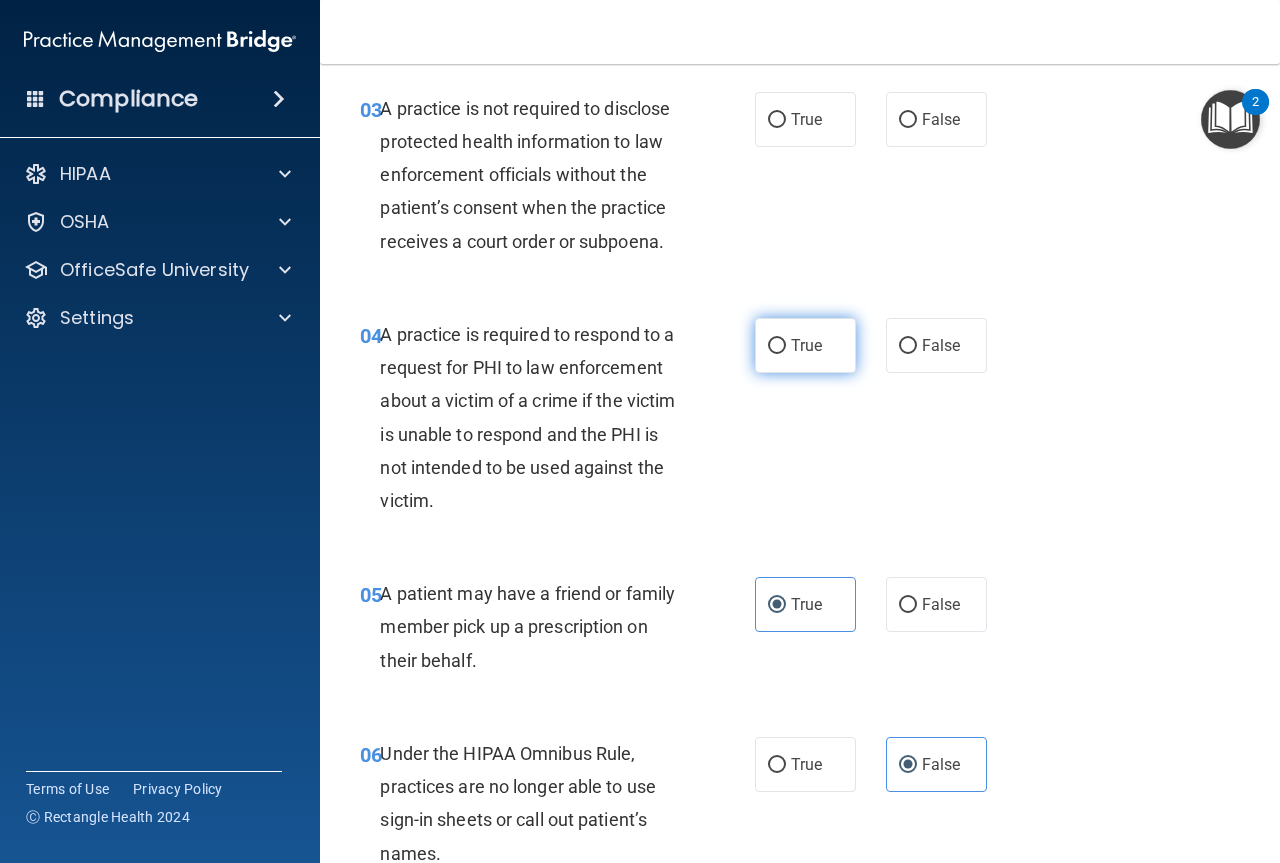 click on "True" at bounding box center (806, 345) 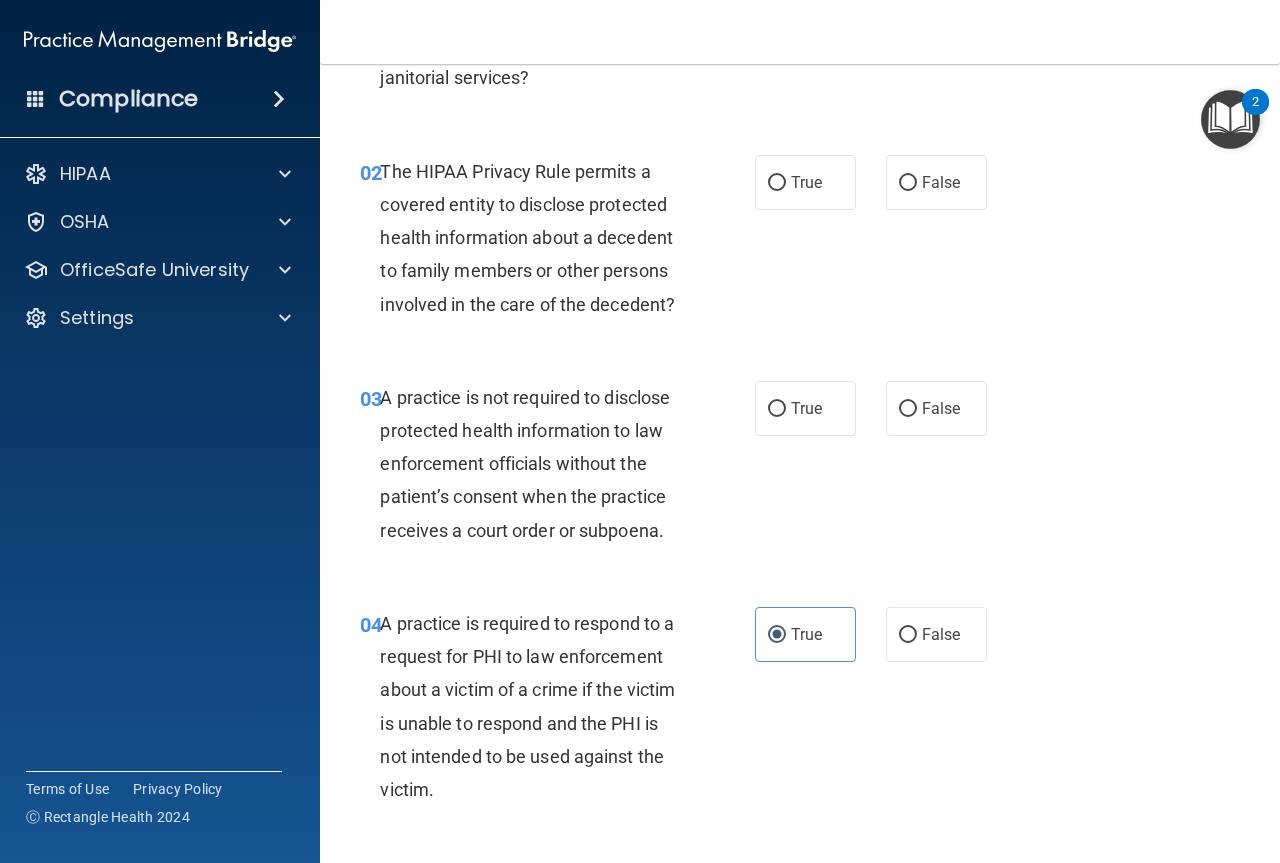 scroll, scrollTop: 252, scrollLeft: 0, axis: vertical 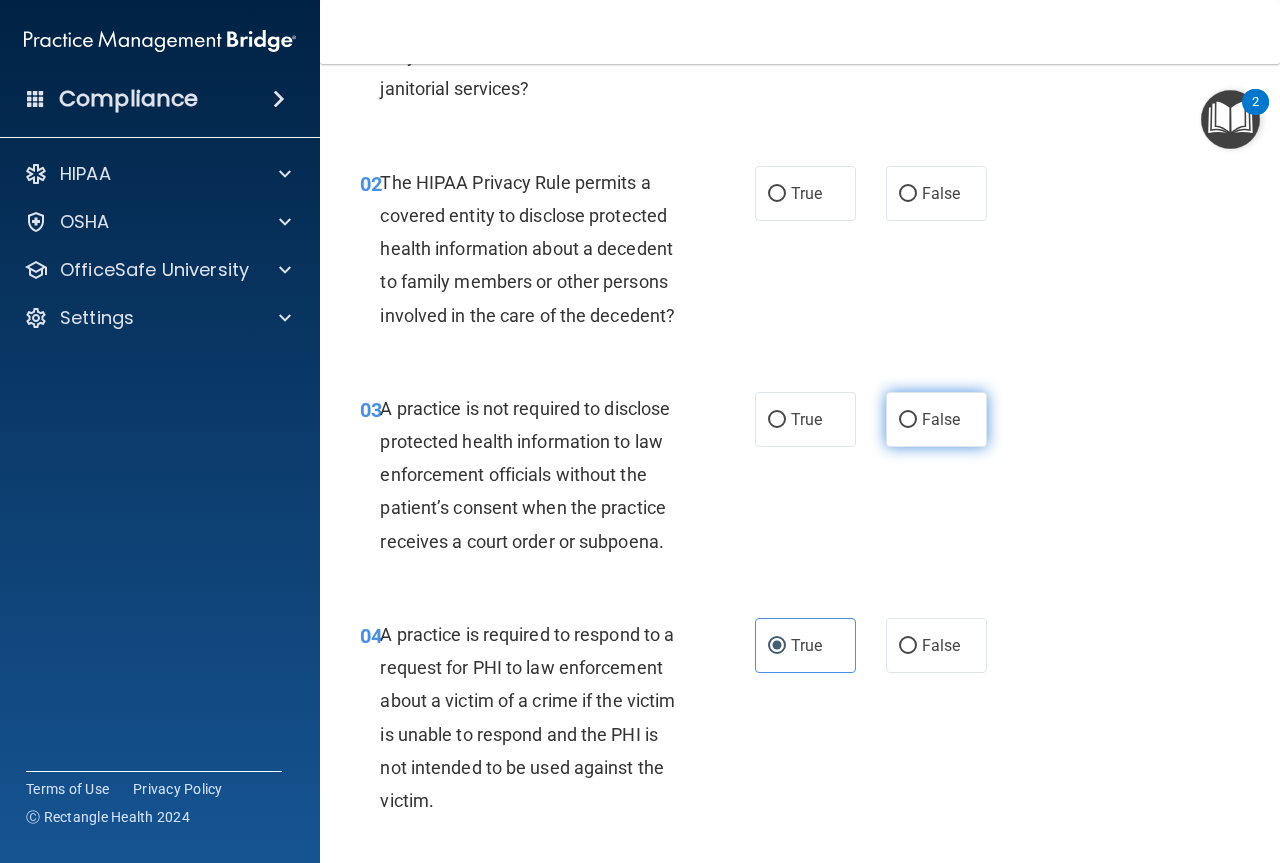 click on "False" at bounding box center (936, 419) 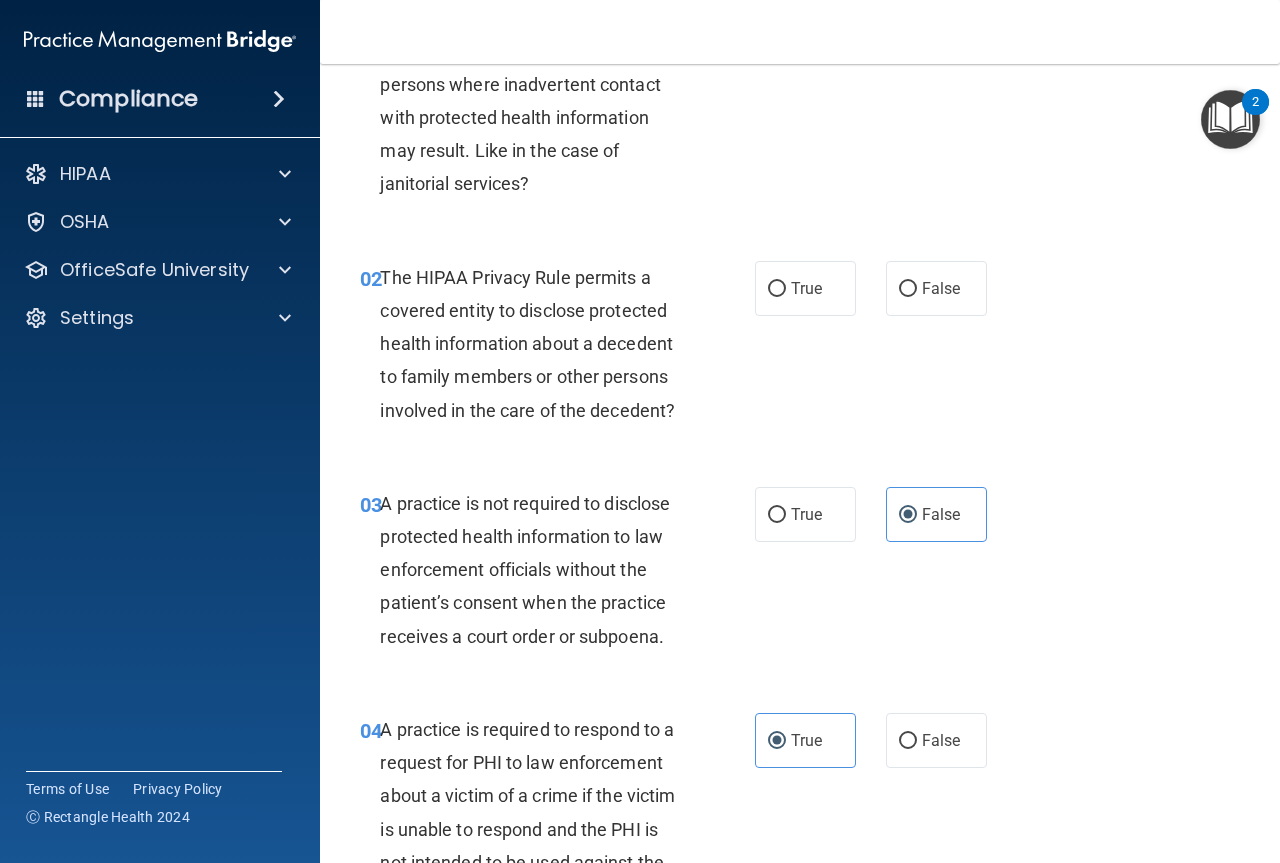 scroll, scrollTop: 52, scrollLeft: 0, axis: vertical 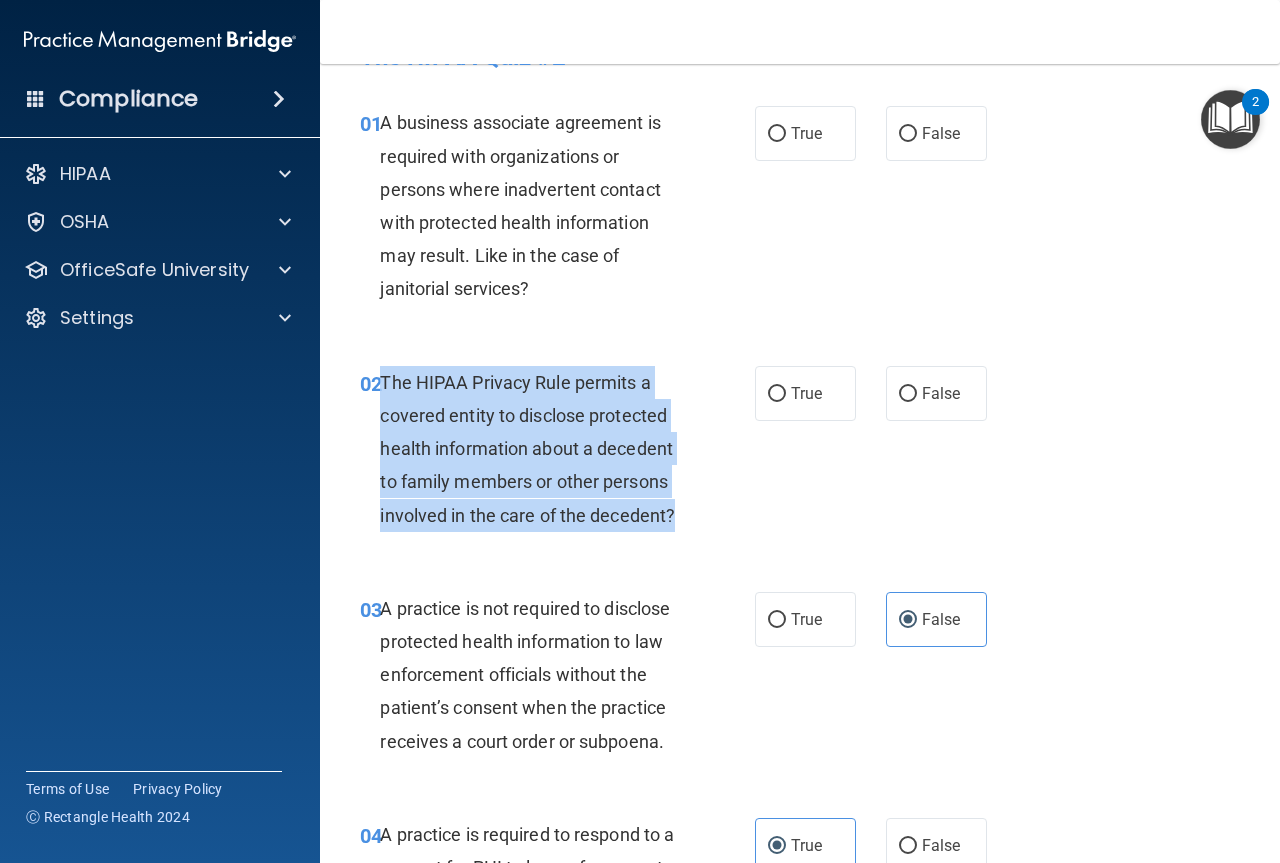 drag, startPoint x: 381, startPoint y: 378, endPoint x: 671, endPoint y: 532, distance: 328.35345 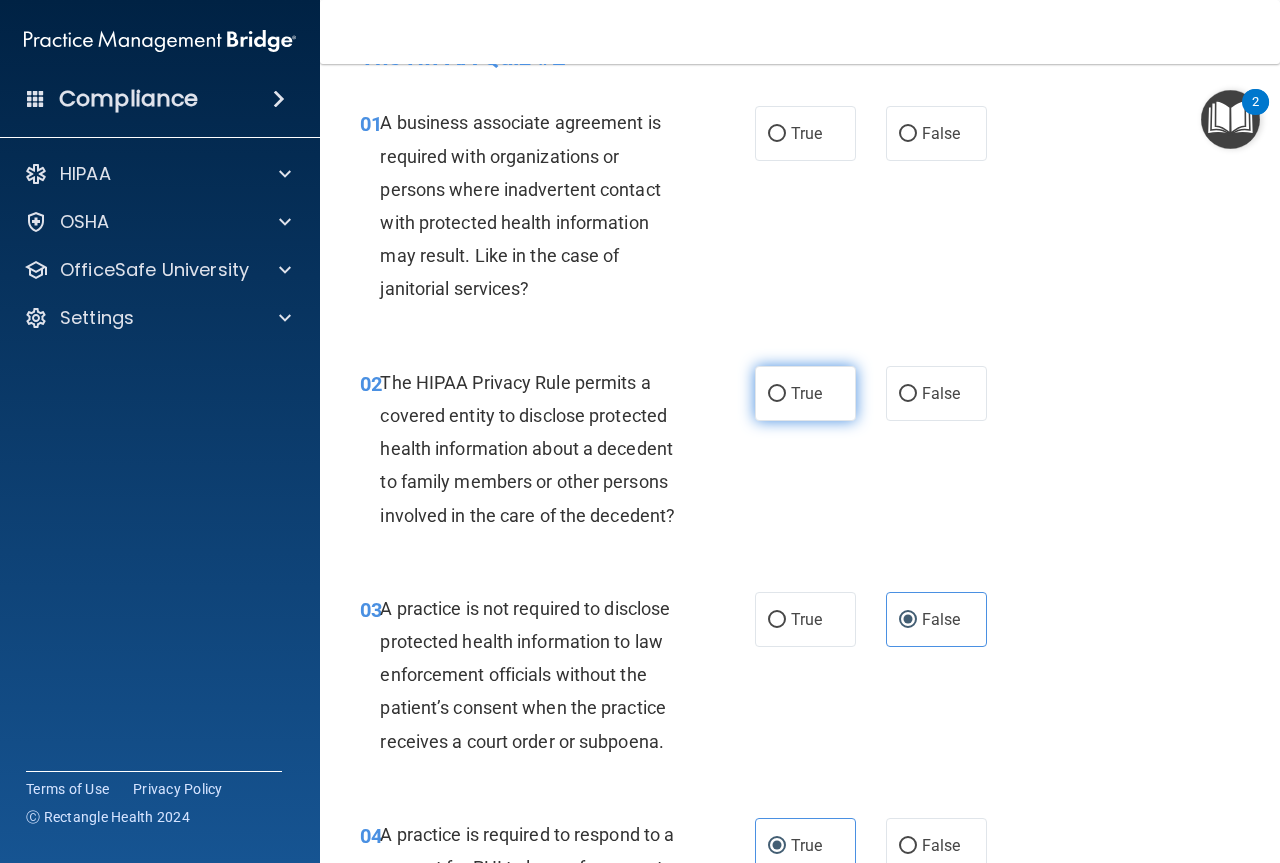 click on "True" at bounding box center [806, 393] 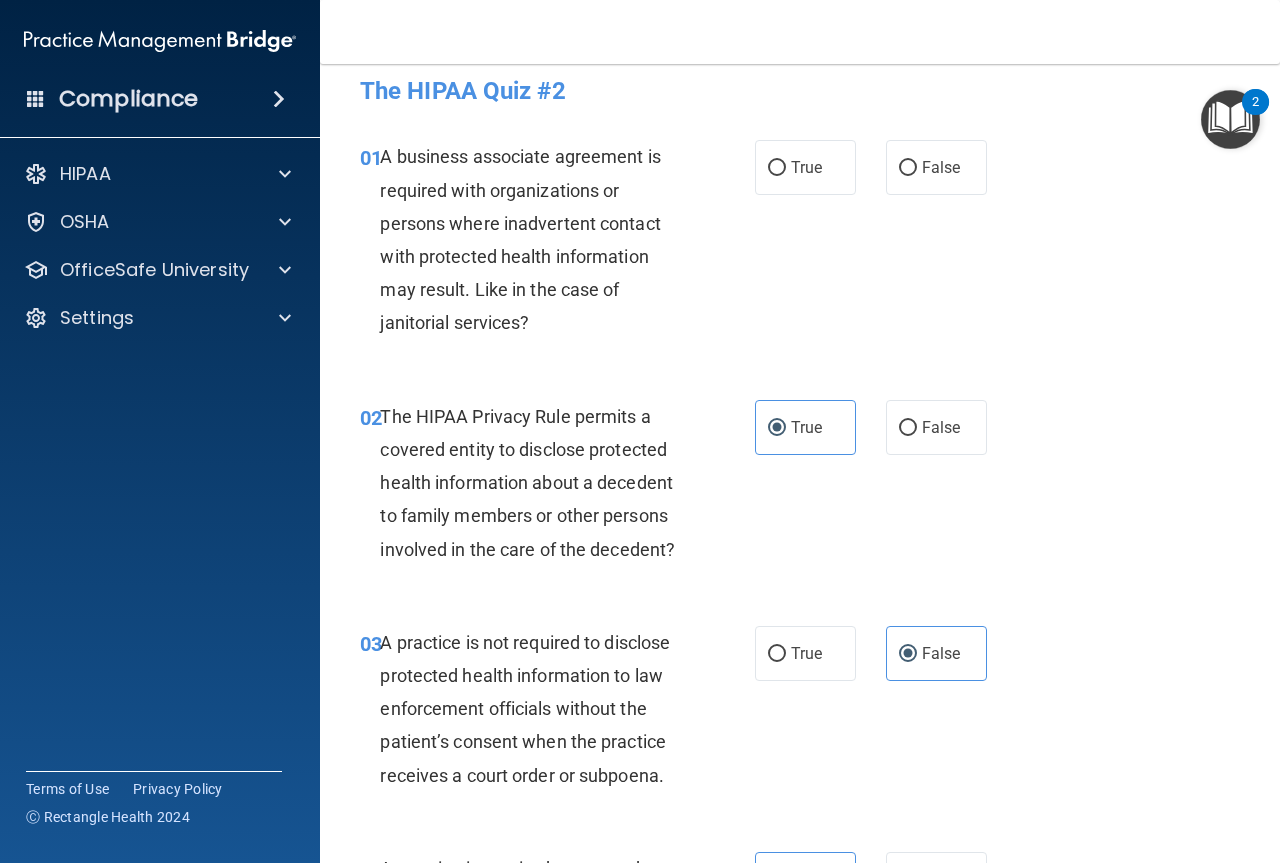 scroll, scrollTop: 0, scrollLeft: 0, axis: both 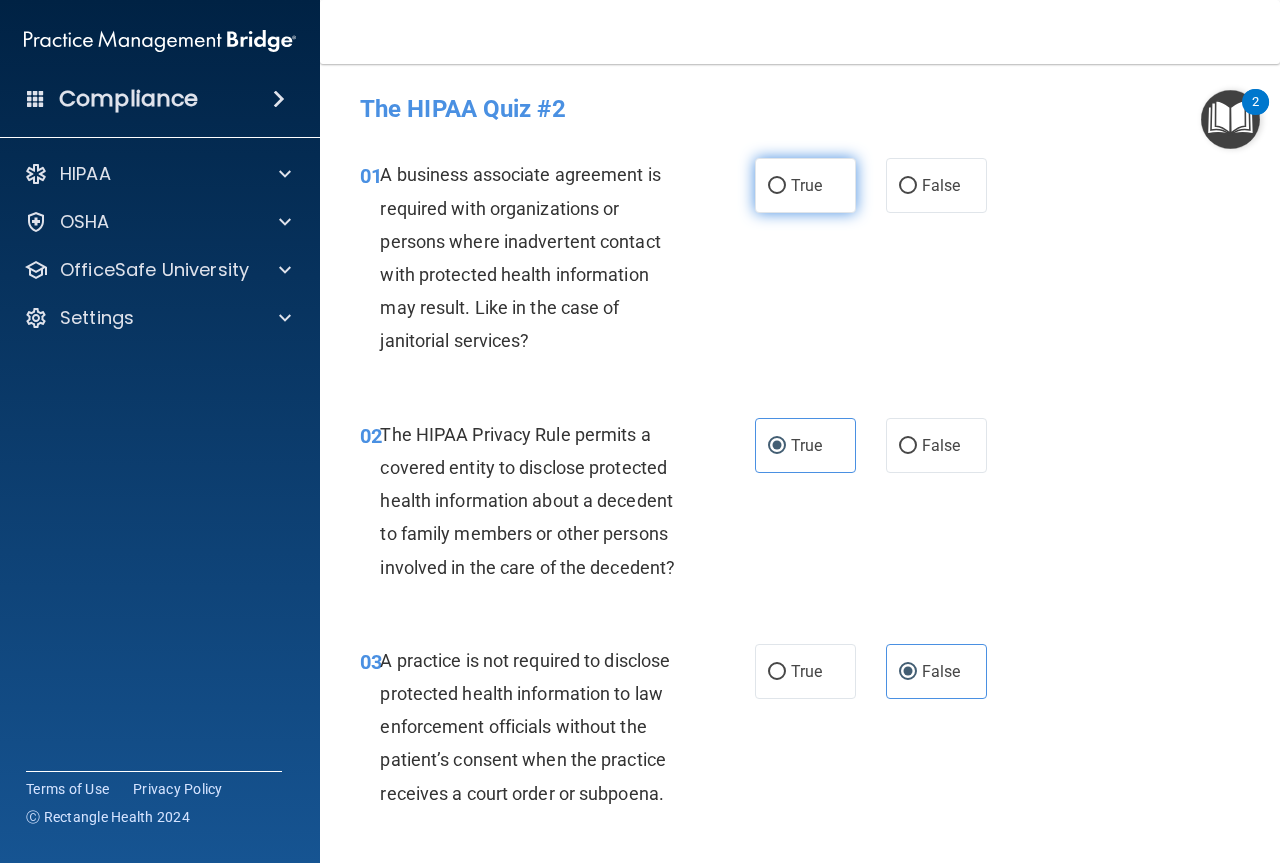 click on "True" at bounding box center (805, 185) 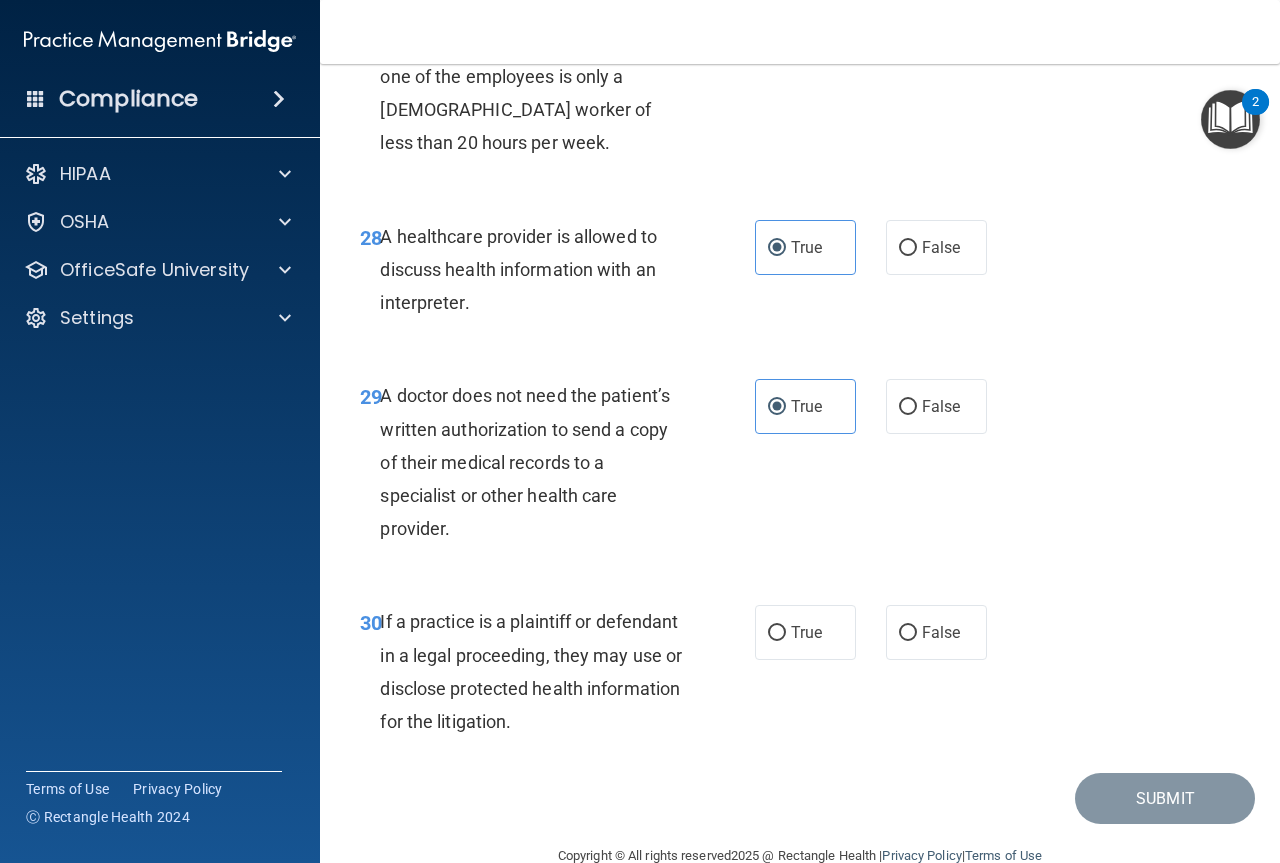 scroll, scrollTop: 5652, scrollLeft: 0, axis: vertical 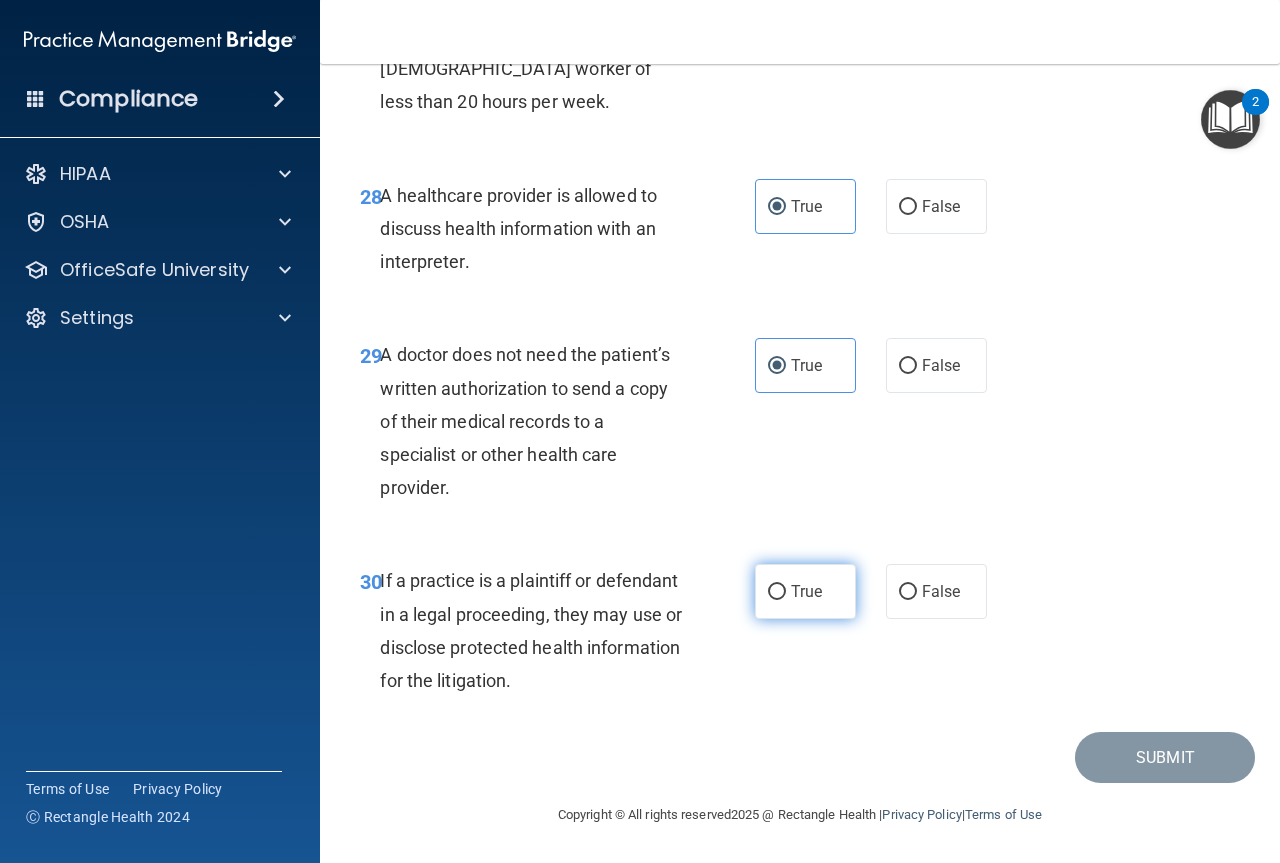 click on "True" at bounding box center [805, 591] 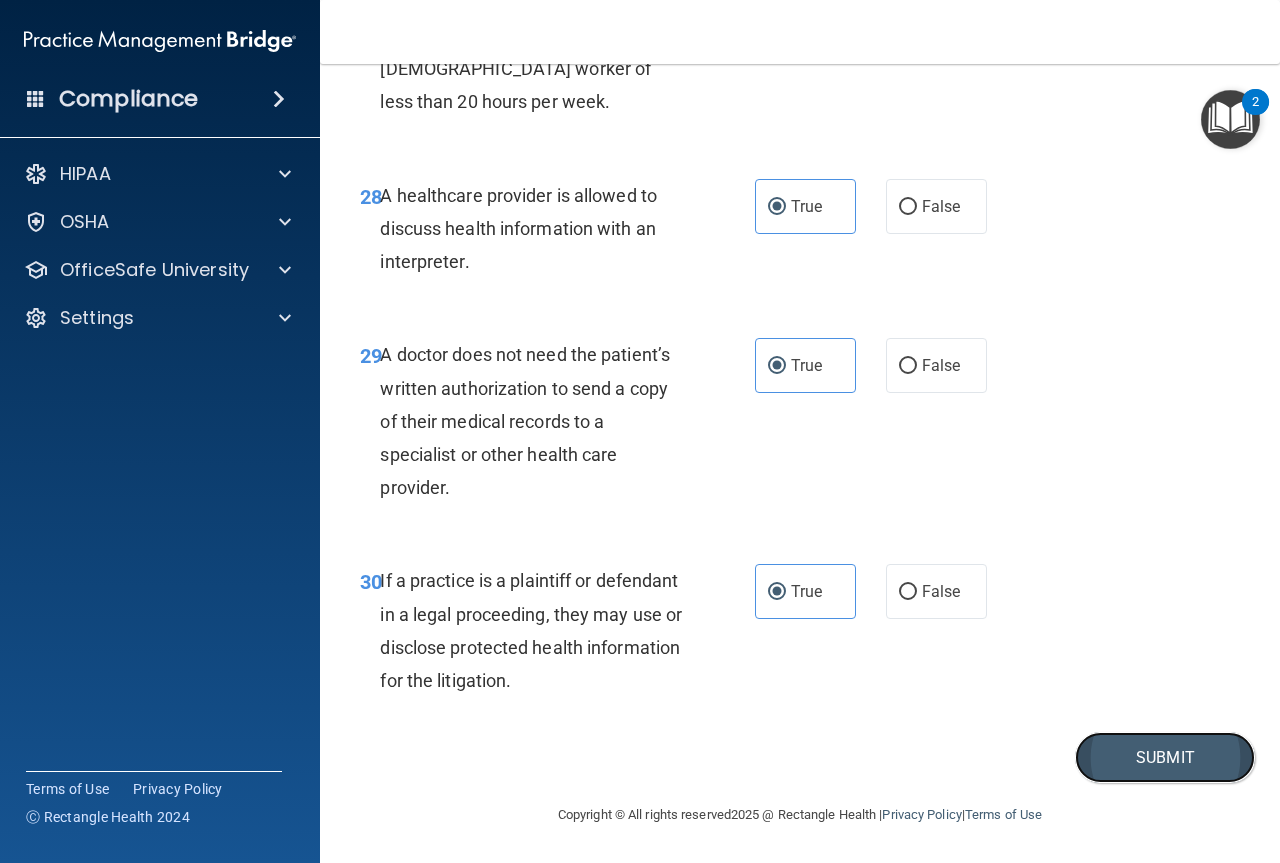 click on "Submit" at bounding box center (1165, 757) 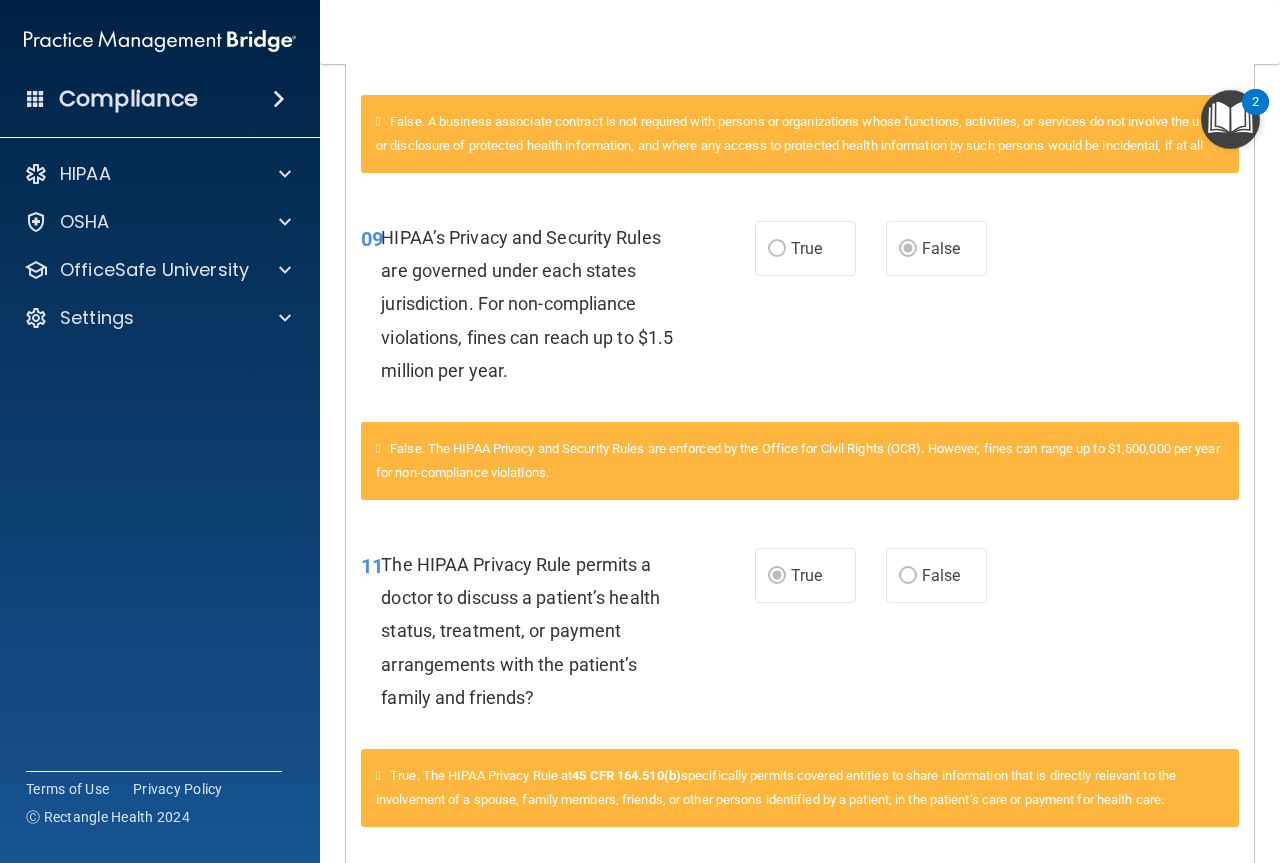 scroll, scrollTop: 0, scrollLeft: 0, axis: both 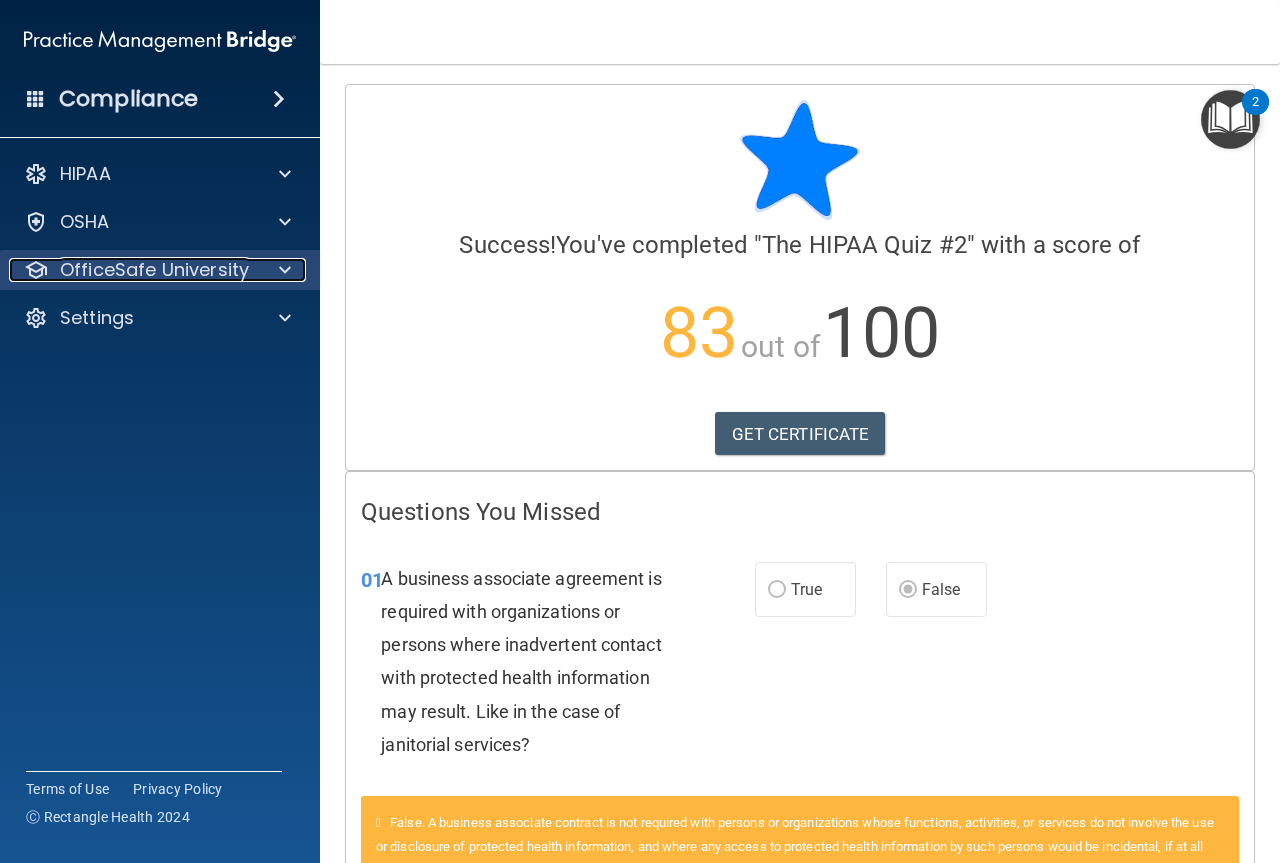 click on "OfficeSafe University" at bounding box center [154, 270] 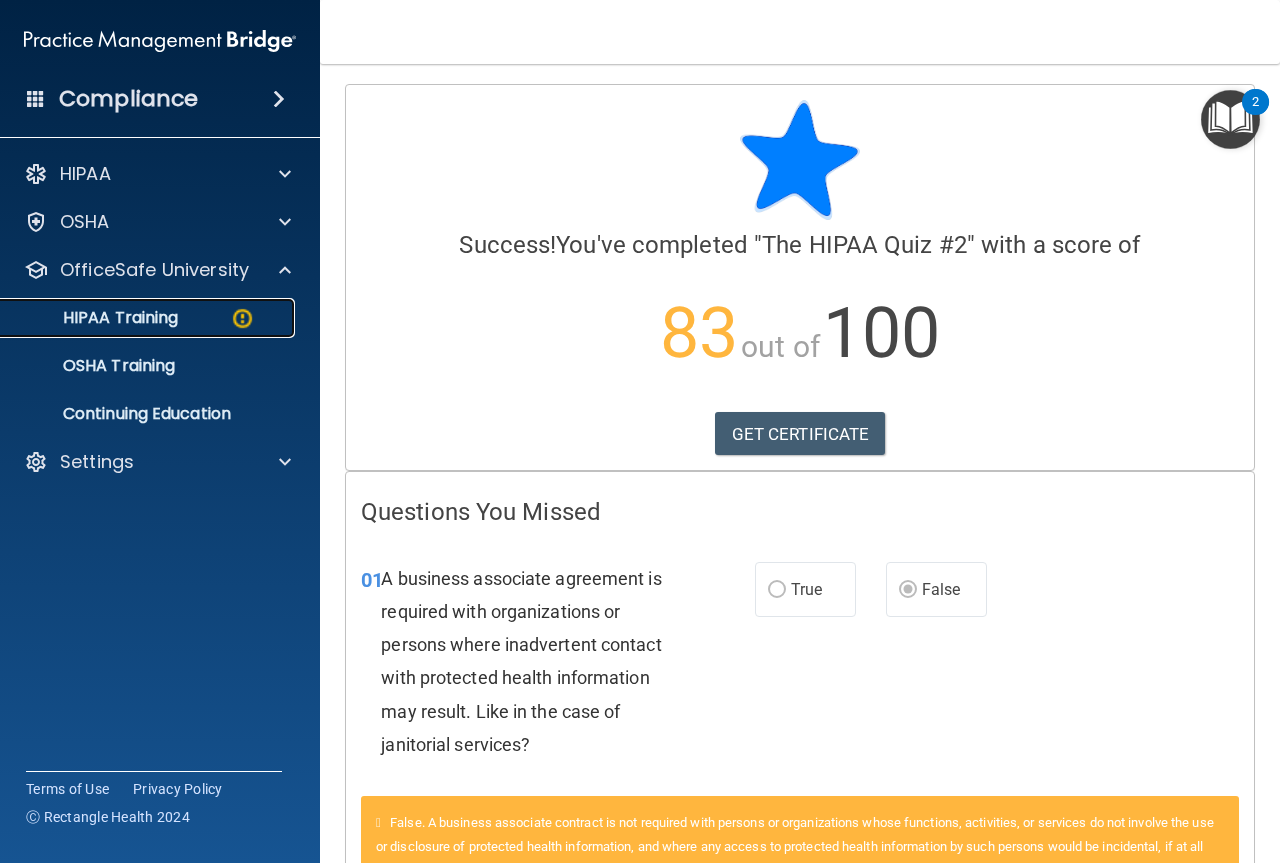 click on "HIPAA Training" at bounding box center (95, 318) 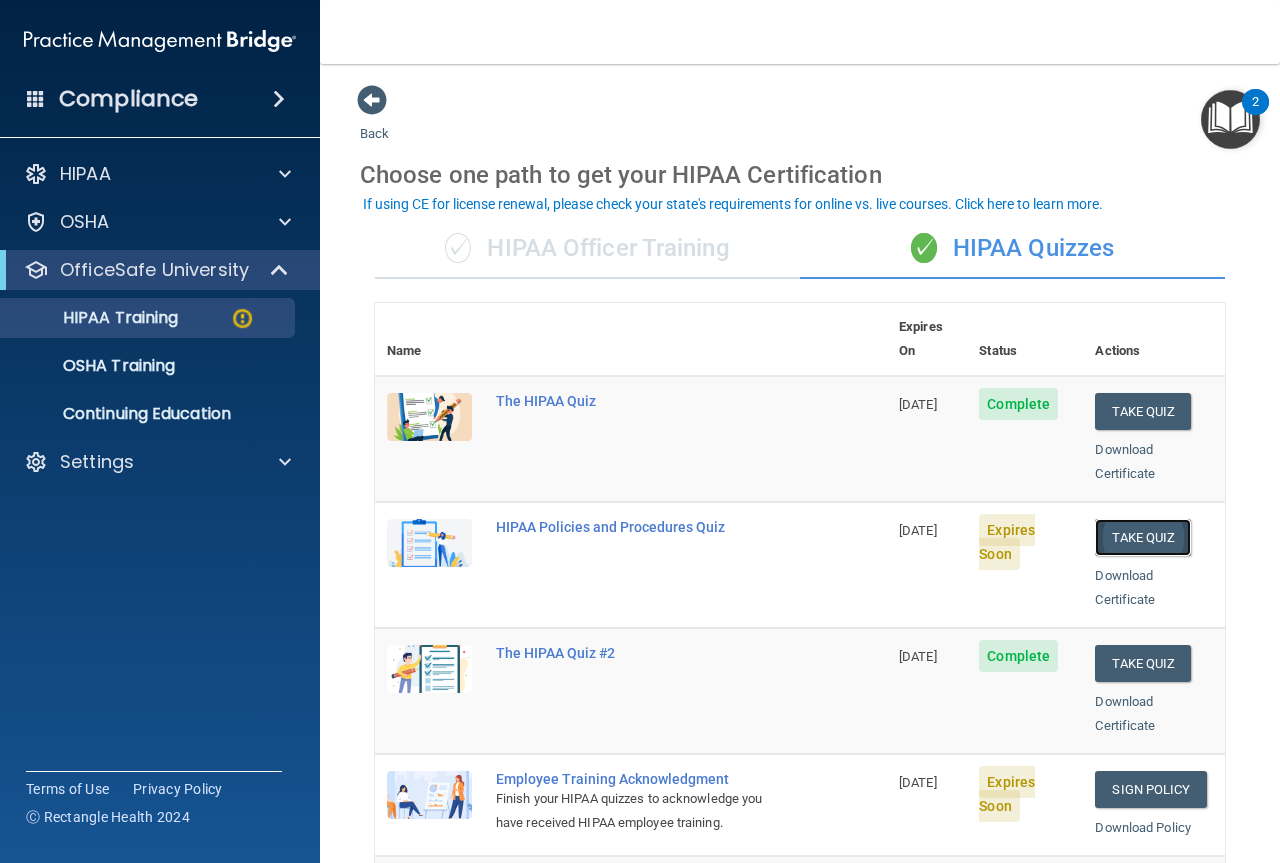 click on "Take Quiz" at bounding box center (1143, 537) 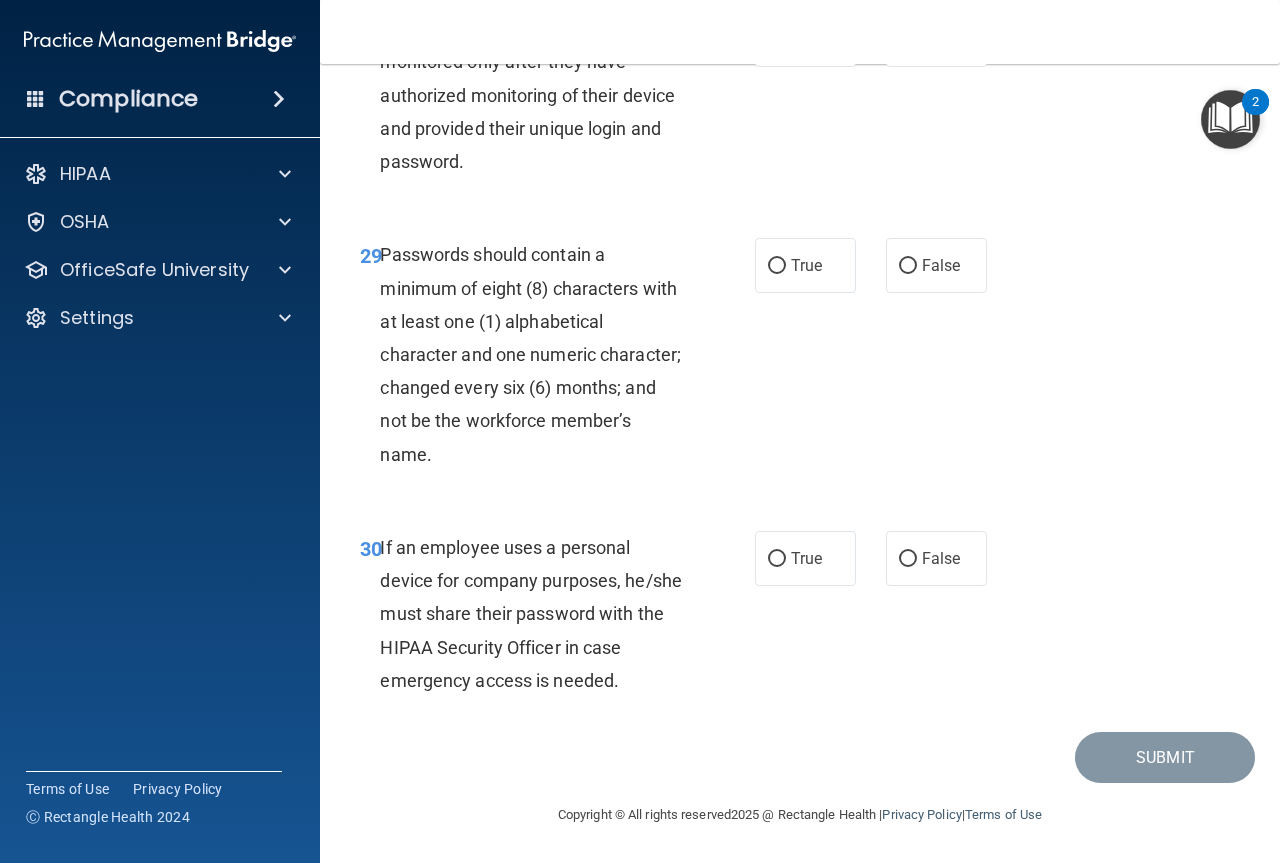scroll, scrollTop: 6283, scrollLeft: 0, axis: vertical 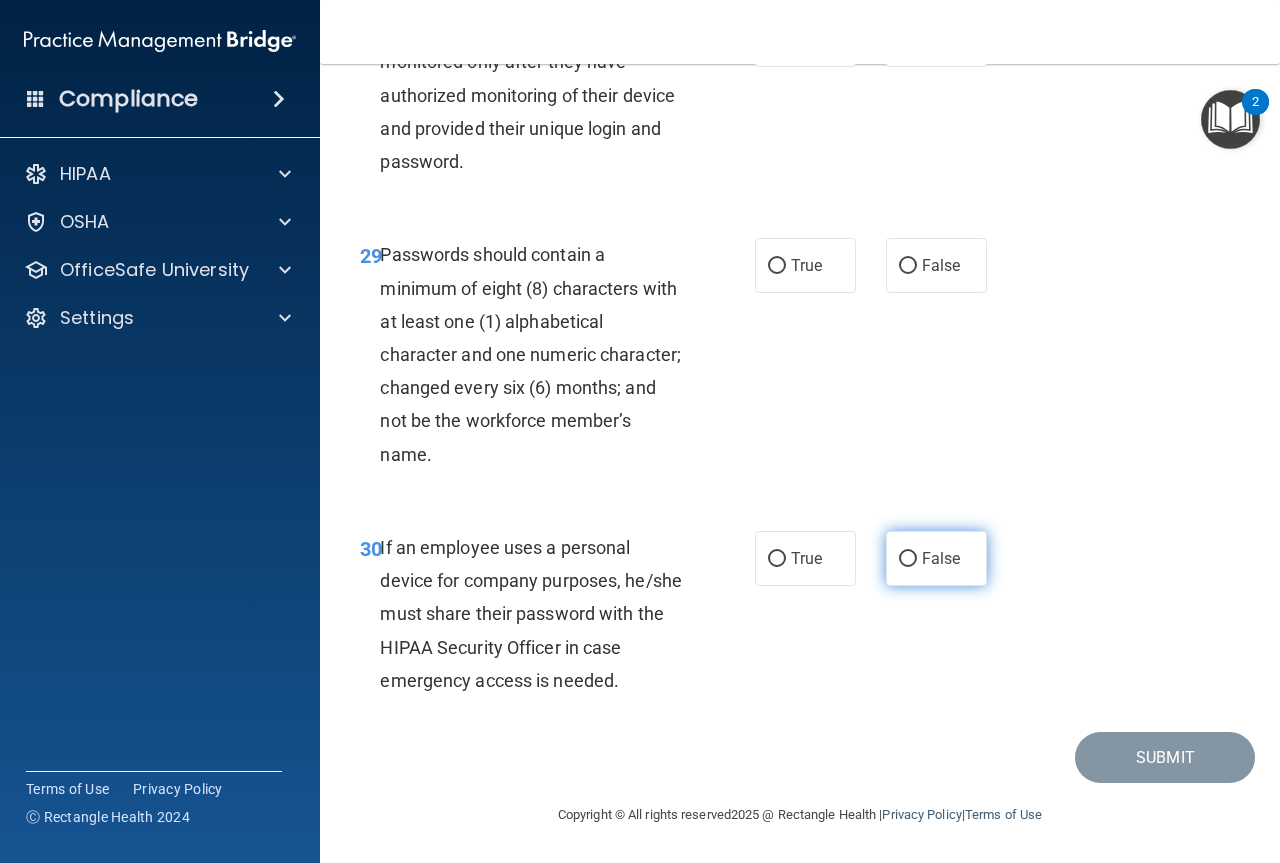click on "False" at bounding box center (936, 558) 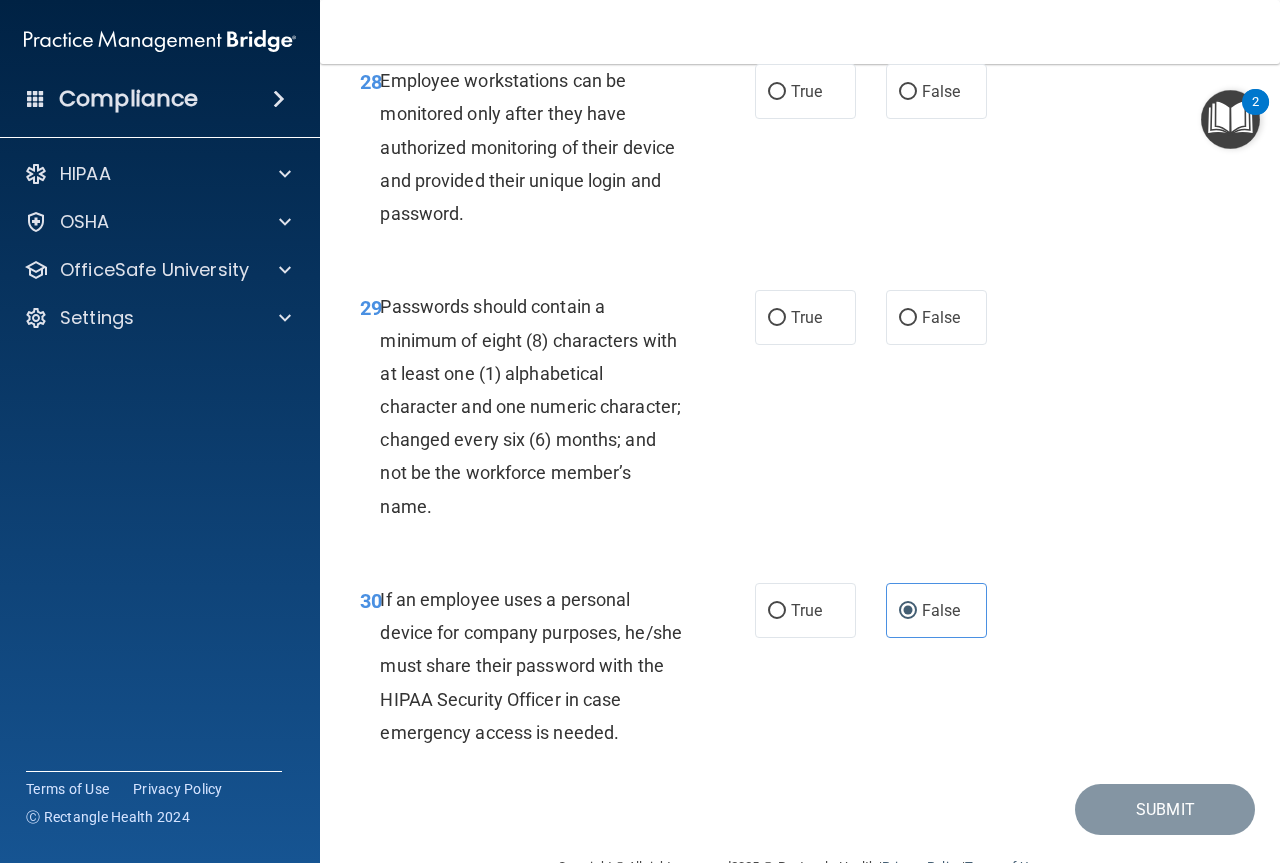 scroll, scrollTop: 6083, scrollLeft: 0, axis: vertical 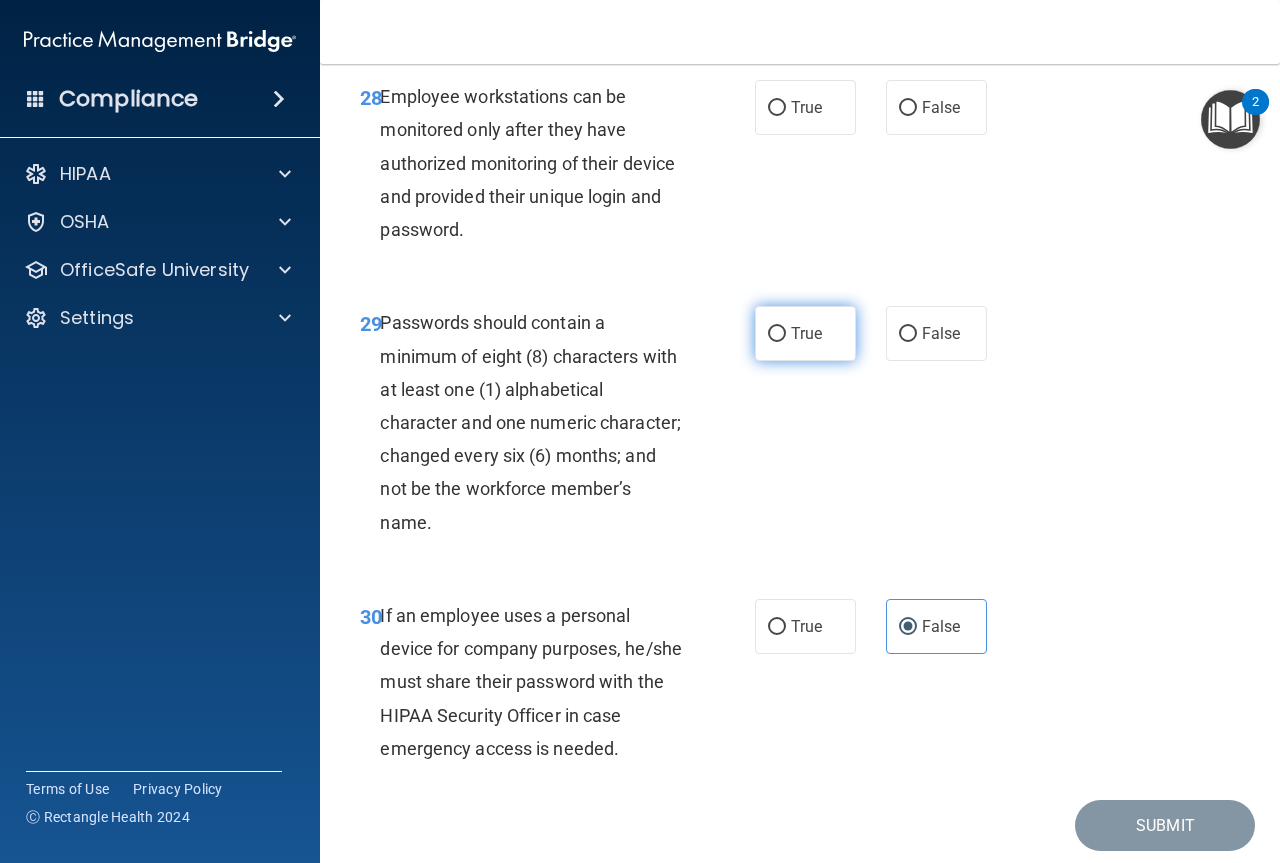 click on "True" at bounding box center [805, 333] 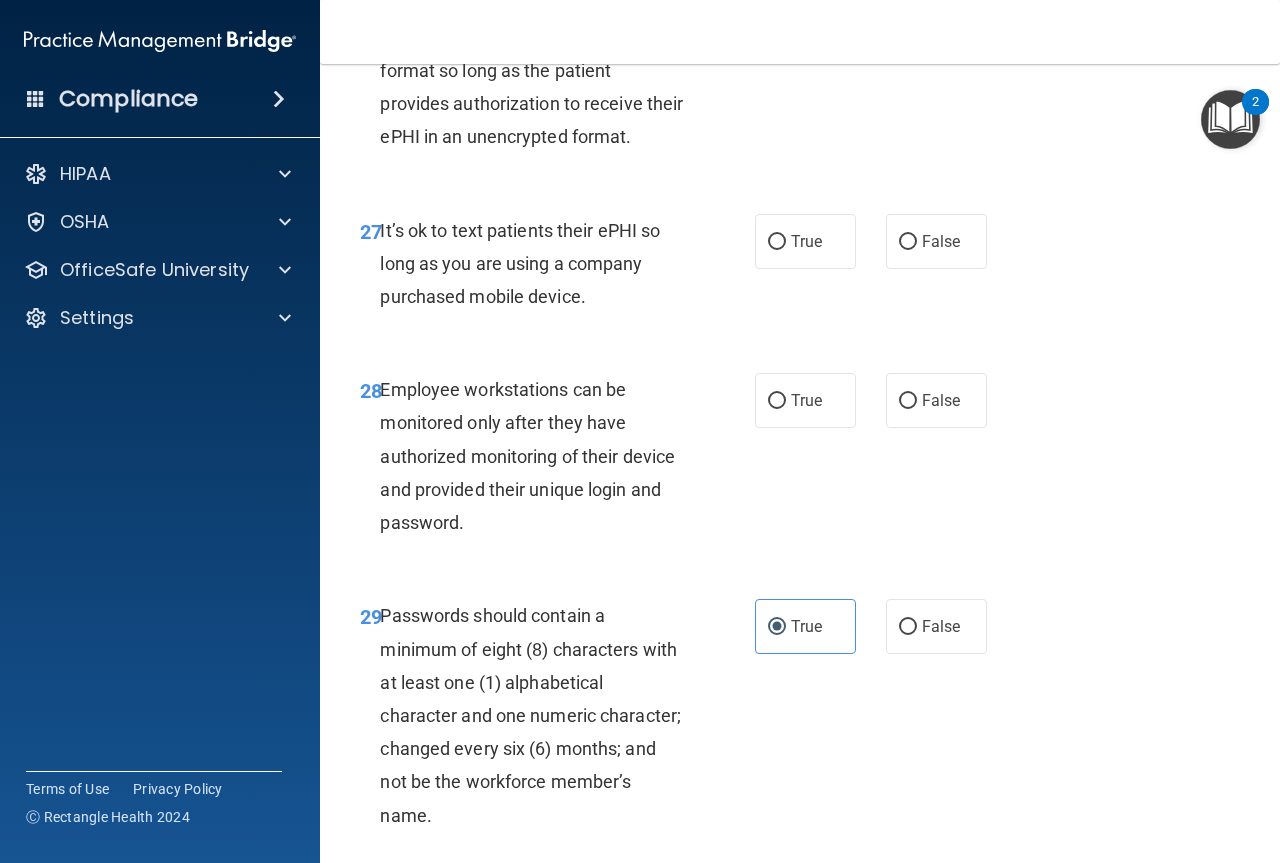 scroll, scrollTop: 5783, scrollLeft: 0, axis: vertical 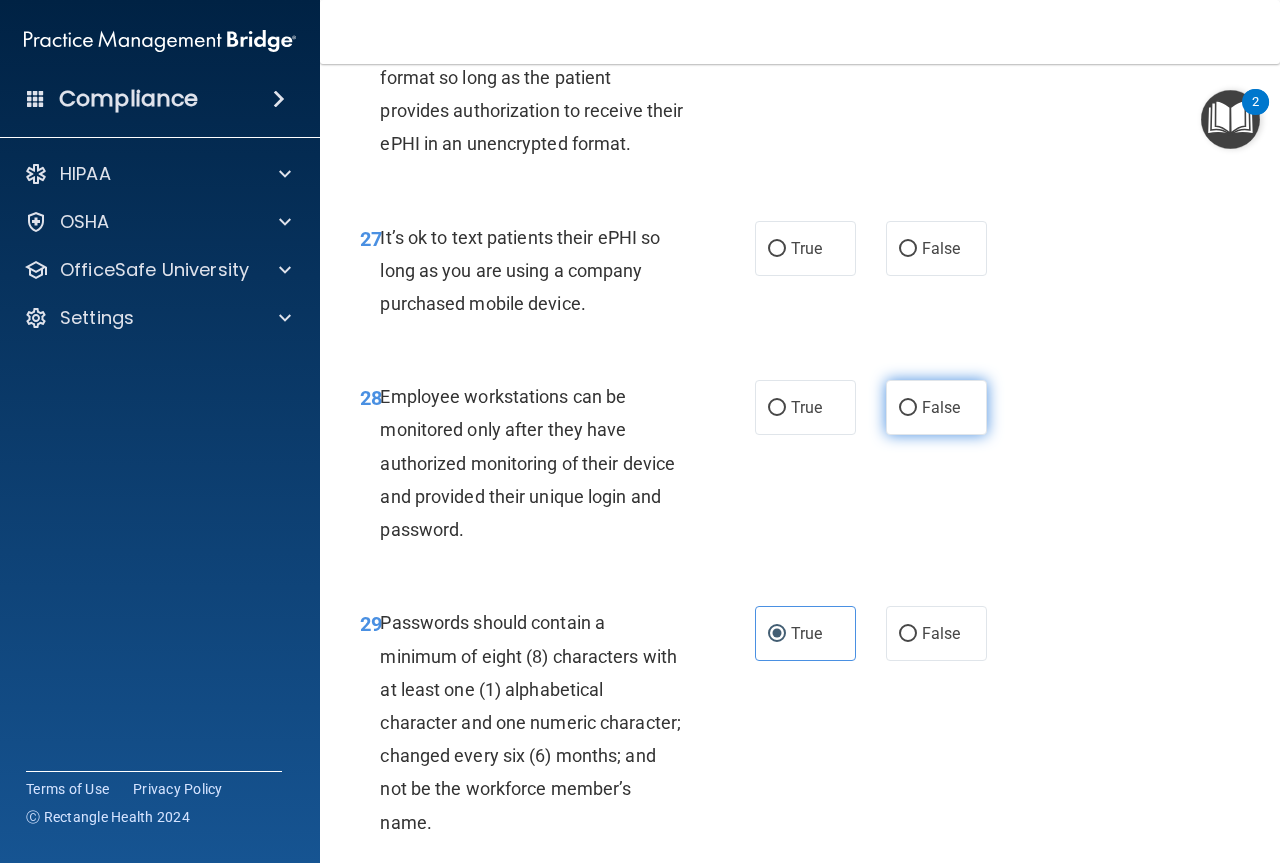 click on "False" at bounding box center [941, 407] 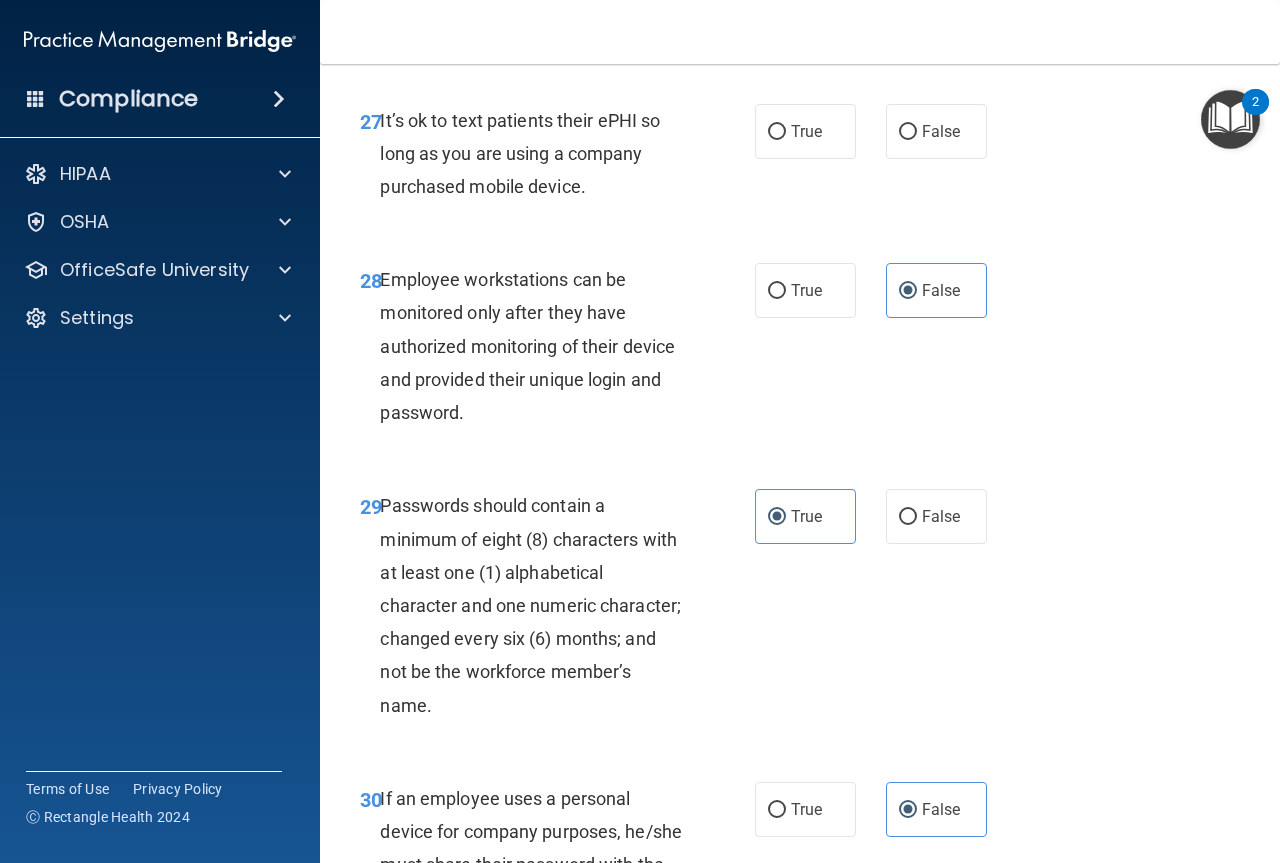 scroll, scrollTop: 5883, scrollLeft: 0, axis: vertical 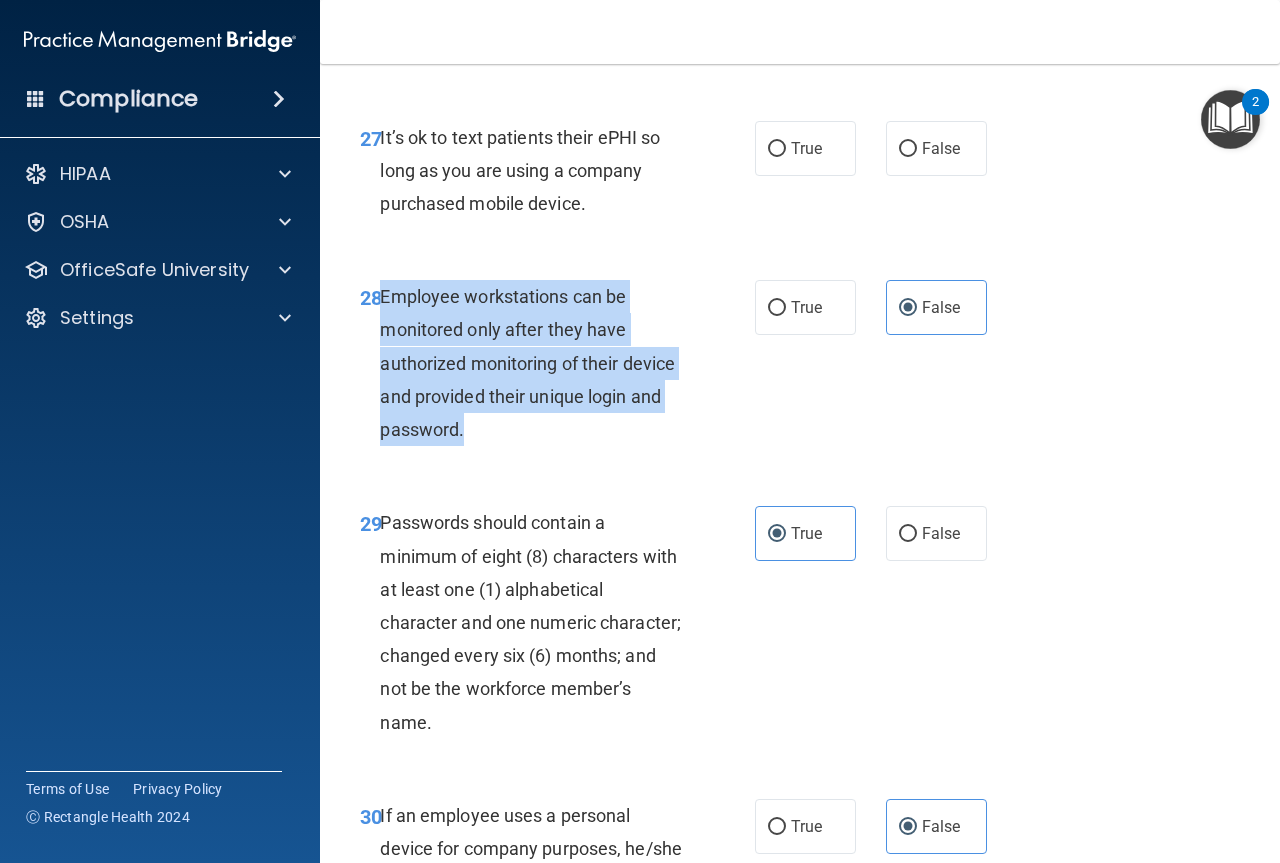 drag, startPoint x: 466, startPoint y: 563, endPoint x: 382, endPoint y: 438, distance: 150.60213 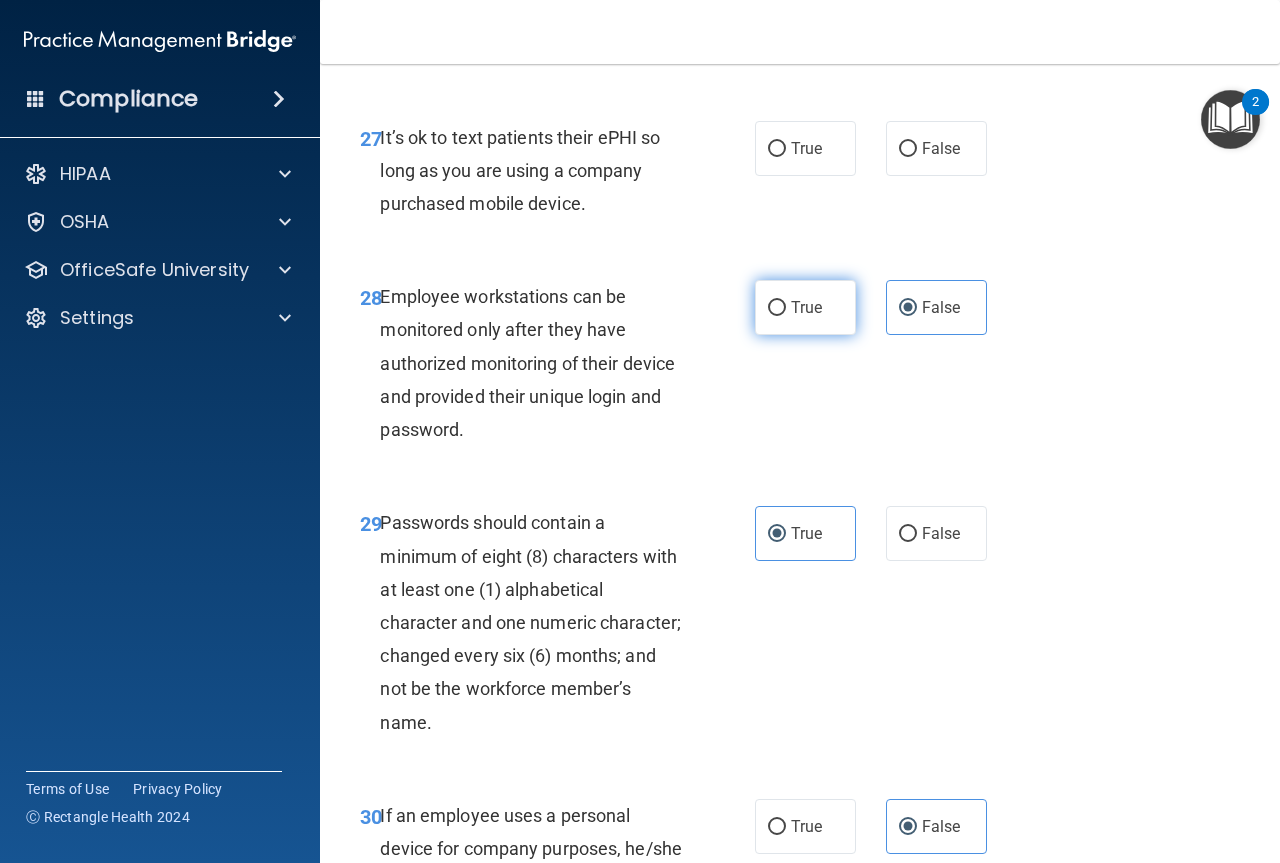 click on "True" at bounding box center (777, 308) 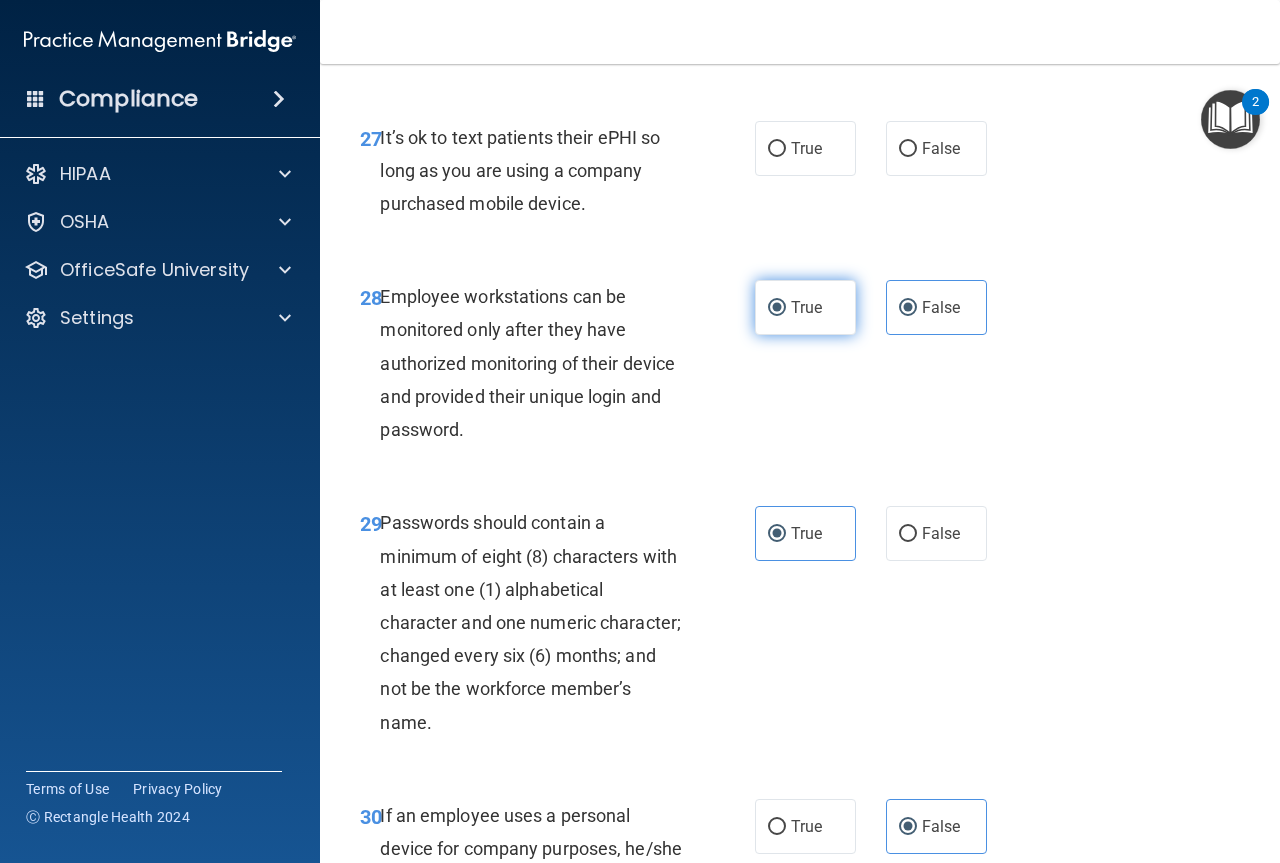 radio on "false" 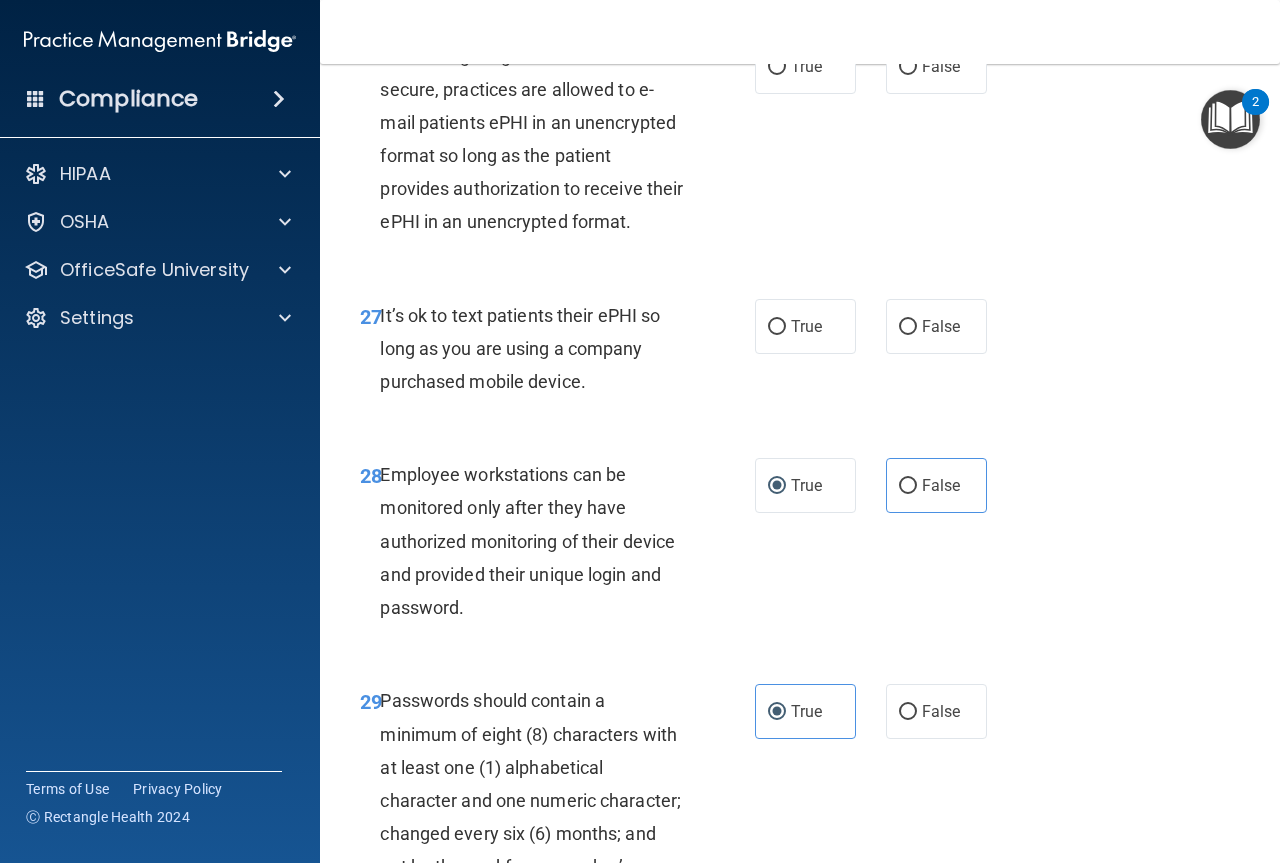 scroll, scrollTop: 5683, scrollLeft: 0, axis: vertical 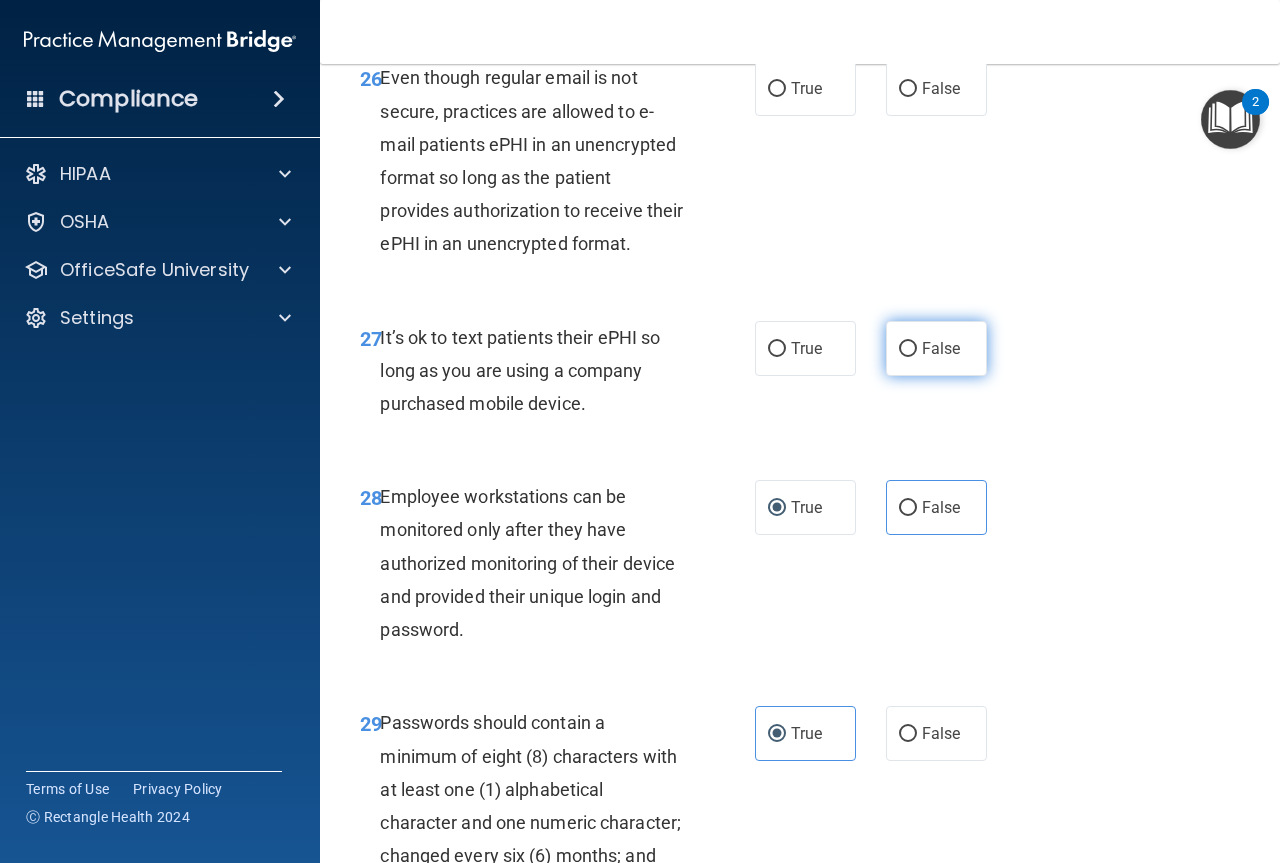 click on "False" at bounding box center [941, 348] 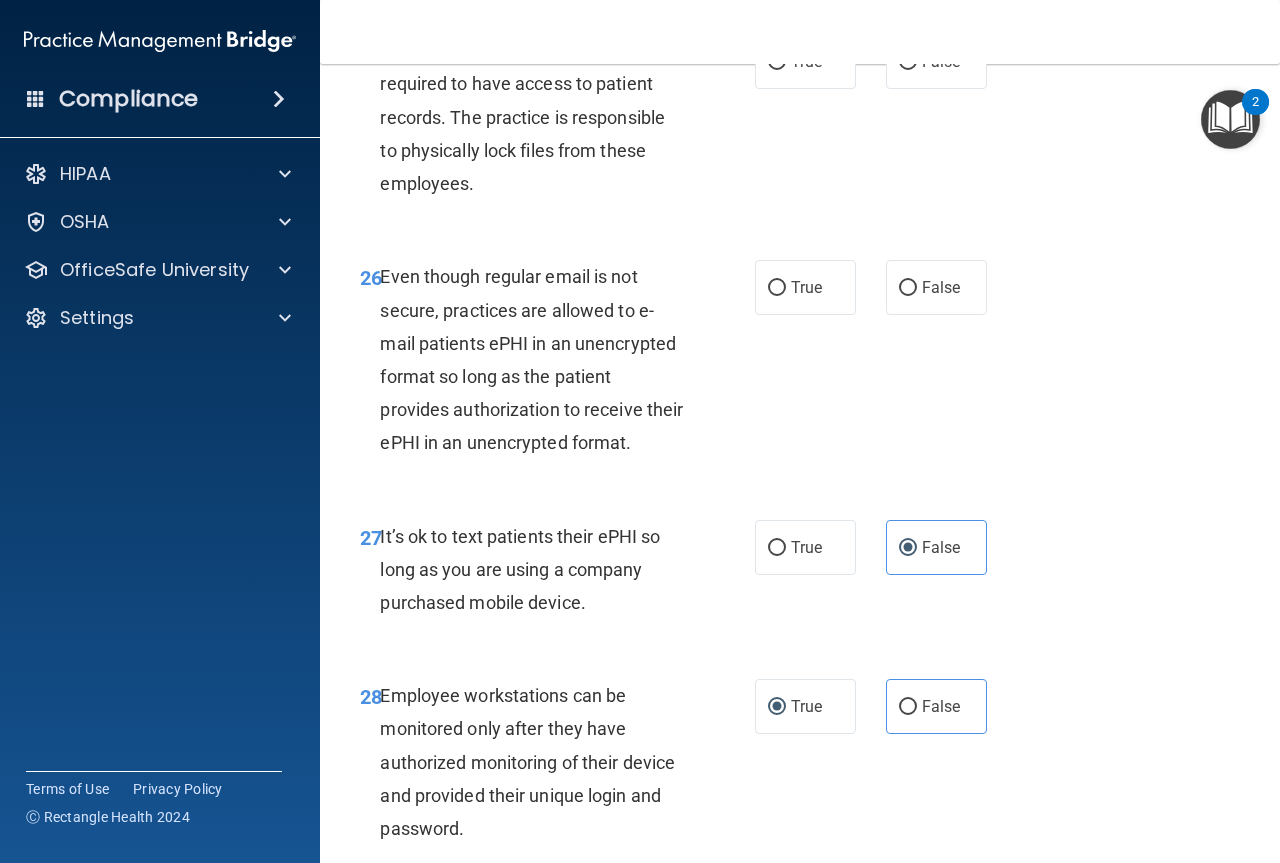 scroll, scrollTop: 5483, scrollLeft: 0, axis: vertical 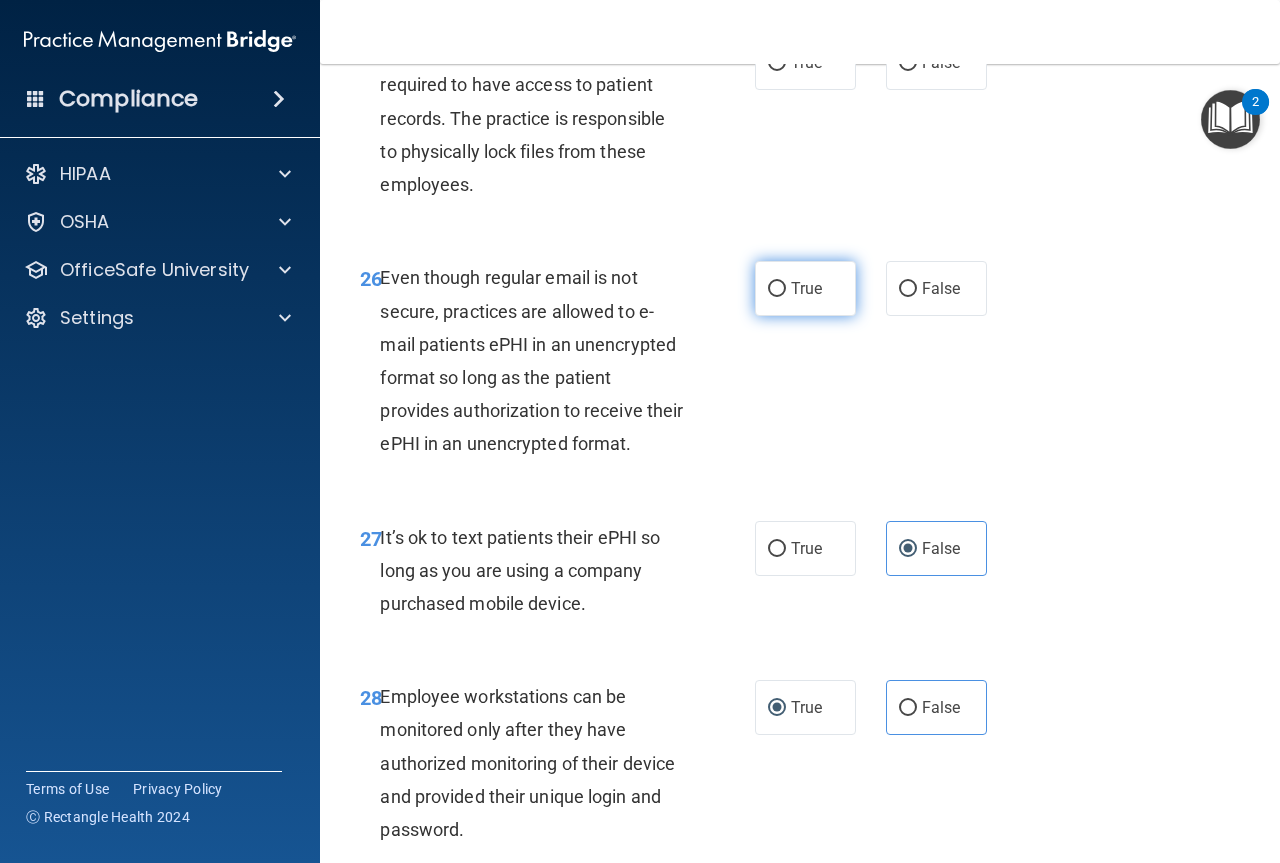 click on "True" at bounding box center [805, 288] 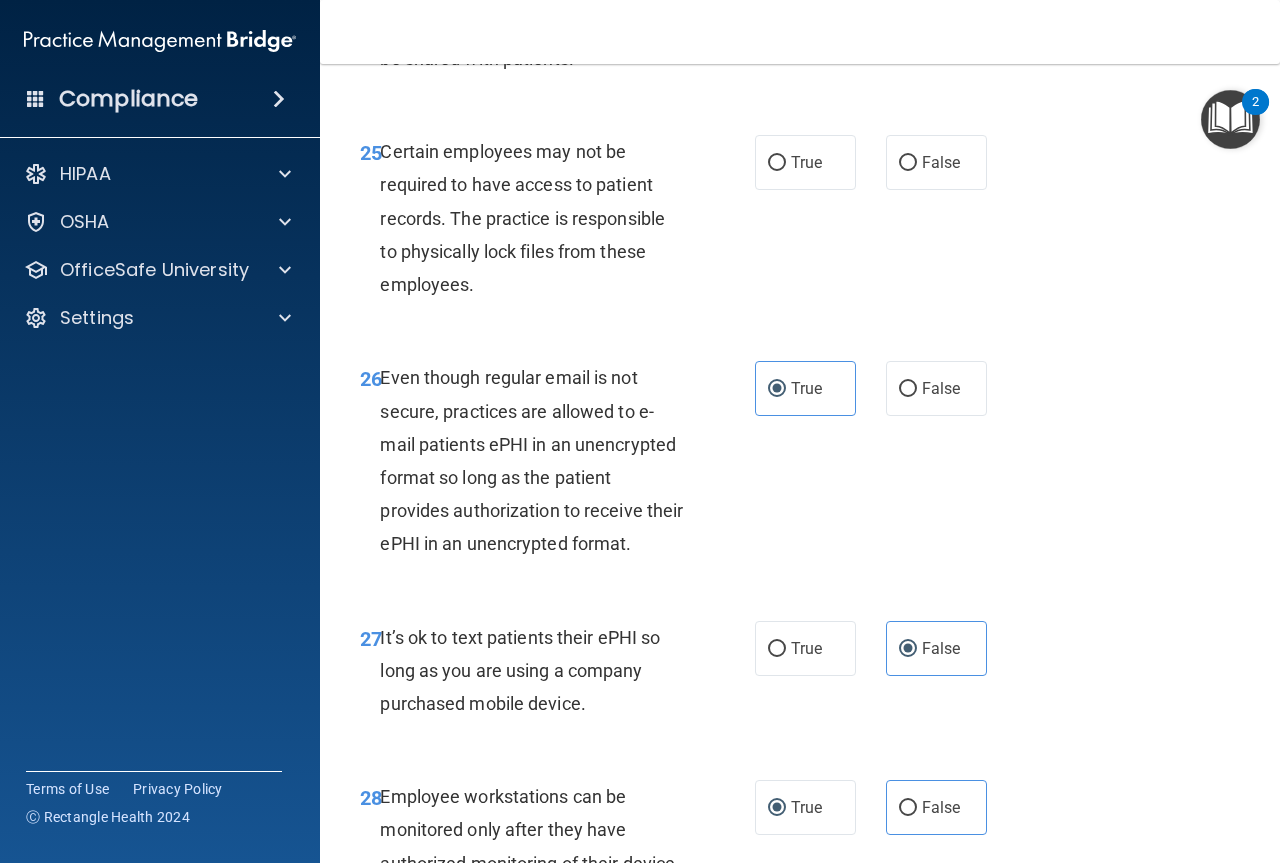 scroll, scrollTop: 5283, scrollLeft: 0, axis: vertical 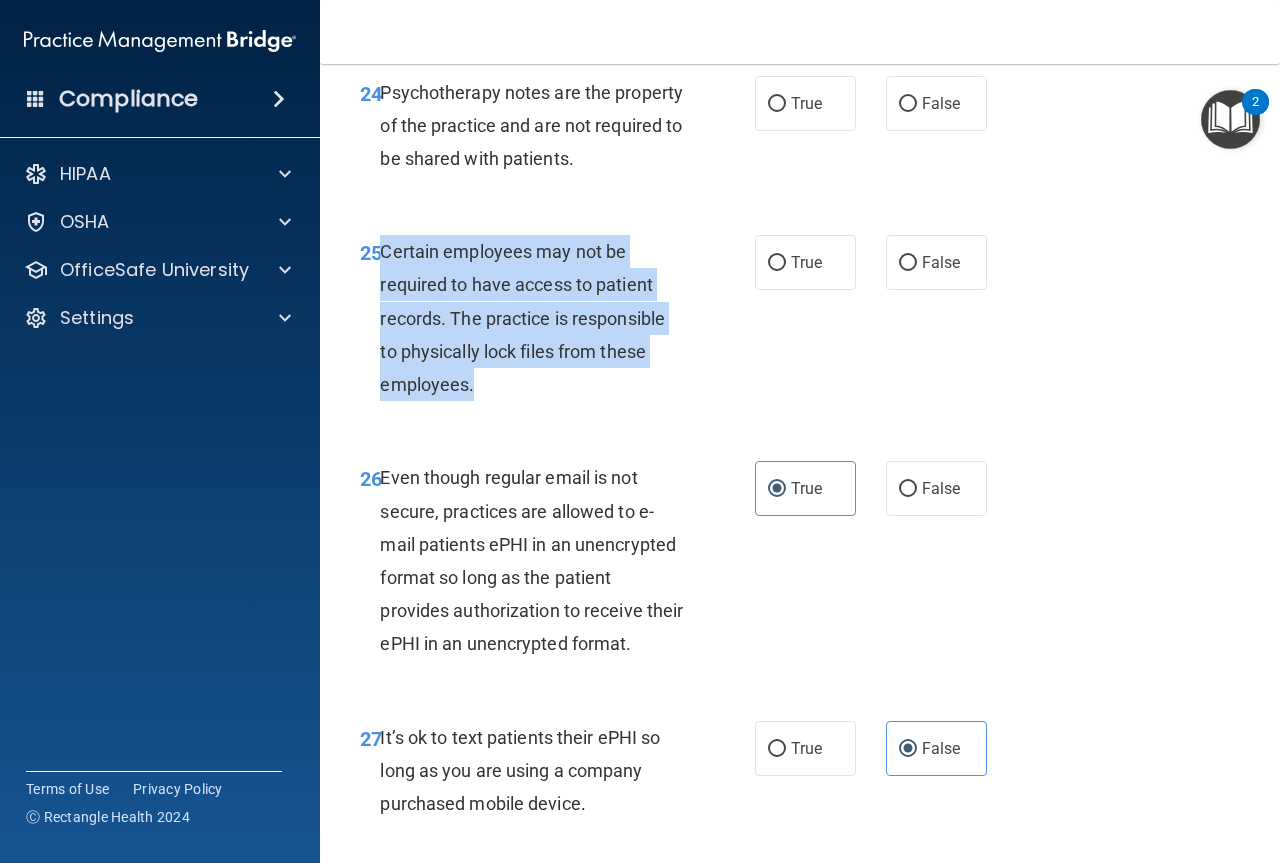 drag, startPoint x: 484, startPoint y: 523, endPoint x: 381, endPoint y: 386, distance: 171.40012 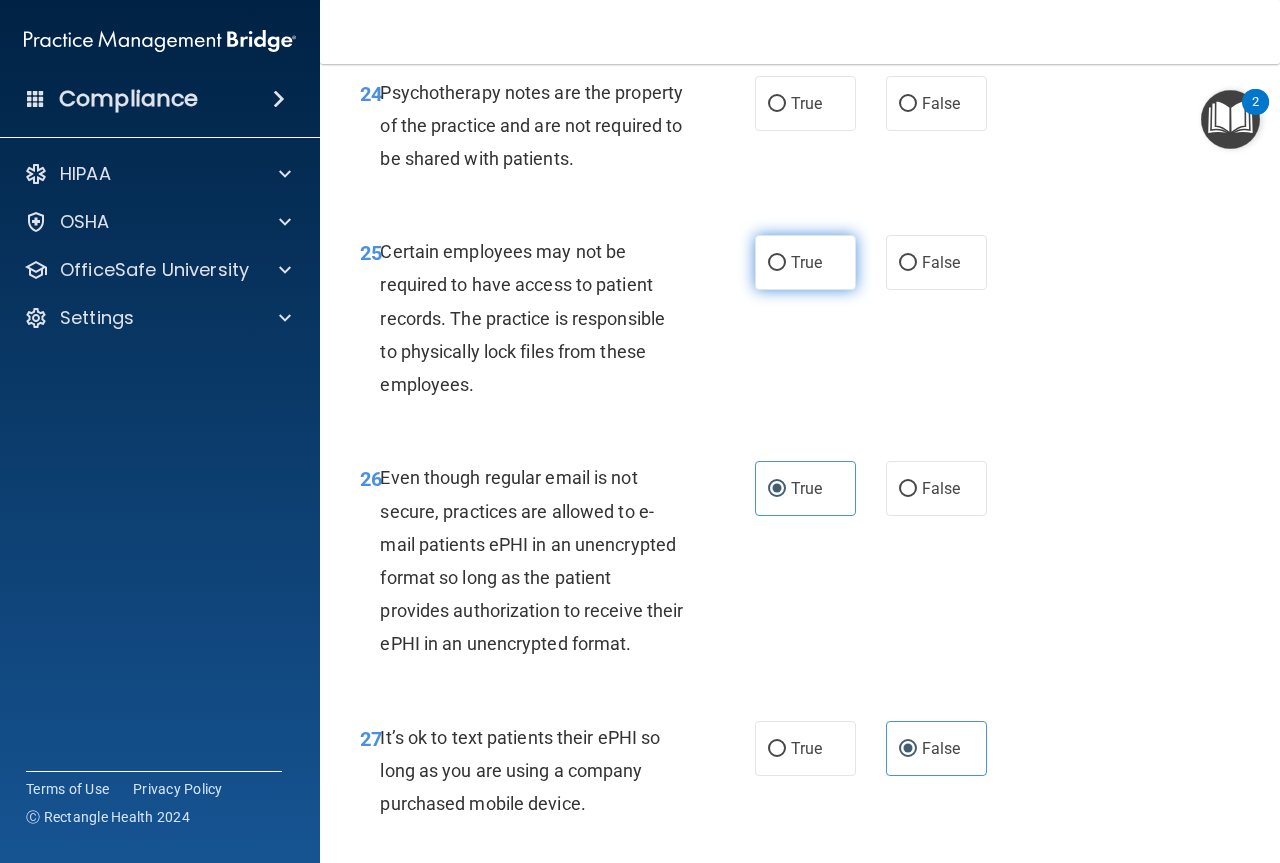 click on "True" at bounding box center [805, 262] 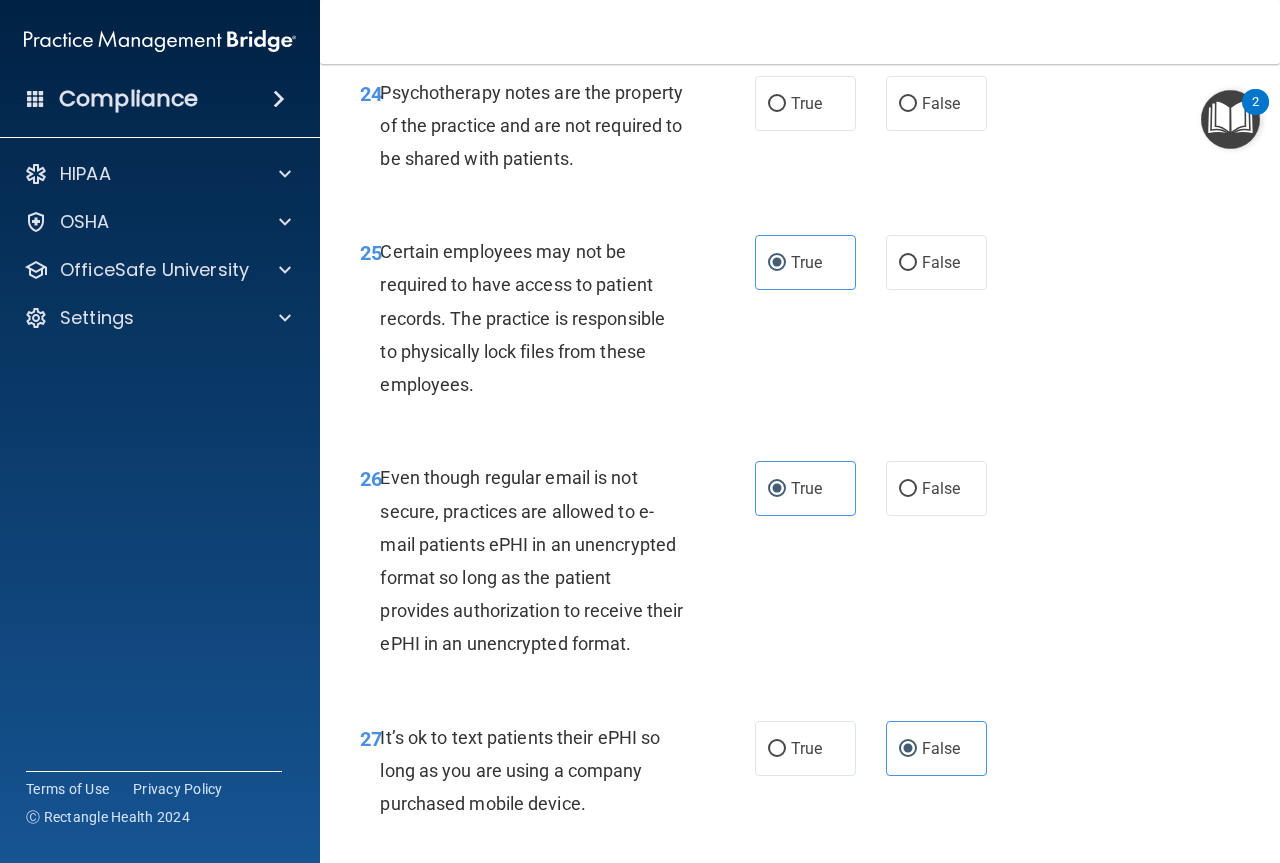 click on "Psychotherapy notes are the property of the practice and are not required to be shared with patients." at bounding box center [539, 126] 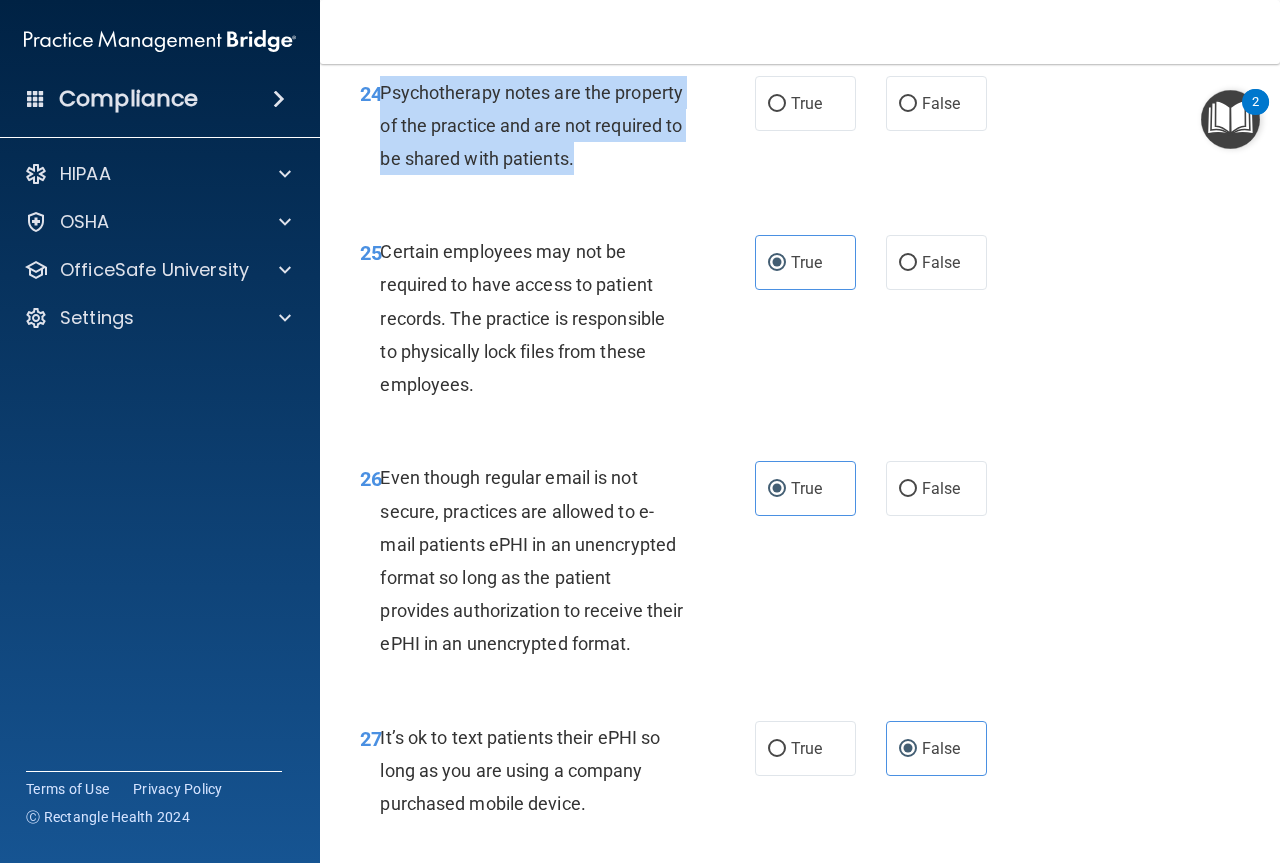 drag, startPoint x: 666, startPoint y: 294, endPoint x: 385, endPoint y: 216, distance: 291.62476 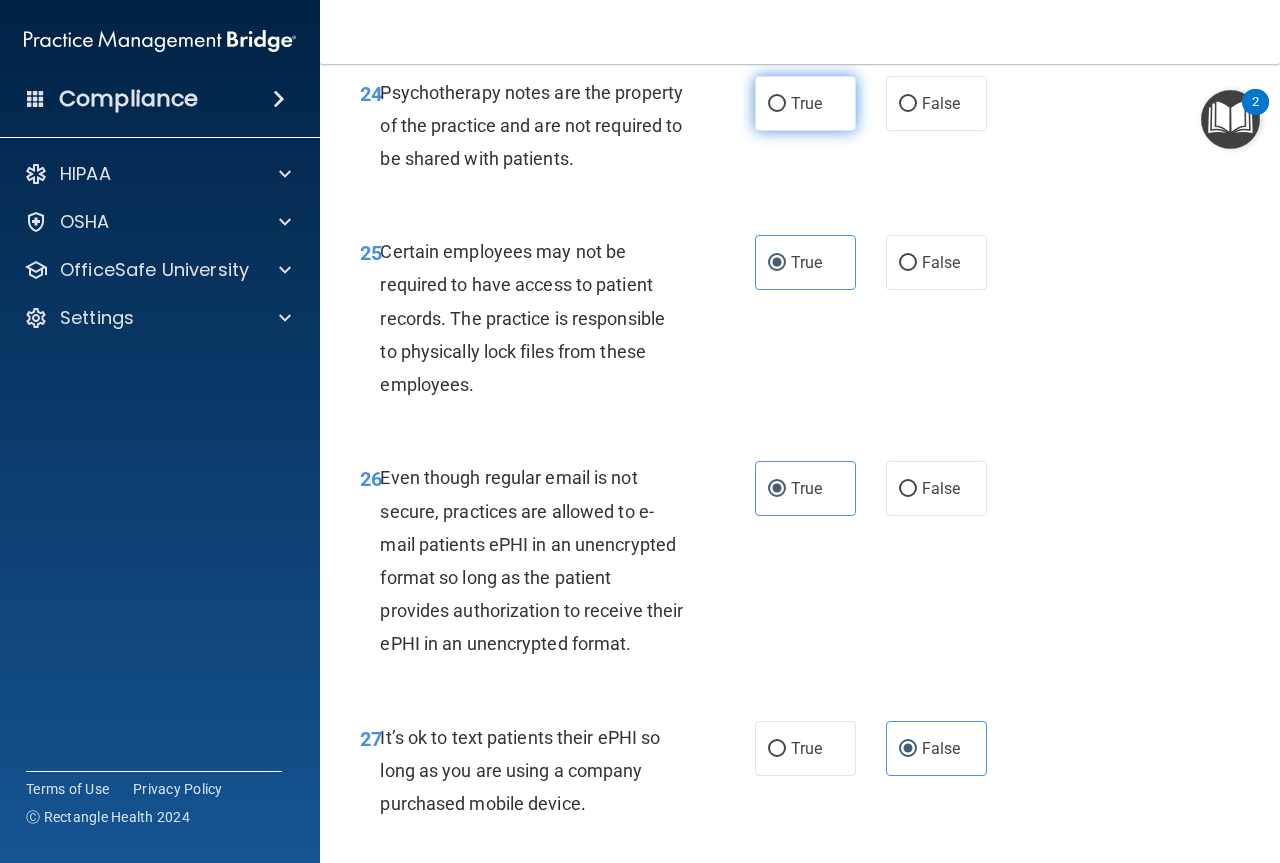 click on "True" at bounding box center (806, 103) 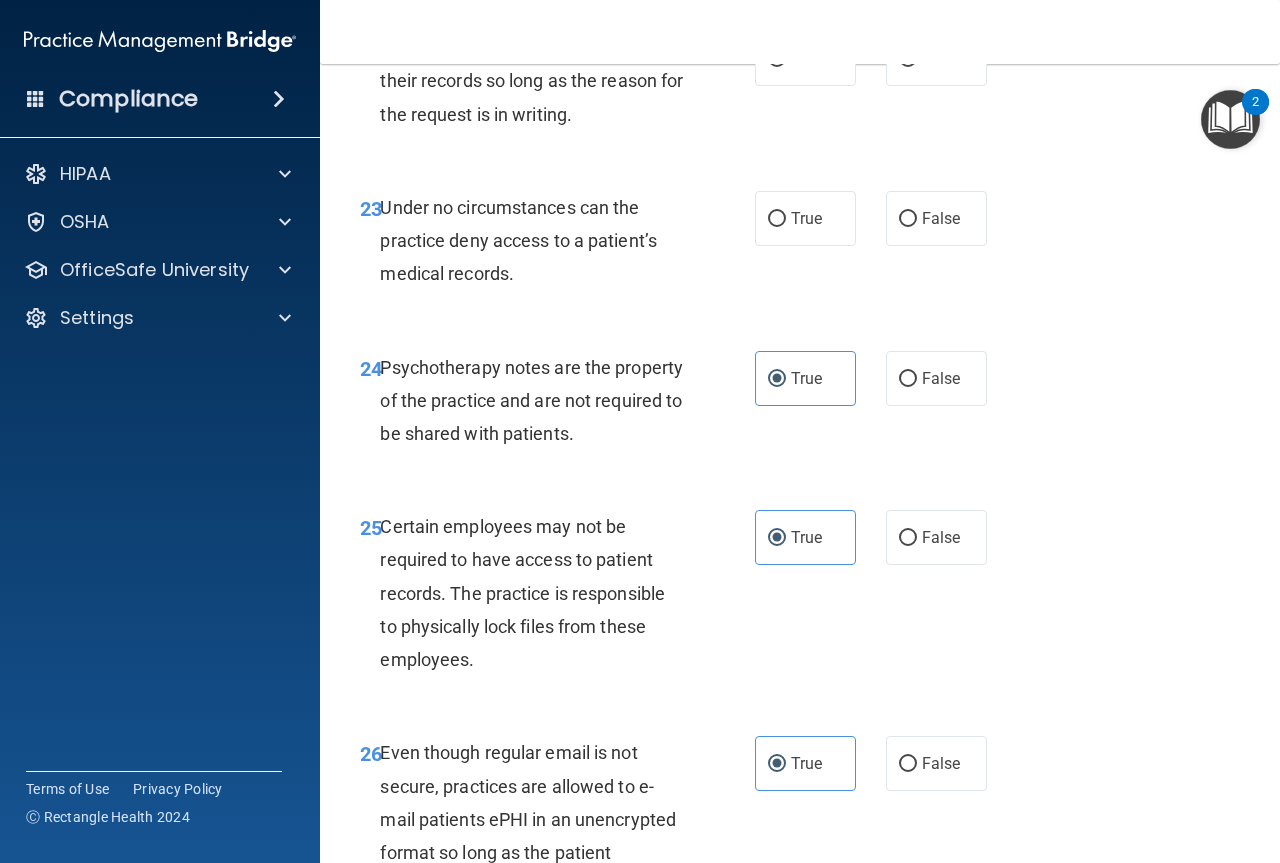 scroll, scrollTop: 4983, scrollLeft: 0, axis: vertical 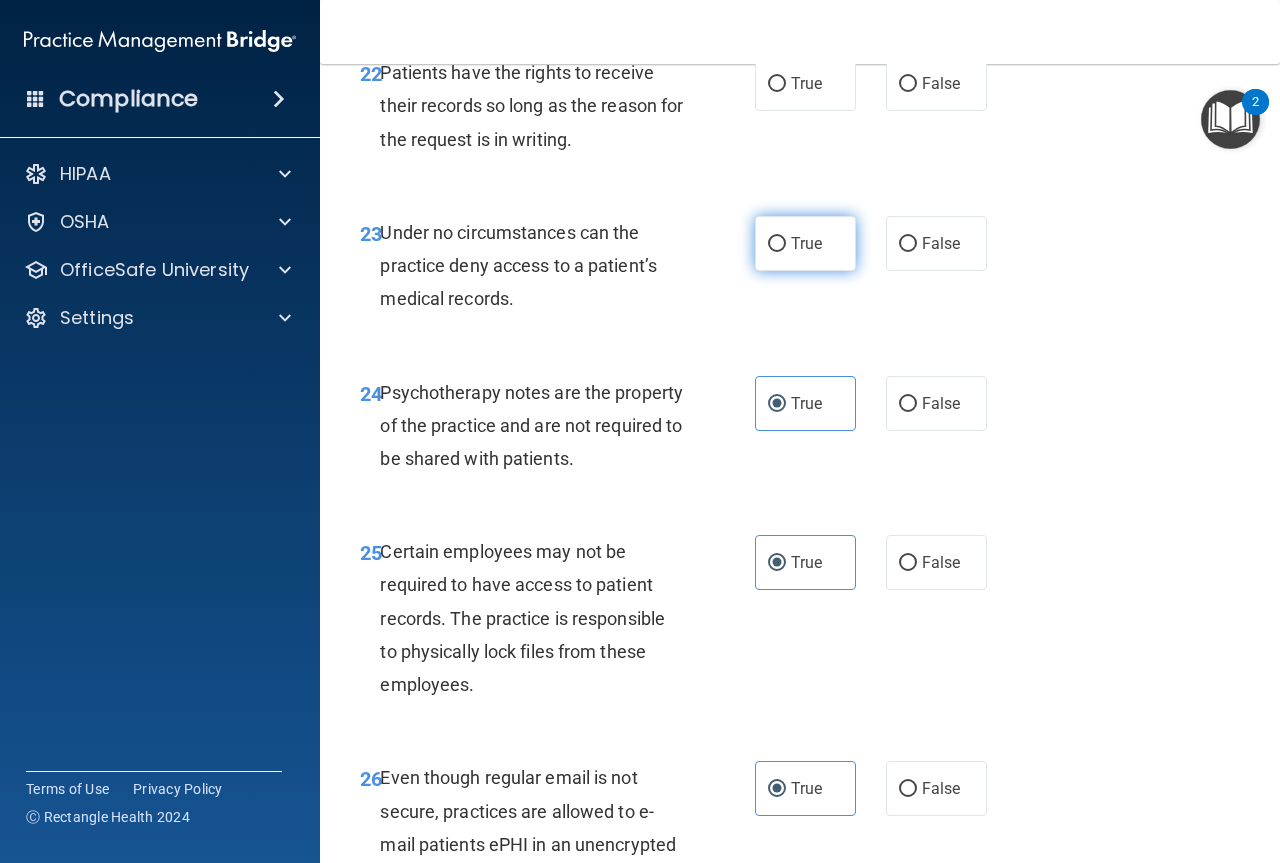 click on "True" at bounding box center (805, 243) 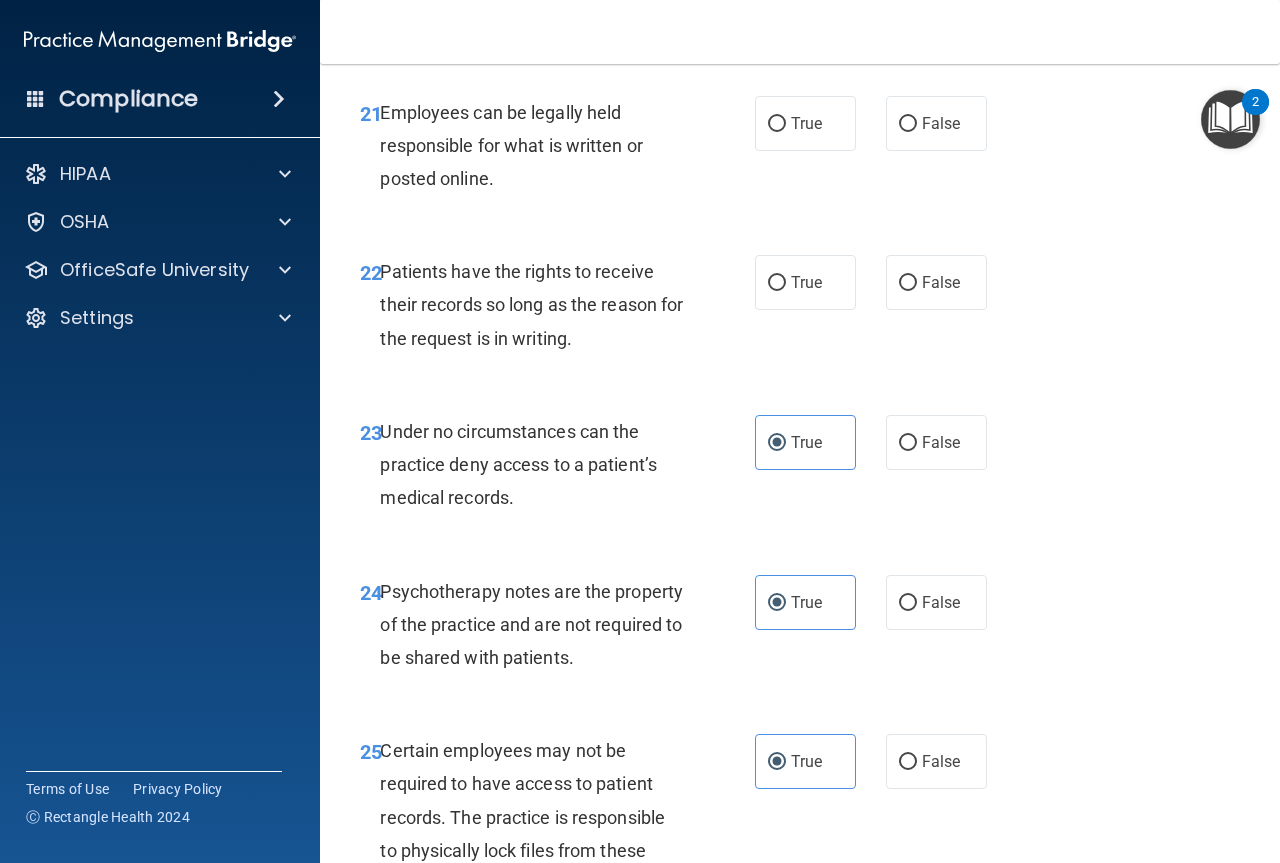 scroll, scrollTop: 4783, scrollLeft: 0, axis: vertical 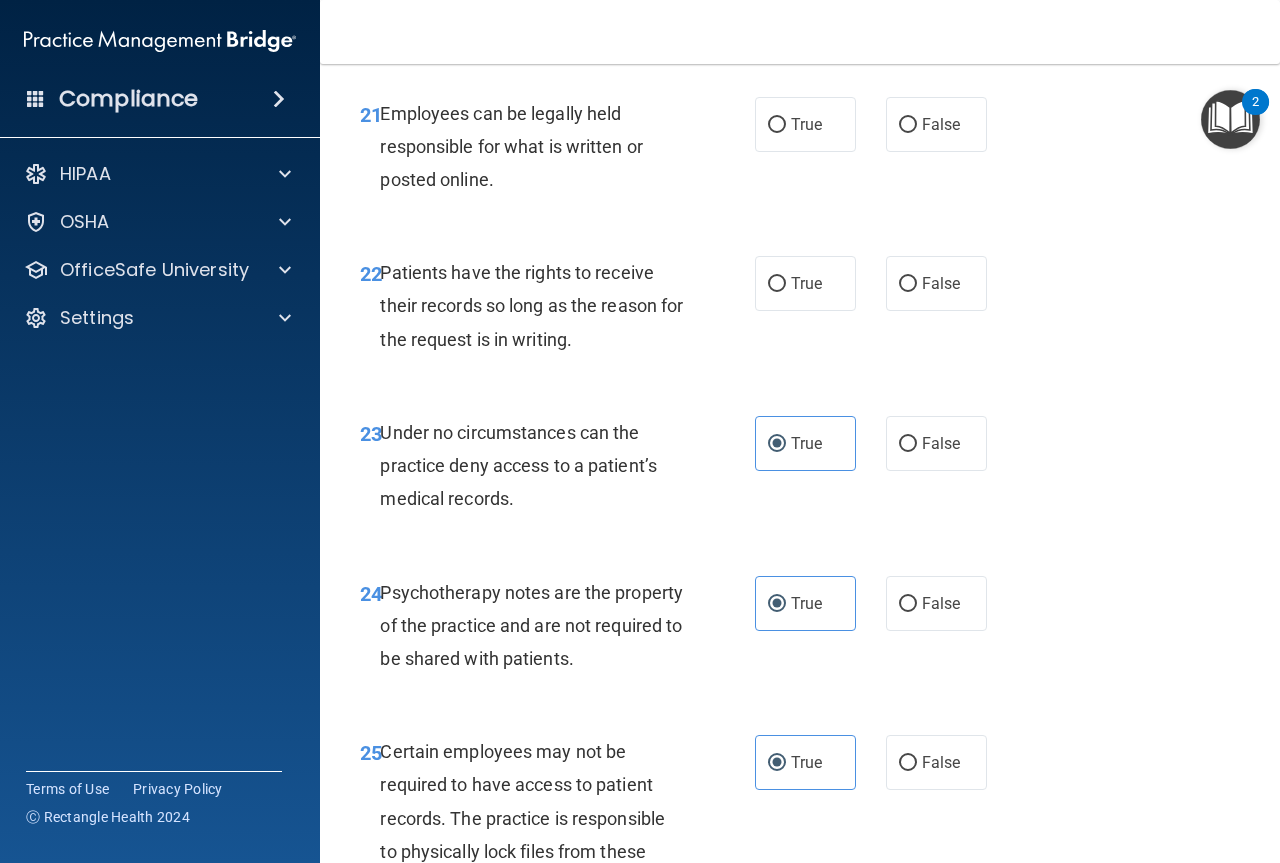 click on "23" at bounding box center (371, 434) 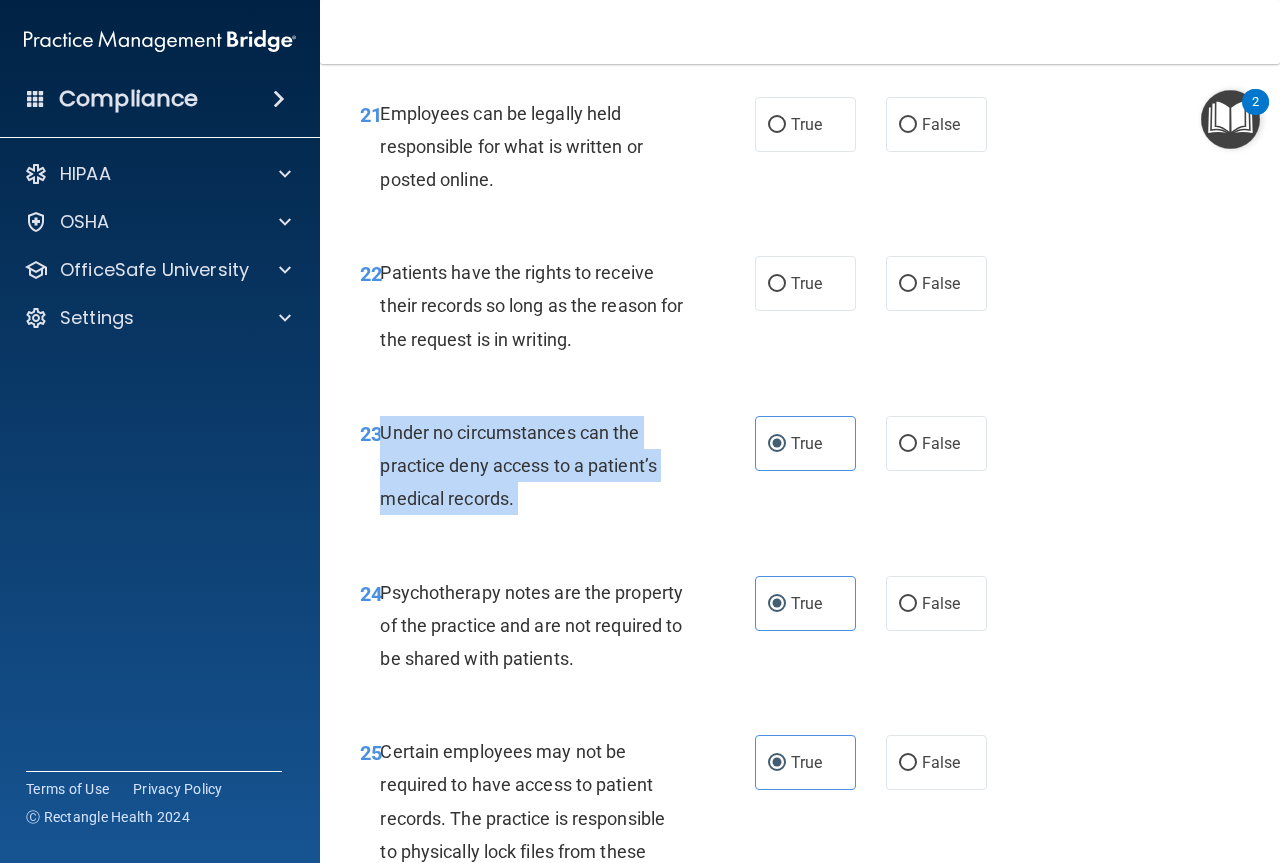 drag, startPoint x: 379, startPoint y: 557, endPoint x: 522, endPoint y: 640, distance: 165.34207 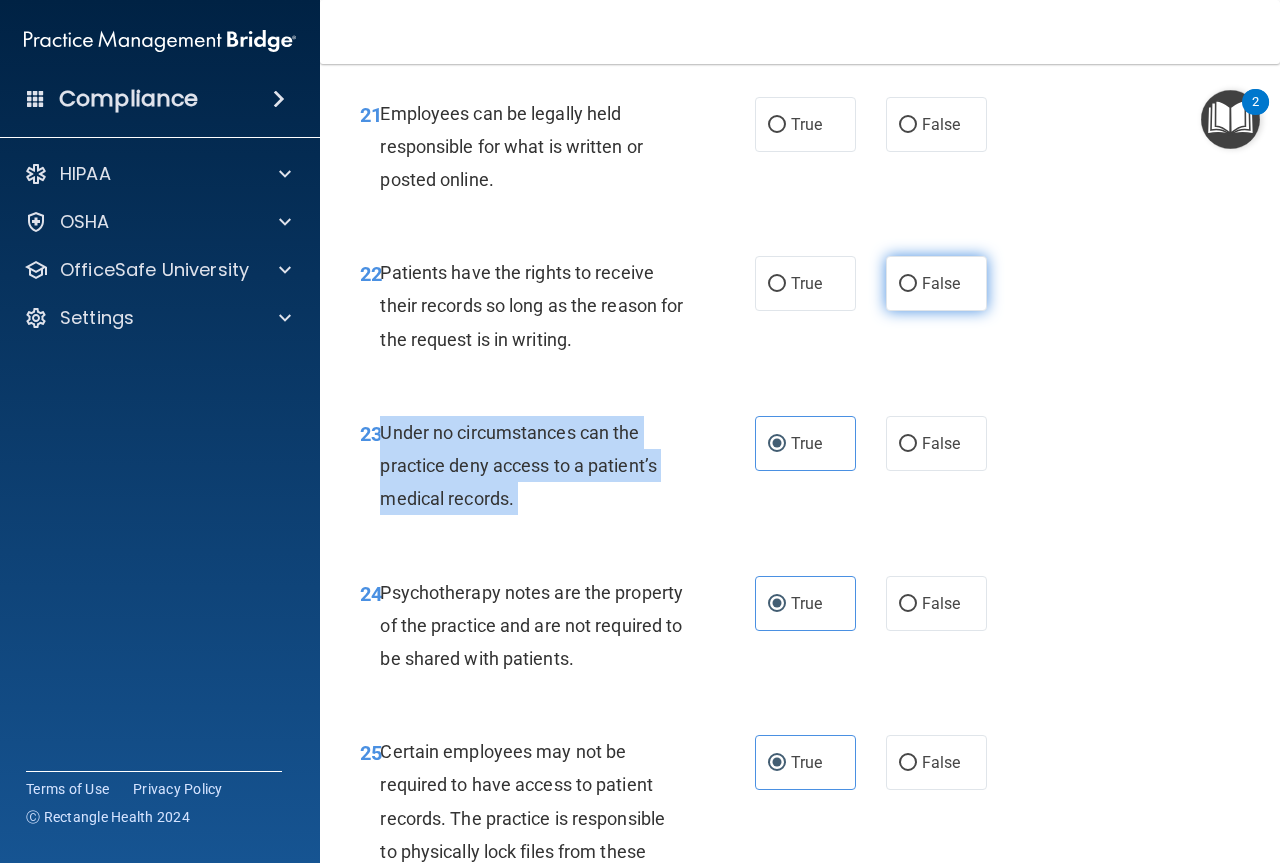 click on "False" at bounding box center (908, 284) 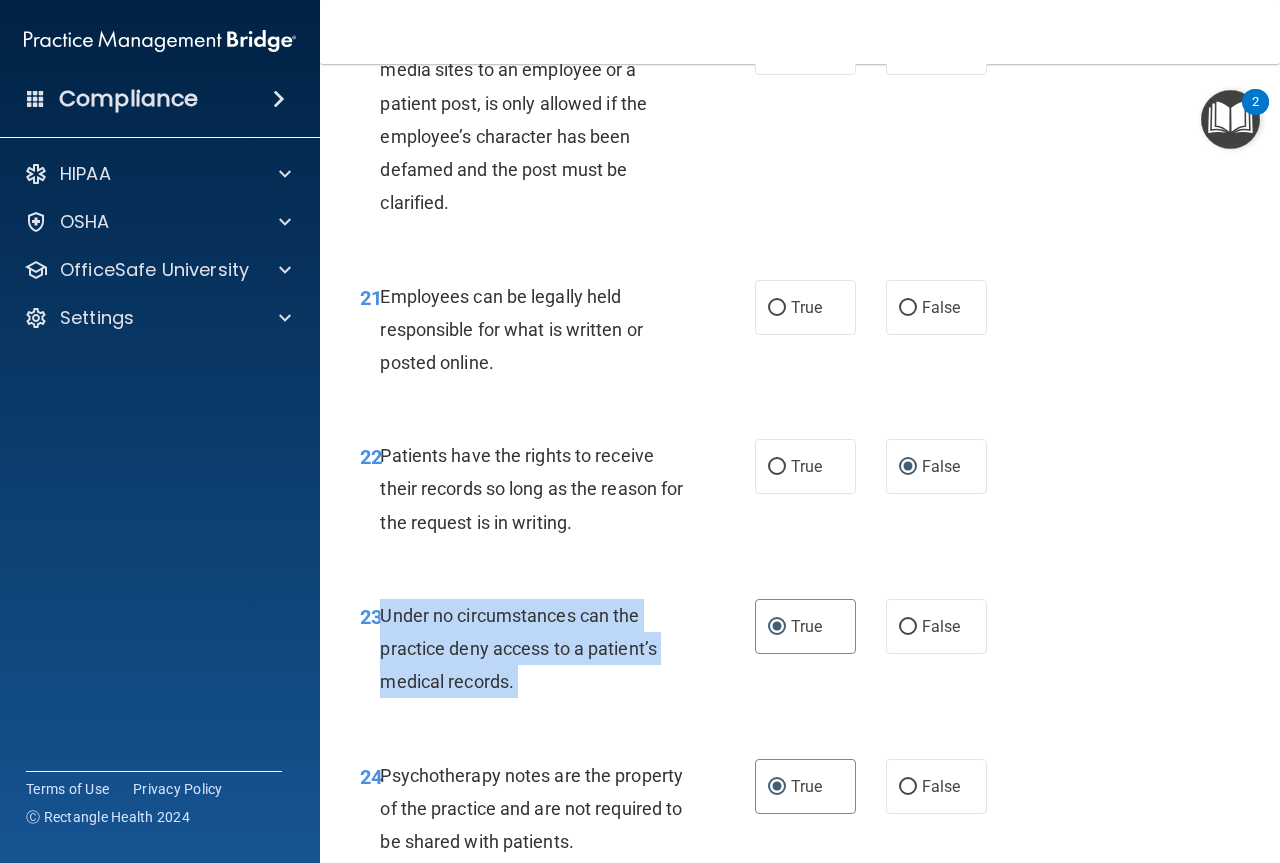 scroll, scrollTop: 4583, scrollLeft: 0, axis: vertical 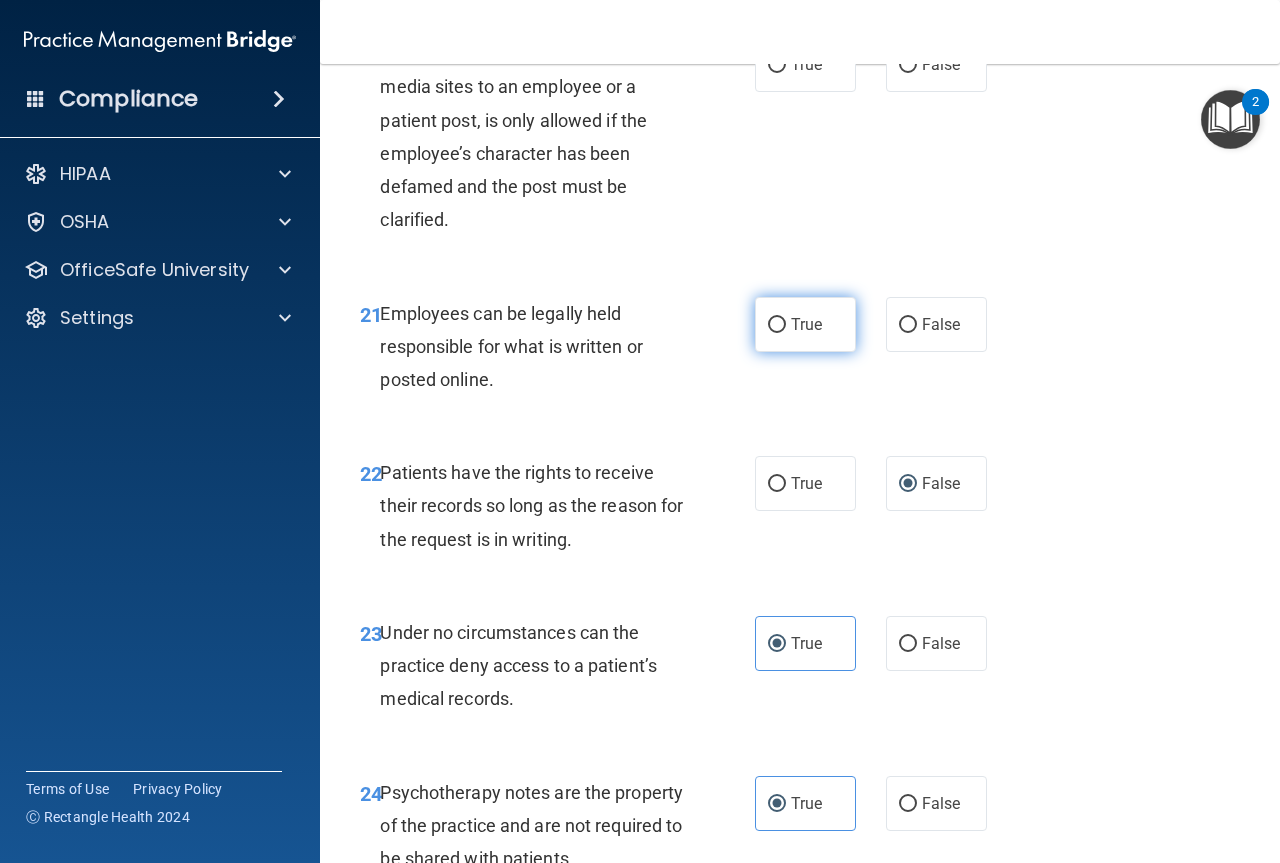 click on "True" at bounding box center (805, 324) 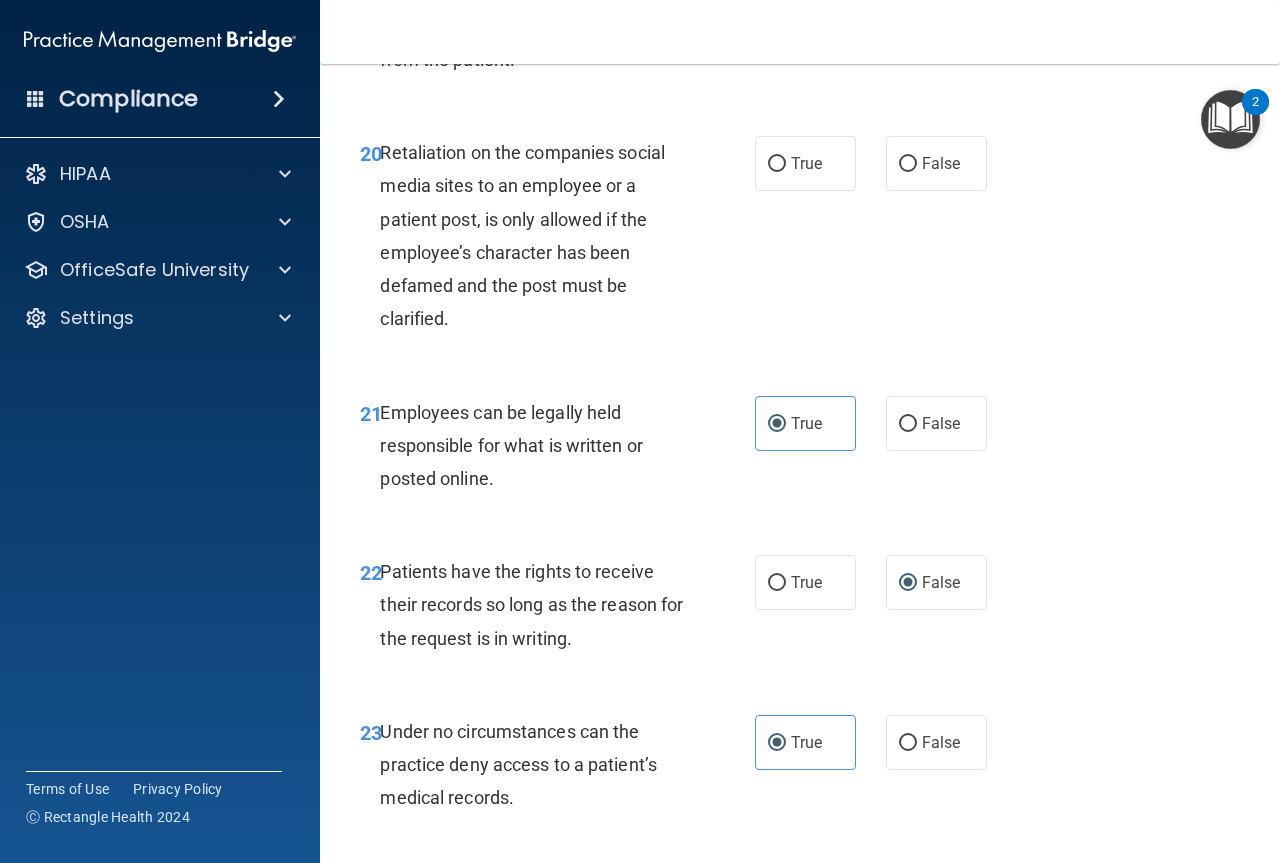 scroll, scrollTop: 4583, scrollLeft: 0, axis: vertical 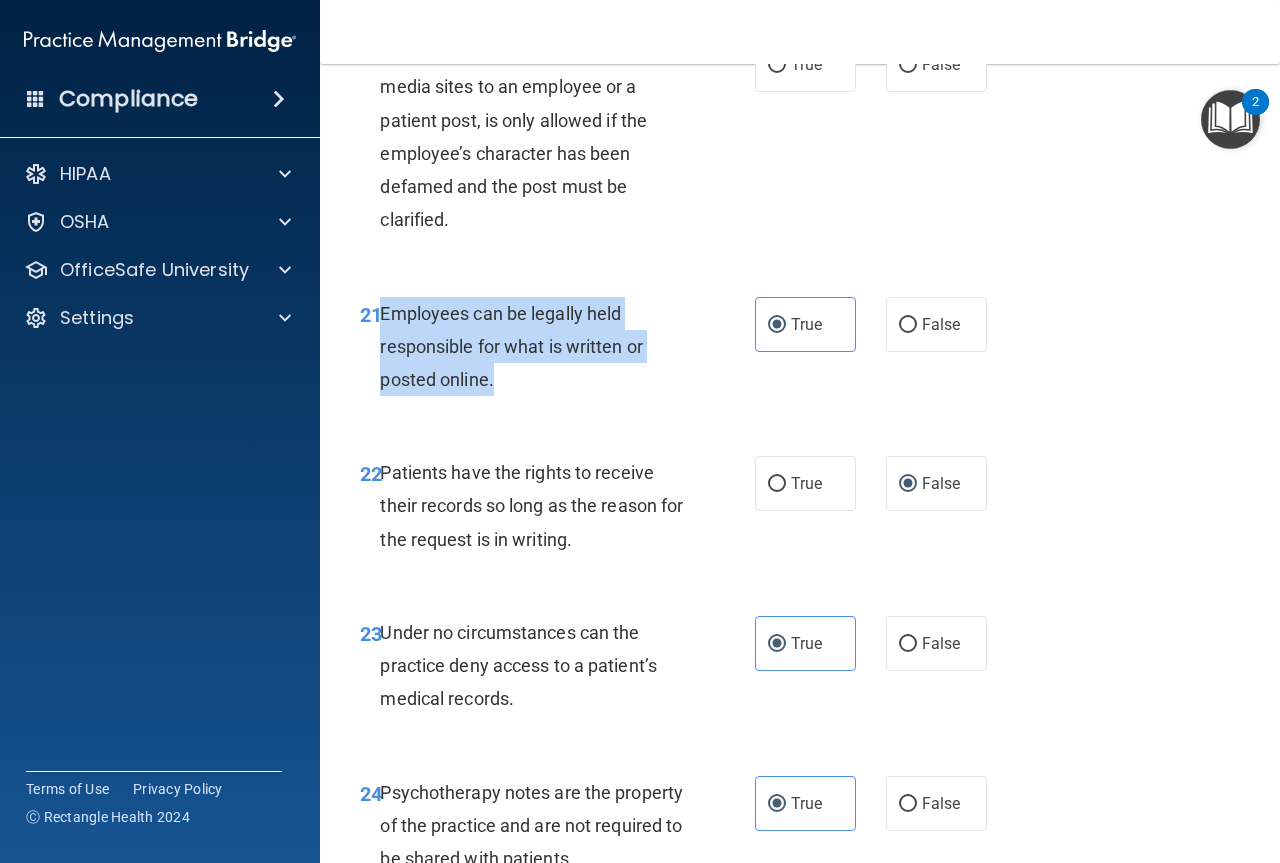 drag, startPoint x: 379, startPoint y: 437, endPoint x: 500, endPoint y: 507, distance: 139.78912 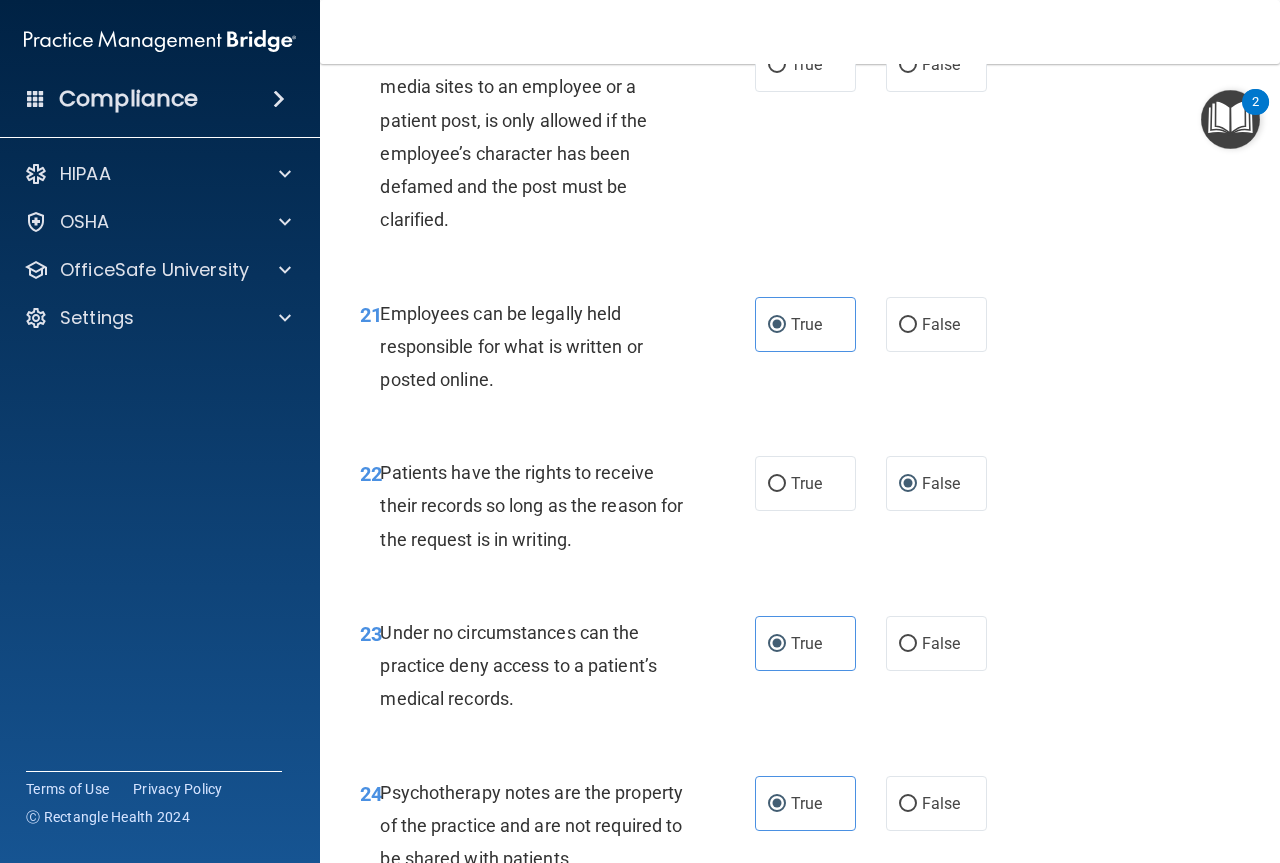 click on "Retaliation on the companies social media sites to an employee or a patient post, is only allowed if the employee’s character has been defamed and the post must be clarified." at bounding box center [539, 136] 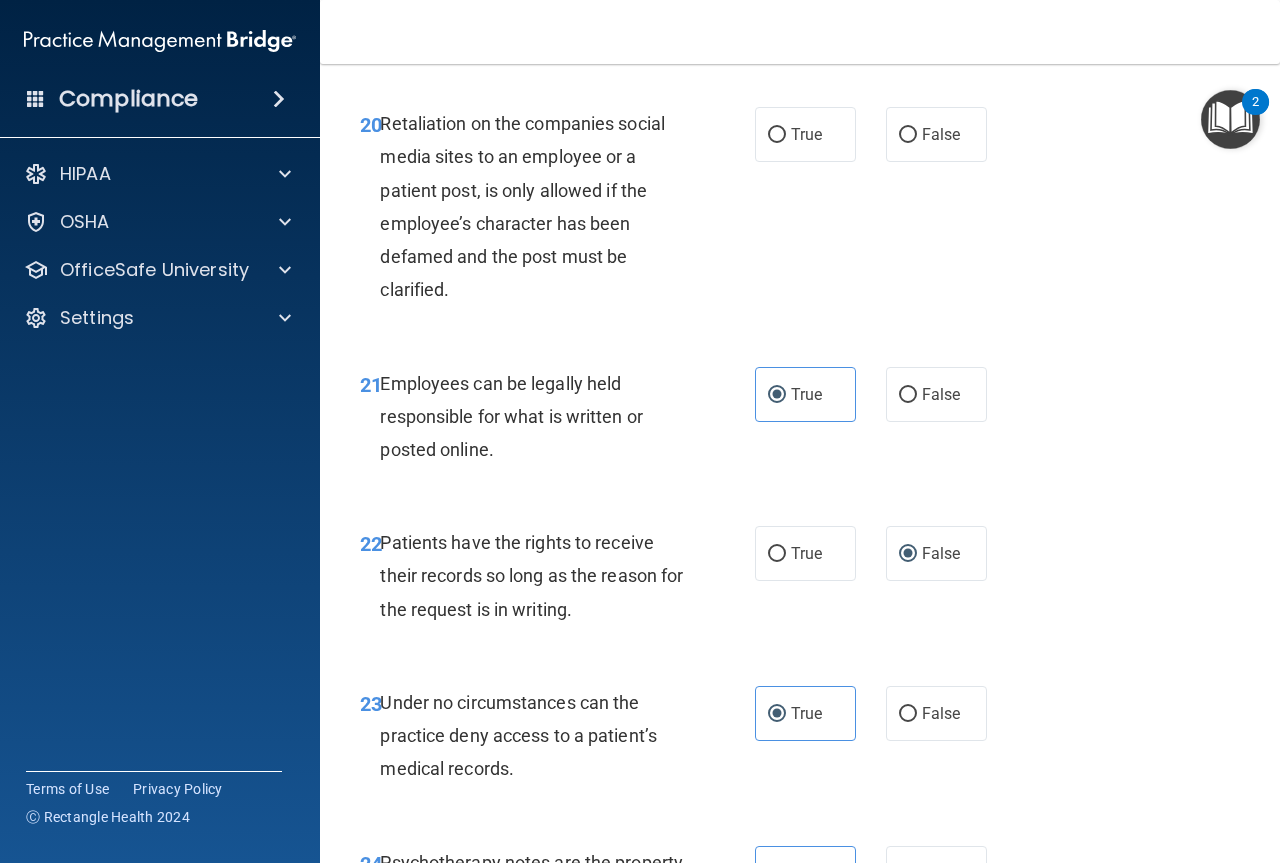 scroll, scrollTop: 4383, scrollLeft: 0, axis: vertical 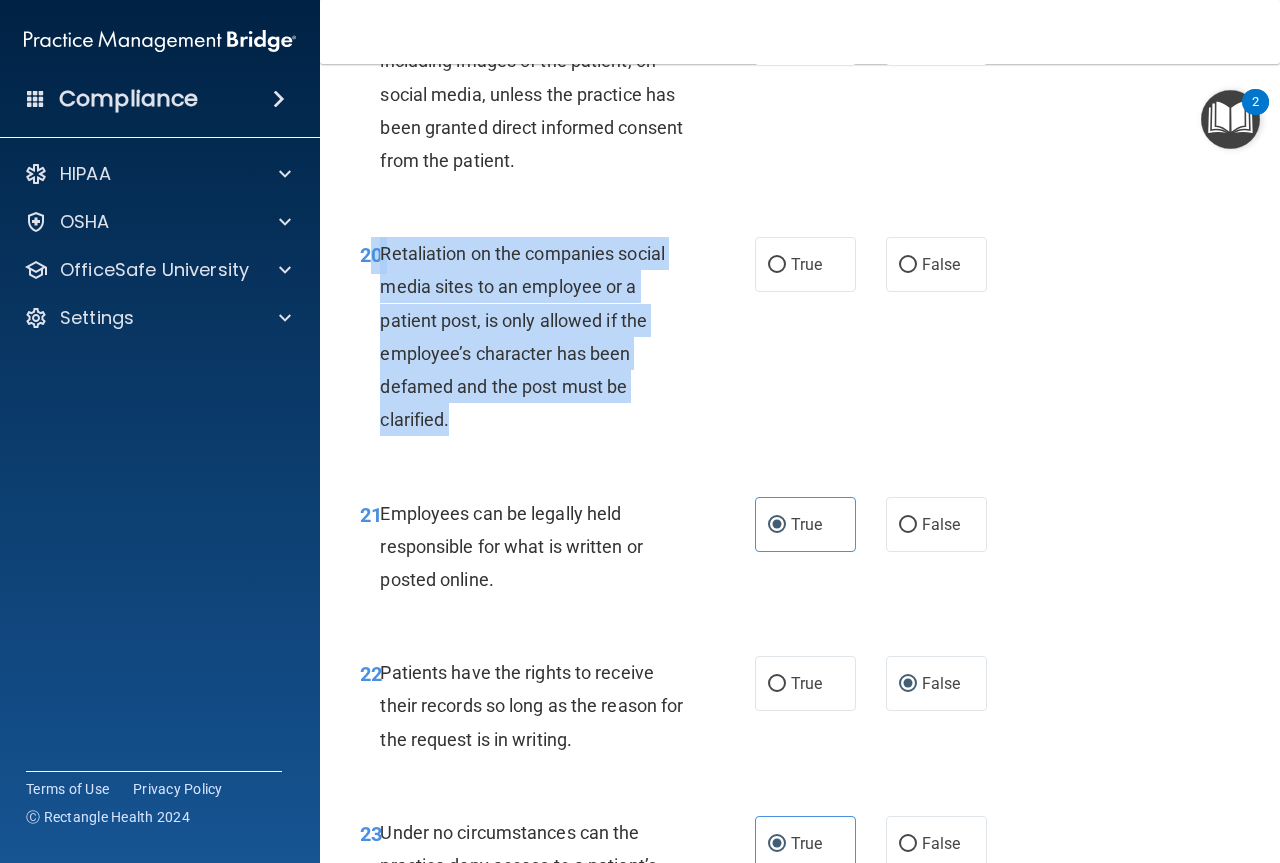 drag, startPoint x: 377, startPoint y: 385, endPoint x: 556, endPoint y: 551, distance: 244.12497 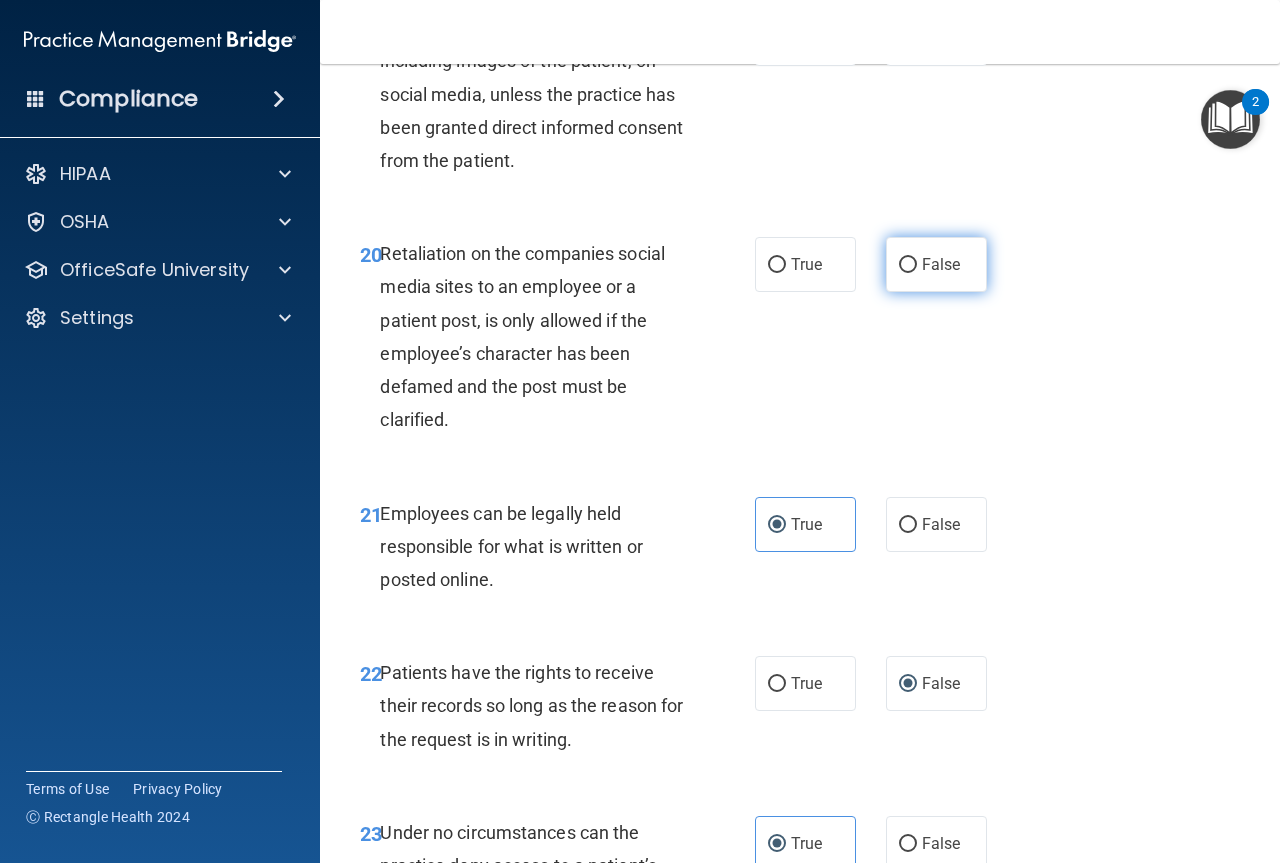click on "False" at bounding box center [936, 264] 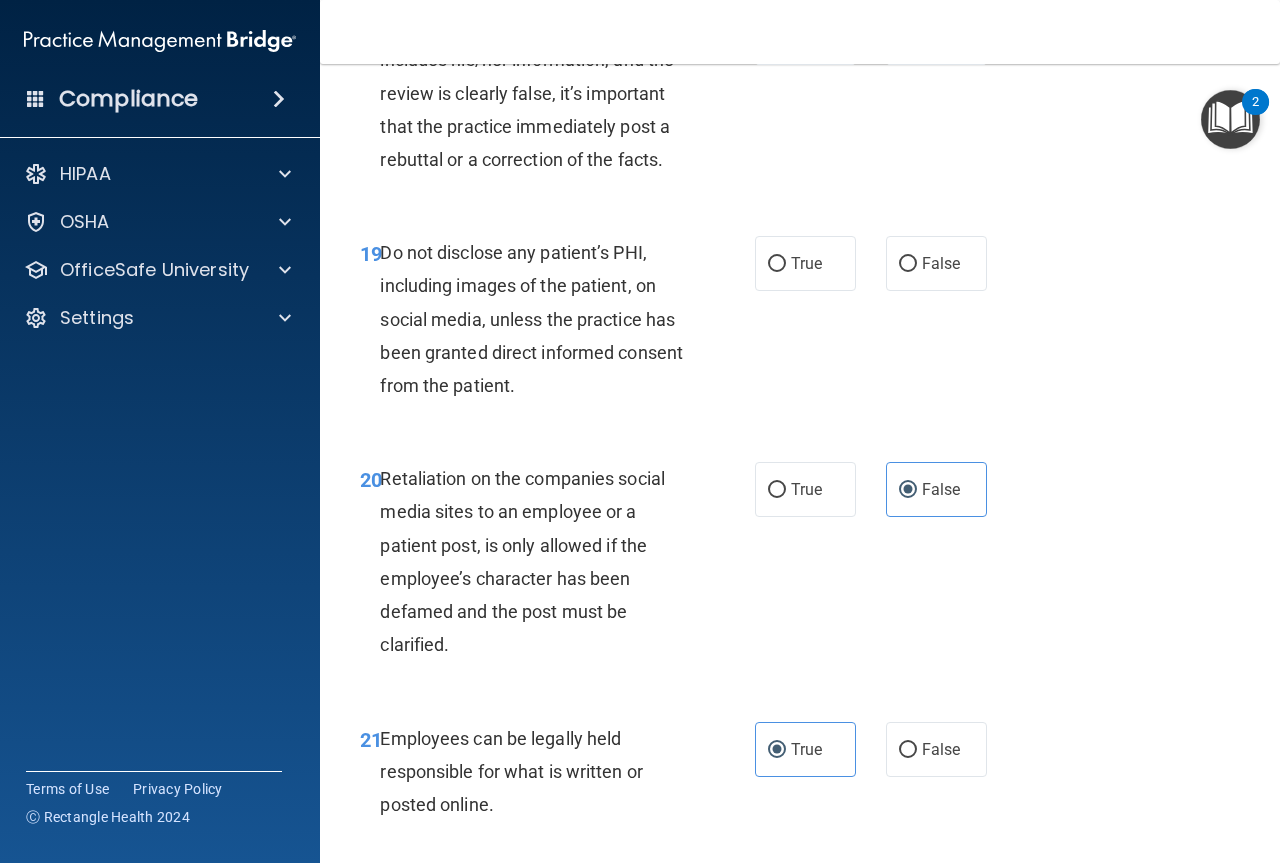 scroll, scrollTop: 4083, scrollLeft: 0, axis: vertical 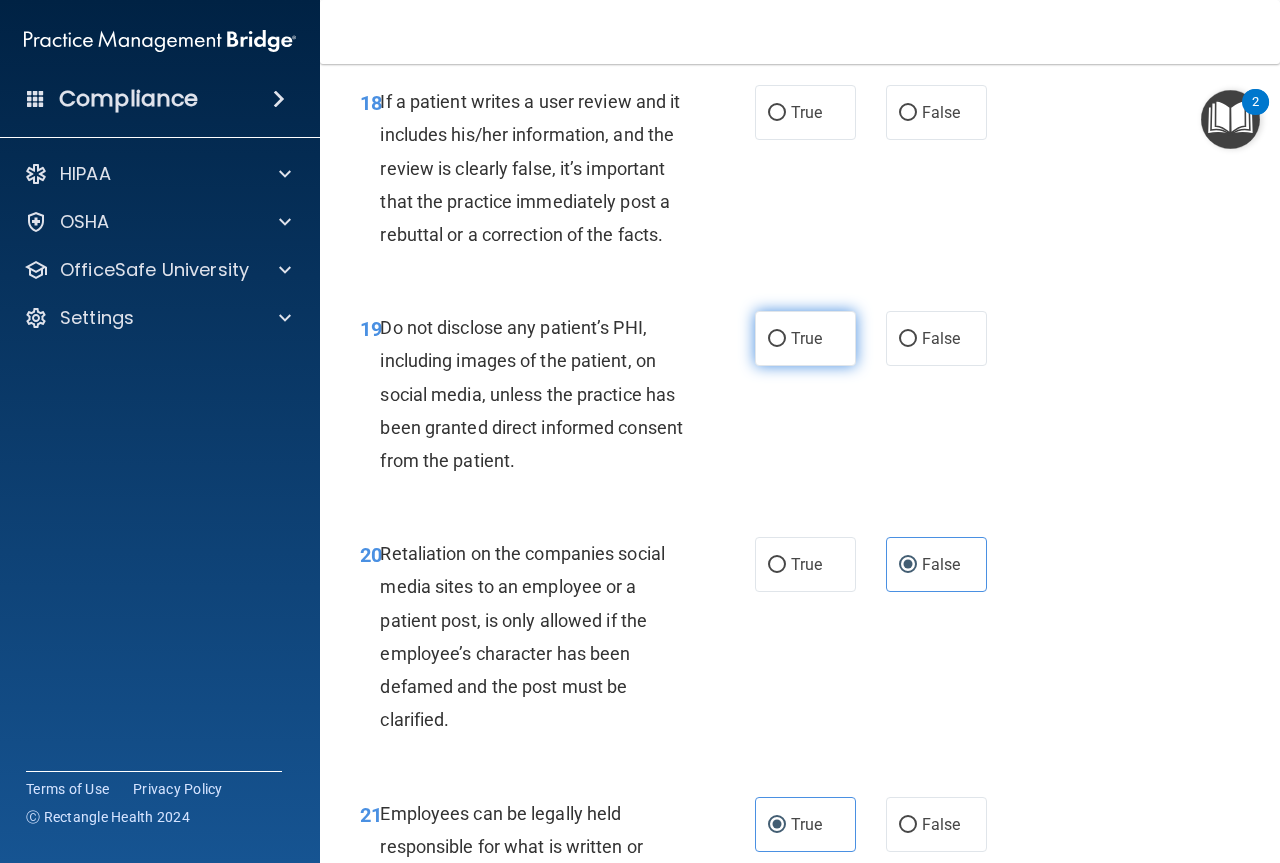 click on "True" at bounding box center (805, 338) 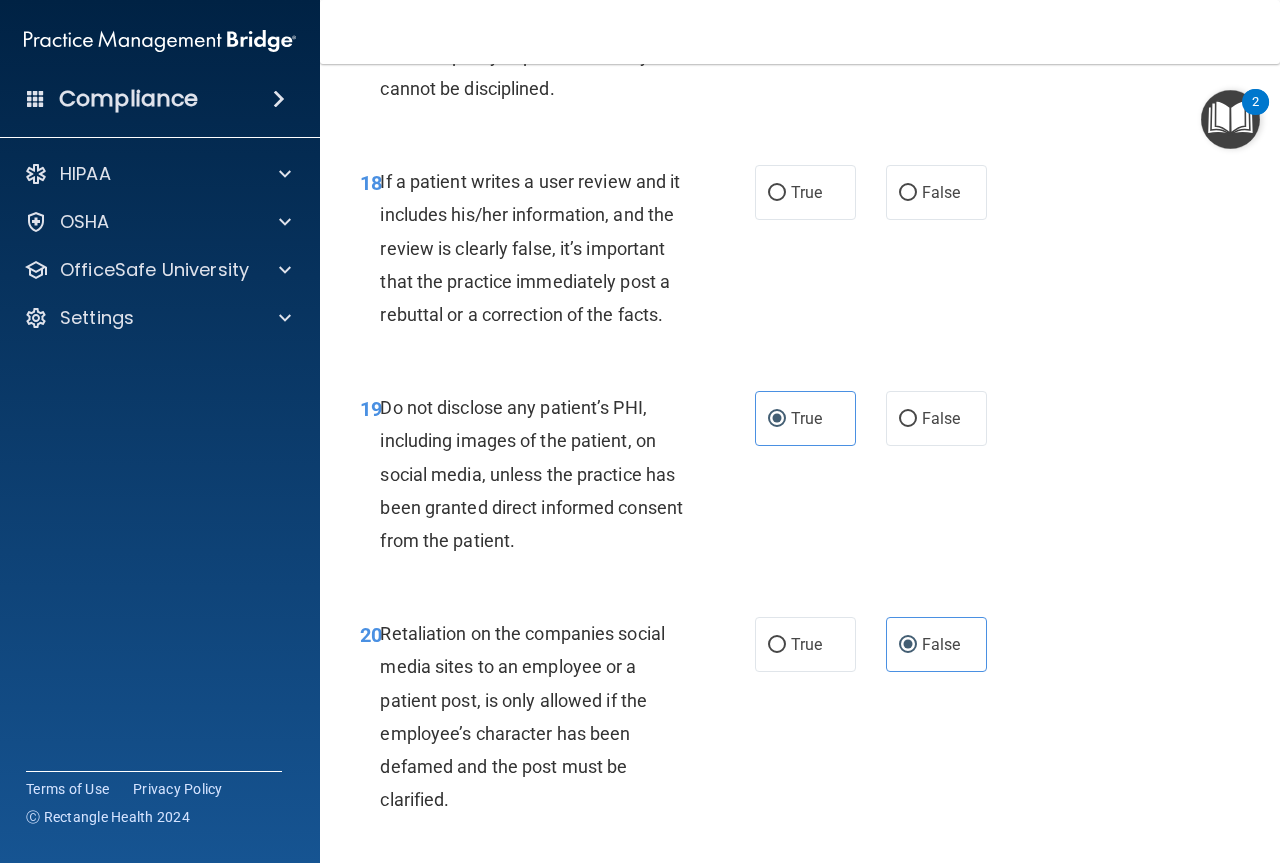 scroll, scrollTop: 3883, scrollLeft: 0, axis: vertical 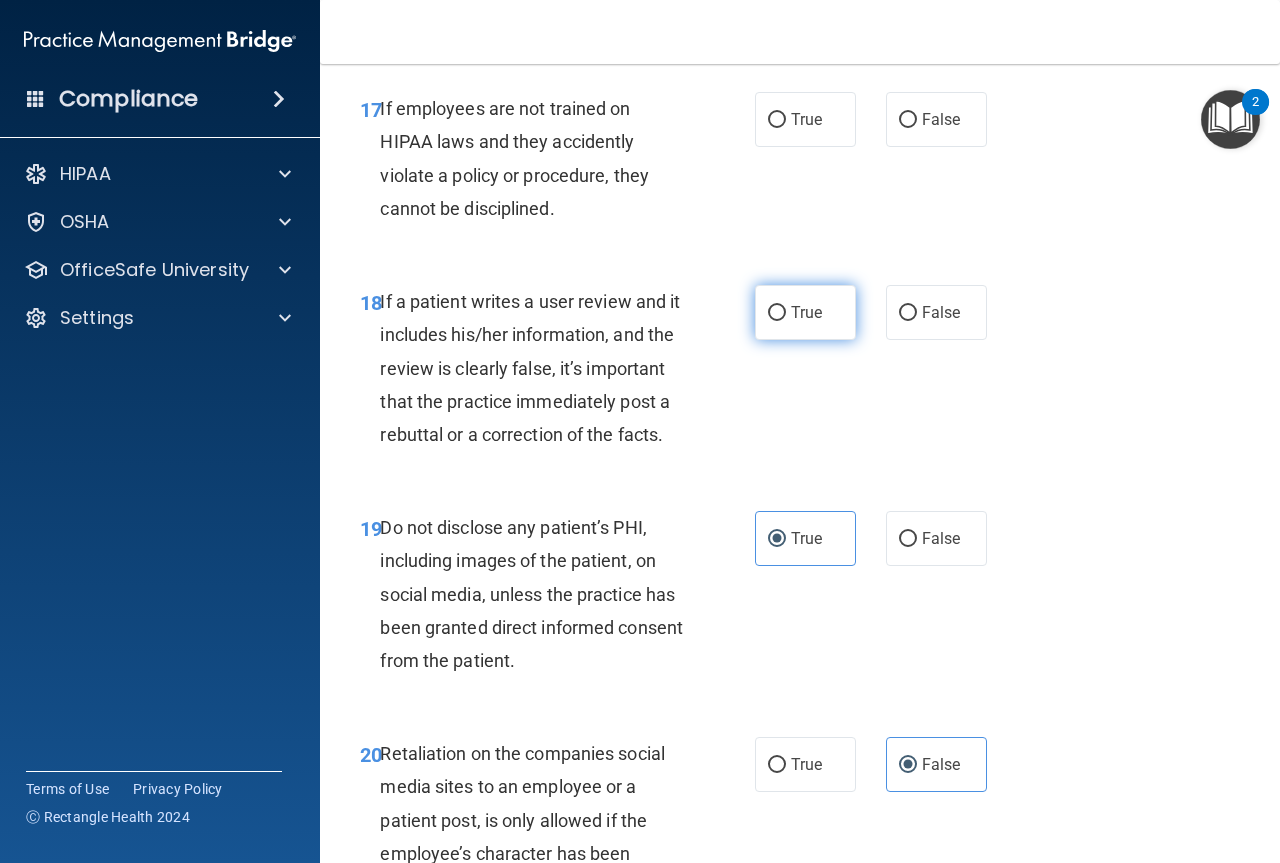 click on "True" at bounding box center [805, 312] 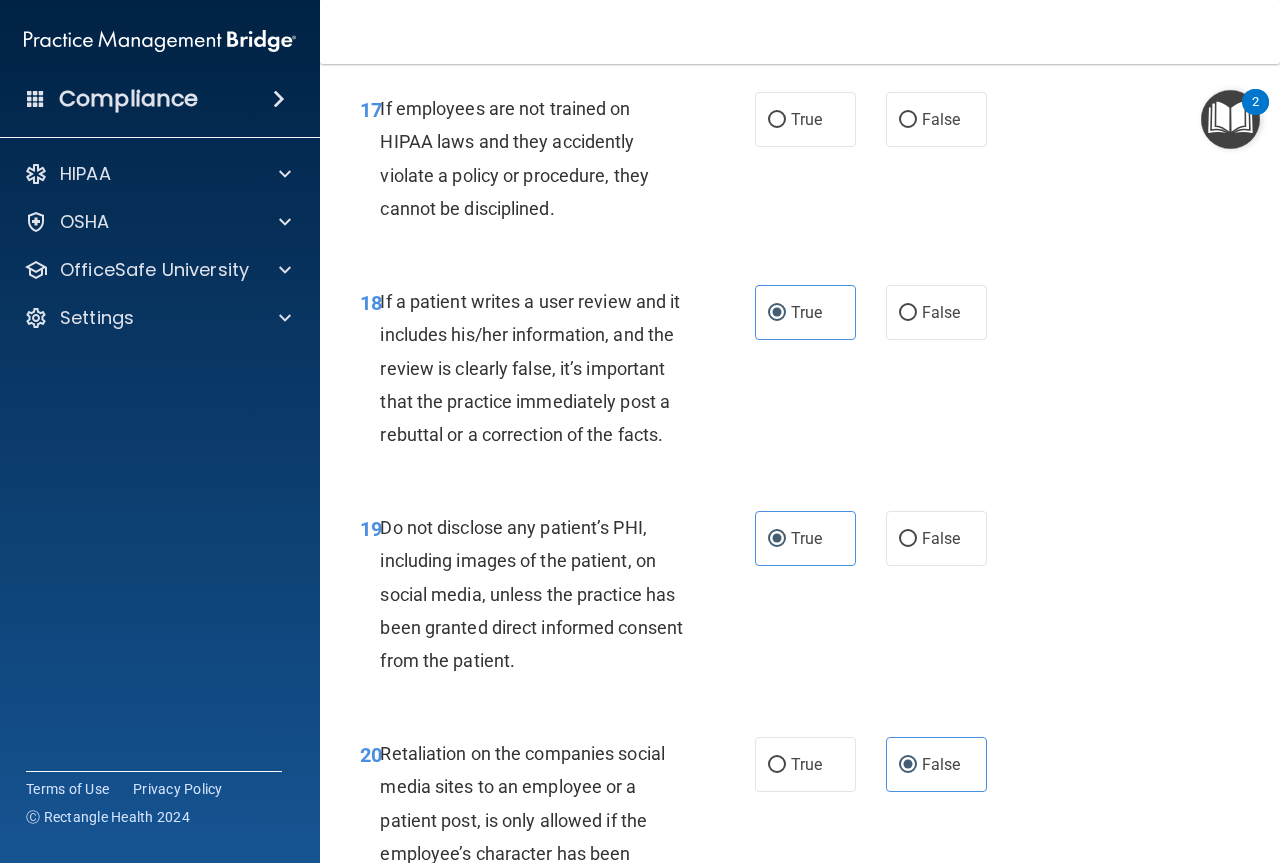 scroll, scrollTop: 3683, scrollLeft: 0, axis: vertical 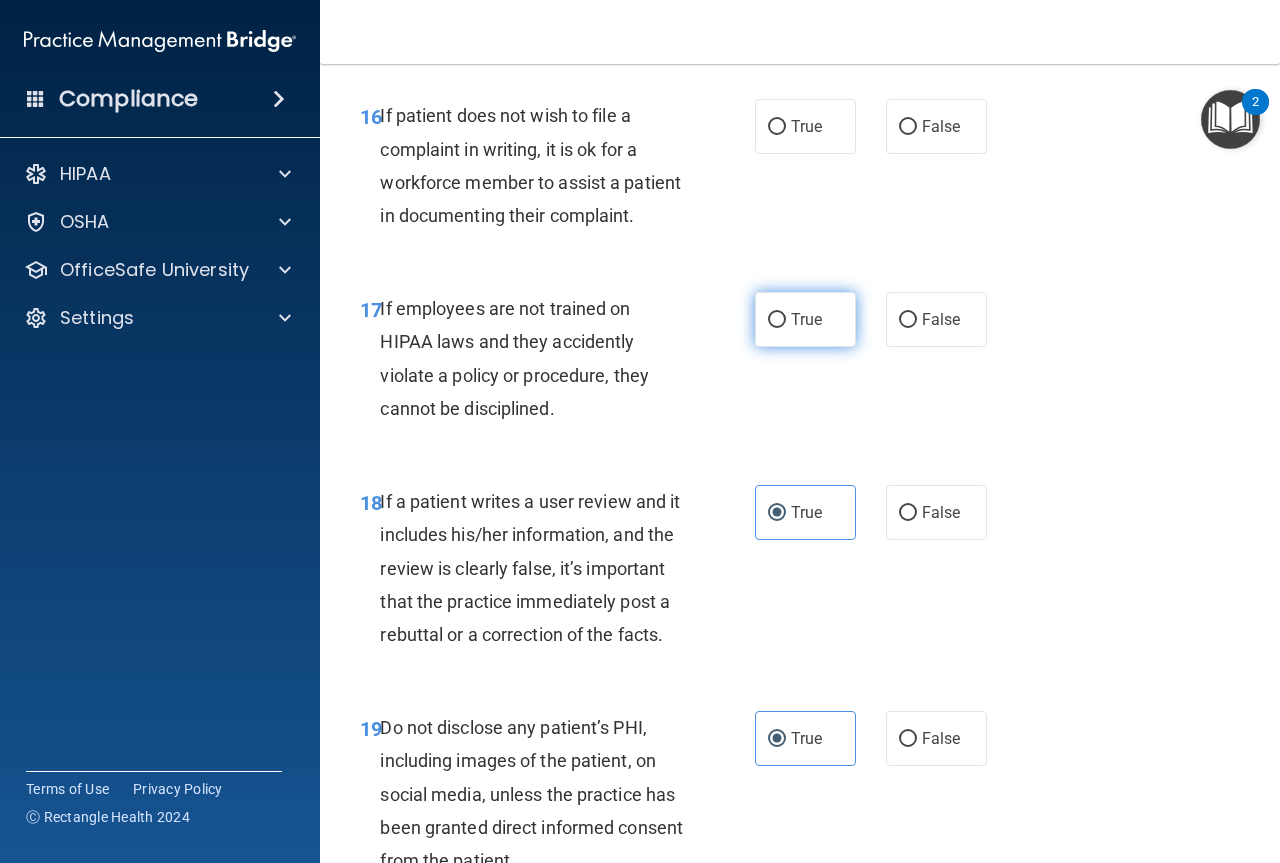 click on "True" at bounding box center [805, 319] 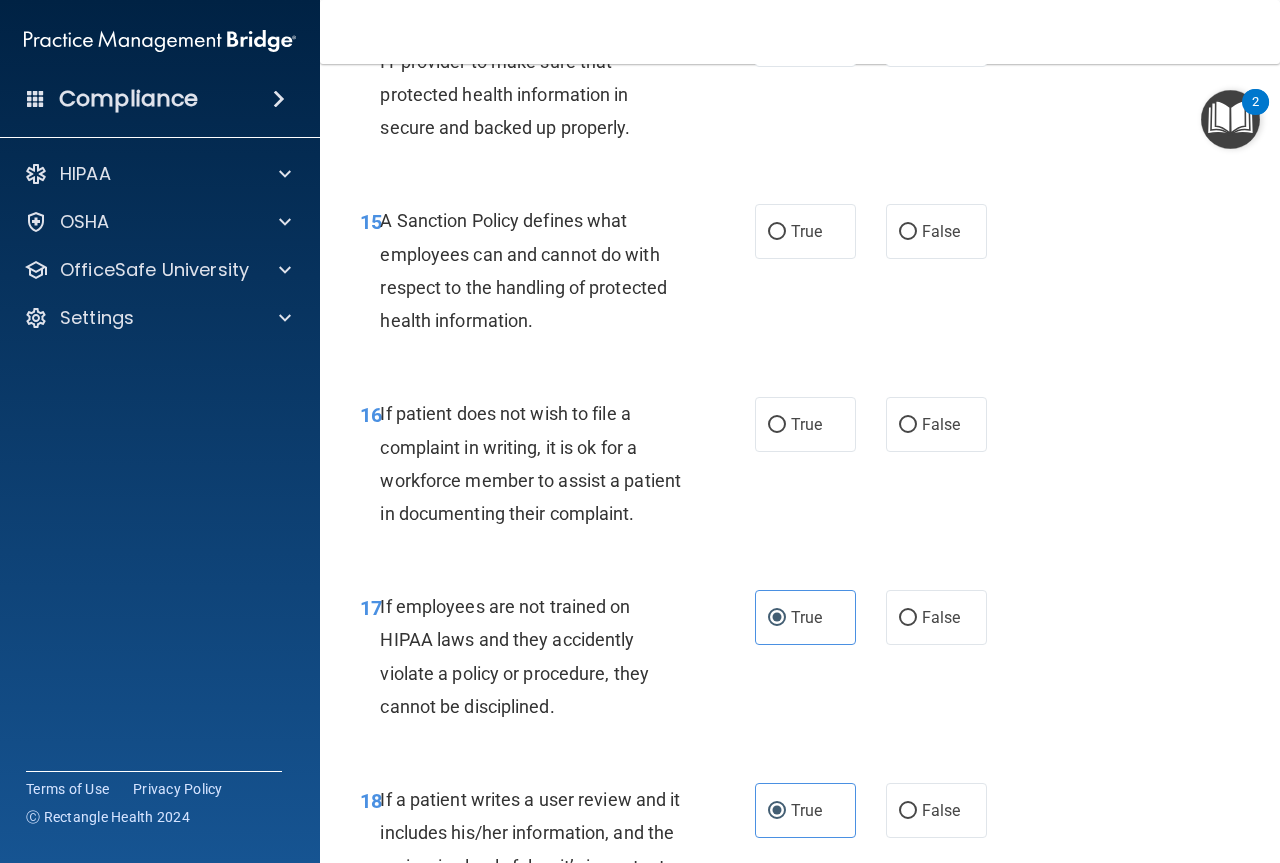 scroll, scrollTop: 3383, scrollLeft: 0, axis: vertical 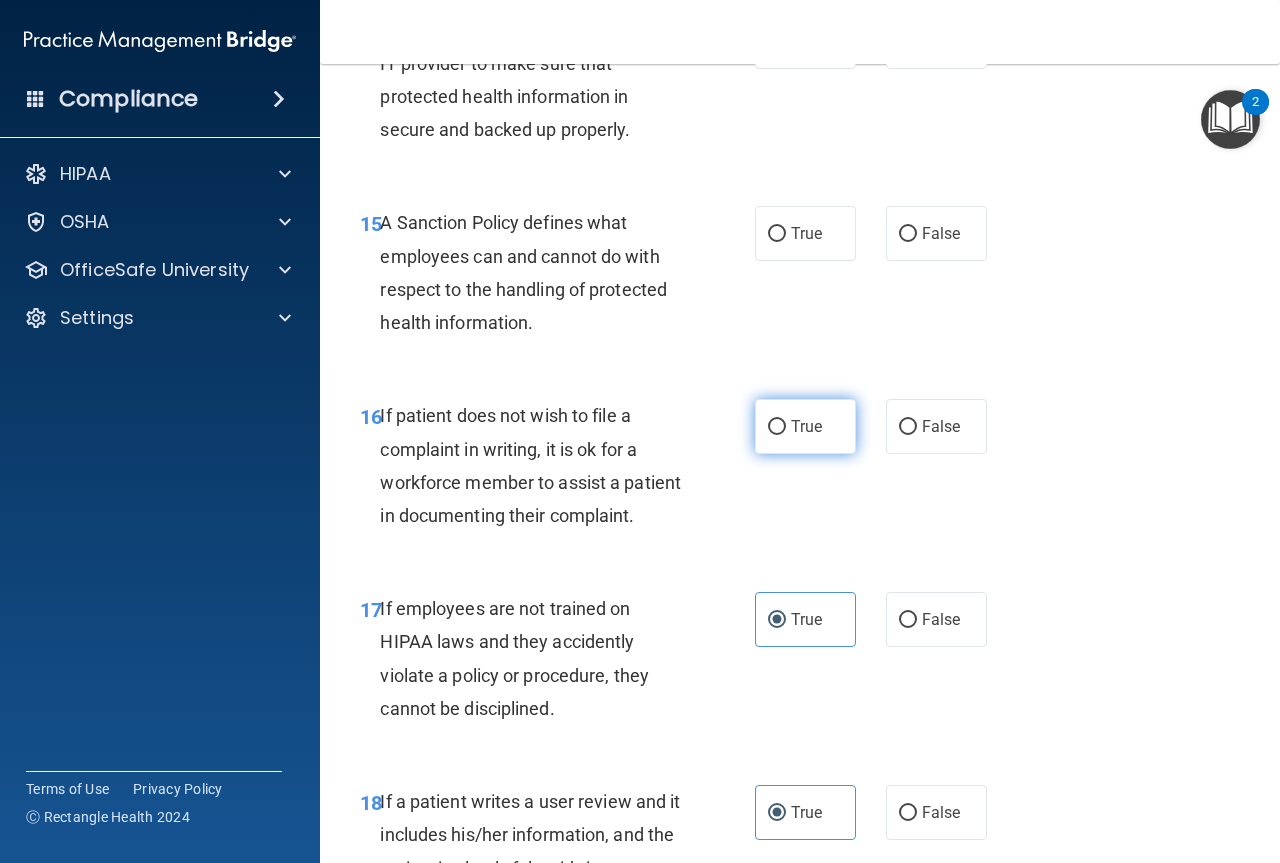 click on "True" at bounding box center [805, 426] 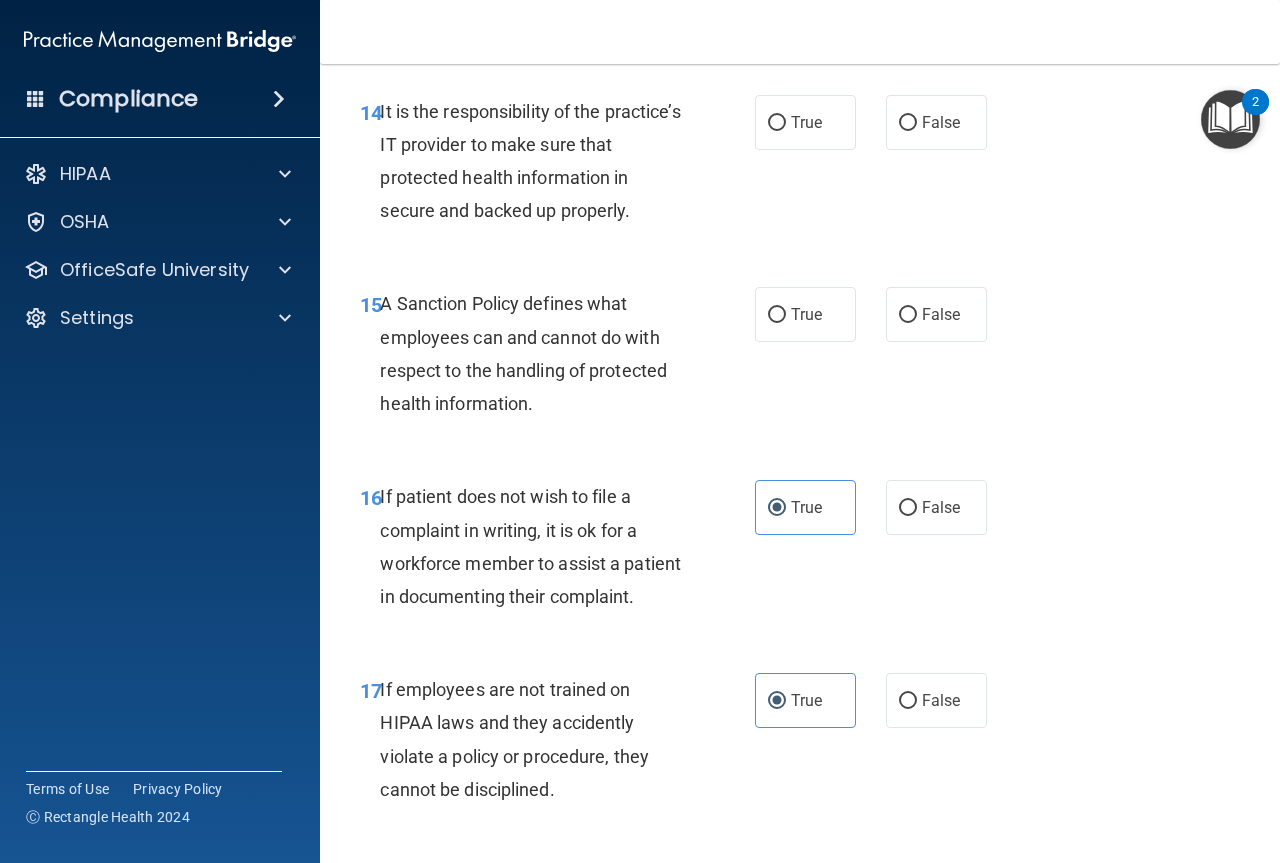 scroll, scrollTop: 3183, scrollLeft: 0, axis: vertical 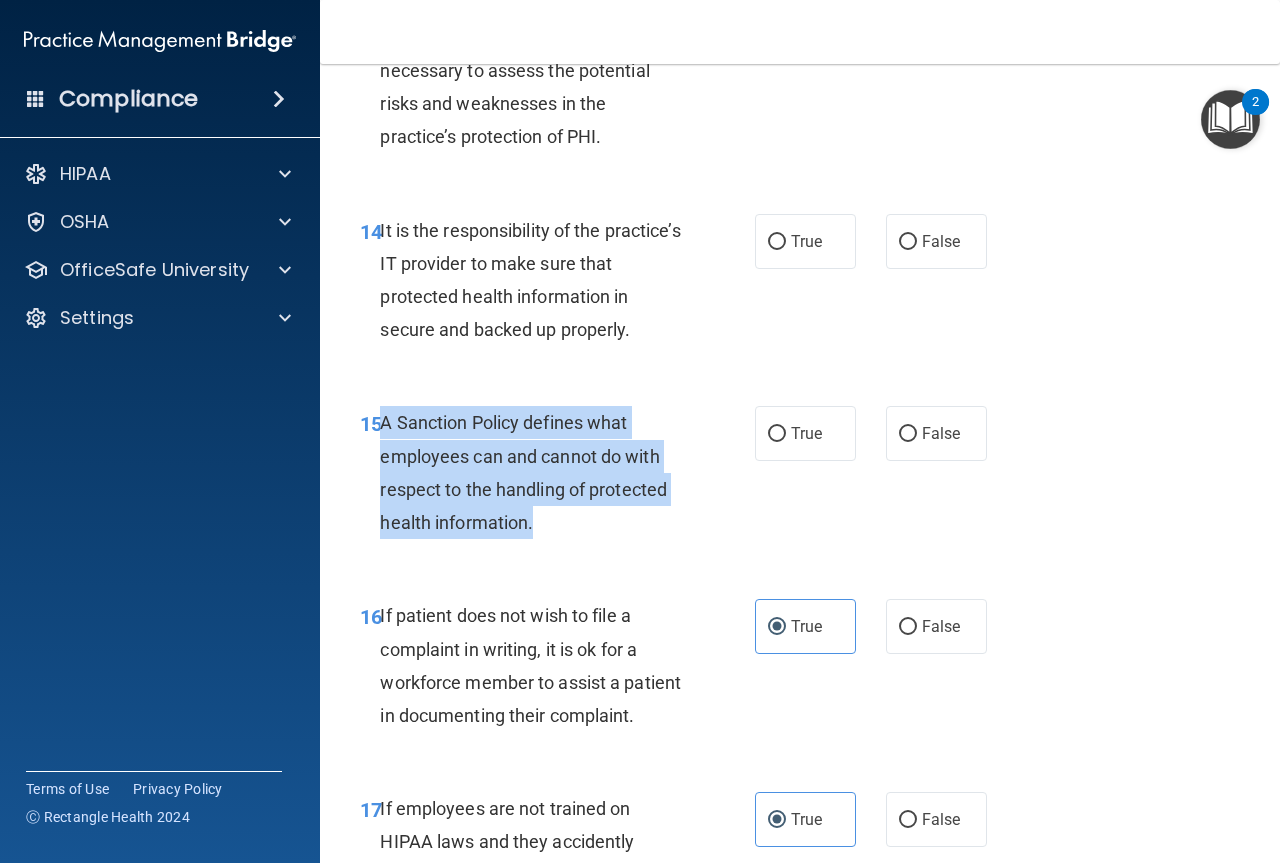 drag, startPoint x: 381, startPoint y: 491, endPoint x: 534, endPoint y: 605, distance: 190.80095 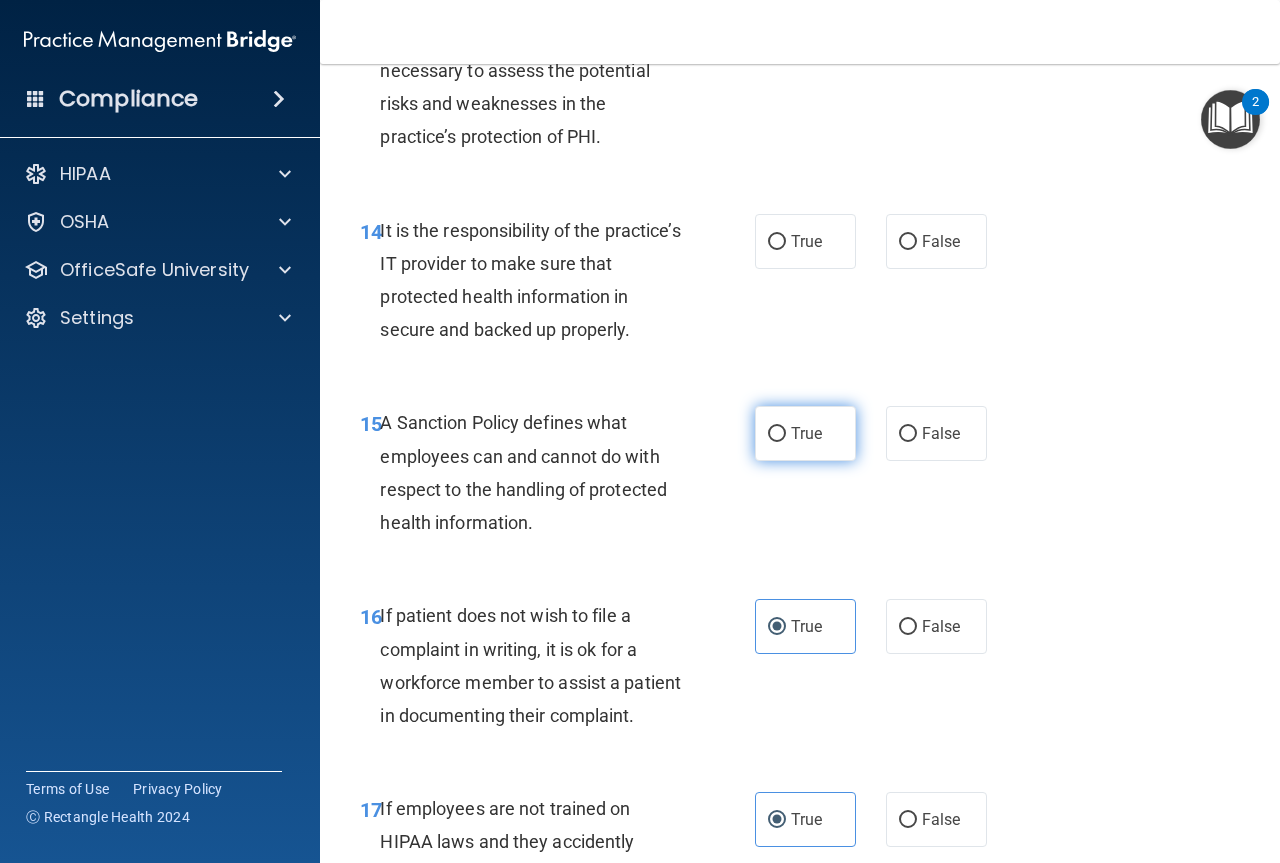 click on "True" at bounding box center [805, 433] 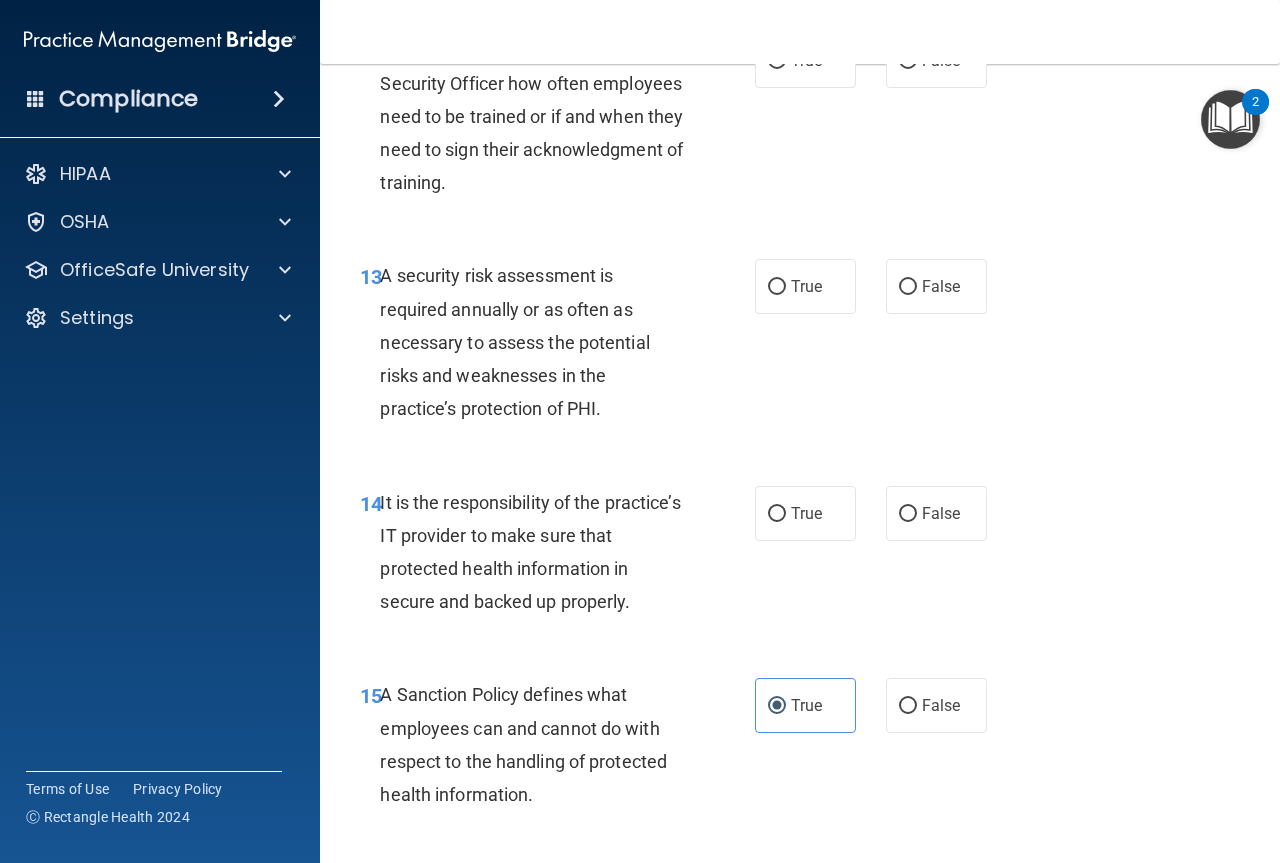 scroll, scrollTop: 2883, scrollLeft: 0, axis: vertical 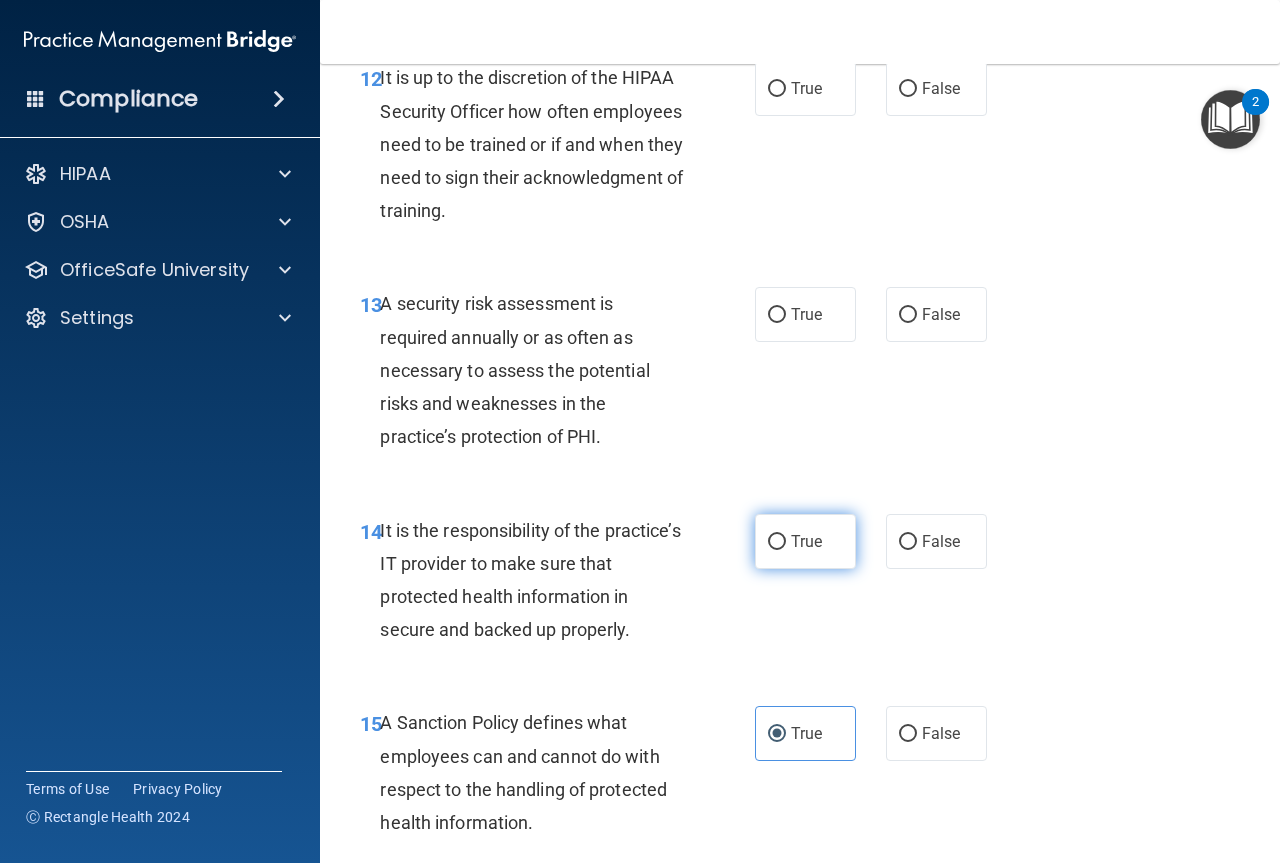 click on "True" at bounding box center [805, 541] 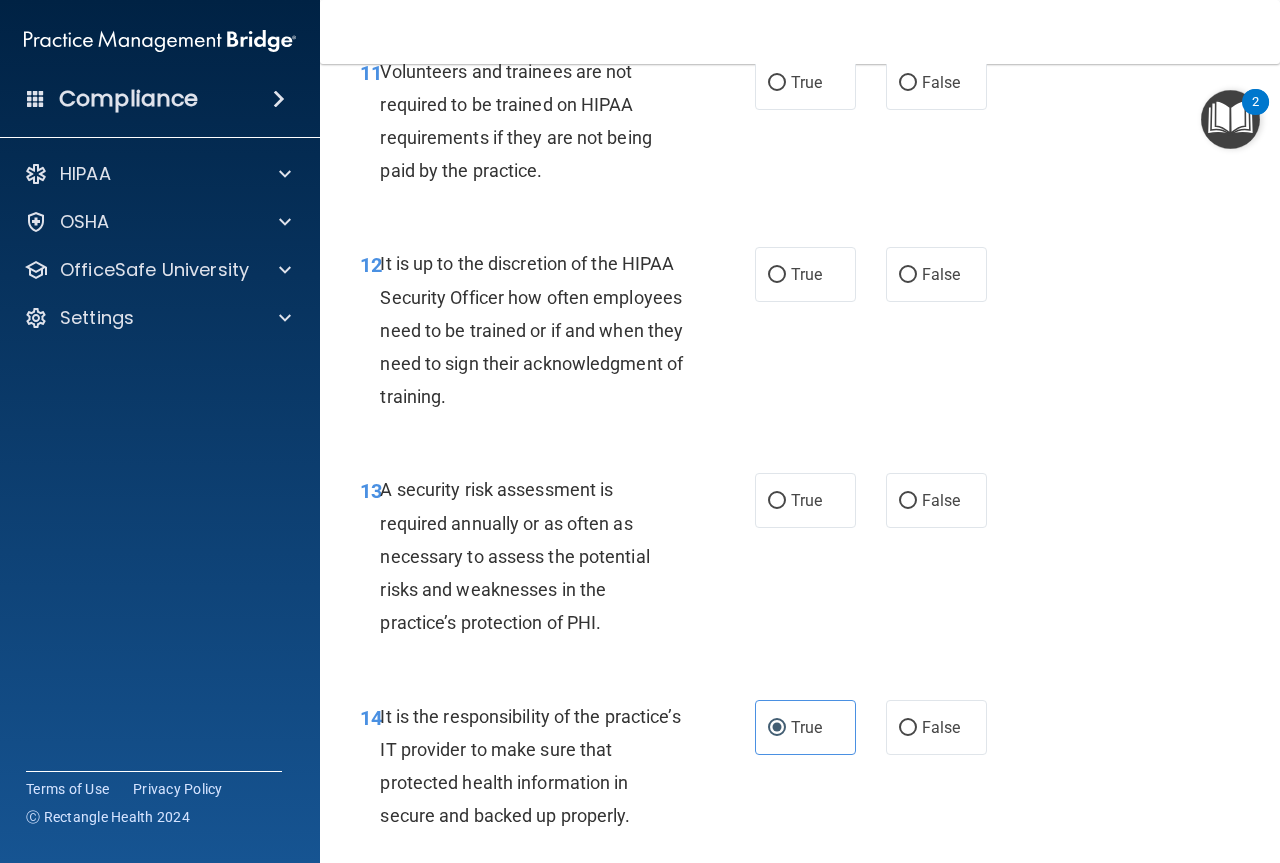 scroll, scrollTop: 2683, scrollLeft: 0, axis: vertical 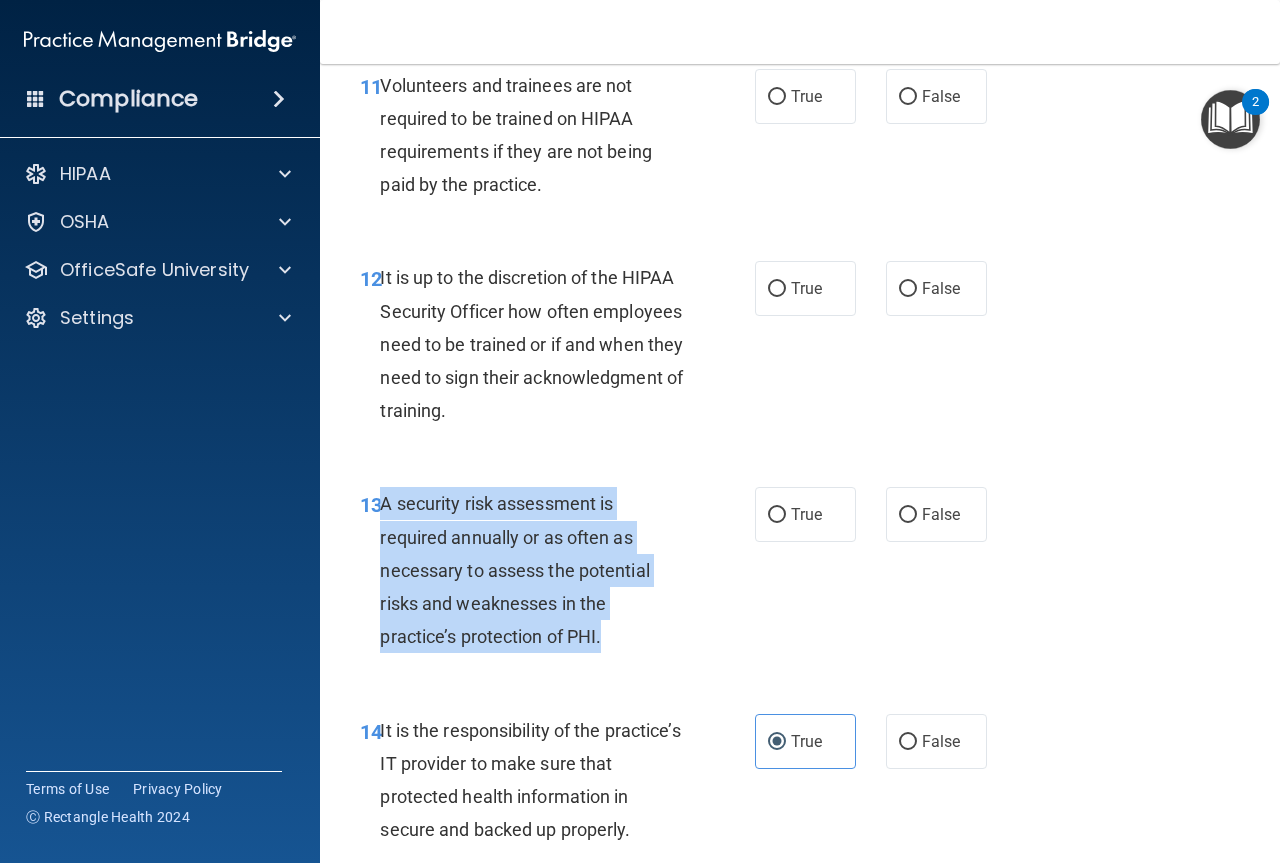 drag, startPoint x: 604, startPoint y: 700, endPoint x: 385, endPoint y: 561, distance: 259.38773 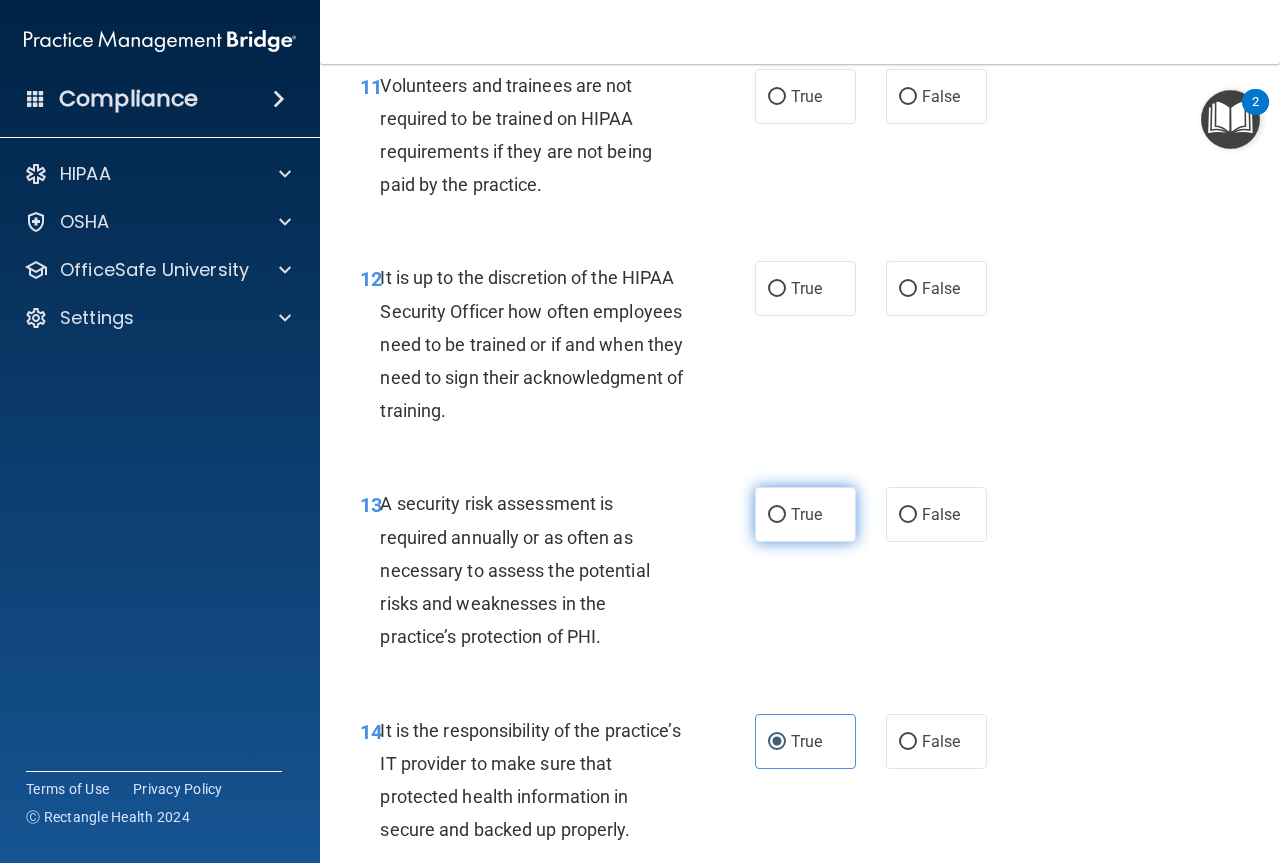 click on "True" at bounding box center (805, 514) 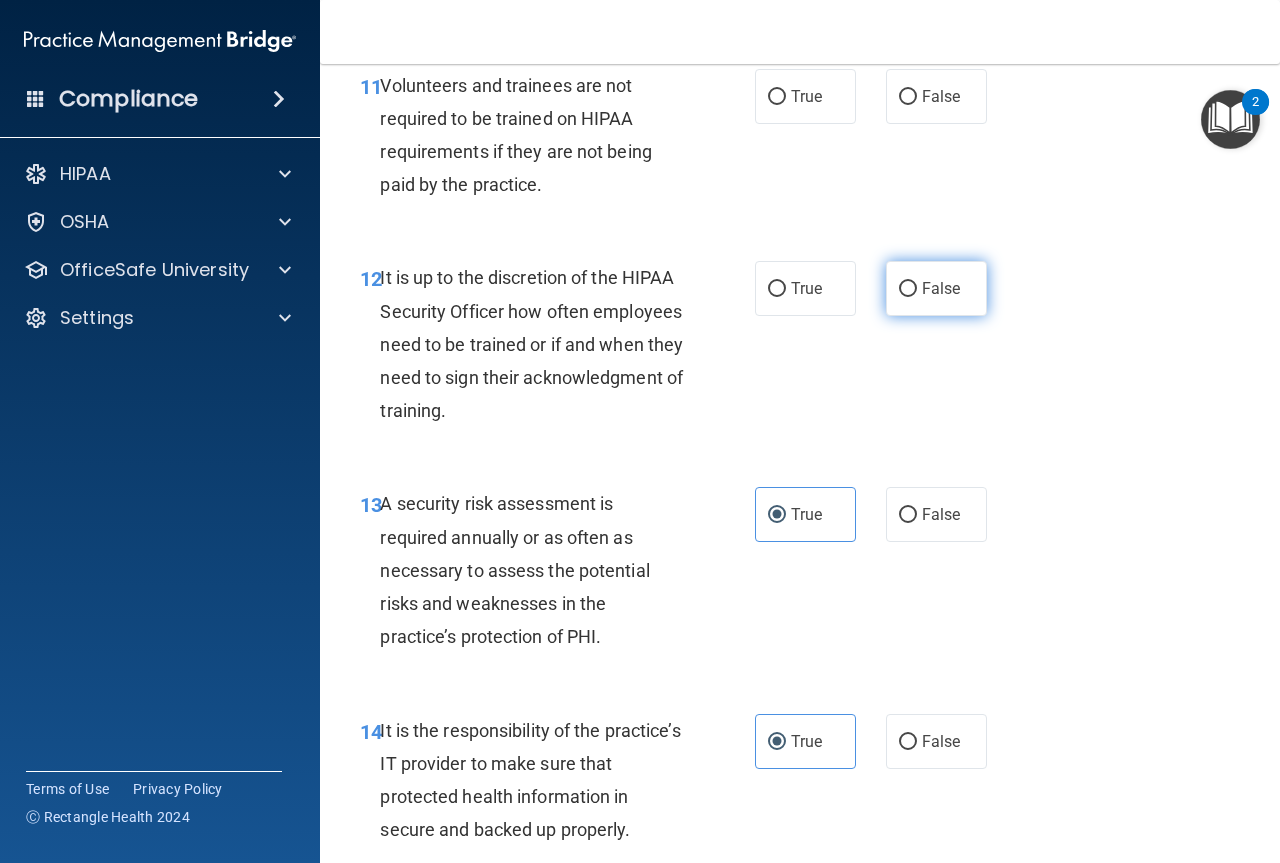click on "False" at bounding box center [908, 289] 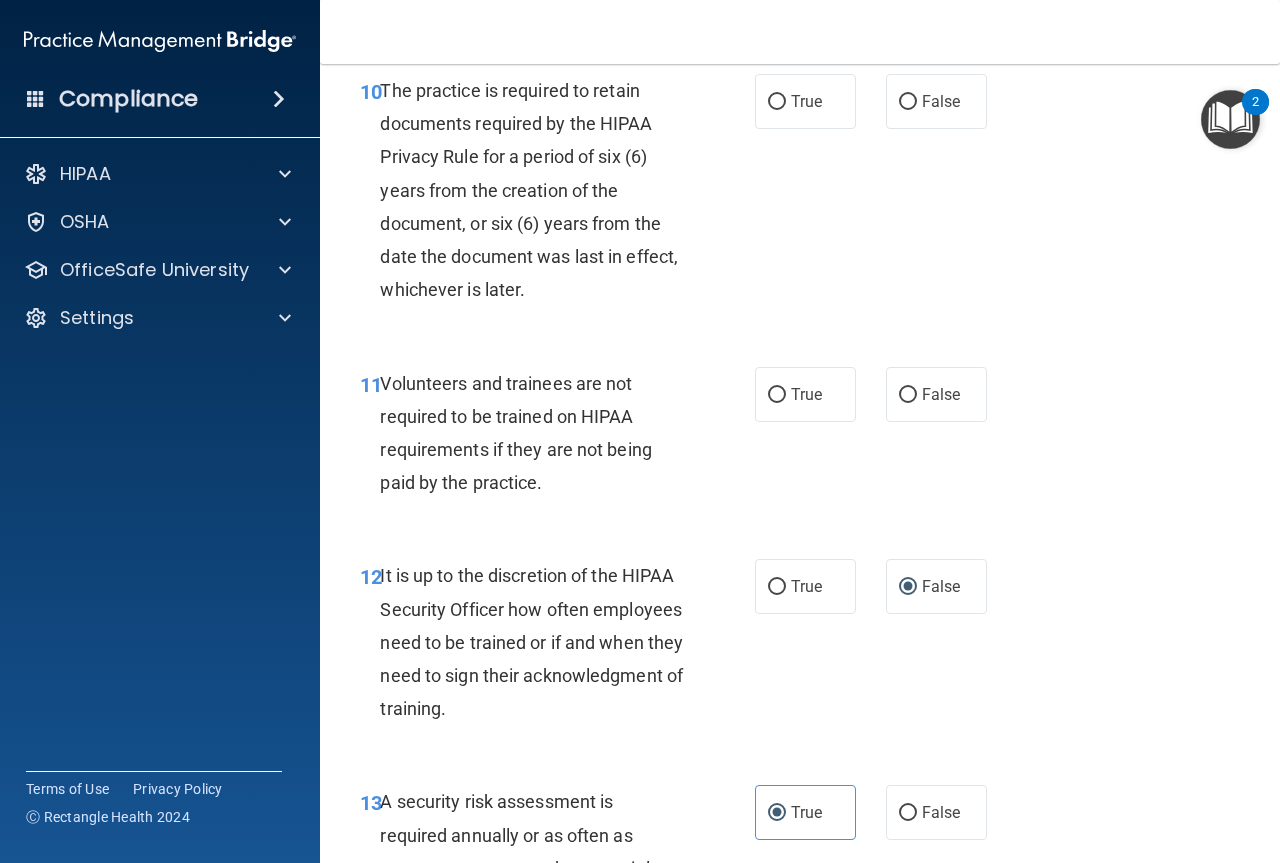 scroll, scrollTop: 2383, scrollLeft: 0, axis: vertical 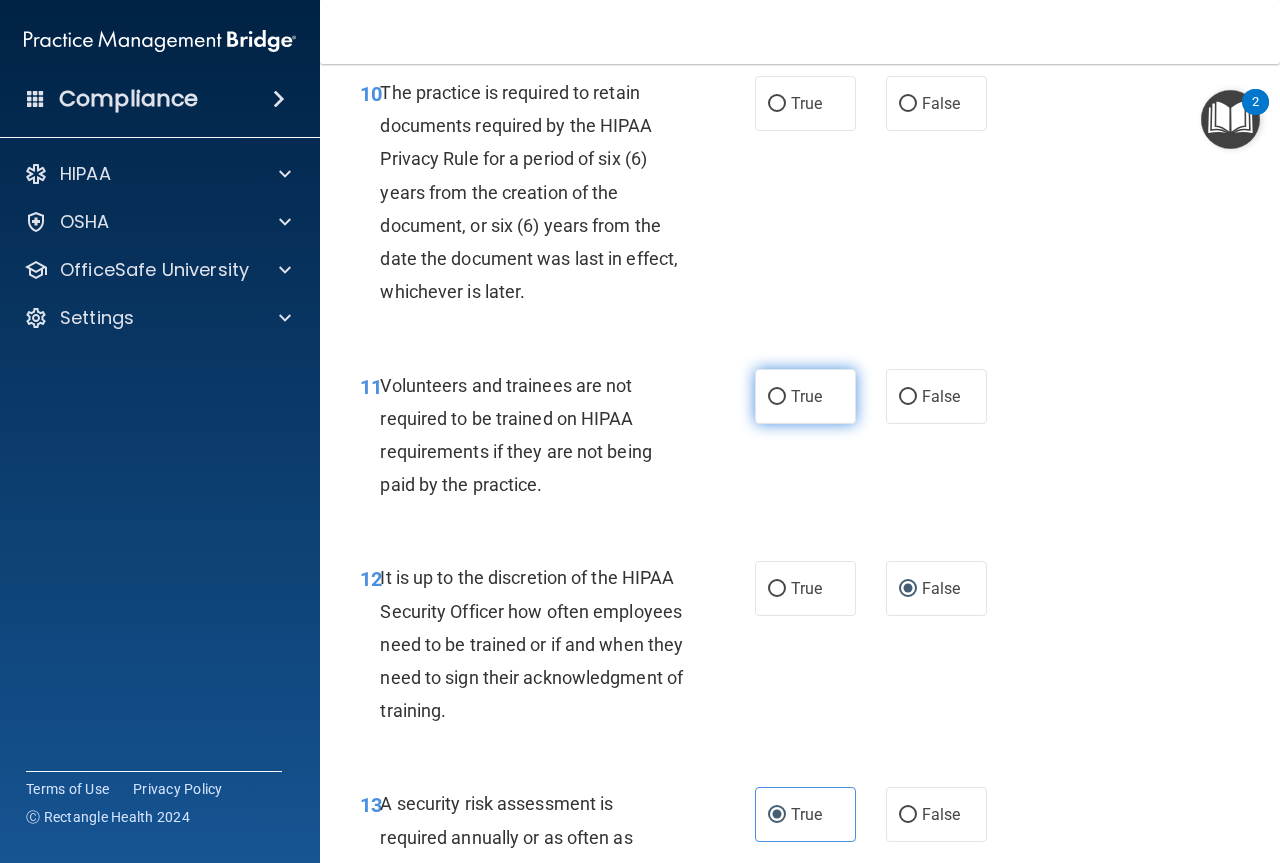 click on "True" at bounding box center (806, 396) 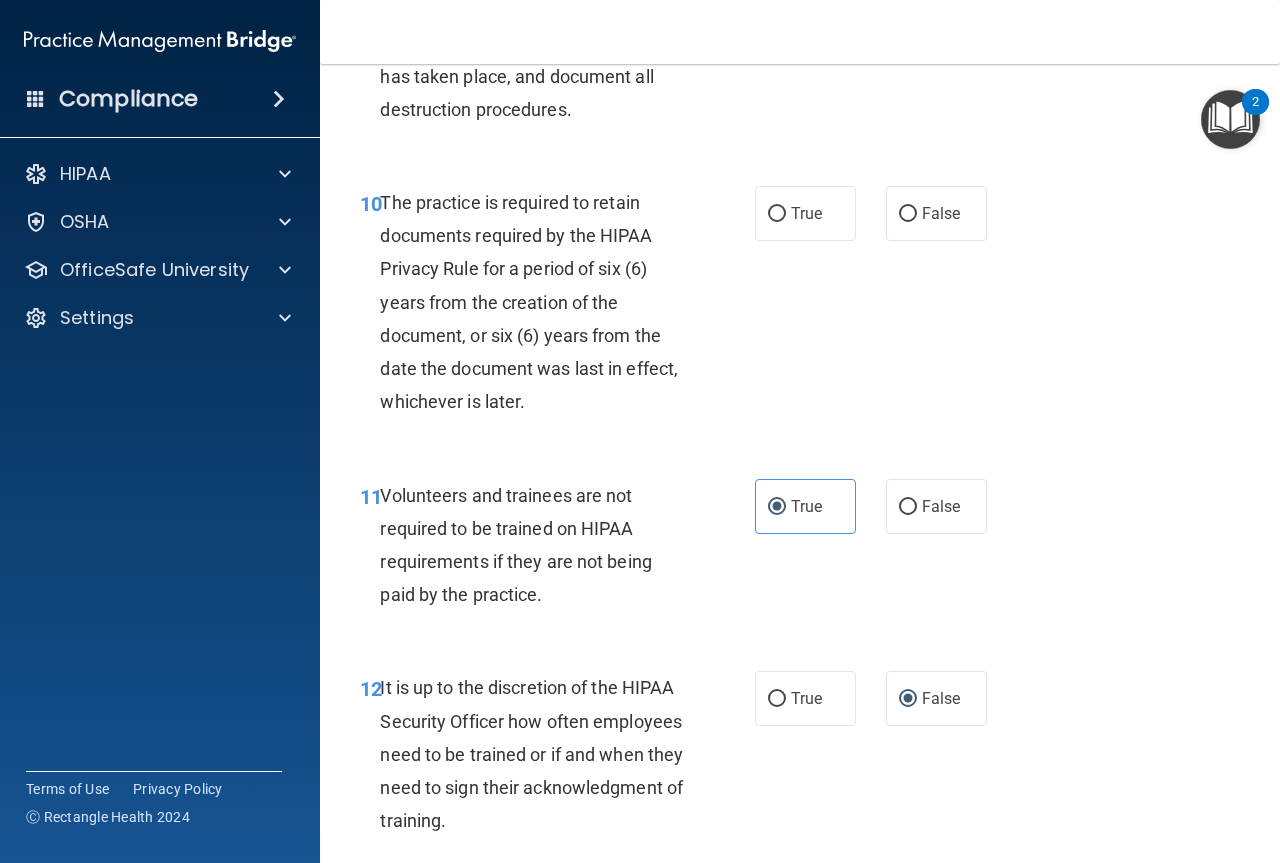 scroll, scrollTop: 2083, scrollLeft: 0, axis: vertical 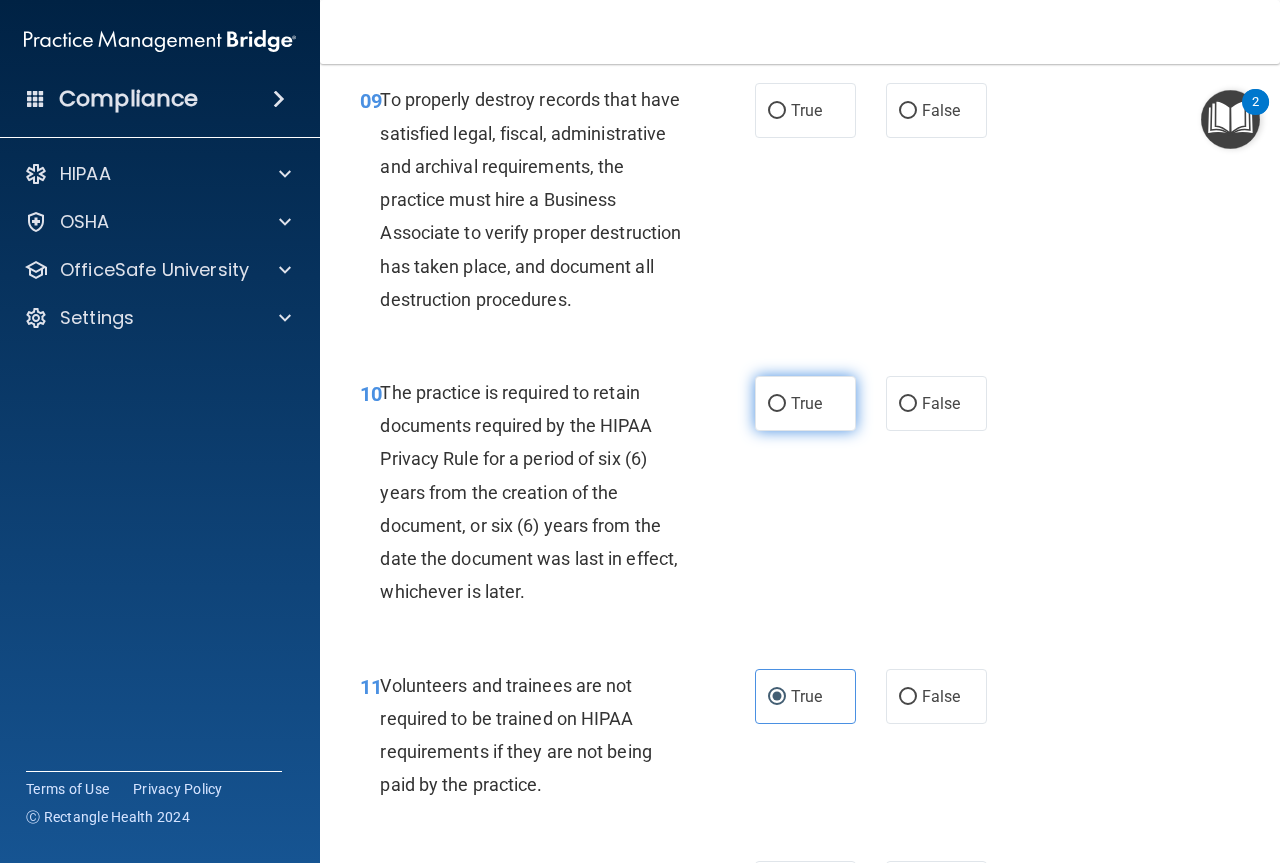 click on "True" at bounding box center [805, 403] 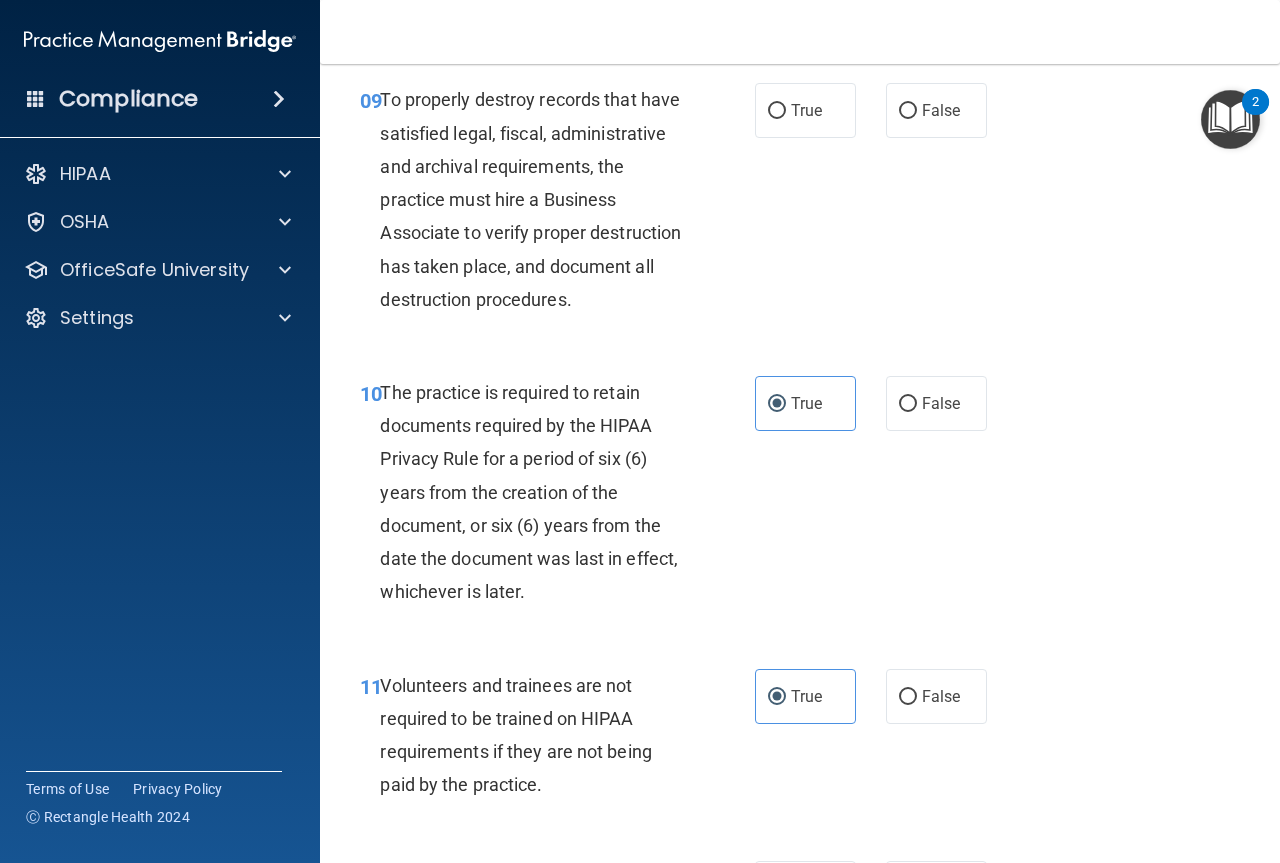 scroll, scrollTop: 1883, scrollLeft: 0, axis: vertical 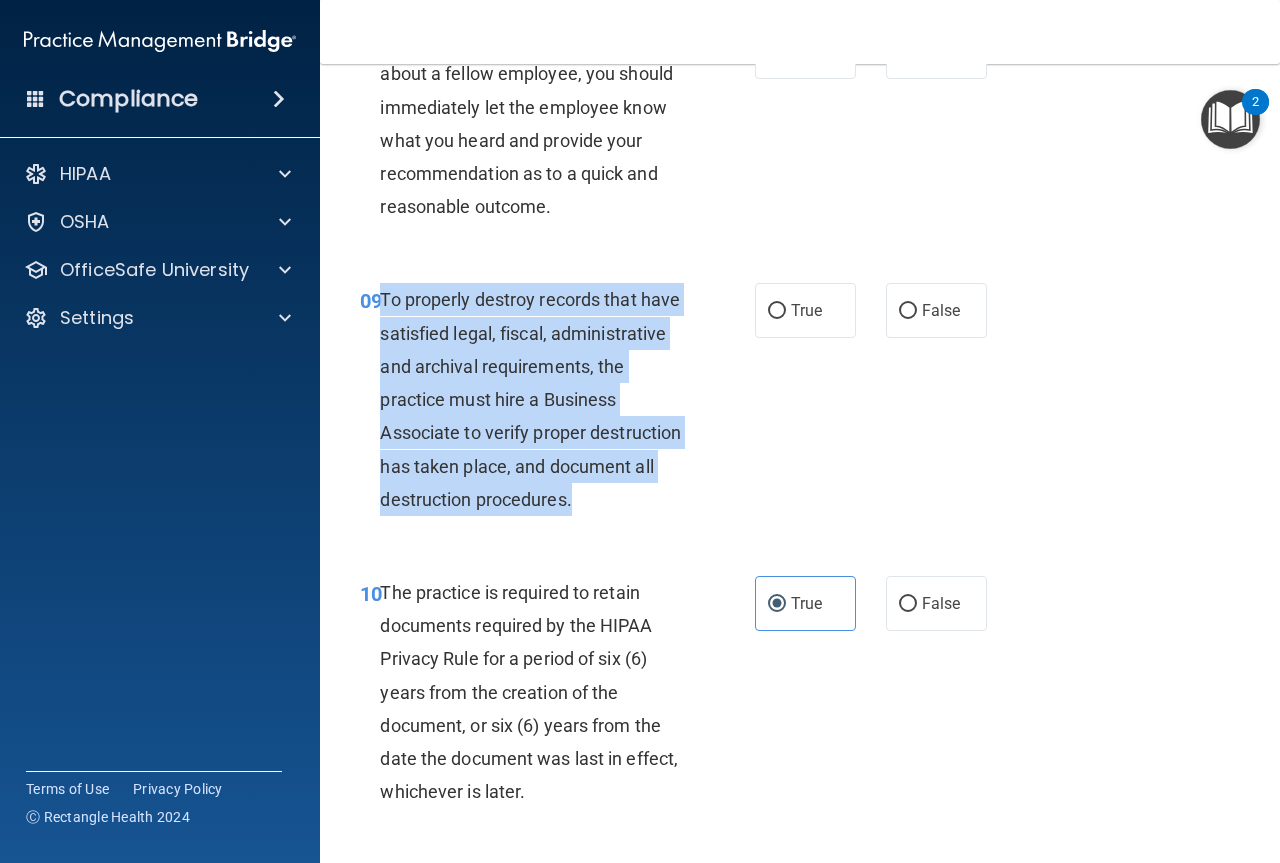 drag, startPoint x: 382, startPoint y: 335, endPoint x: 597, endPoint y: 589, distance: 332.7777 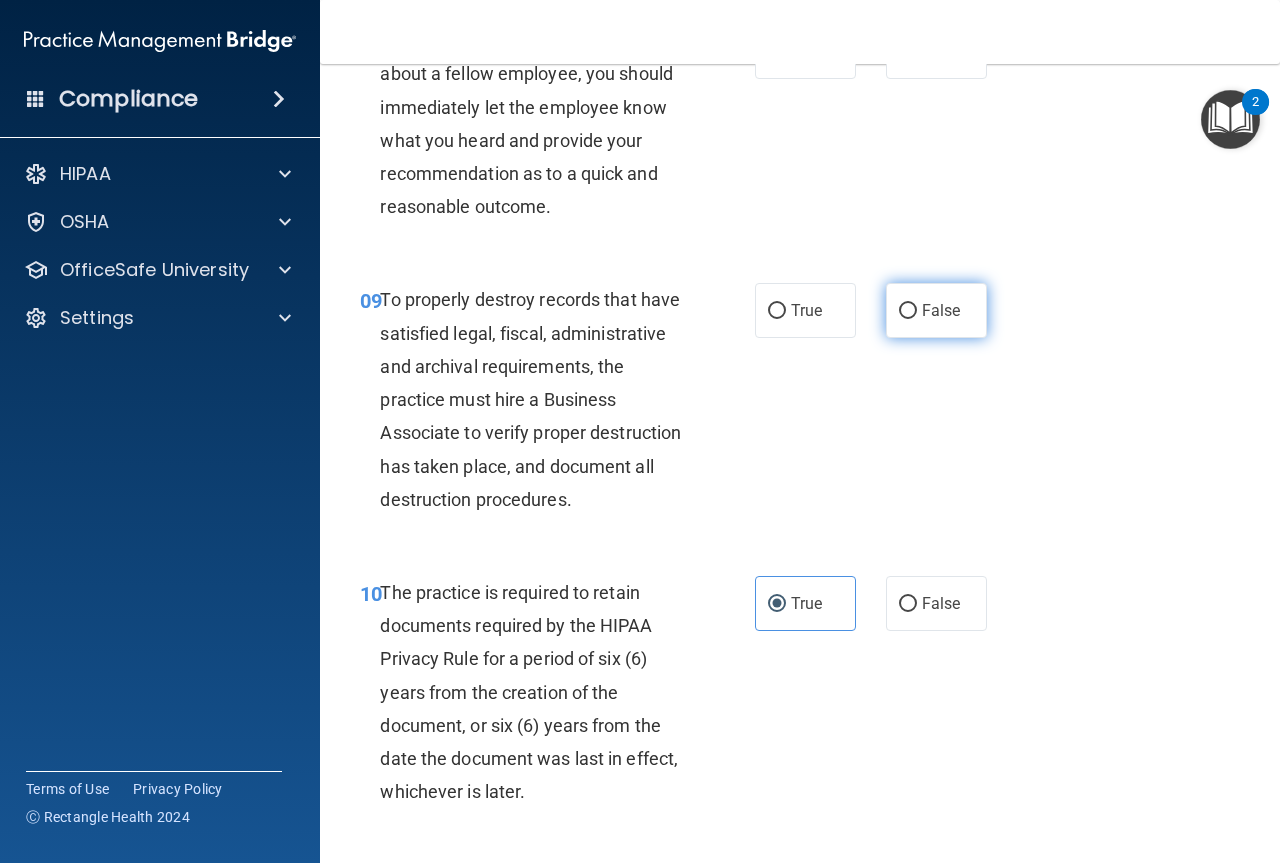 click on "False" at bounding box center (936, 310) 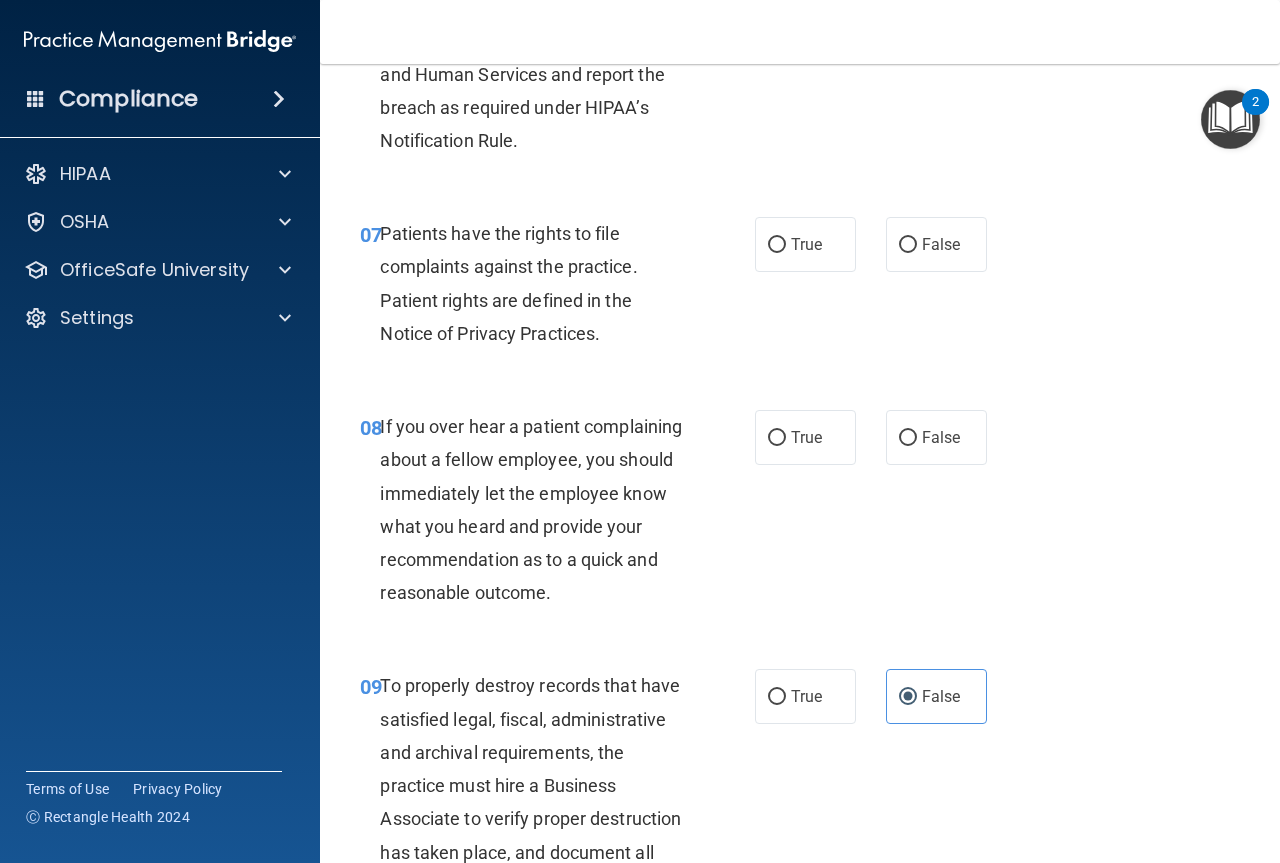 scroll, scrollTop: 1483, scrollLeft: 0, axis: vertical 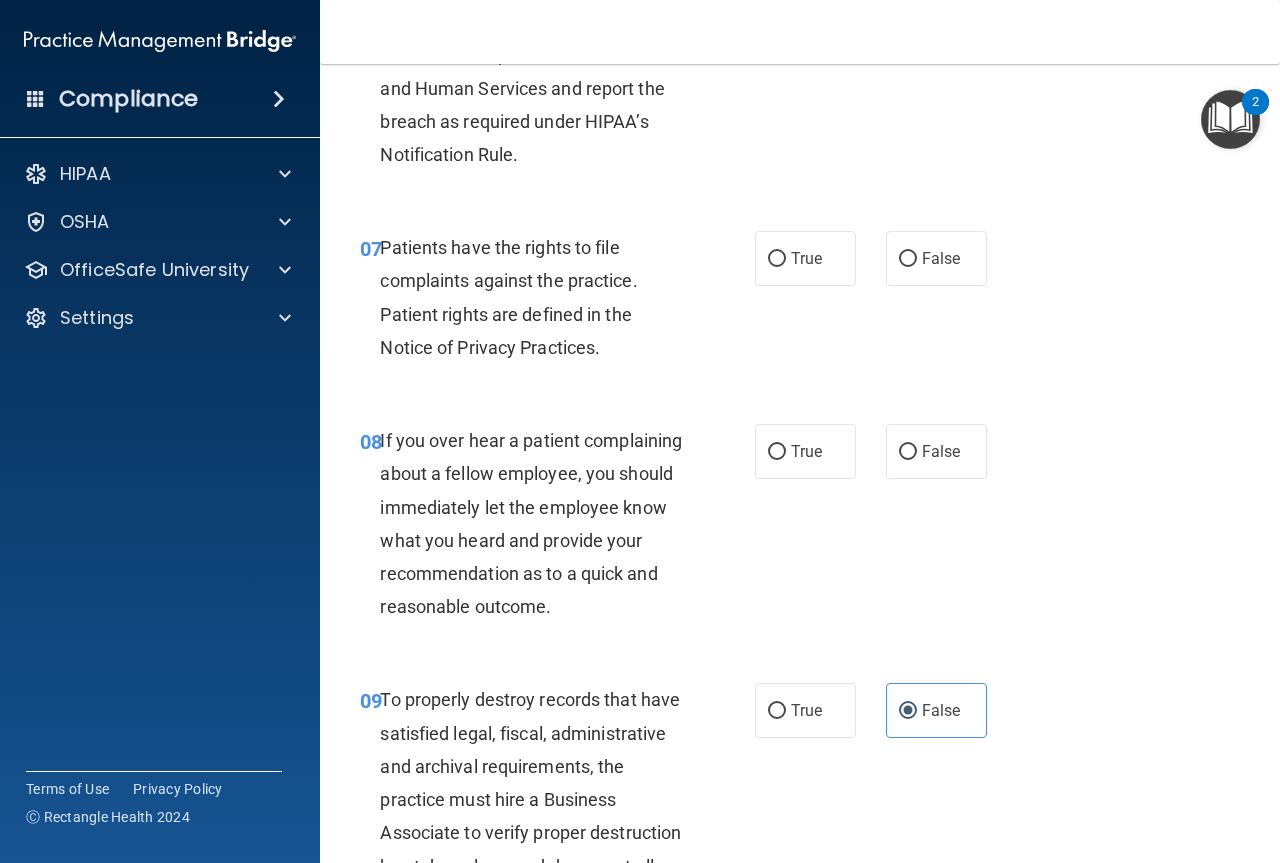 click on "True" at bounding box center (806, 451) 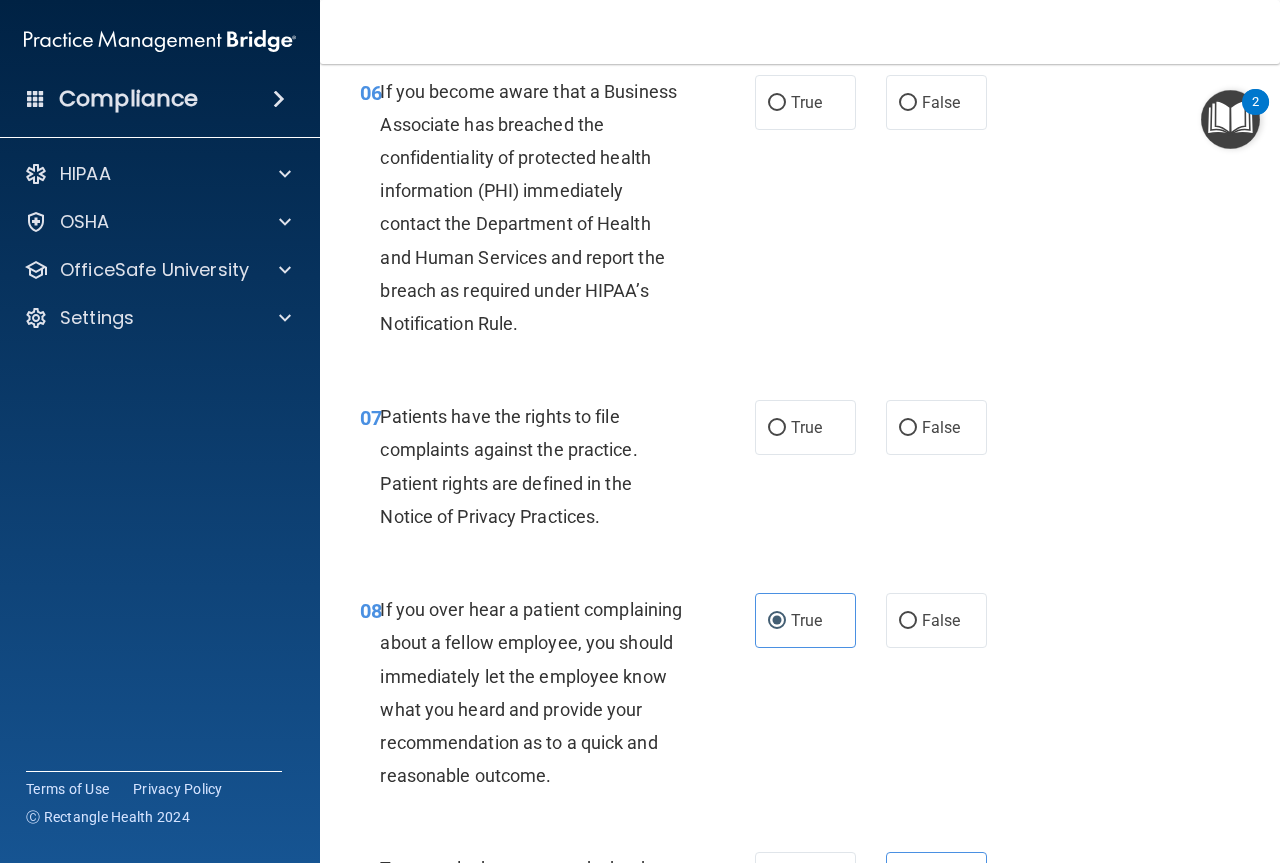 scroll, scrollTop: 1283, scrollLeft: 0, axis: vertical 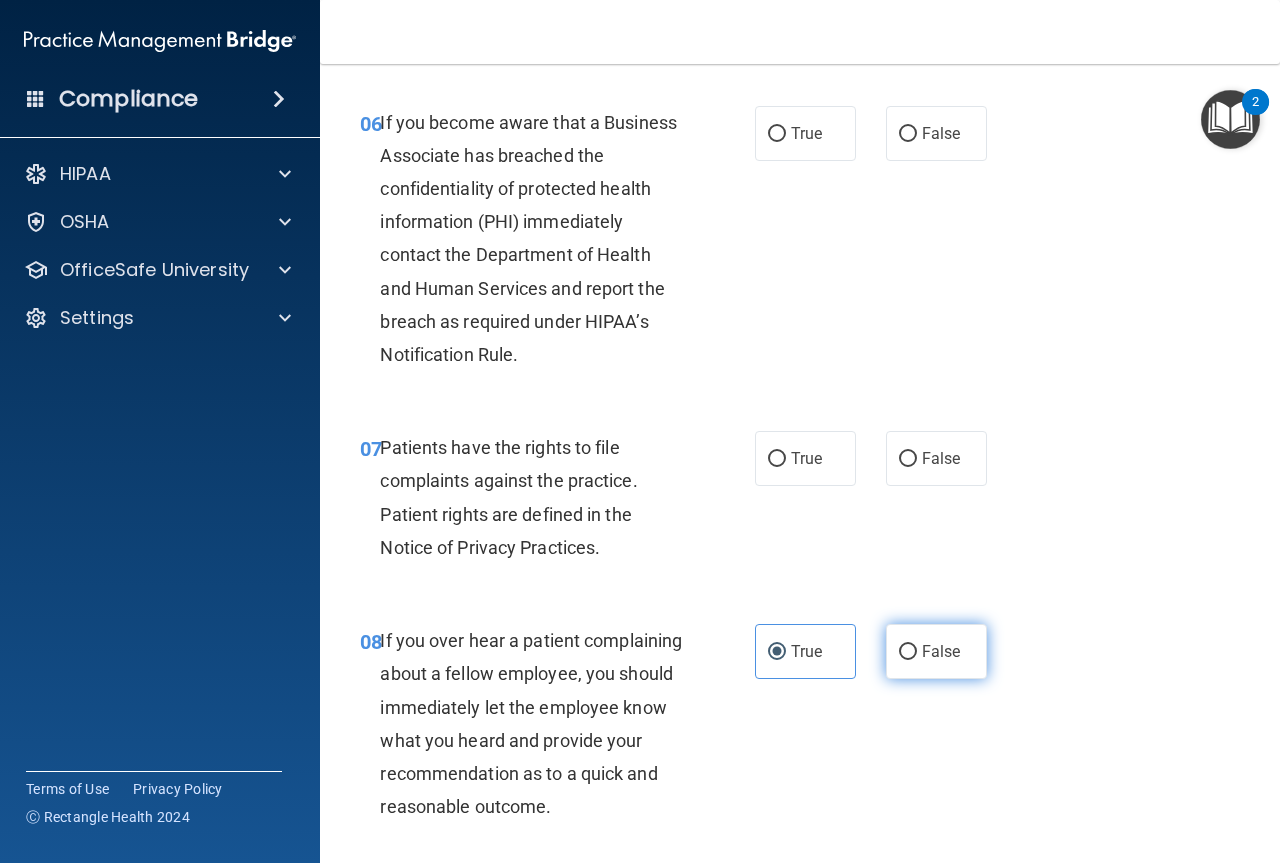 click on "False" at bounding box center [941, 651] 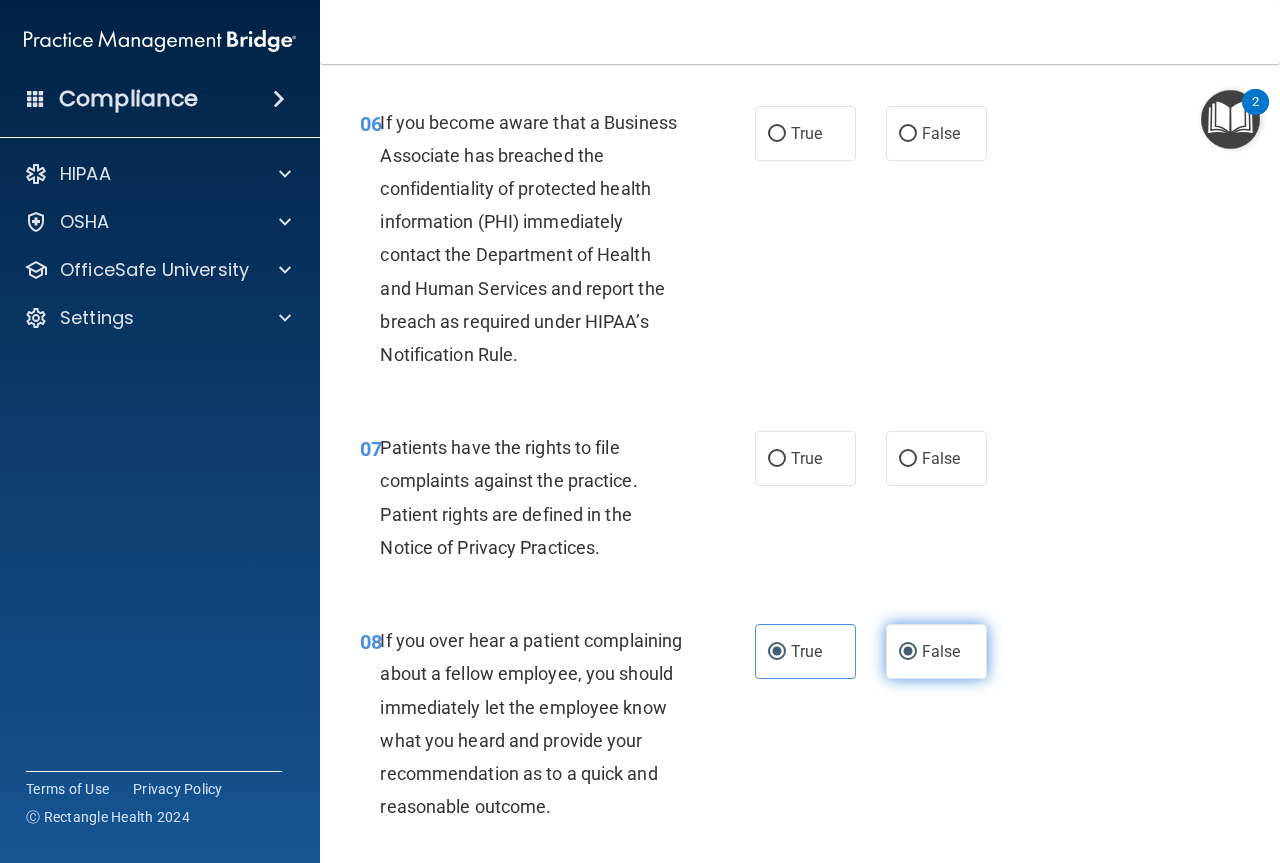 radio on "false" 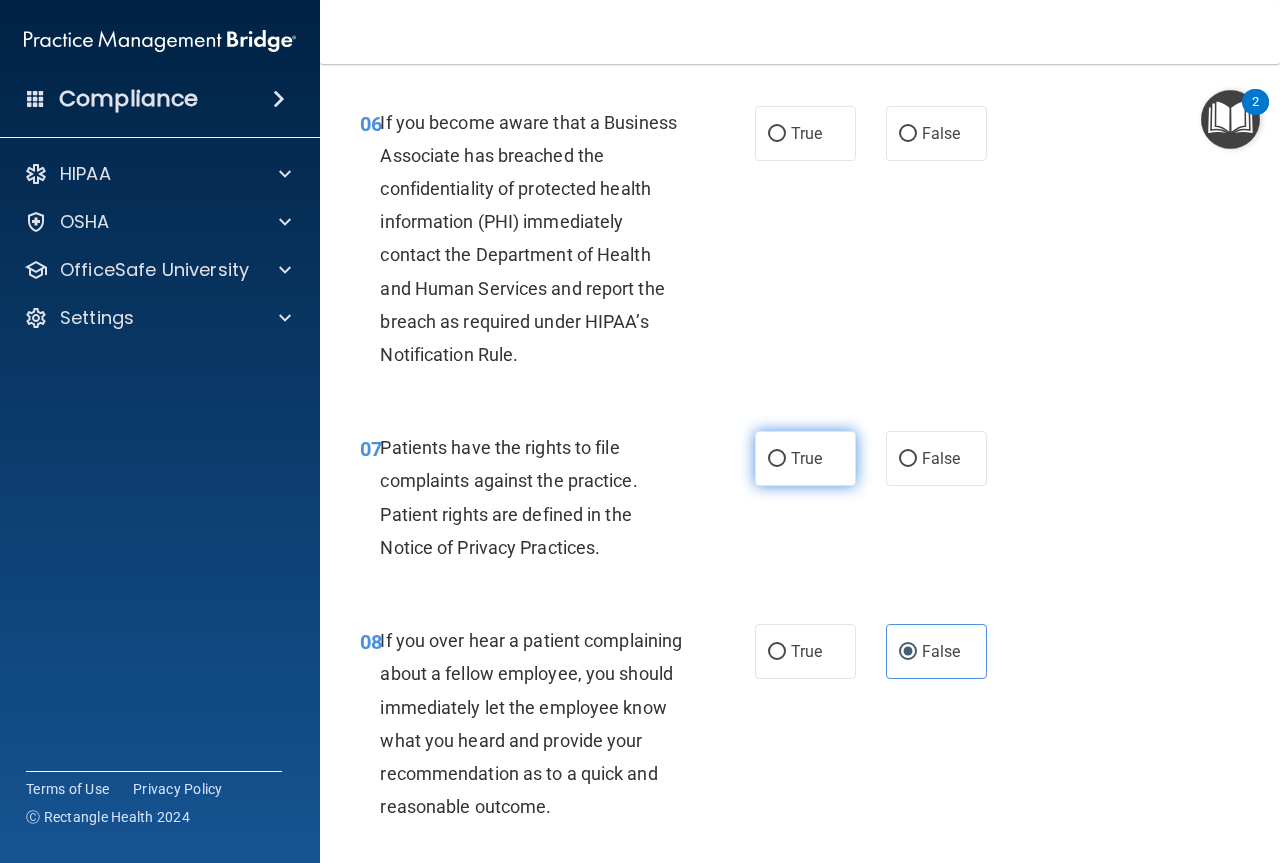 click on "True" at bounding box center (805, 458) 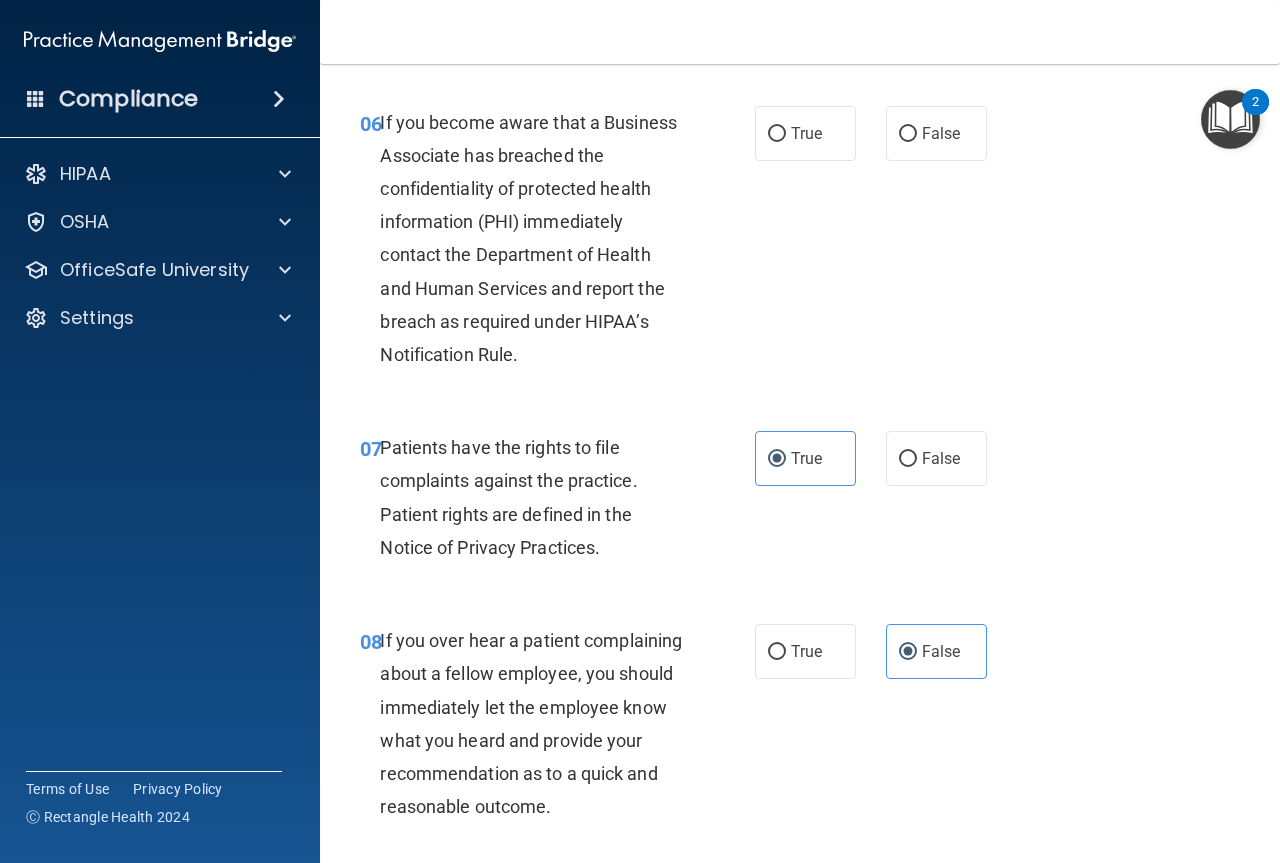 scroll, scrollTop: 983, scrollLeft: 0, axis: vertical 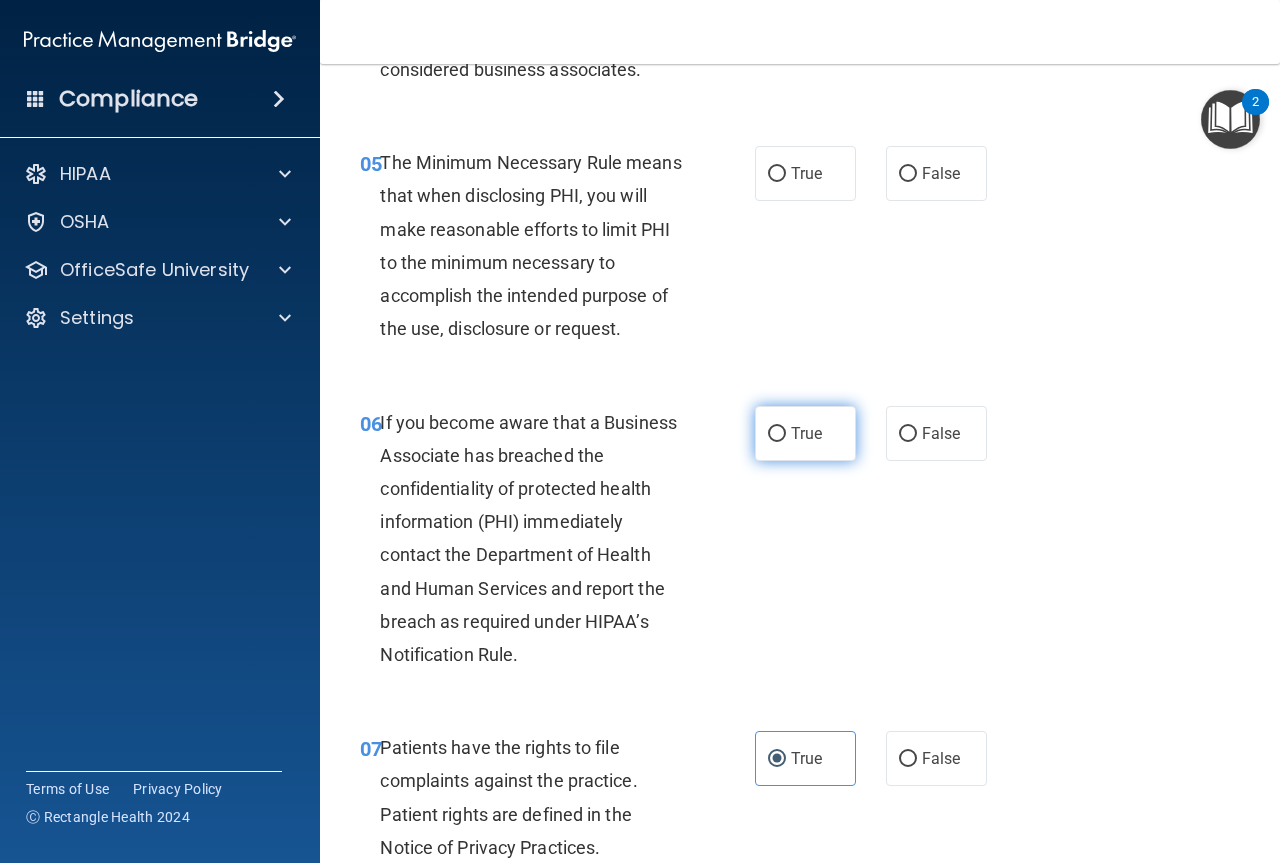 click on "True" at bounding box center [805, 433] 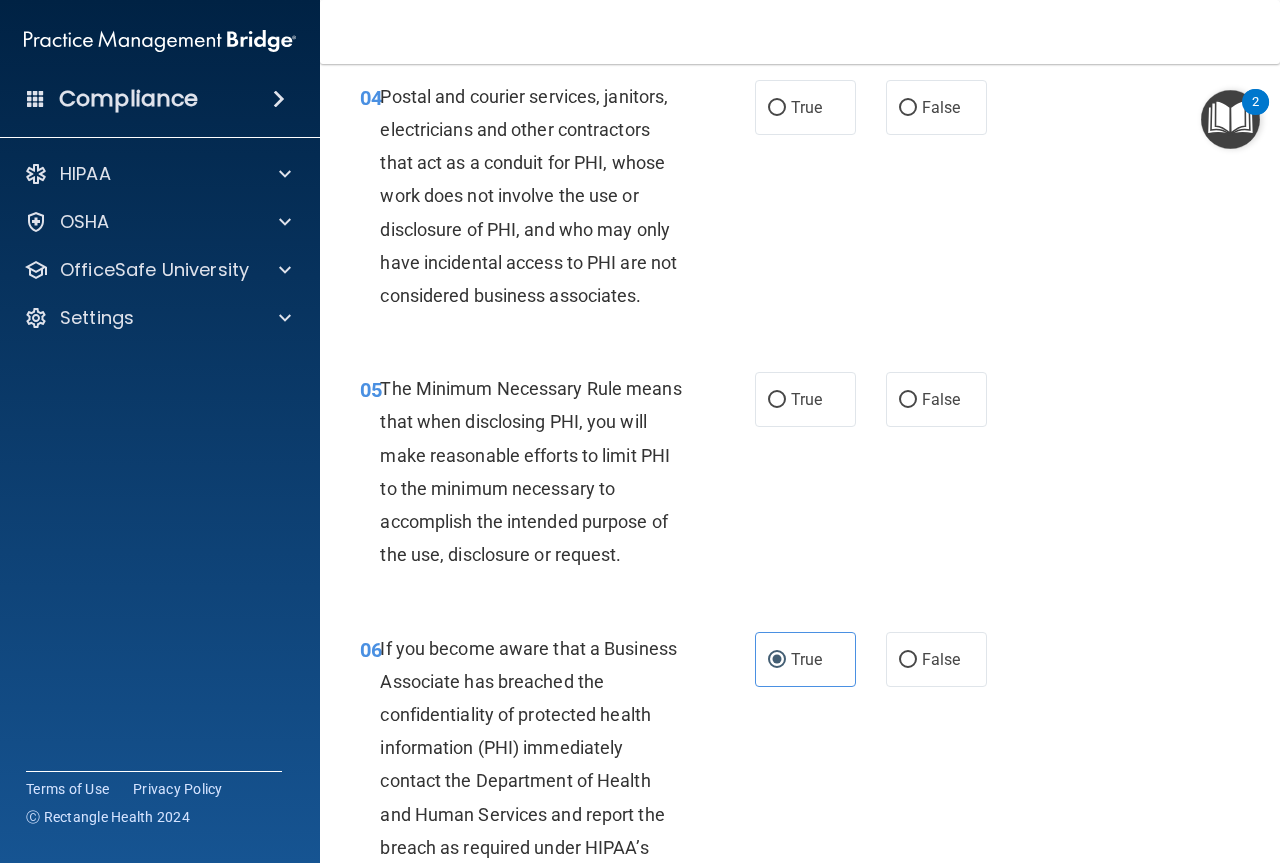 scroll, scrollTop: 683, scrollLeft: 0, axis: vertical 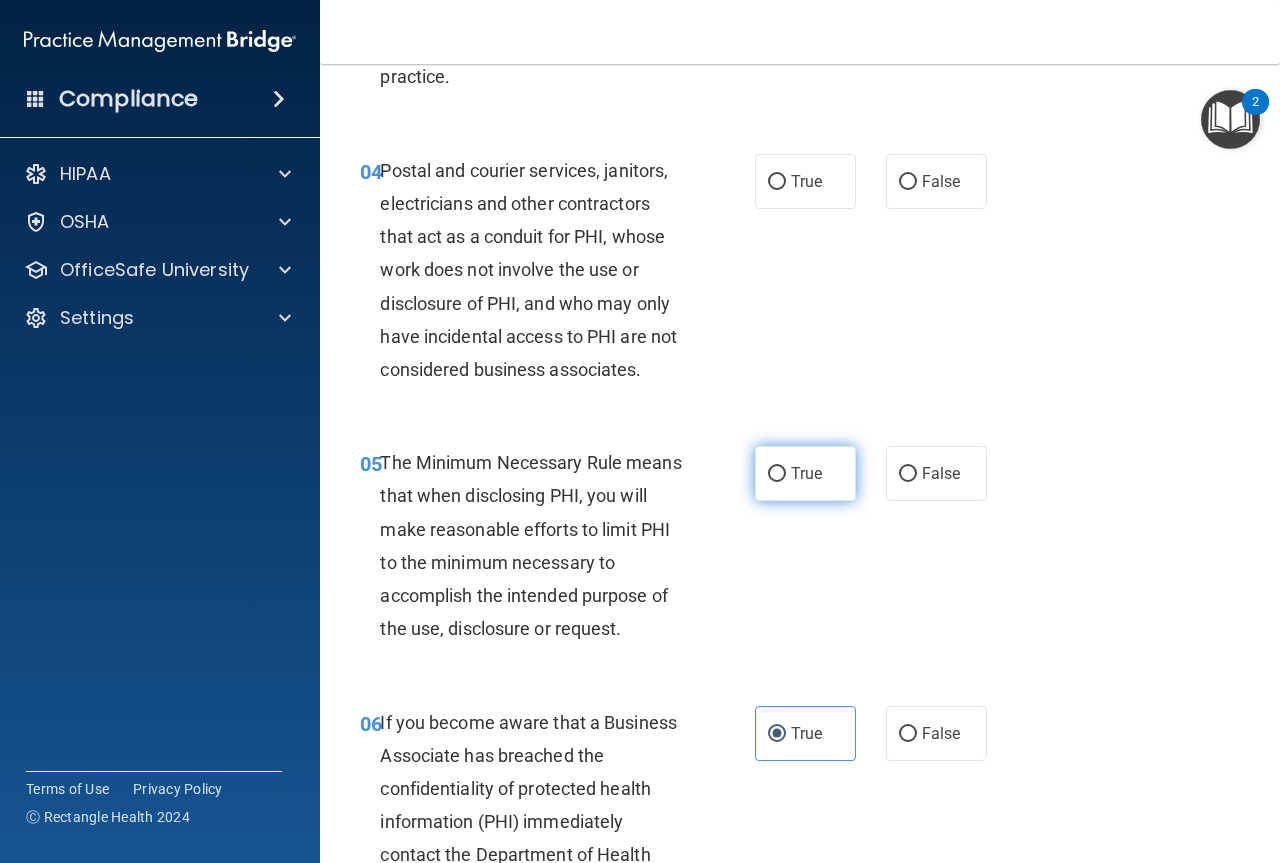 click on "True" at bounding box center (806, 473) 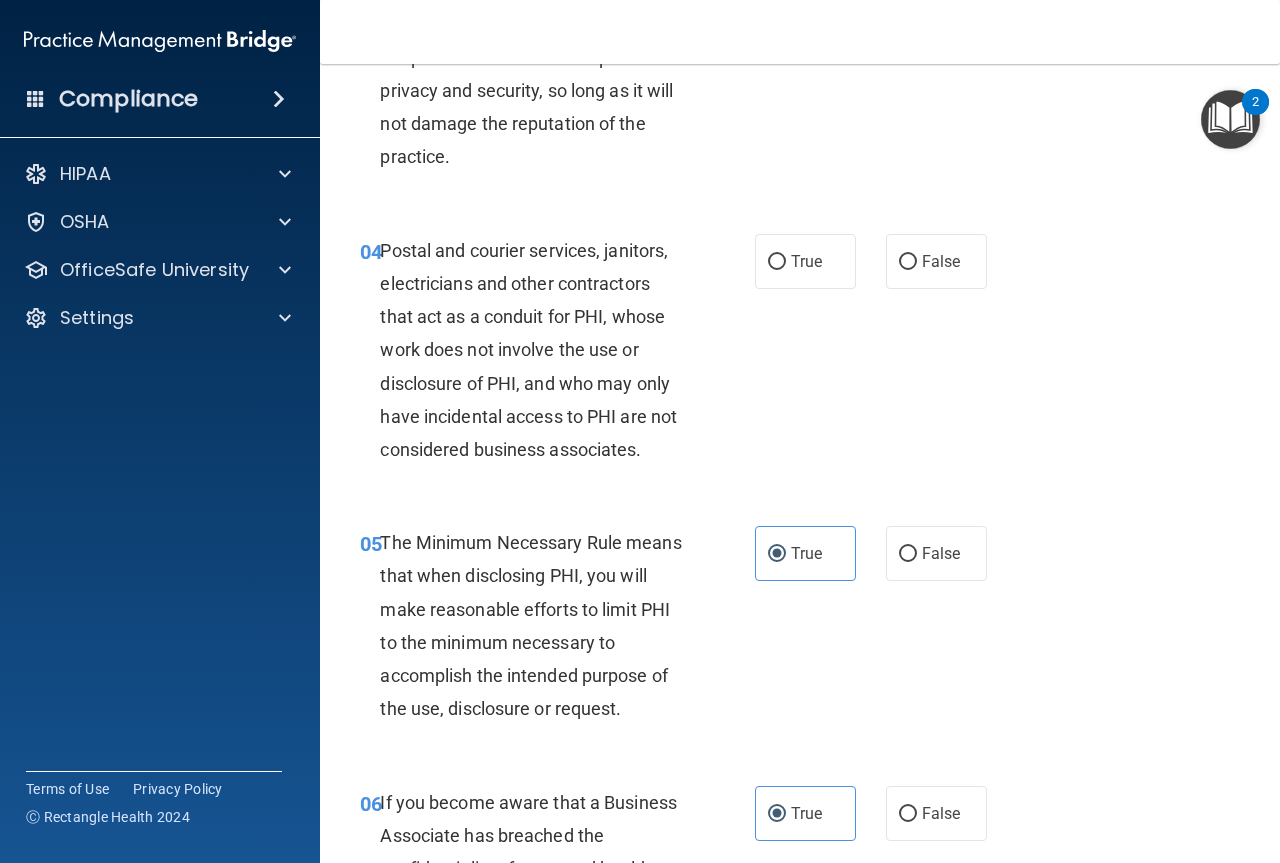 scroll, scrollTop: 383, scrollLeft: 0, axis: vertical 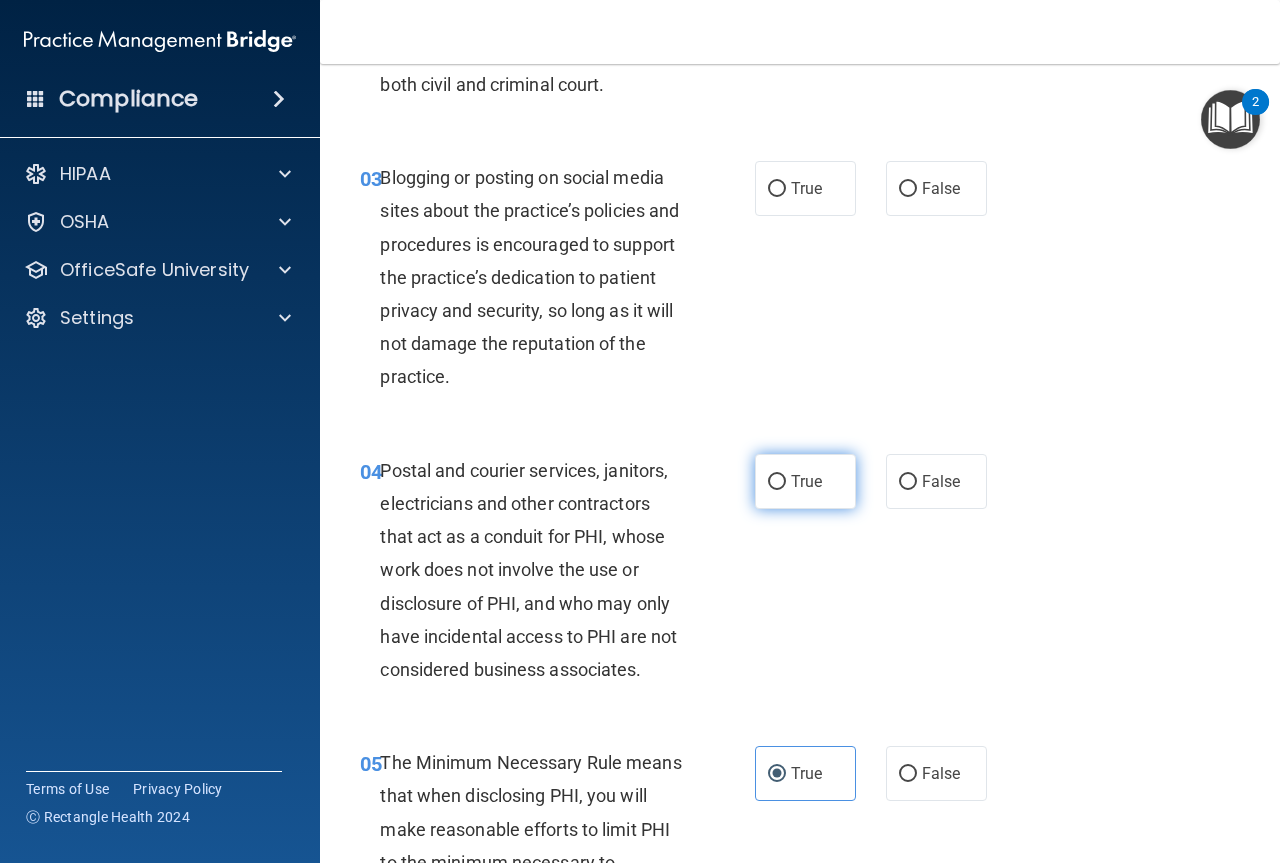 click on "True" at bounding box center (805, 481) 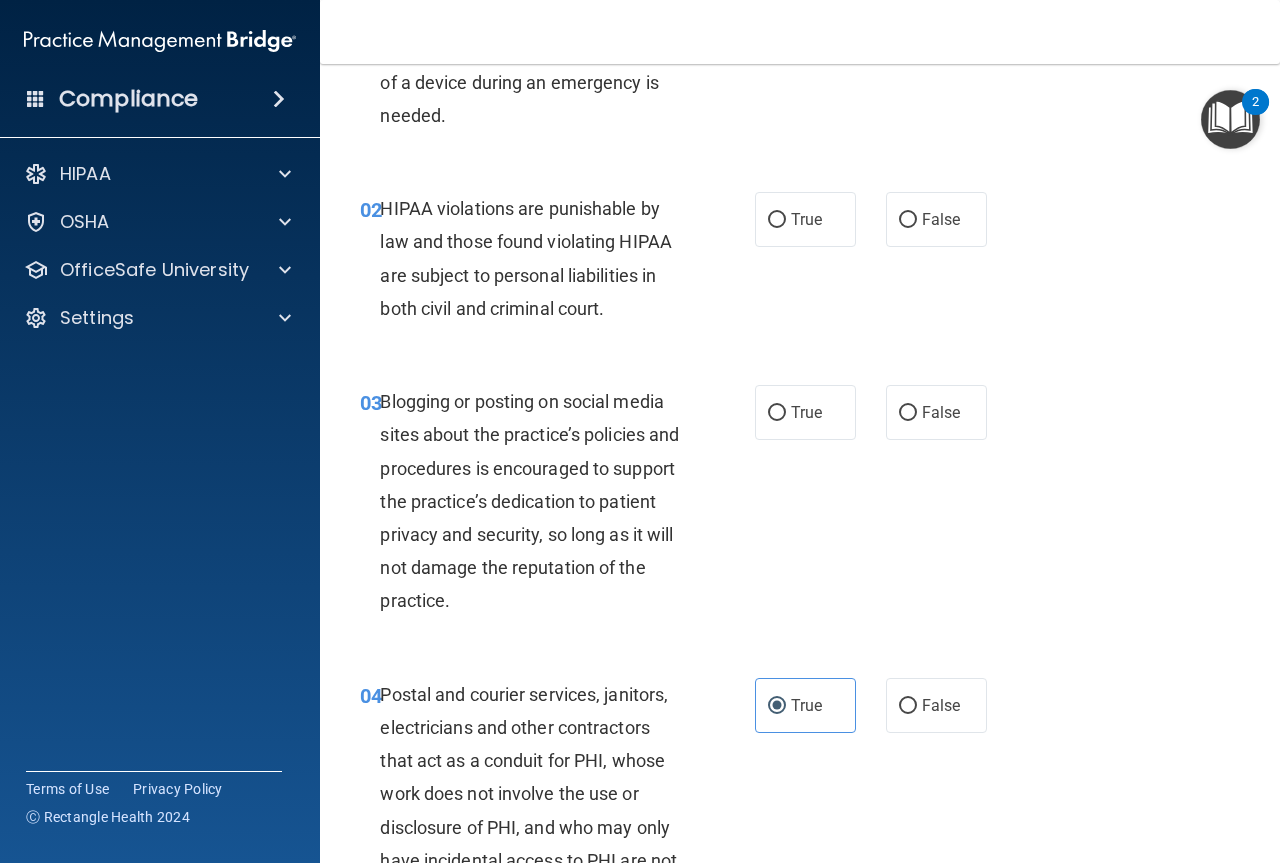 scroll, scrollTop: 83, scrollLeft: 0, axis: vertical 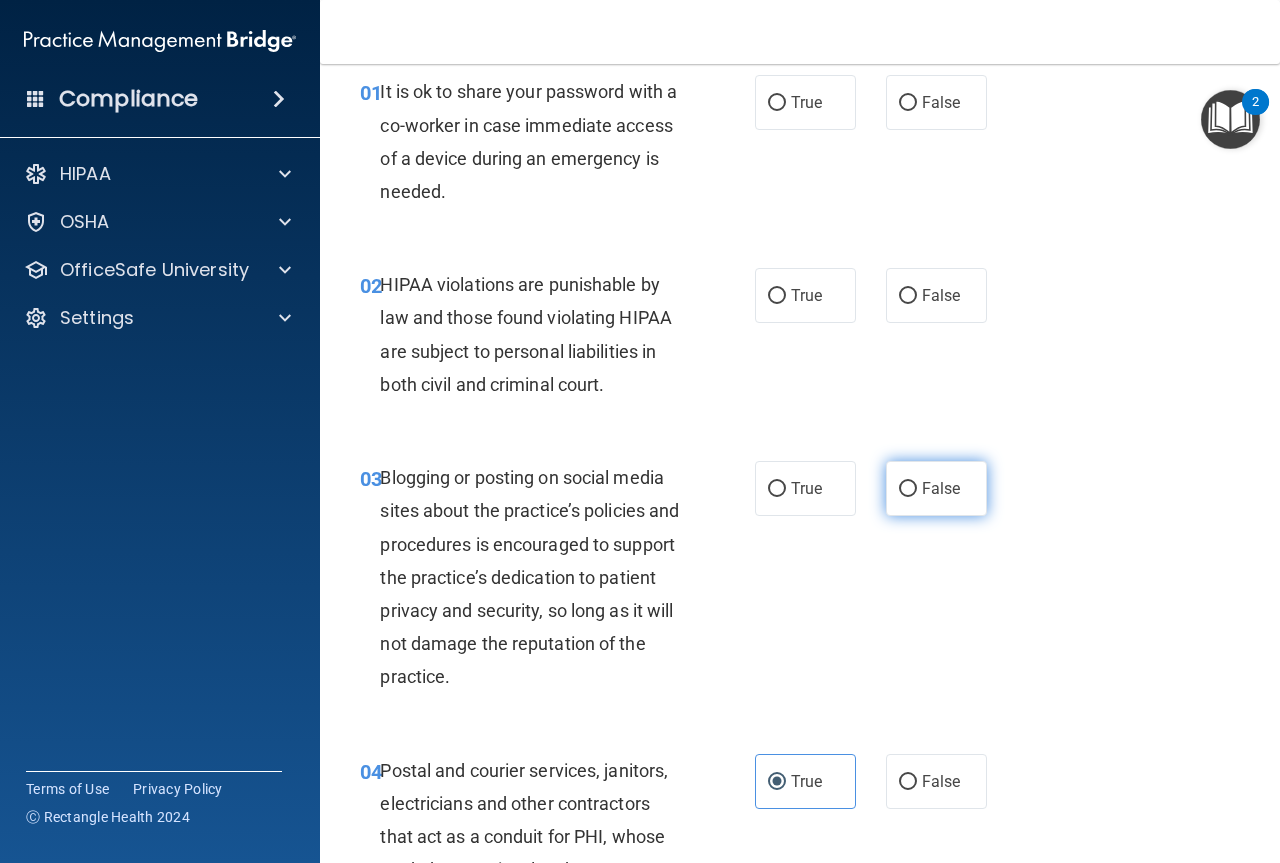 click on "False" at bounding box center [936, 488] 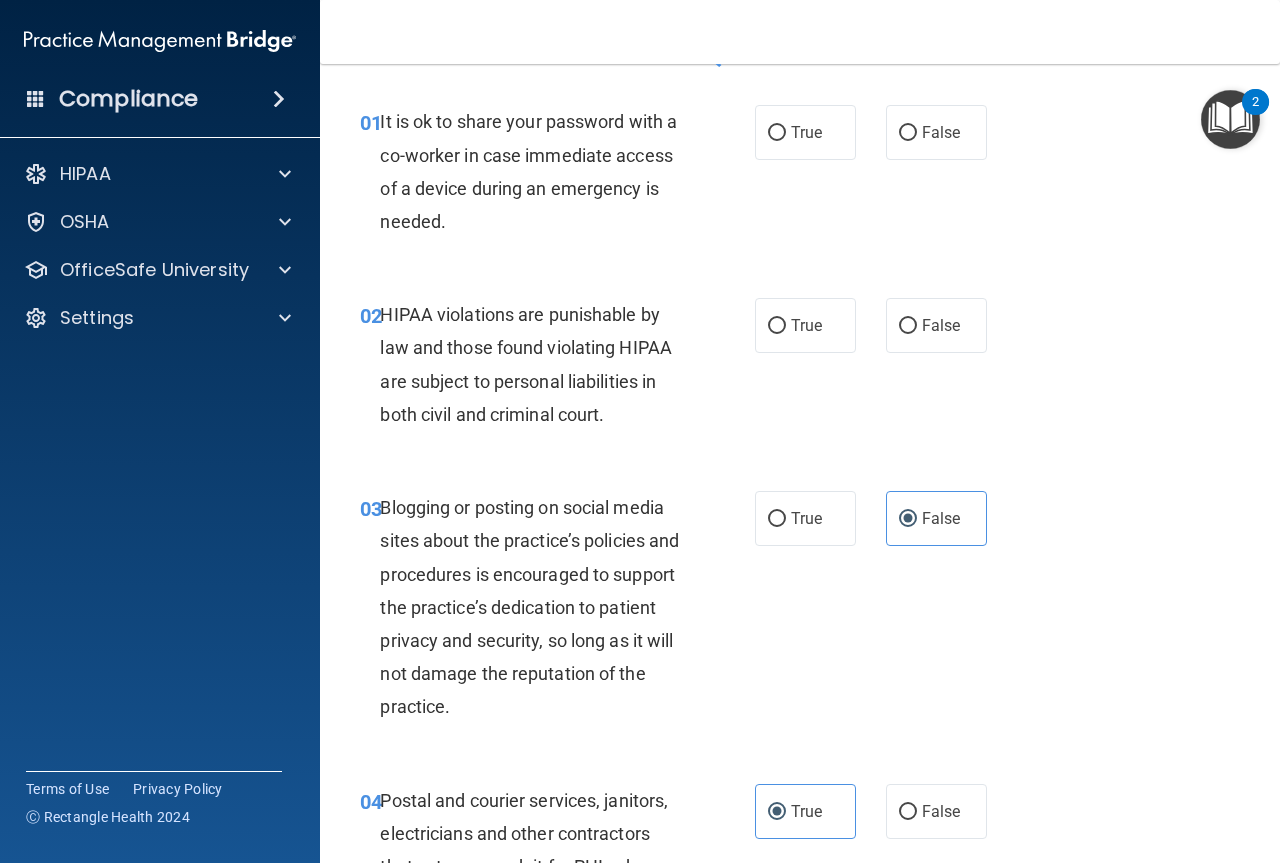scroll, scrollTop: 0, scrollLeft: 0, axis: both 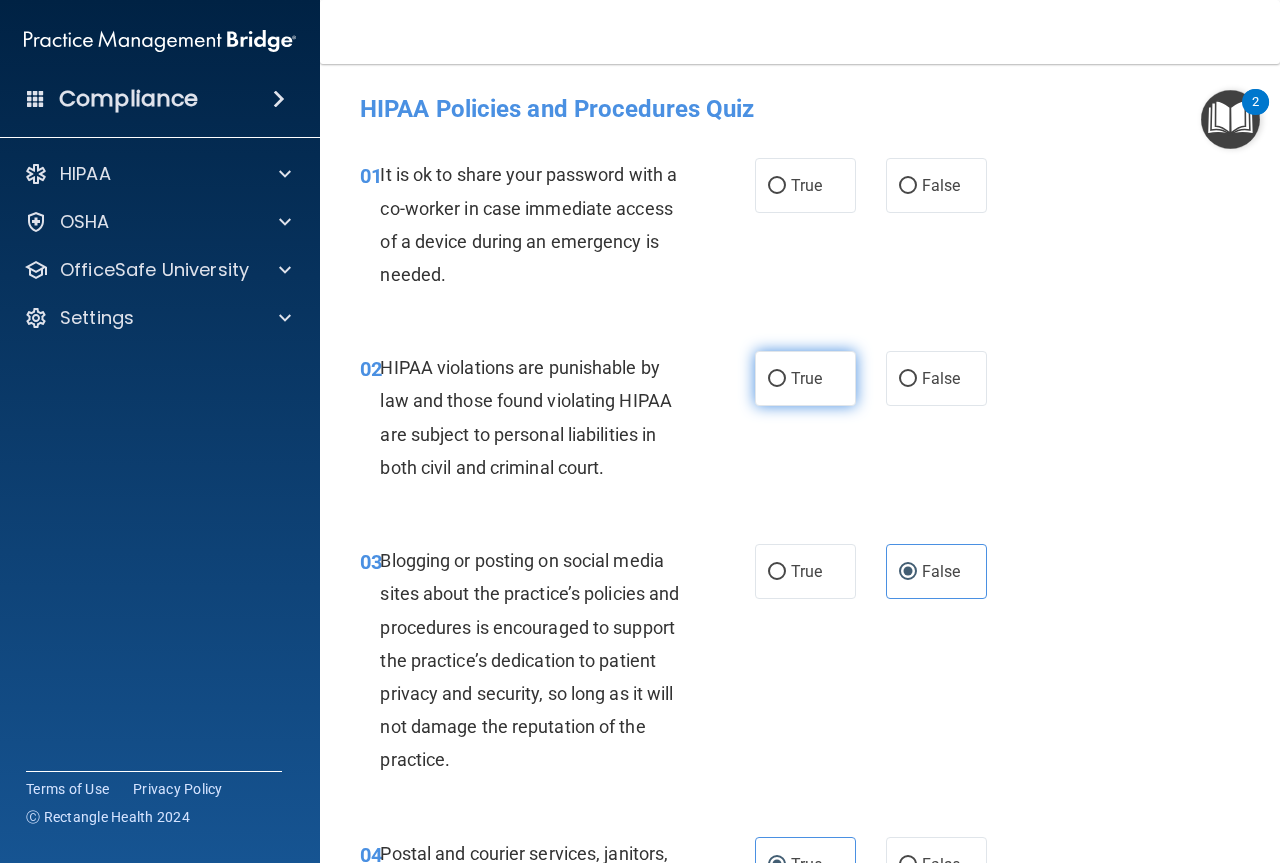 click on "True" at bounding box center (805, 378) 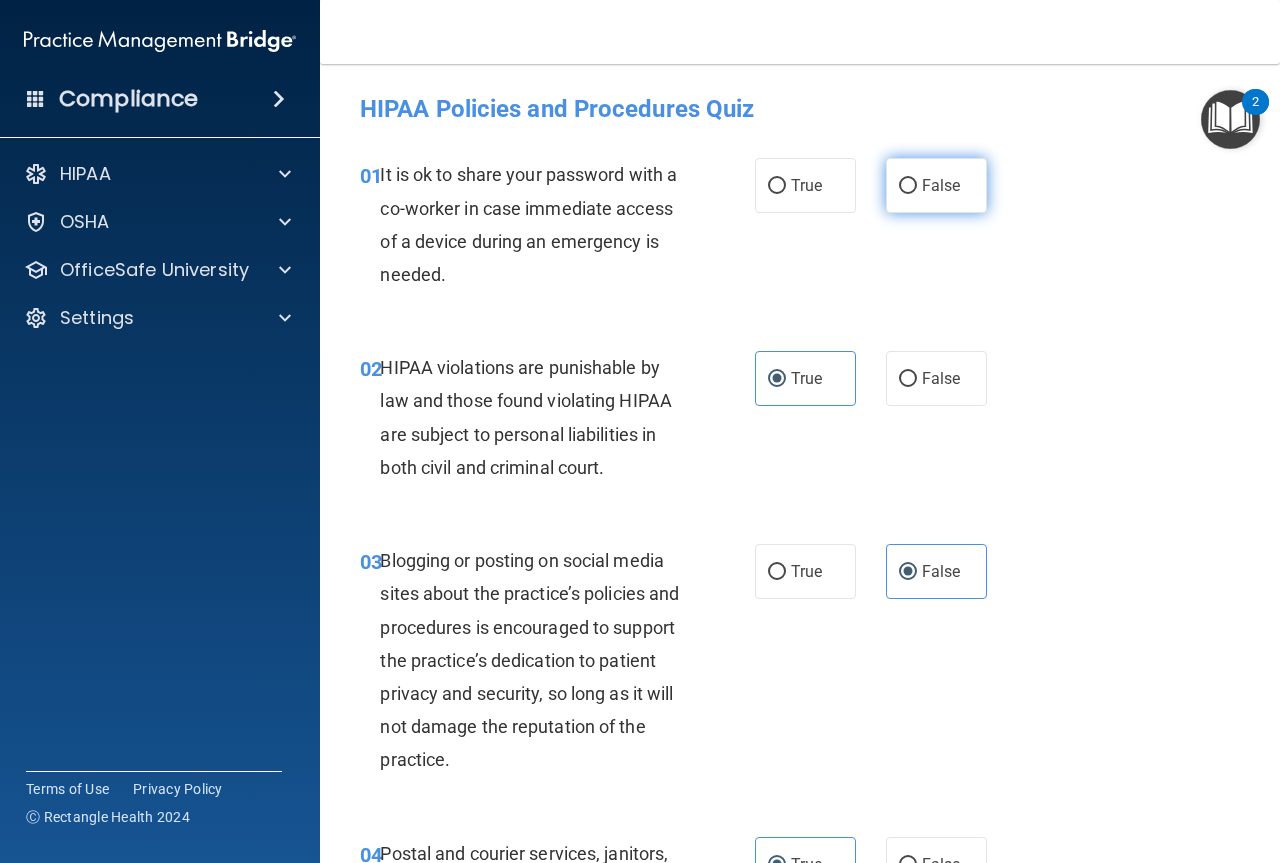click on "False" at bounding box center [936, 185] 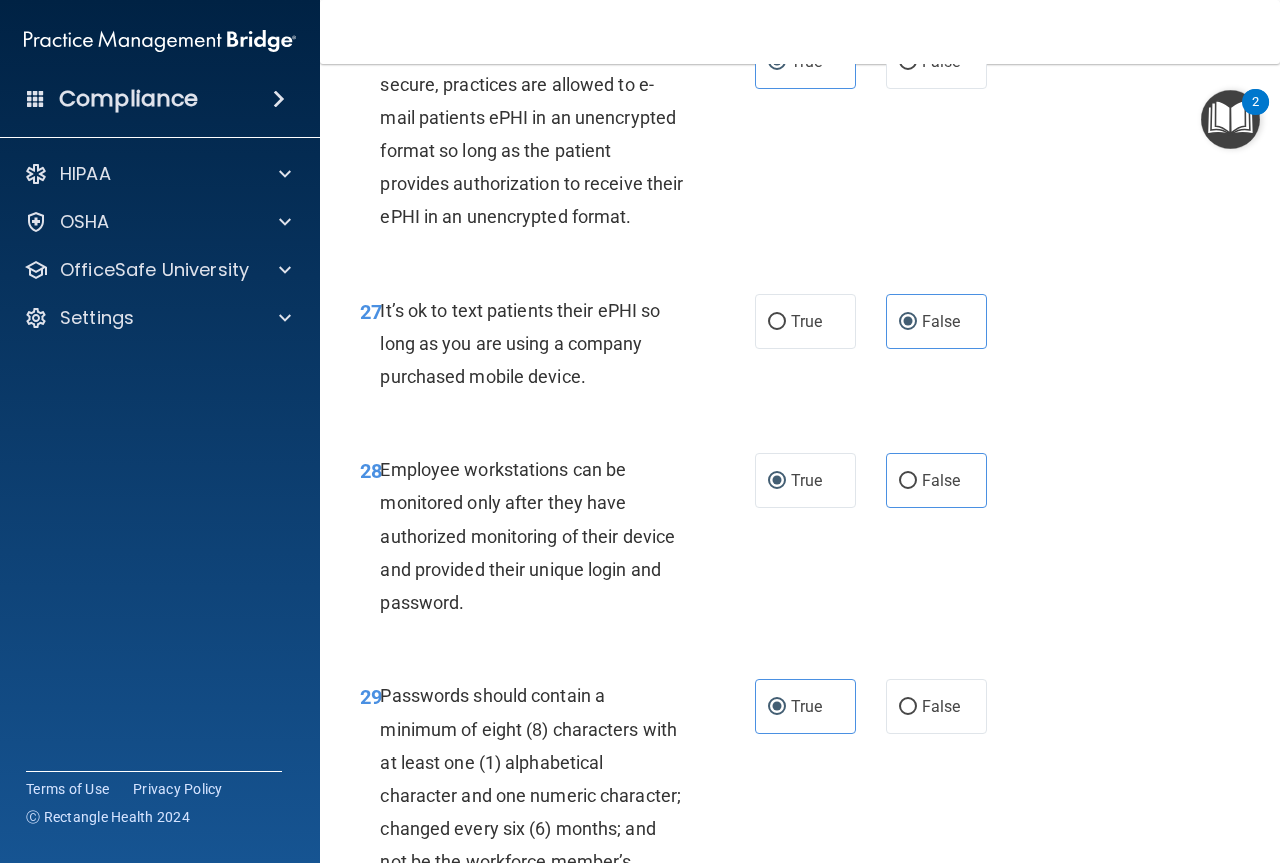 scroll, scrollTop: 6283, scrollLeft: 0, axis: vertical 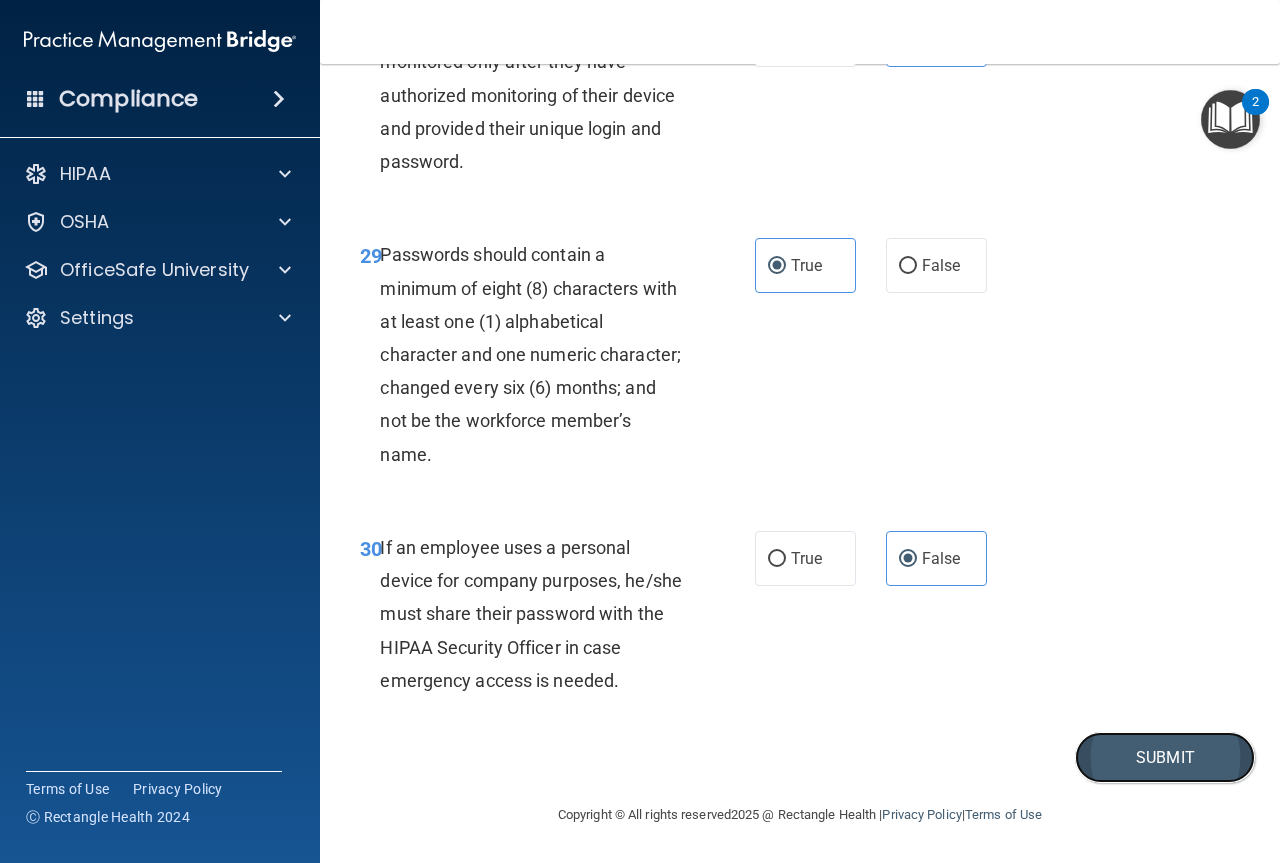 click on "Submit" at bounding box center (1165, 757) 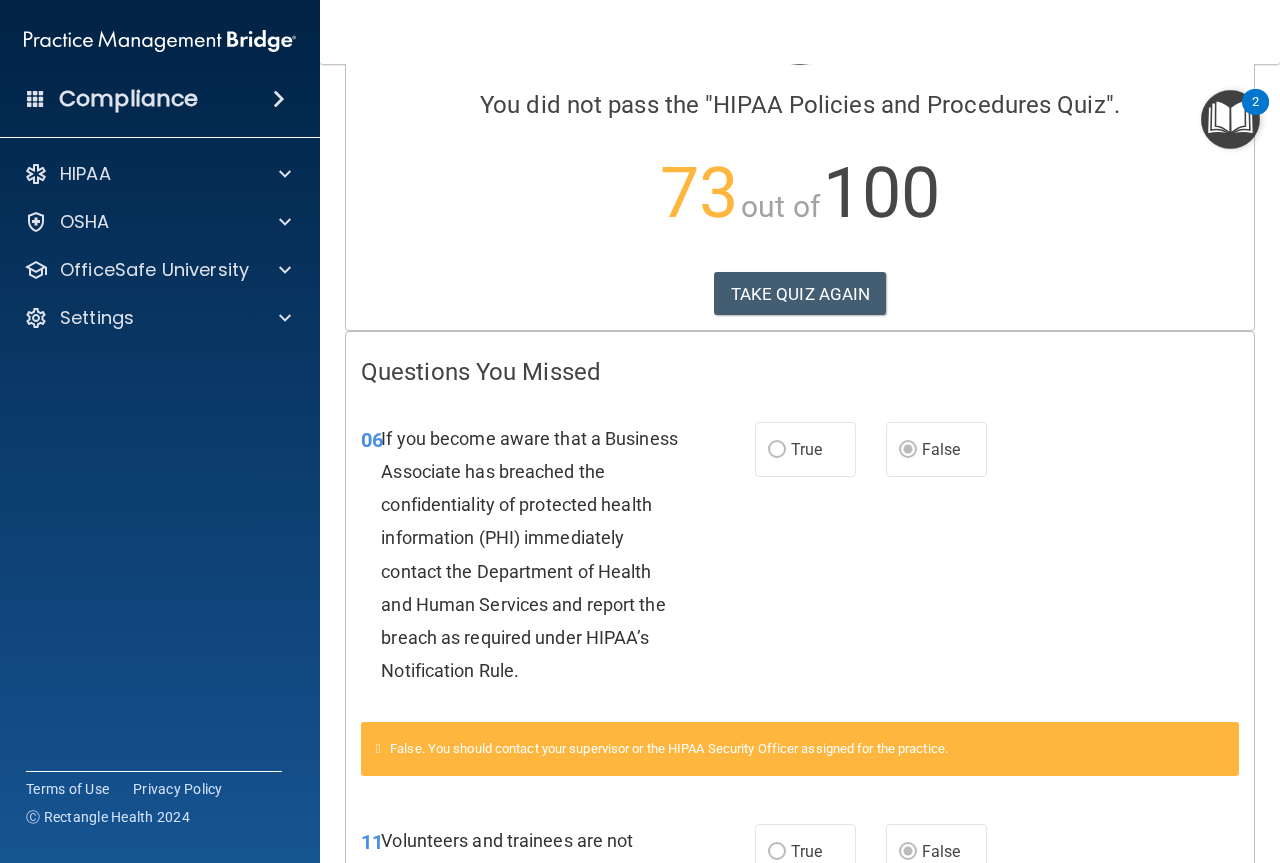 scroll, scrollTop: 0, scrollLeft: 0, axis: both 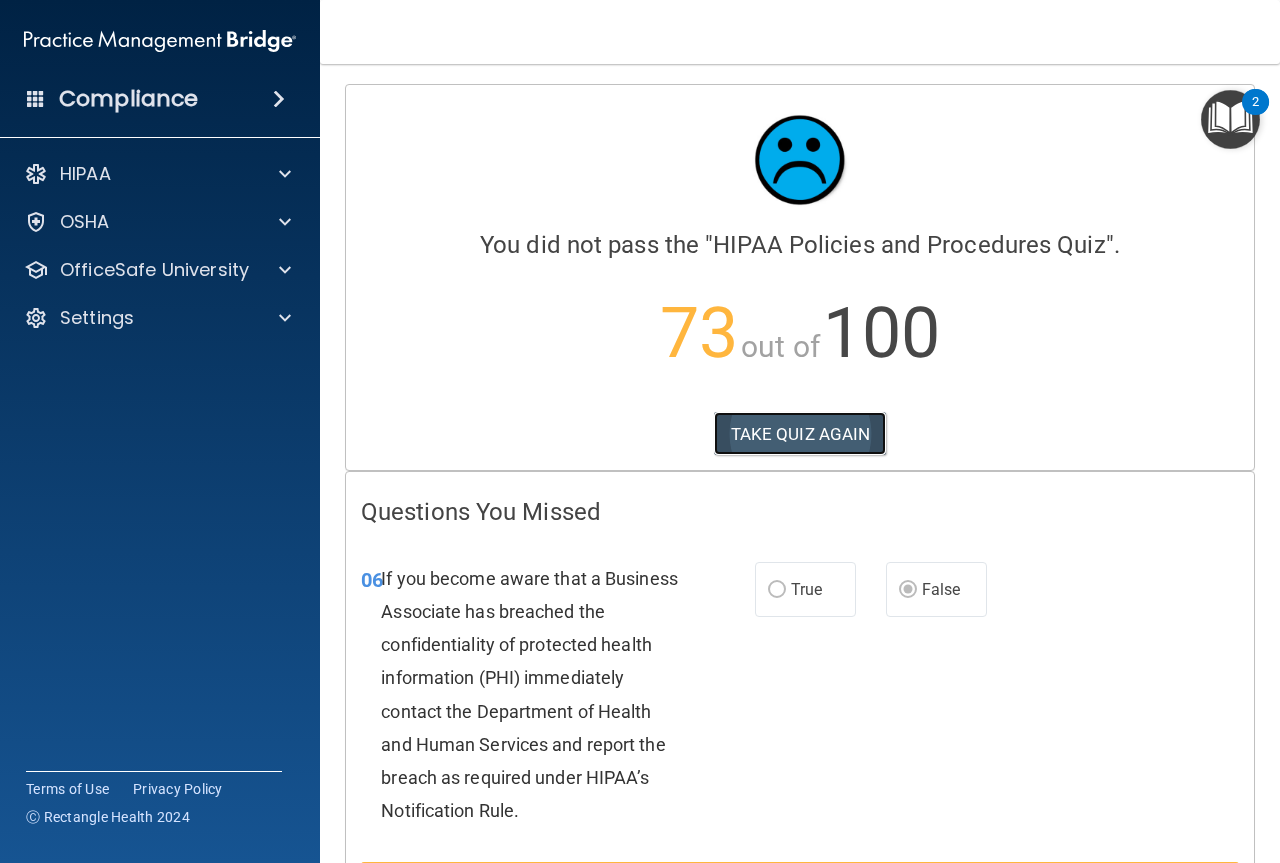 click on "TAKE QUIZ AGAIN" at bounding box center (800, 434) 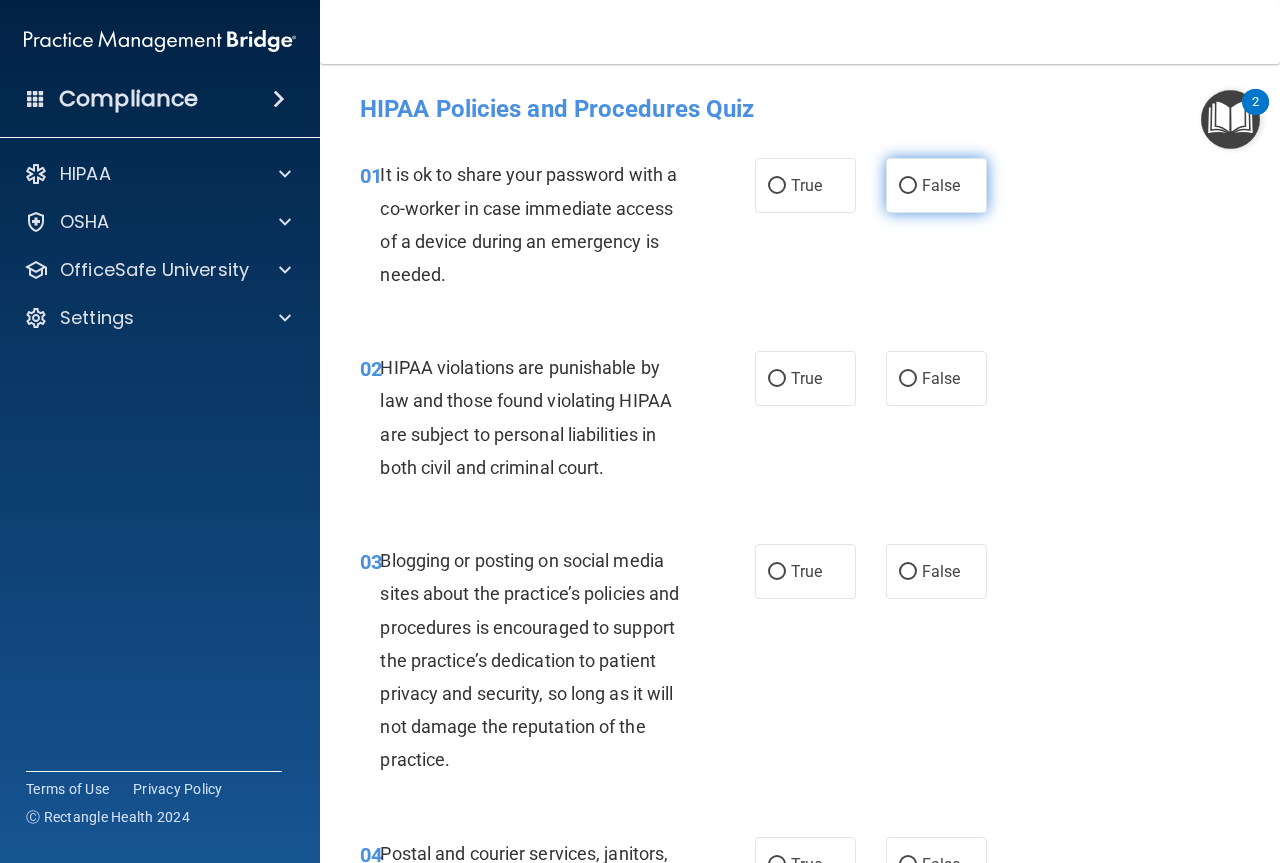 click on "False" at bounding box center (936, 185) 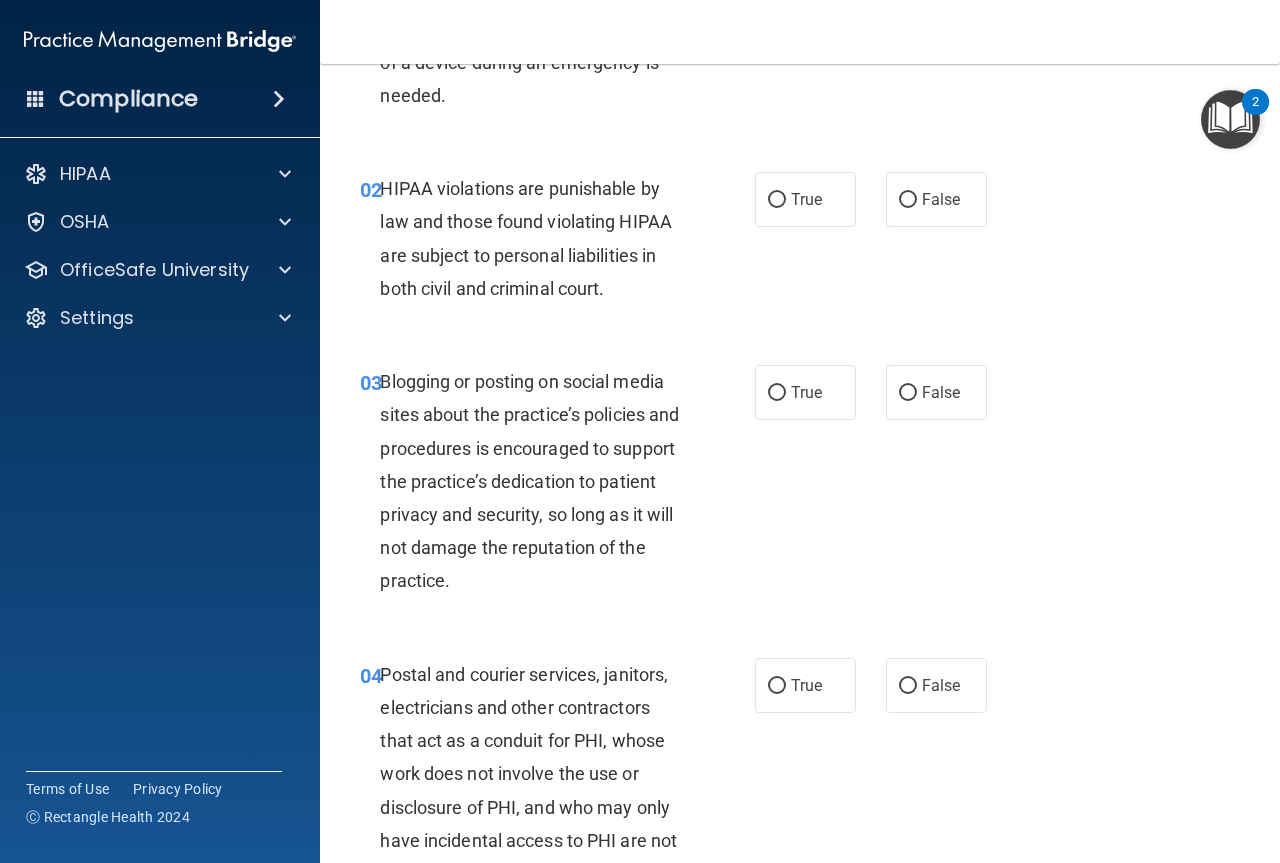 scroll, scrollTop: 200, scrollLeft: 0, axis: vertical 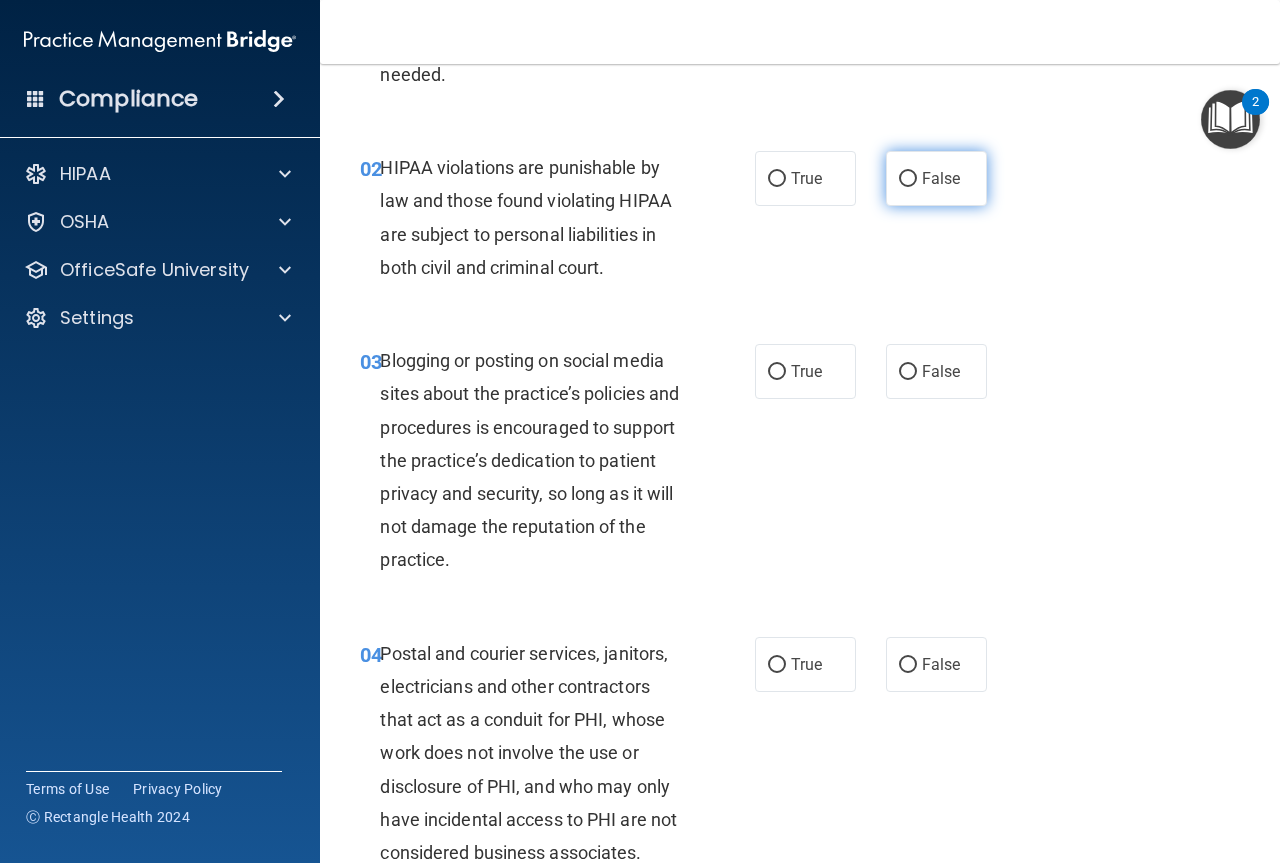click on "False" at bounding box center [936, 178] 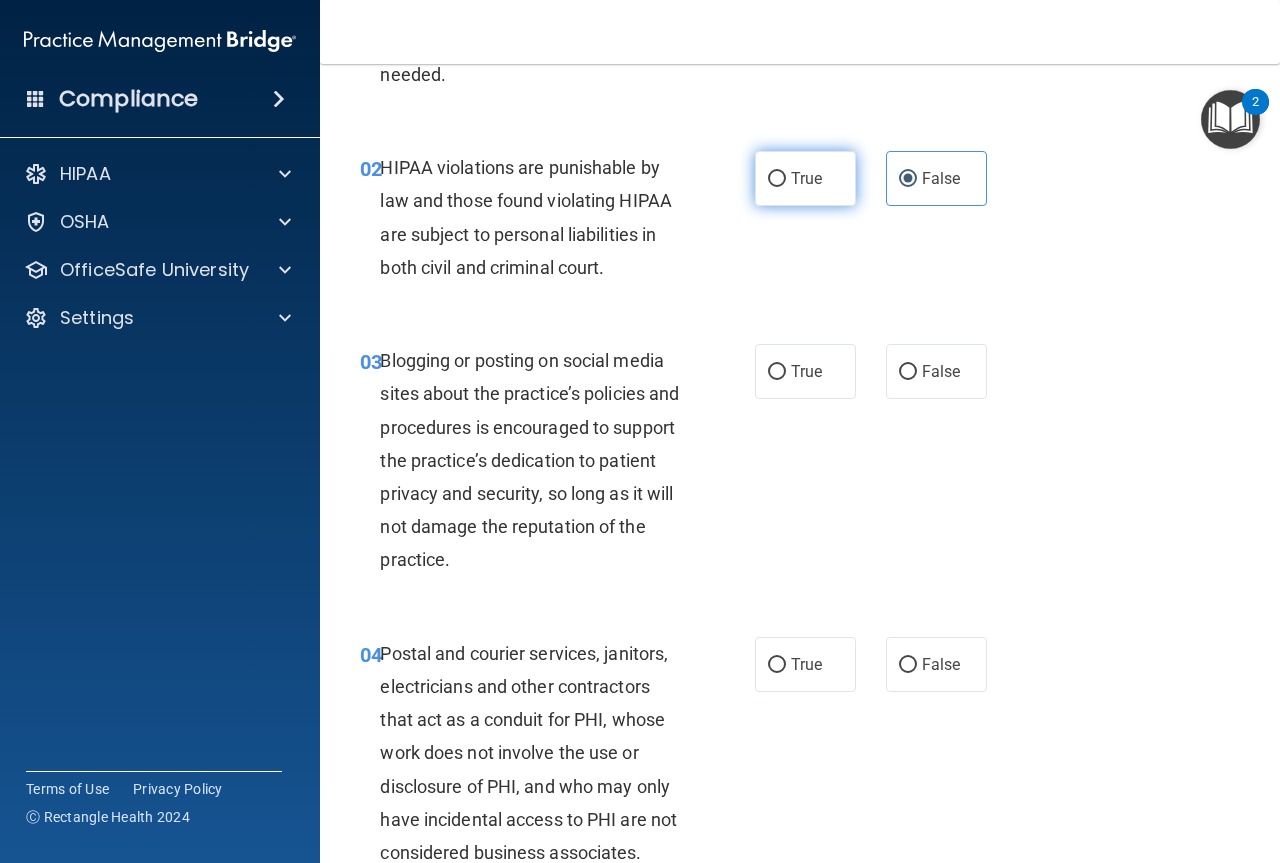click on "True" at bounding box center (805, 178) 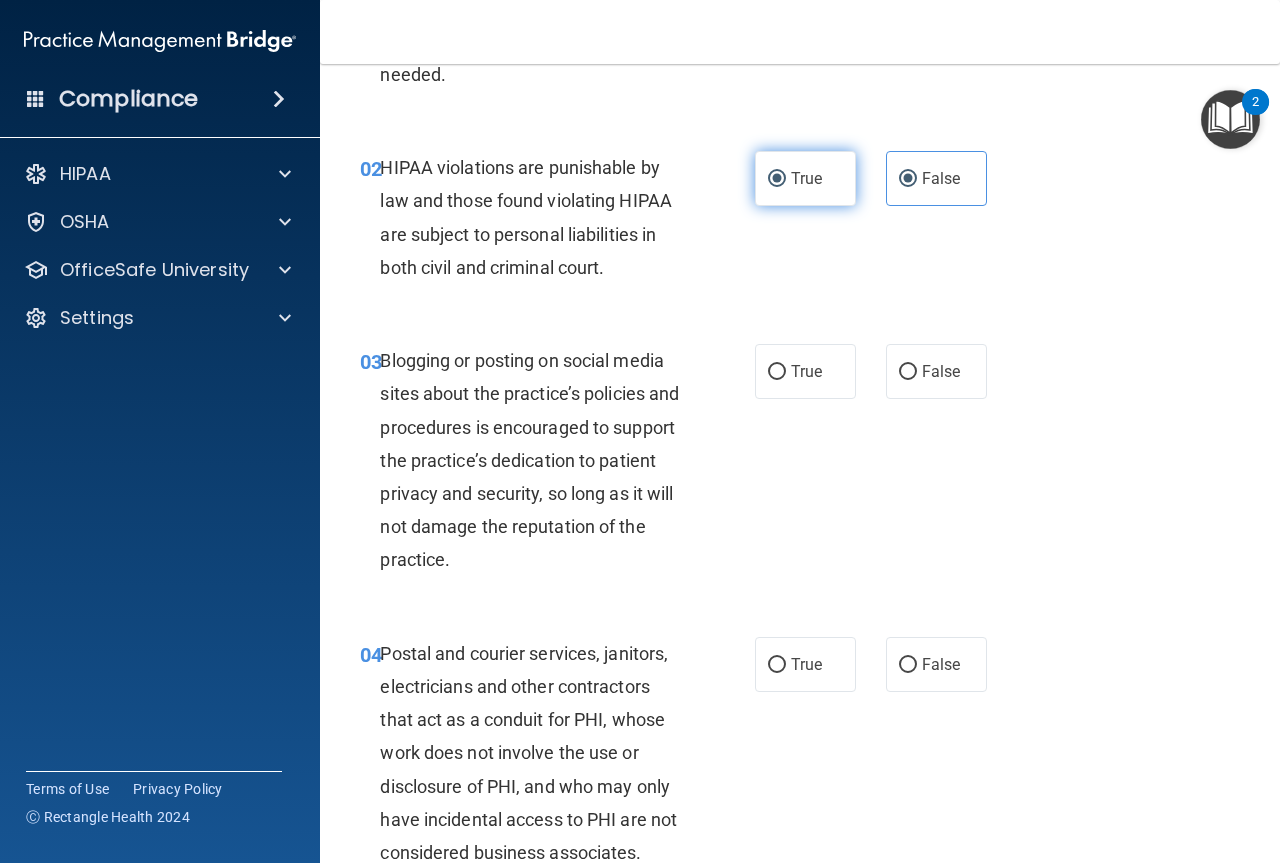 radio on "false" 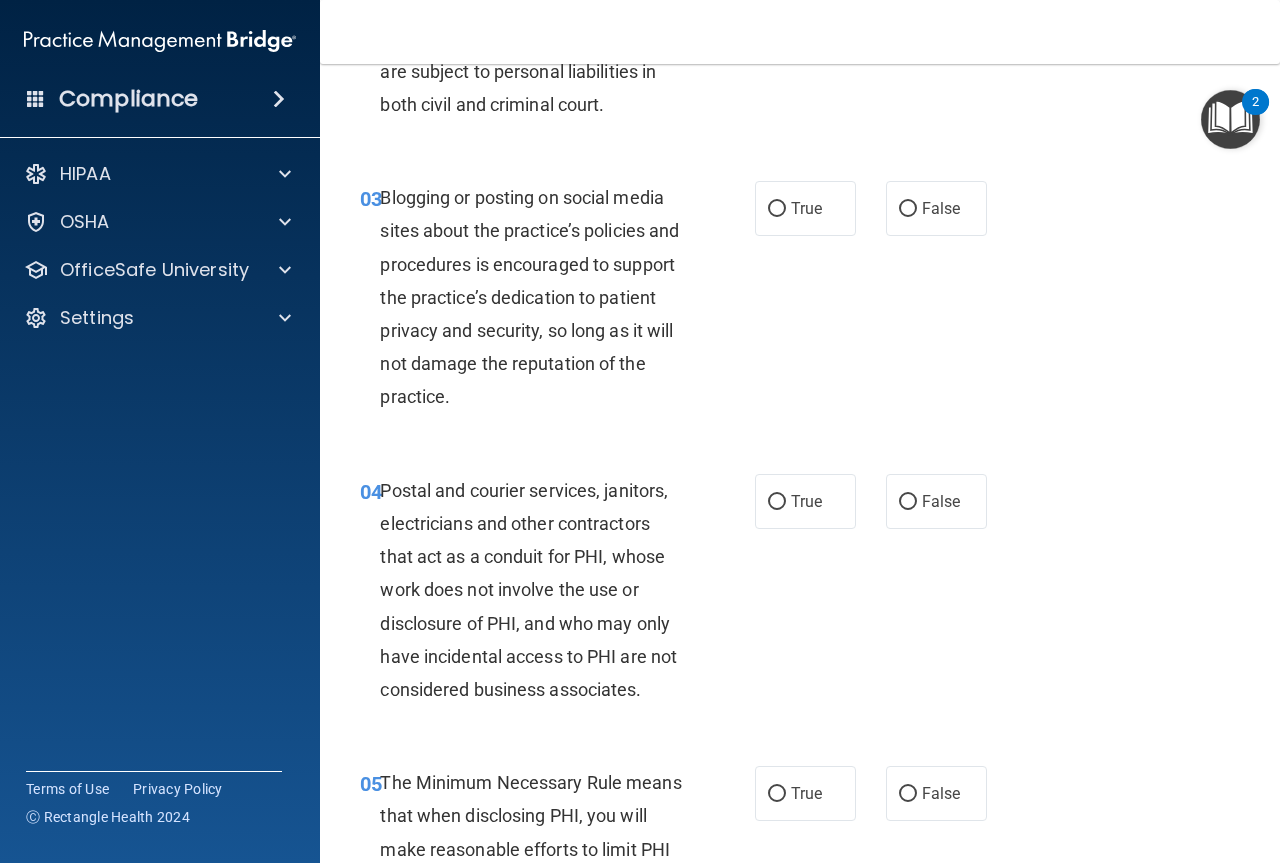 scroll, scrollTop: 400, scrollLeft: 0, axis: vertical 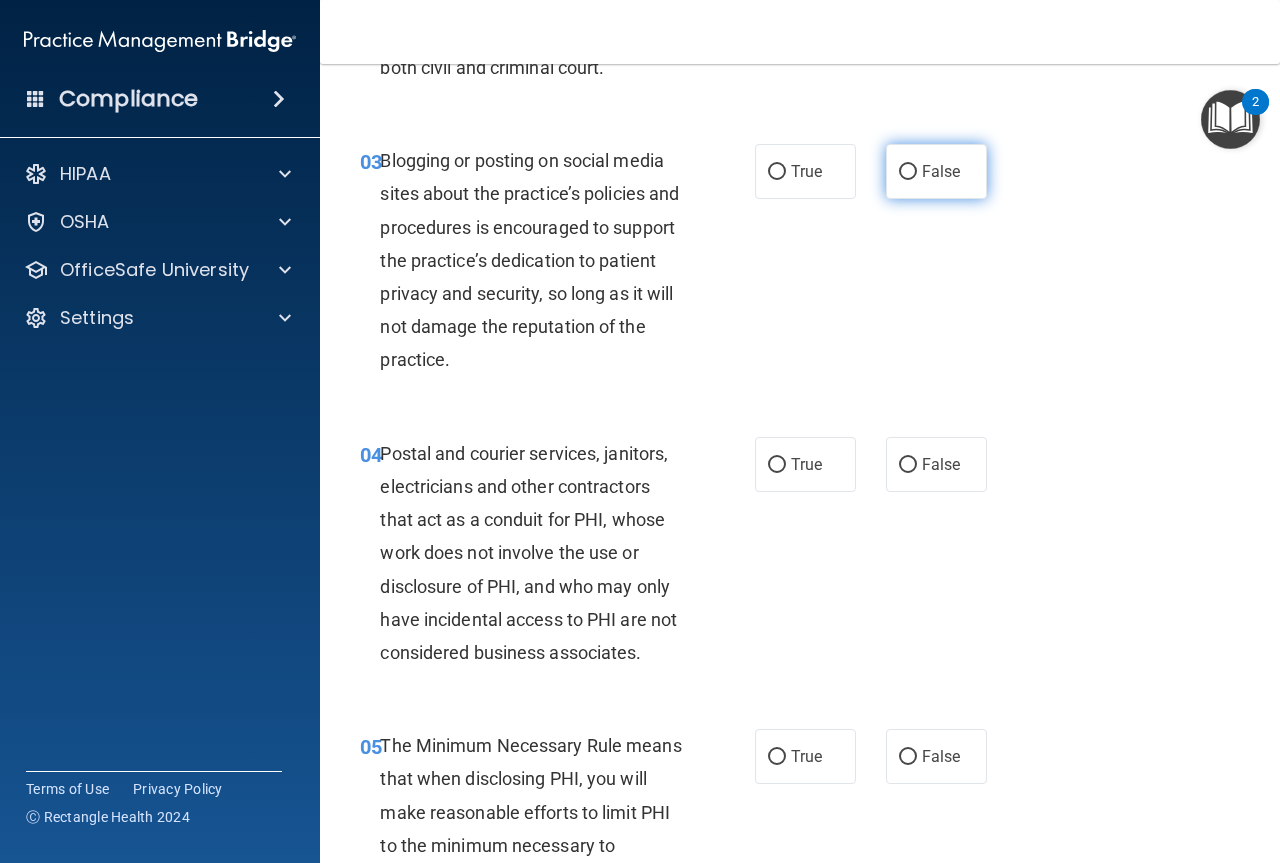 click on "False" at bounding box center [908, 172] 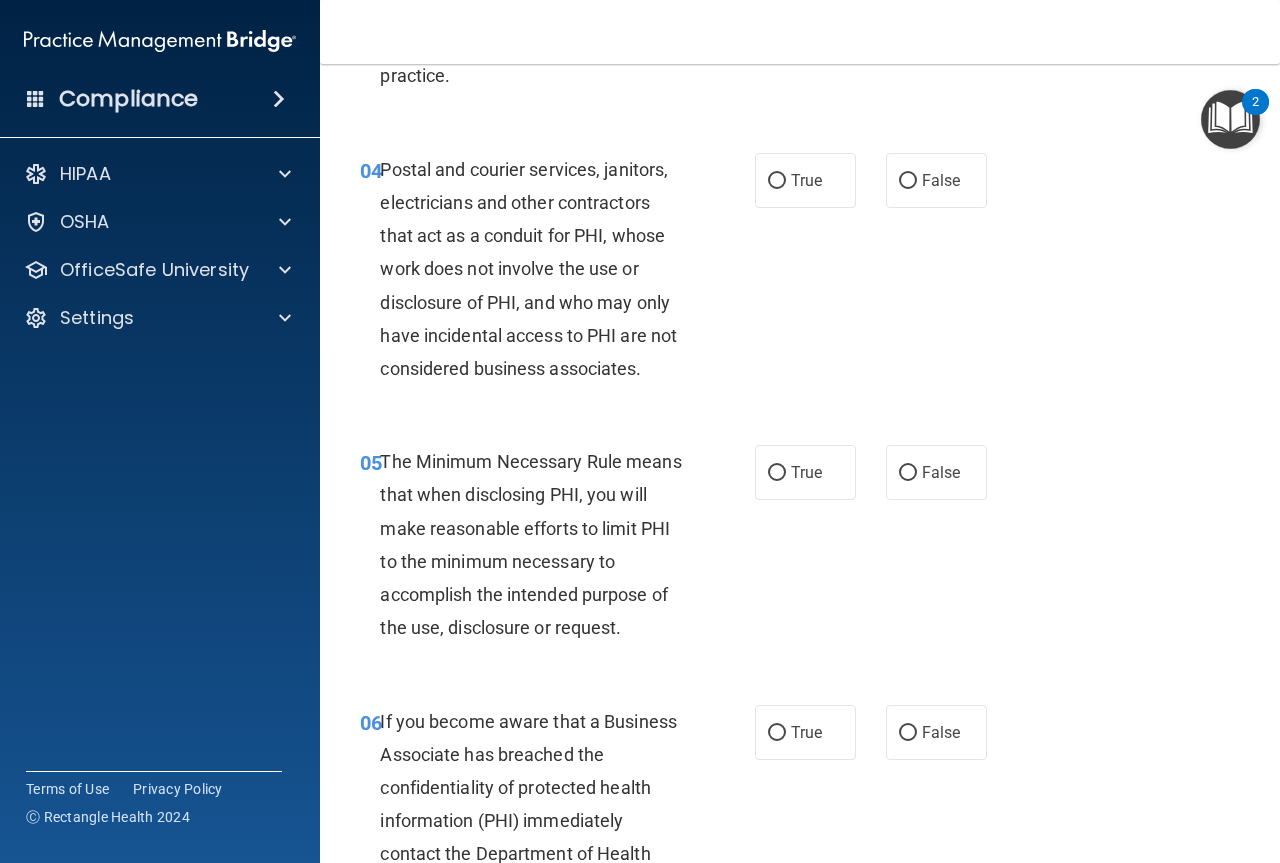 scroll, scrollTop: 700, scrollLeft: 0, axis: vertical 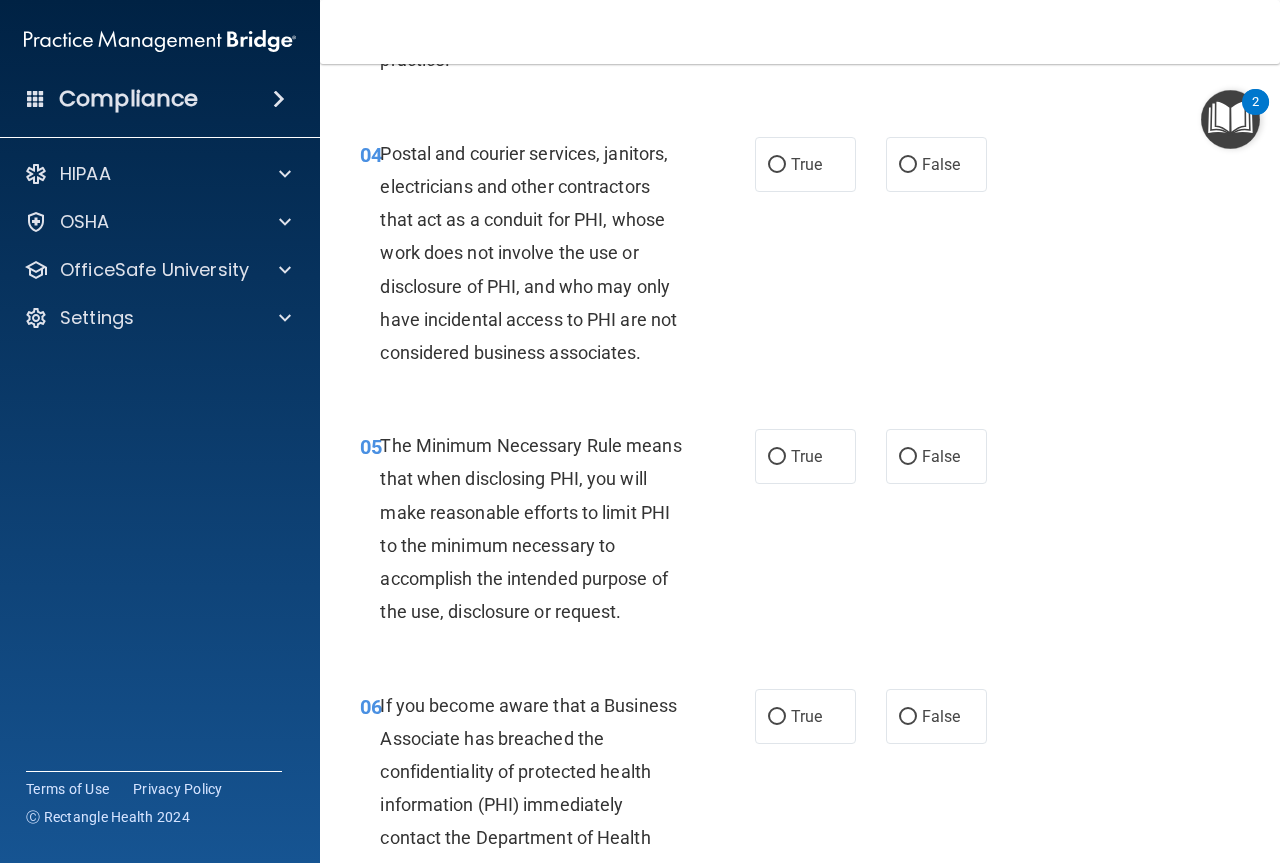click on "04       Postal and courier services, janitors, electricians and other contractors that act as a conduit for PHI, whose work does not involve the use or disclosure of PHI, and who may only have incidental access to PHI are not considered business associates.                 True           False" at bounding box center (800, 258) 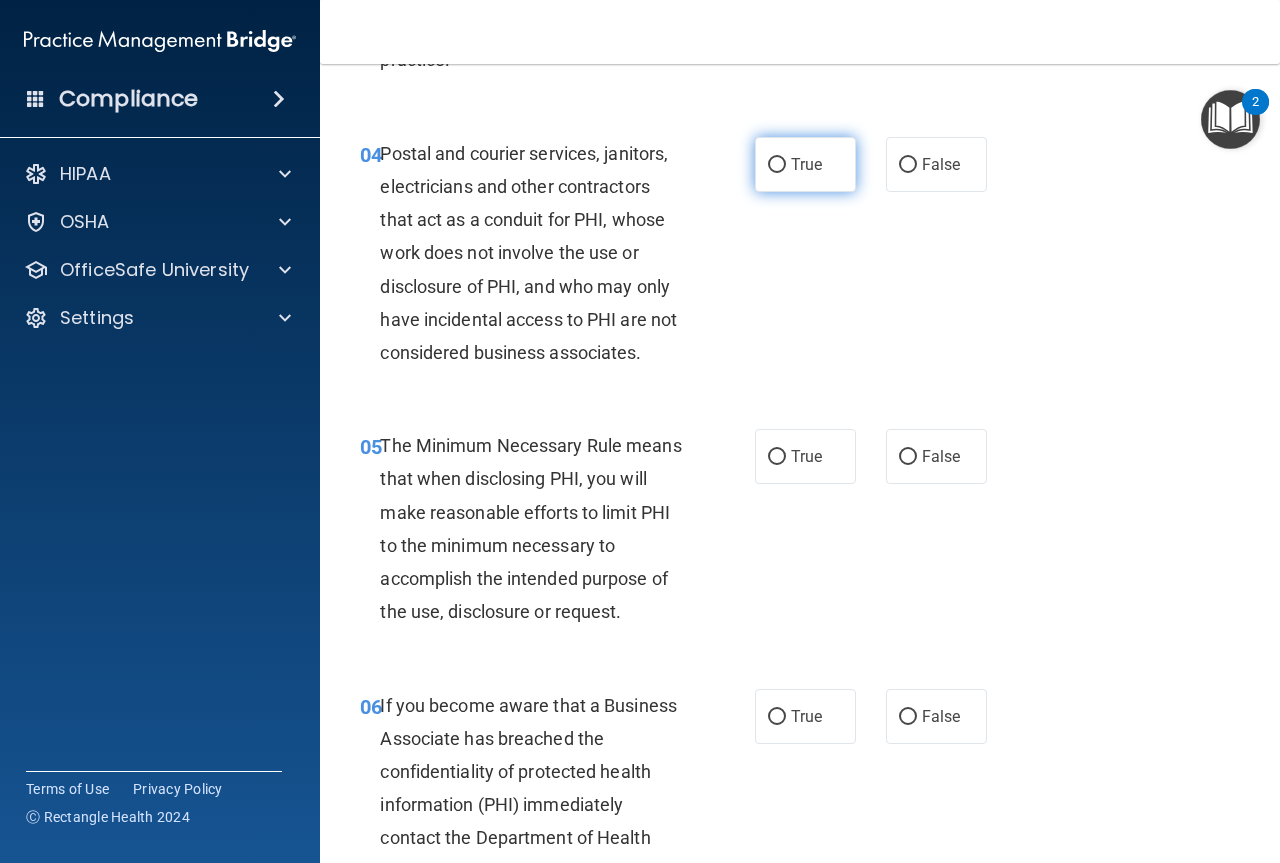 click on "True" at bounding box center [777, 165] 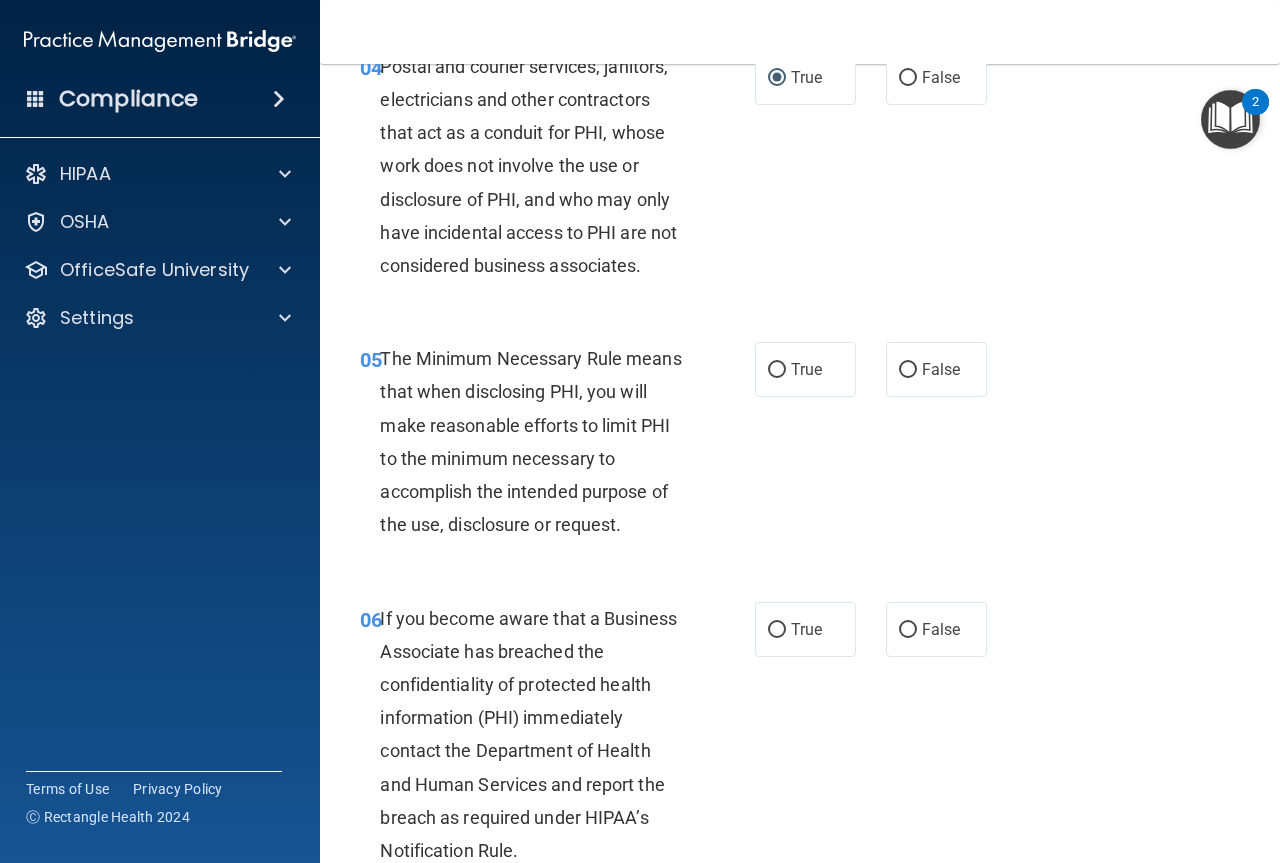 scroll, scrollTop: 1000, scrollLeft: 0, axis: vertical 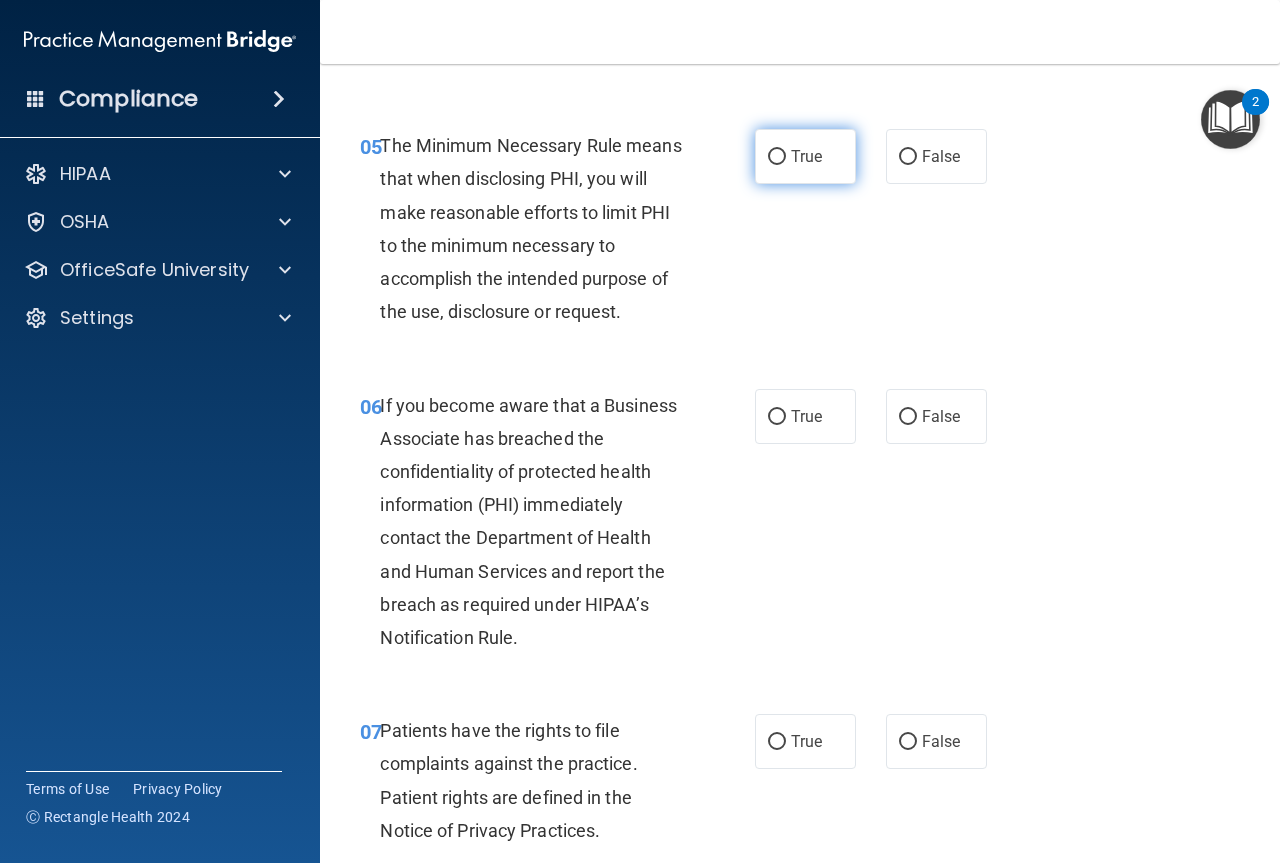 click on "True" at bounding box center [805, 156] 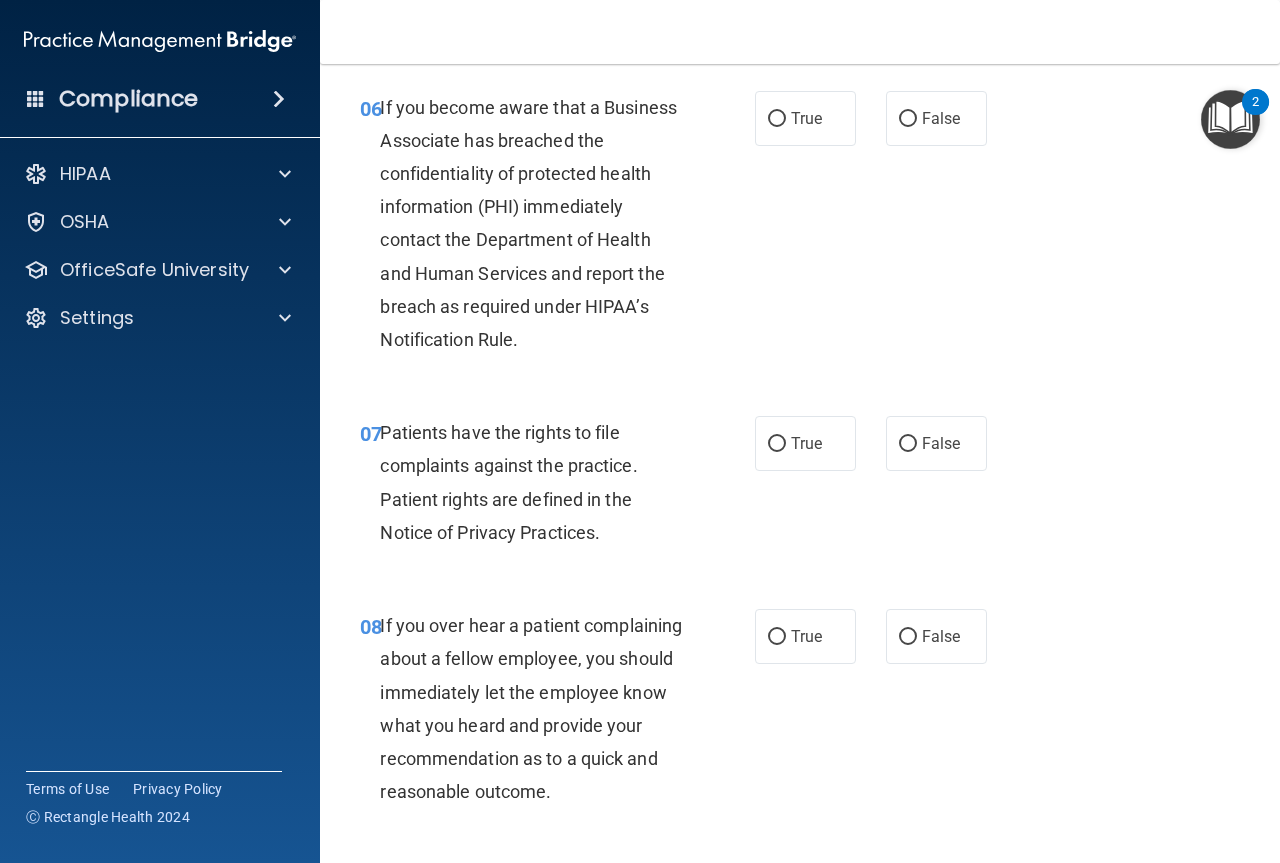 scroll, scrollTop: 1300, scrollLeft: 0, axis: vertical 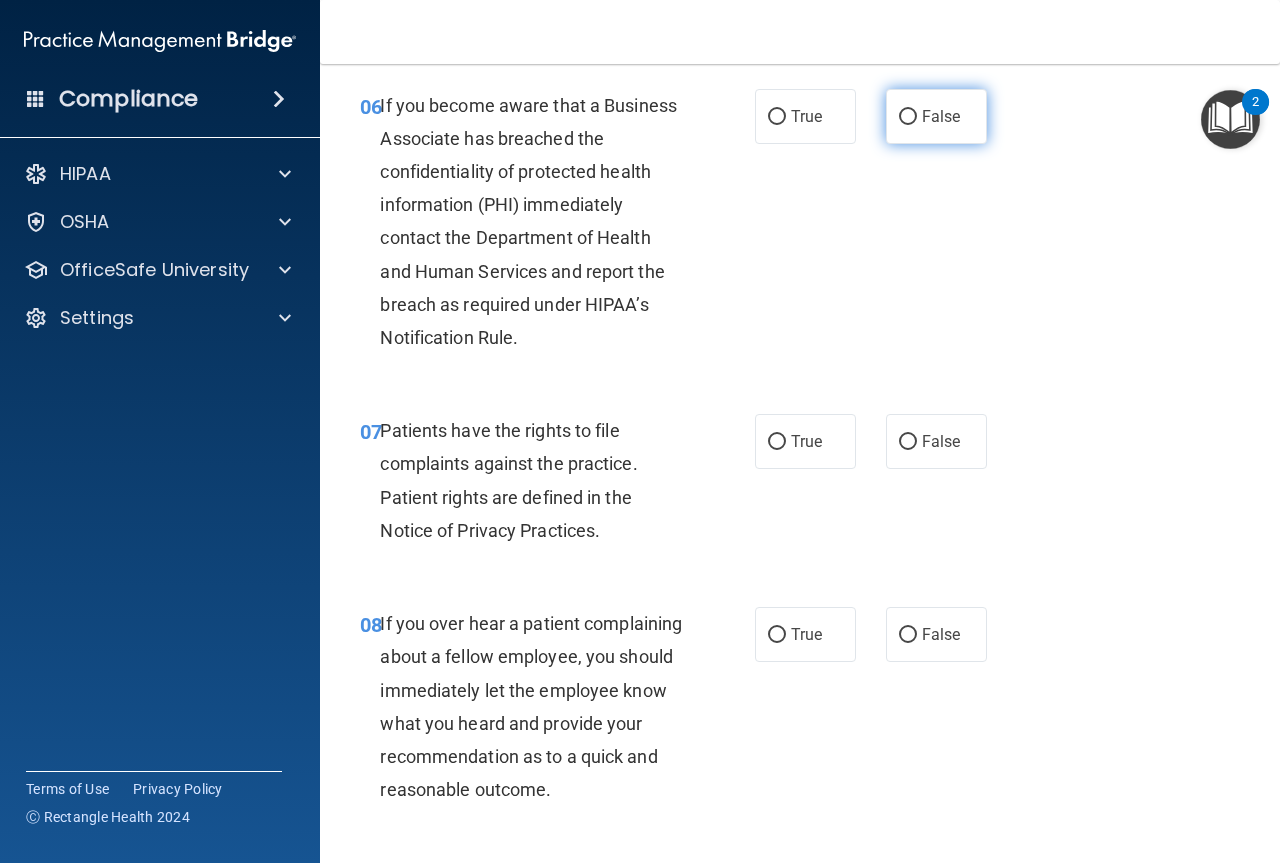 click on "False" at bounding box center [936, 116] 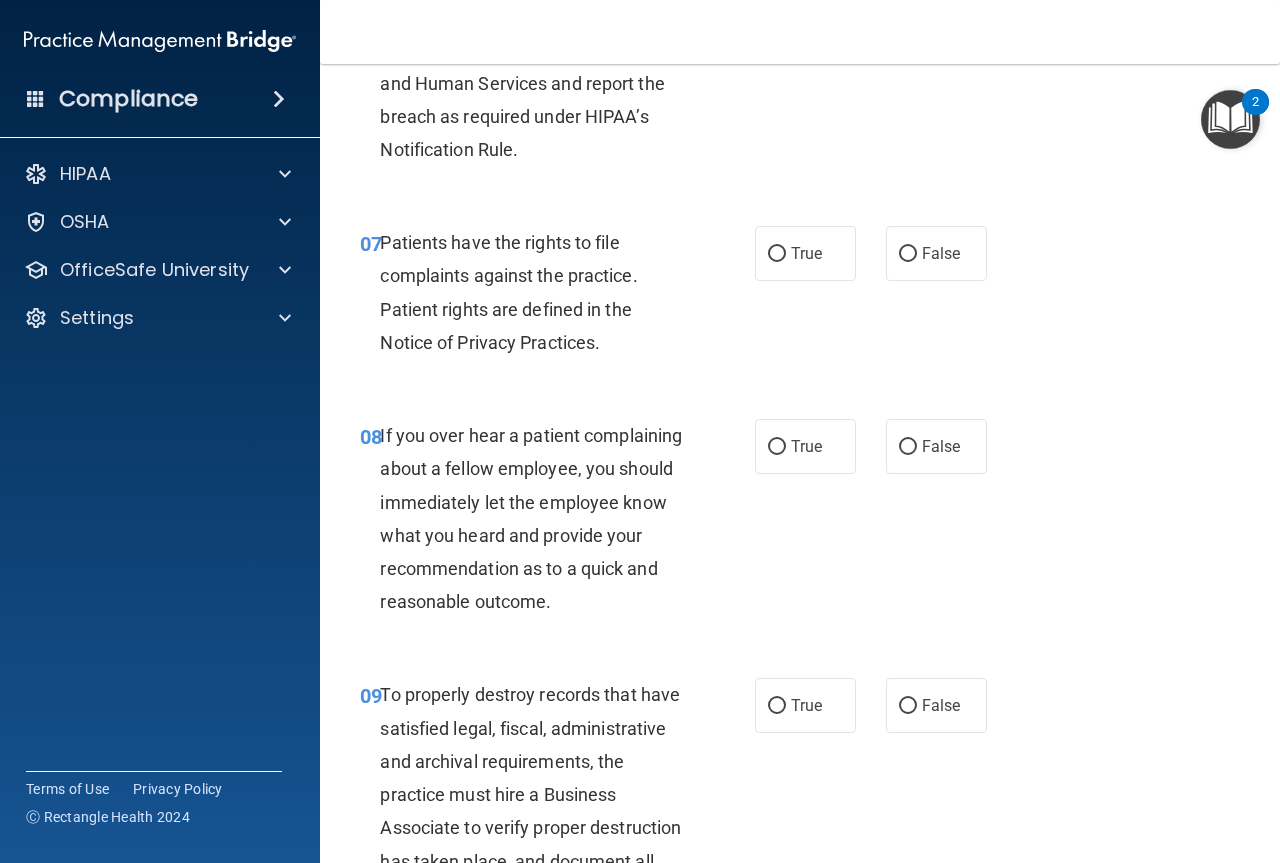 scroll, scrollTop: 1500, scrollLeft: 0, axis: vertical 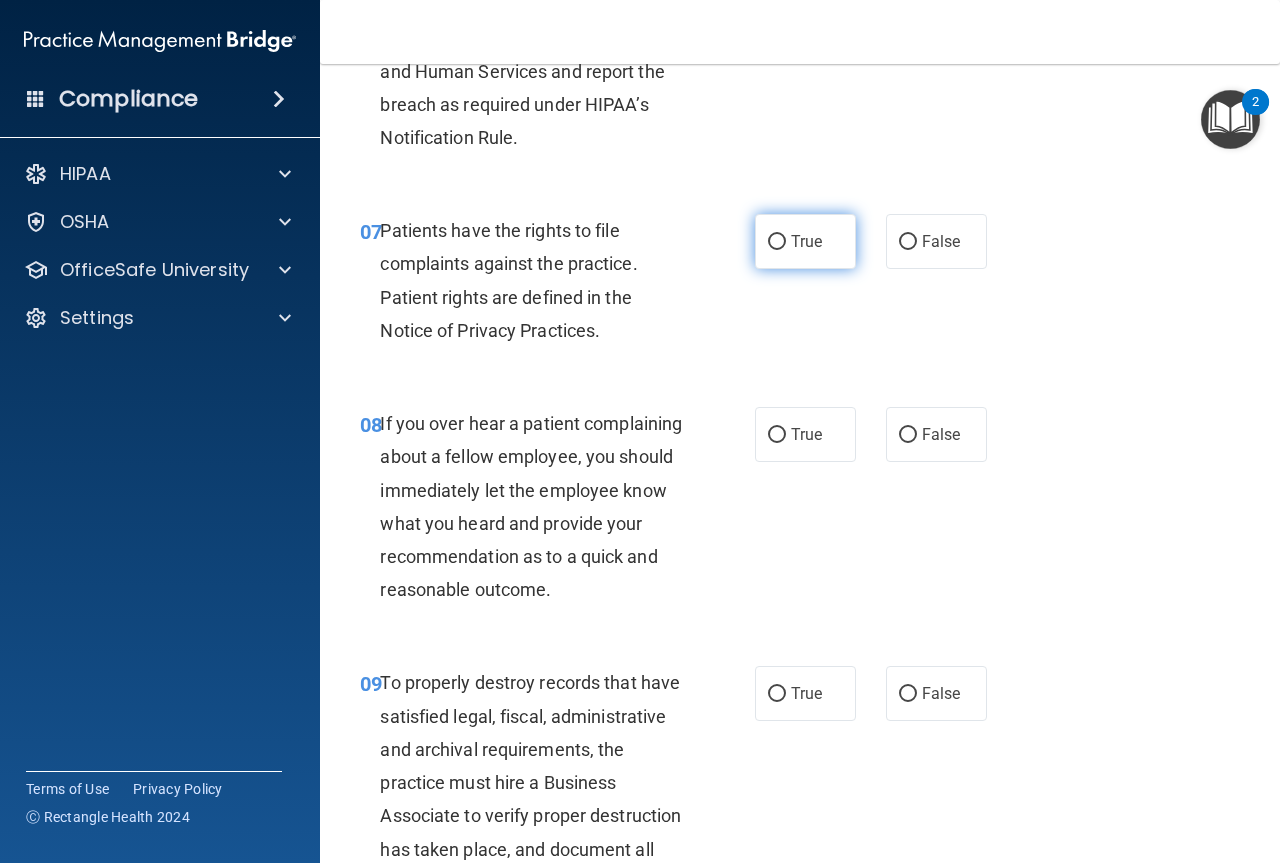 click on "True" at bounding box center [805, 241] 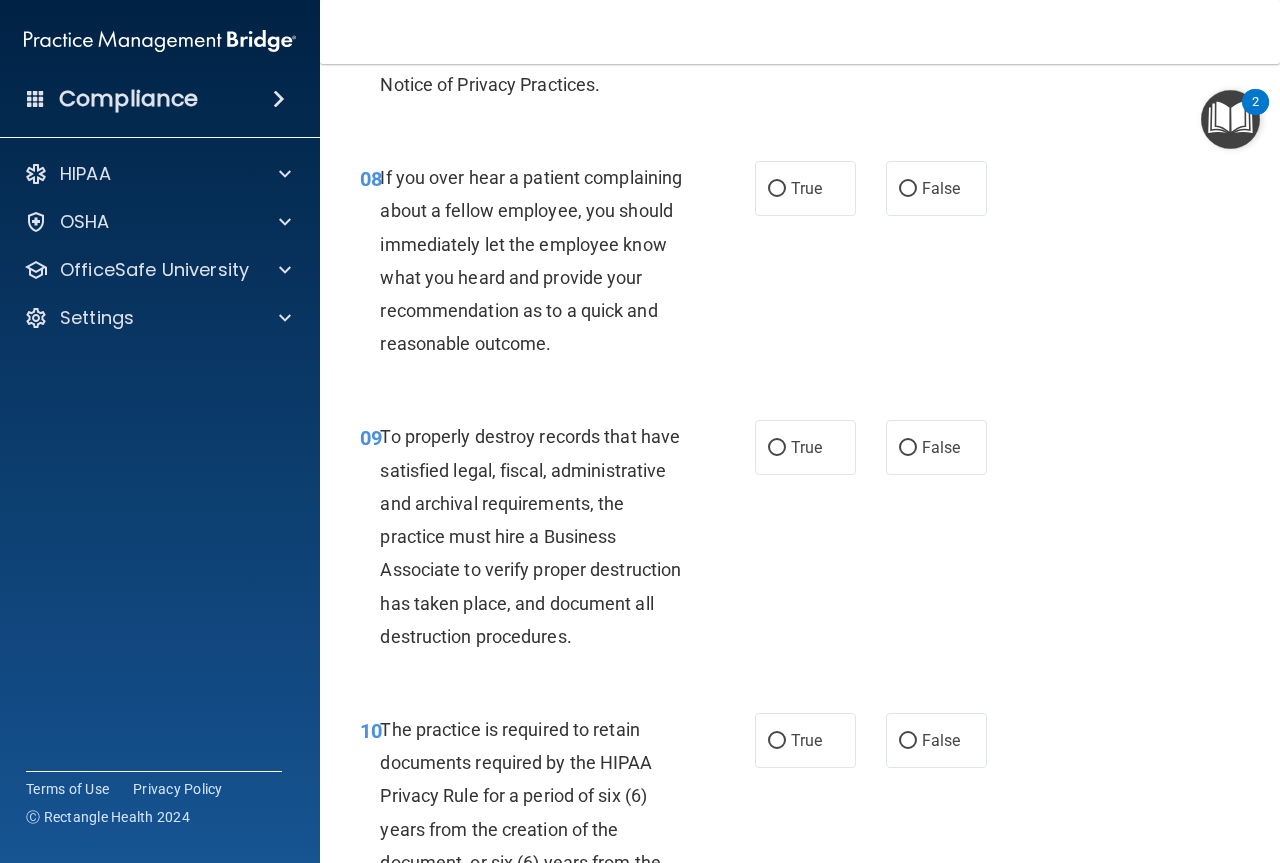 scroll, scrollTop: 1800, scrollLeft: 0, axis: vertical 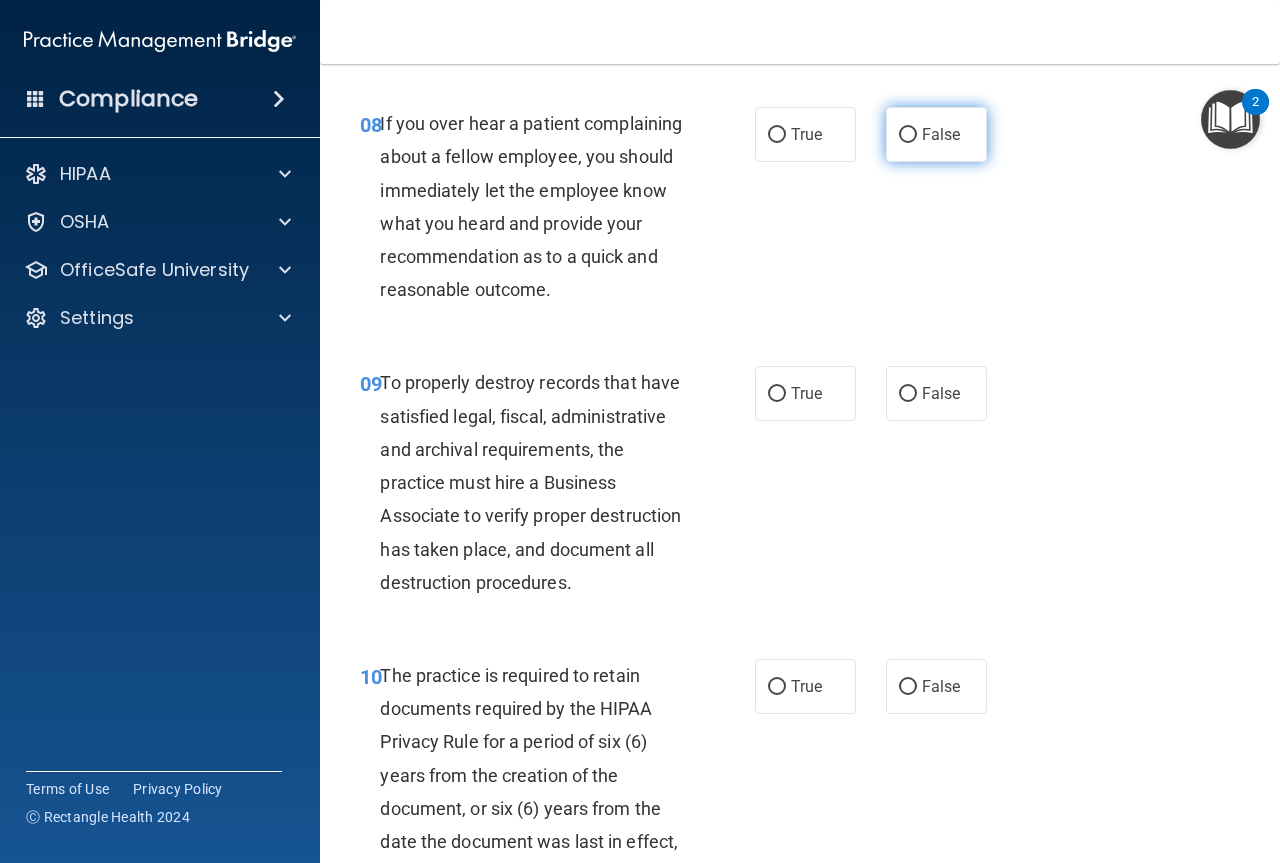 click on "False" at bounding box center (941, 134) 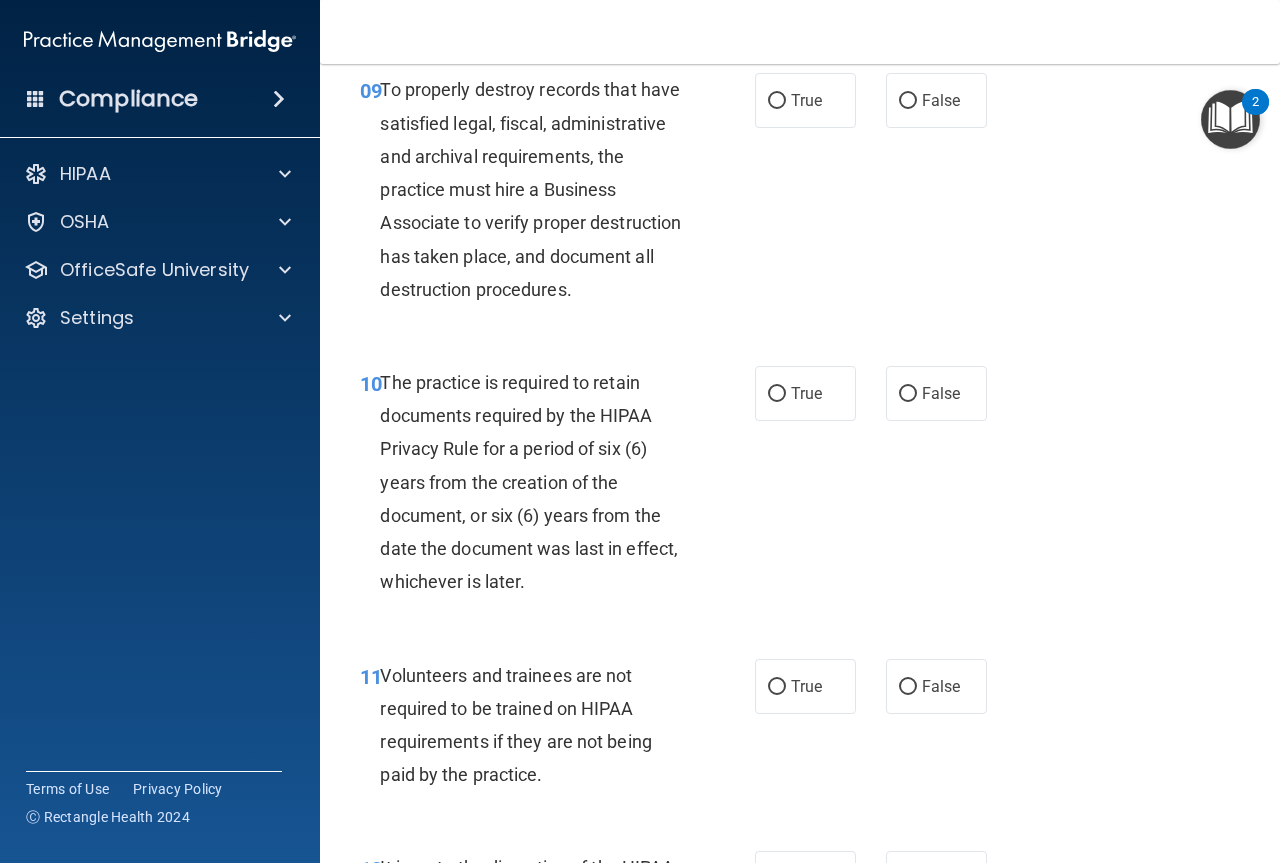 scroll, scrollTop: 2100, scrollLeft: 0, axis: vertical 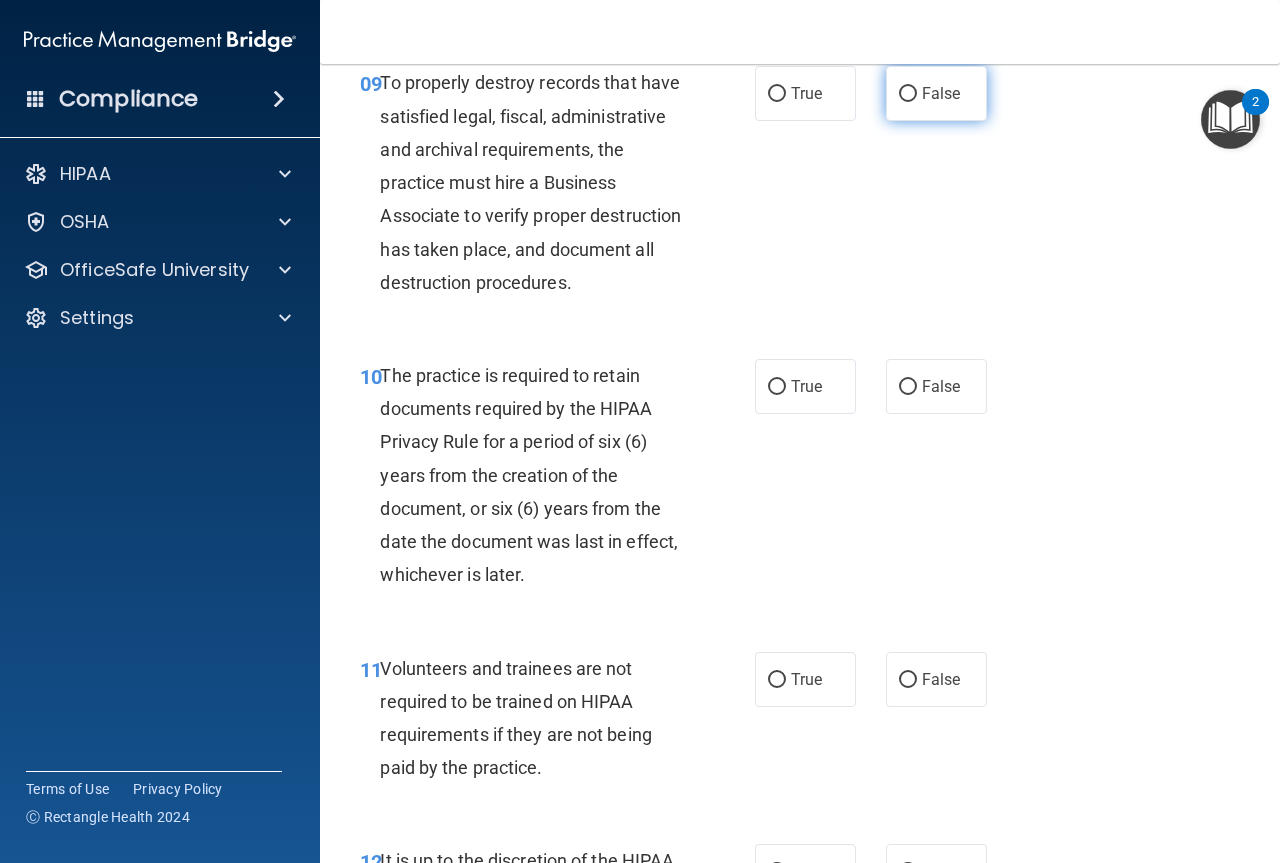 click on "False" at bounding box center [936, 93] 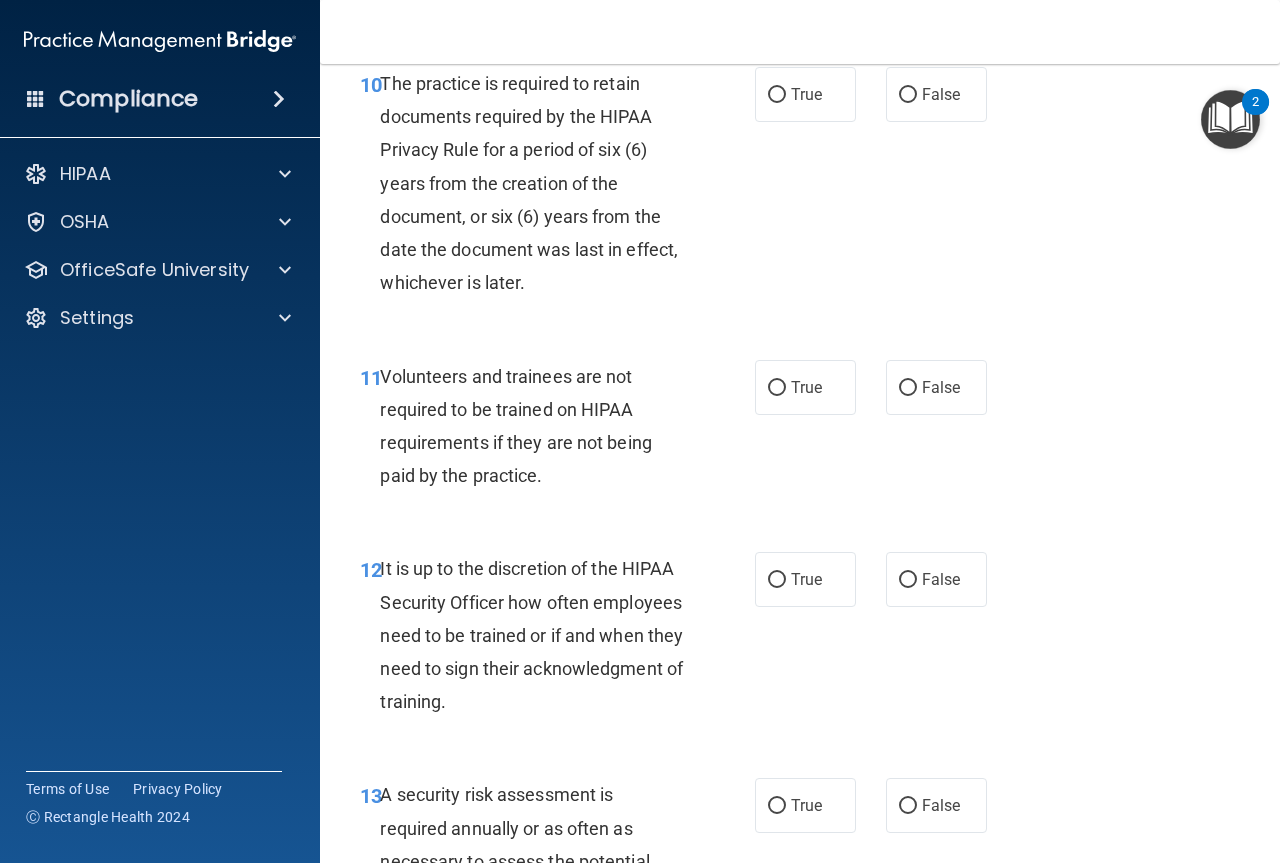 scroll, scrollTop: 2400, scrollLeft: 0, axis: vertical 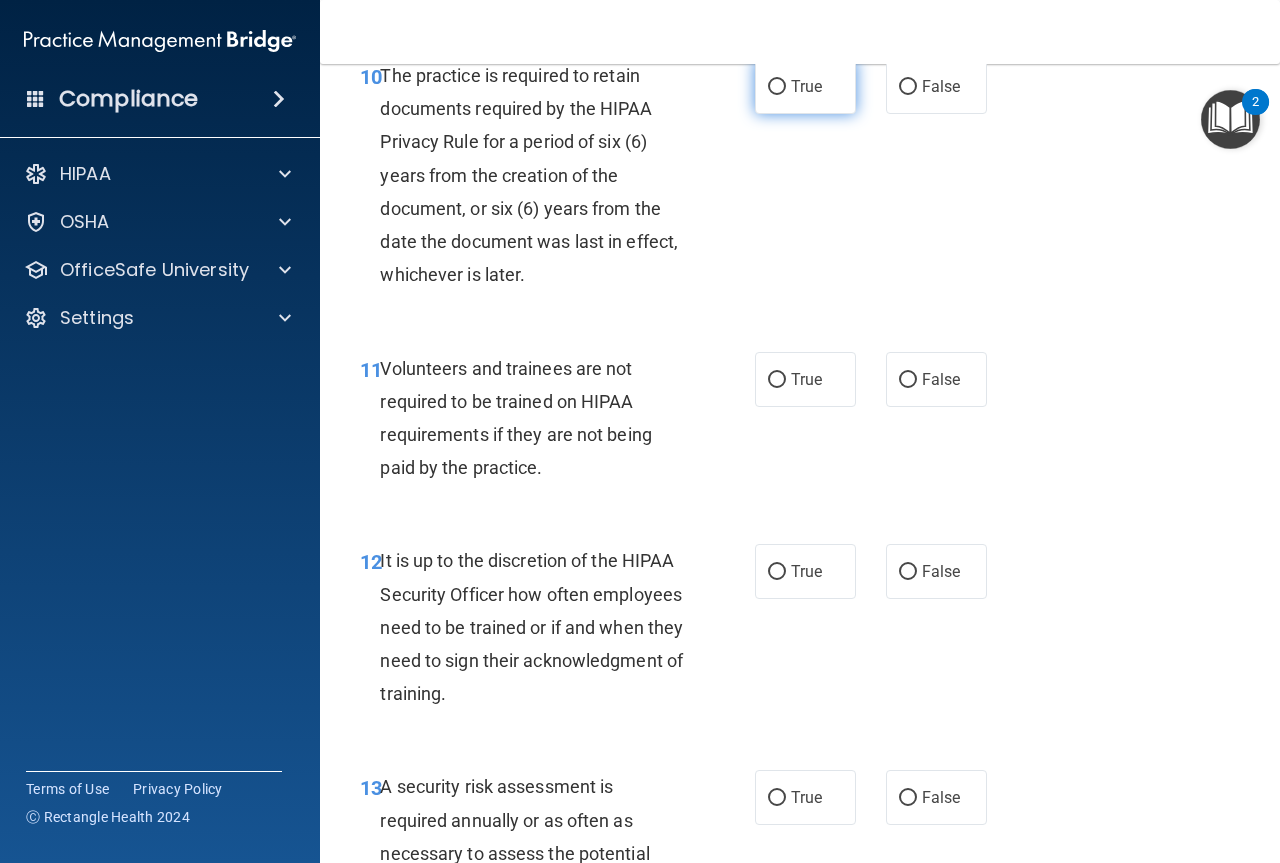 click on "True" at bounding box center [806, 86] 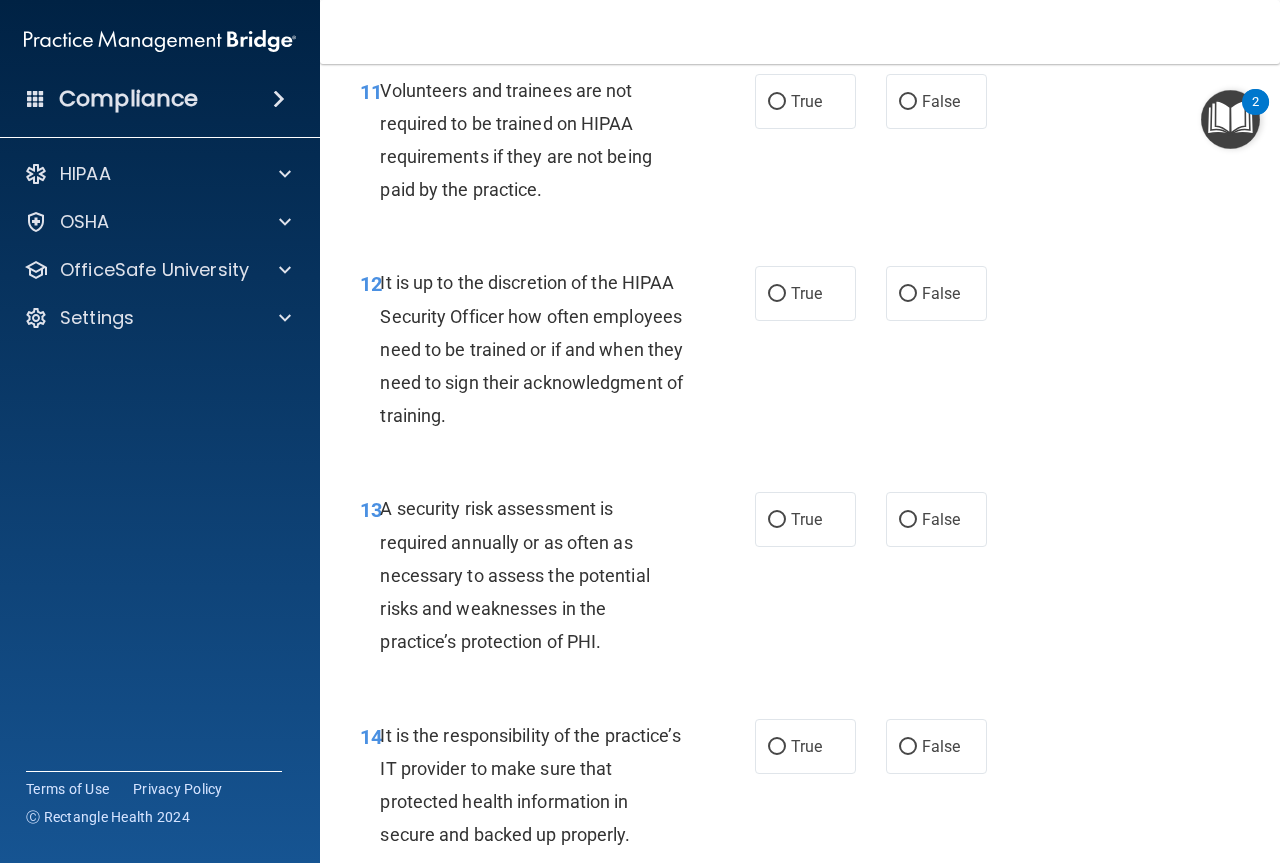 scroll, scrollTop: 2700, scrollLeft: 0, axis: vertical 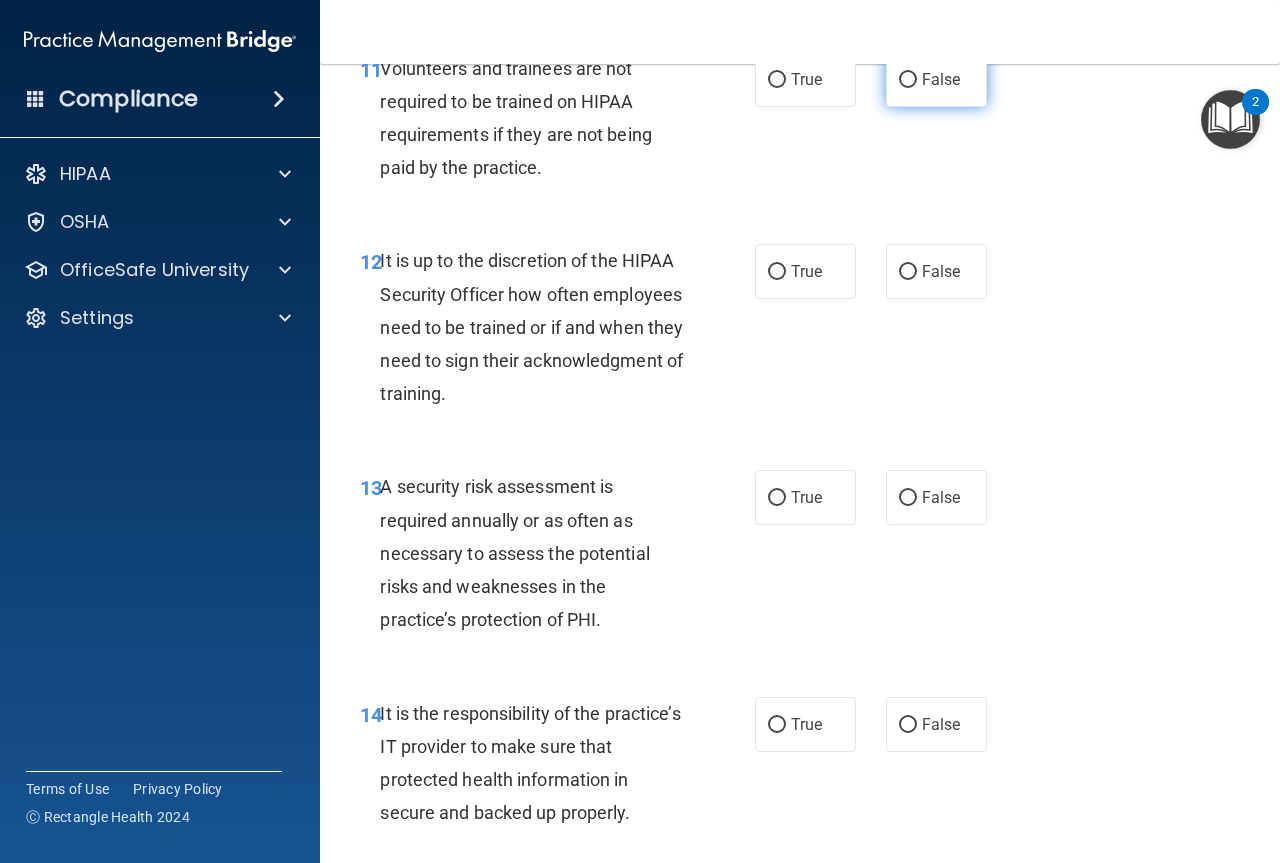 click on "False" at bounding box center (936, 79) 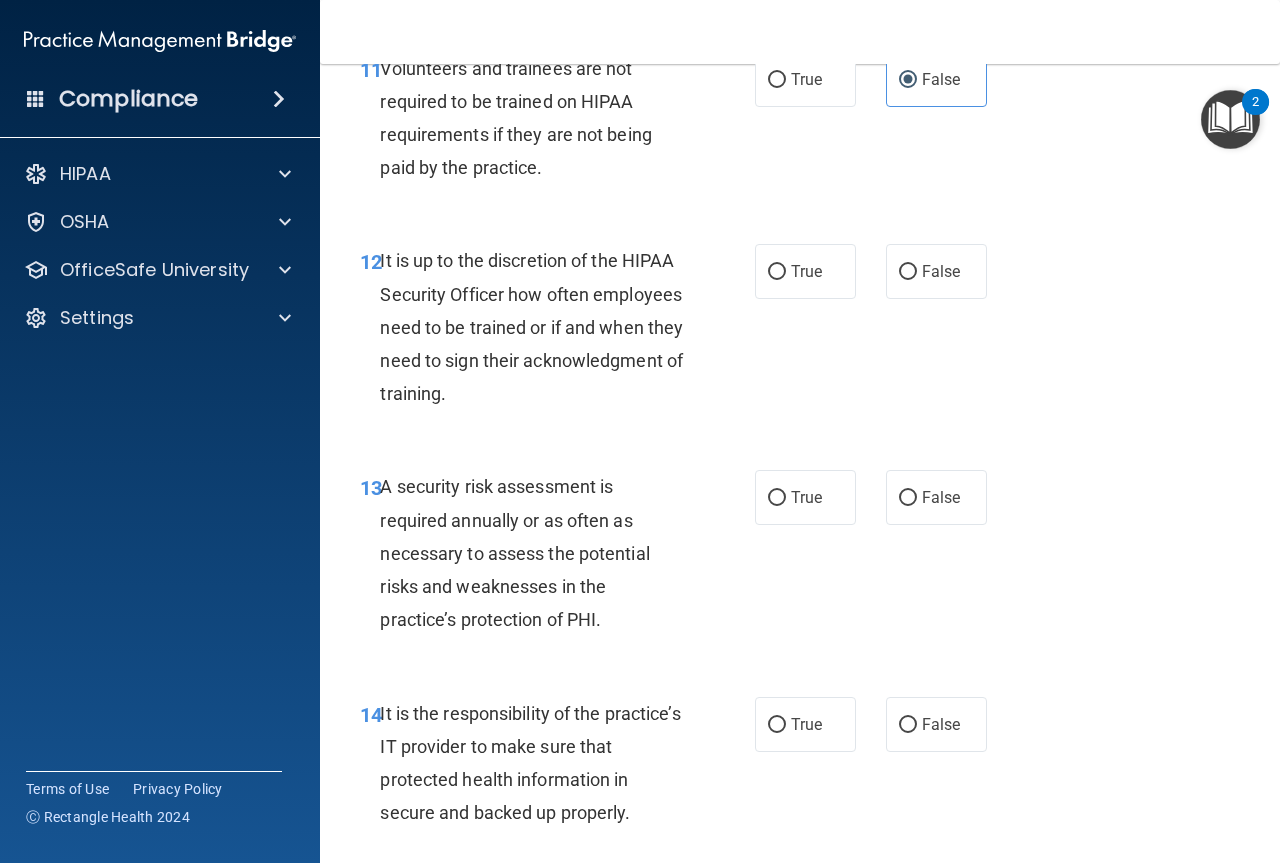 scroll, scrollTop: 2900, scrollLeft: 0, axis: vertical 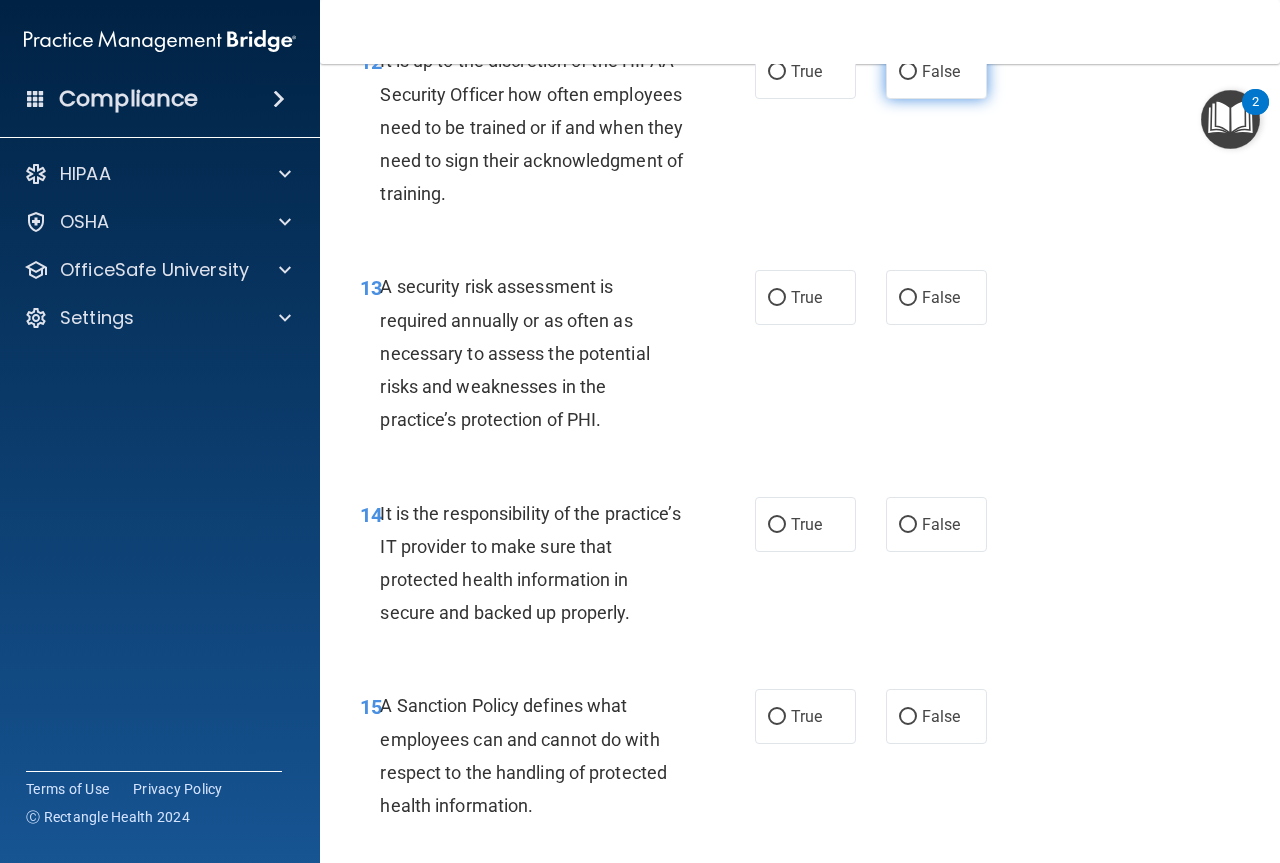 click on "False" at bounding box center (908, 72) 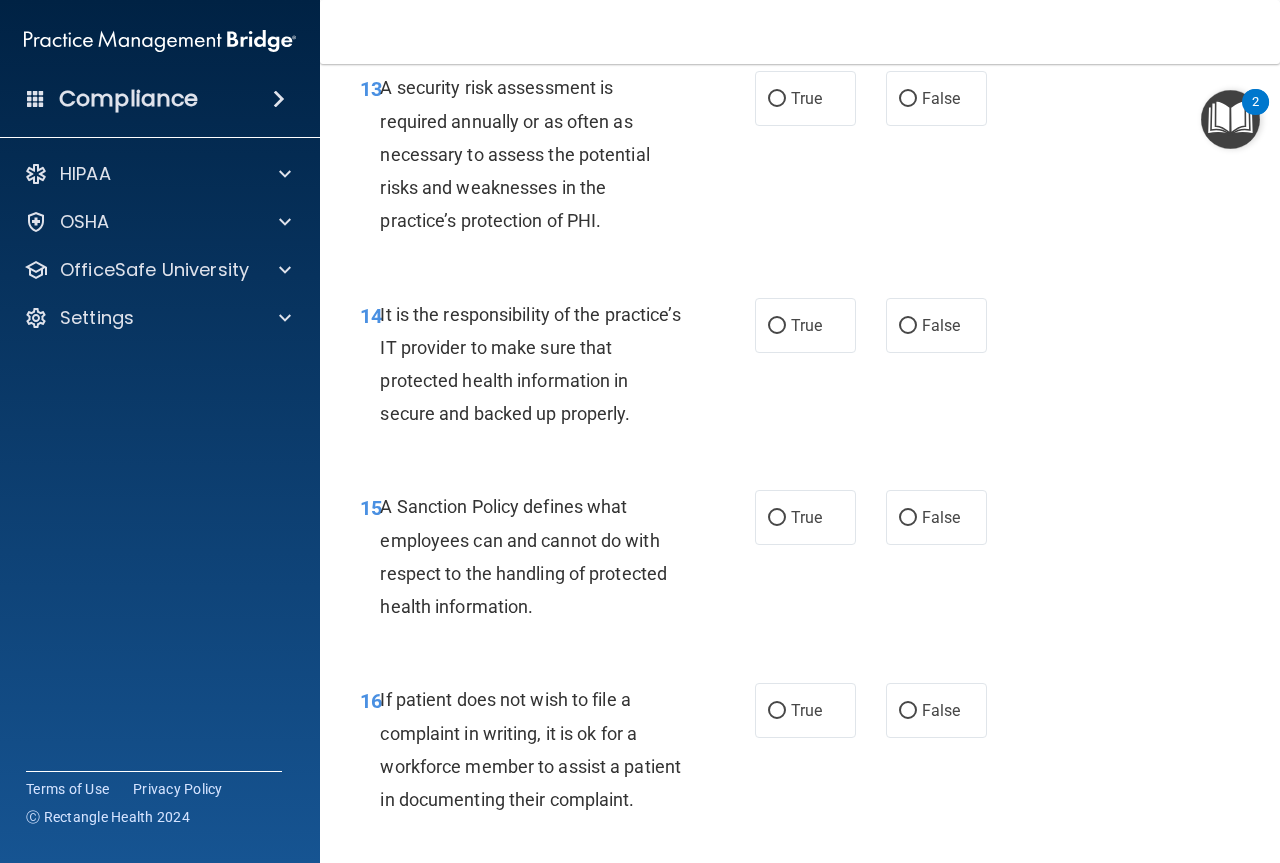 scroll, scrollTop: 3100, scrollLeft: 0, axis: vertical 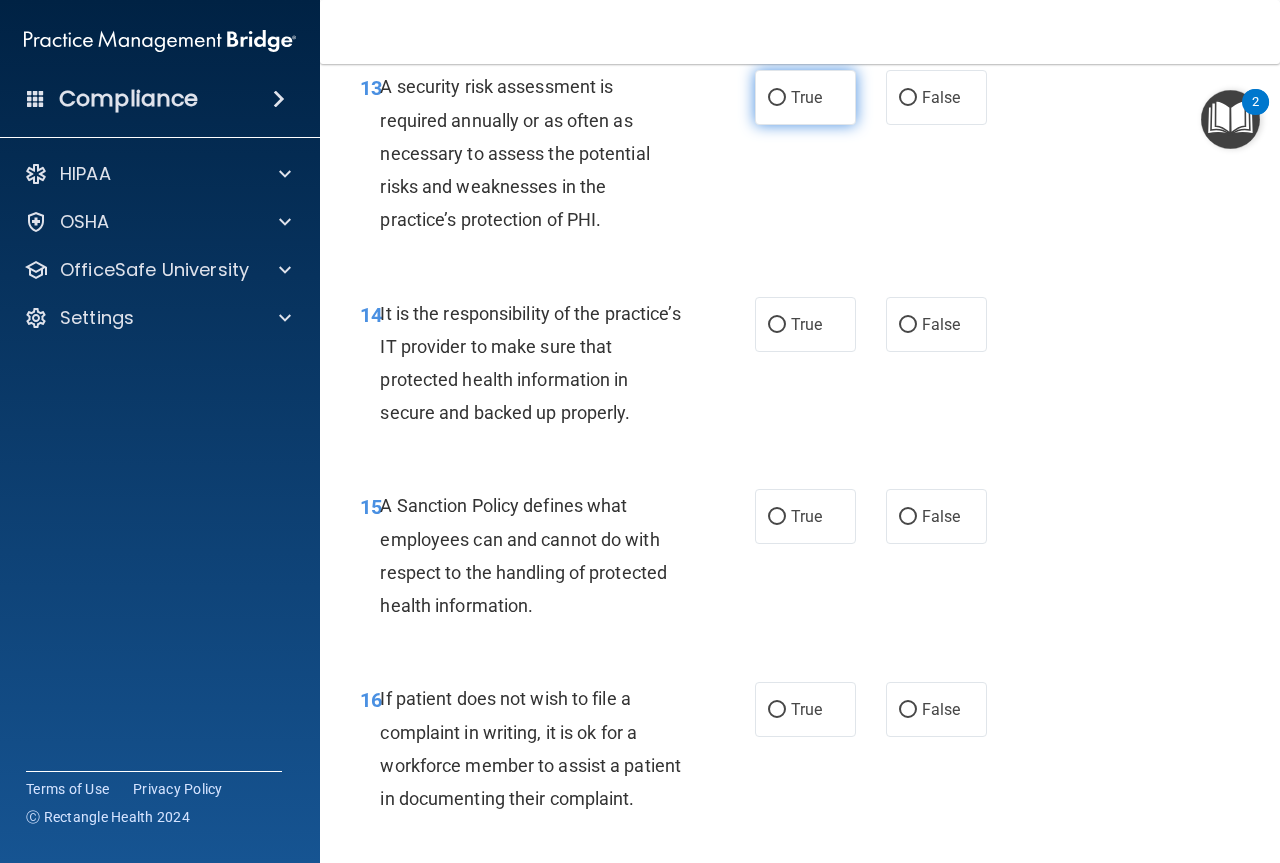 click on "True" at bounding box center [806, 97] 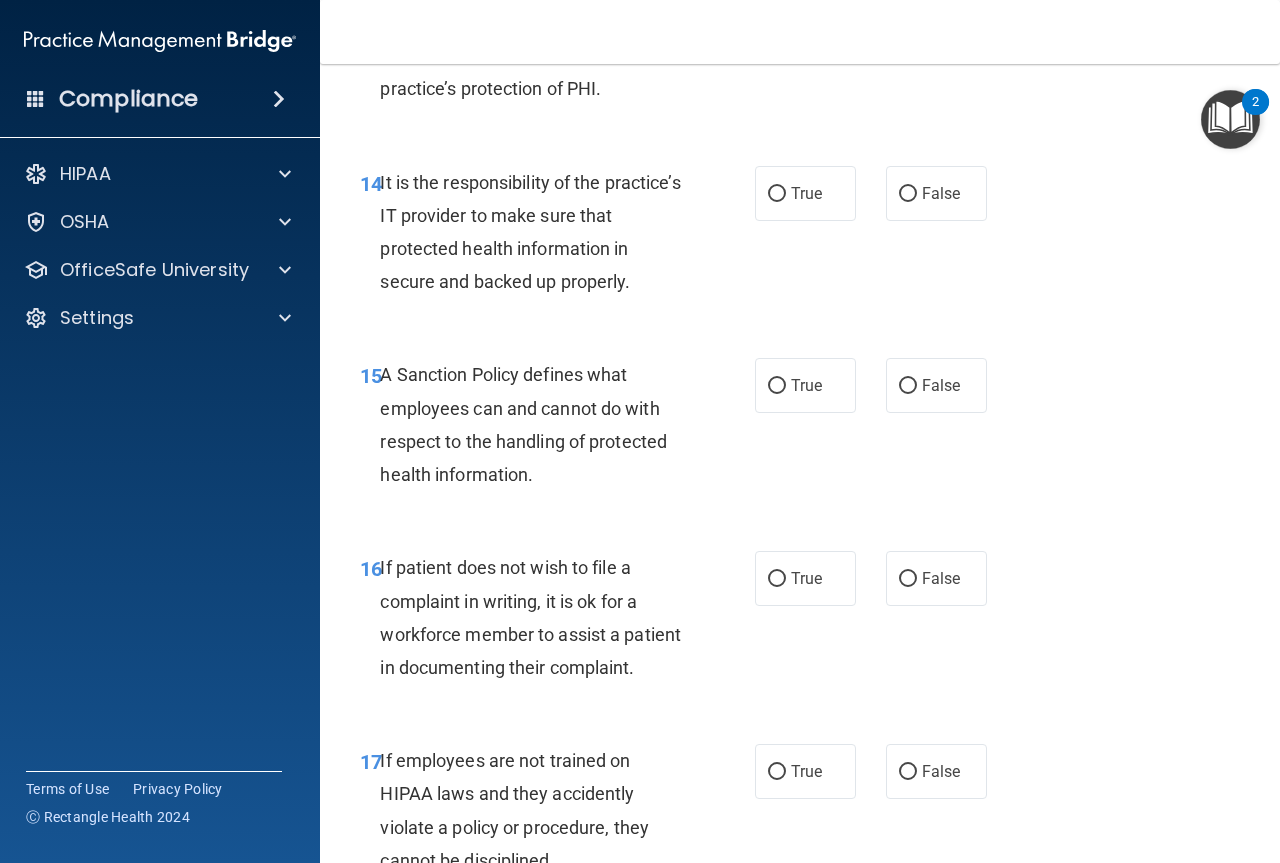 scroll, scrollTop: 3300, scrollLeft: 0, axis: vertical 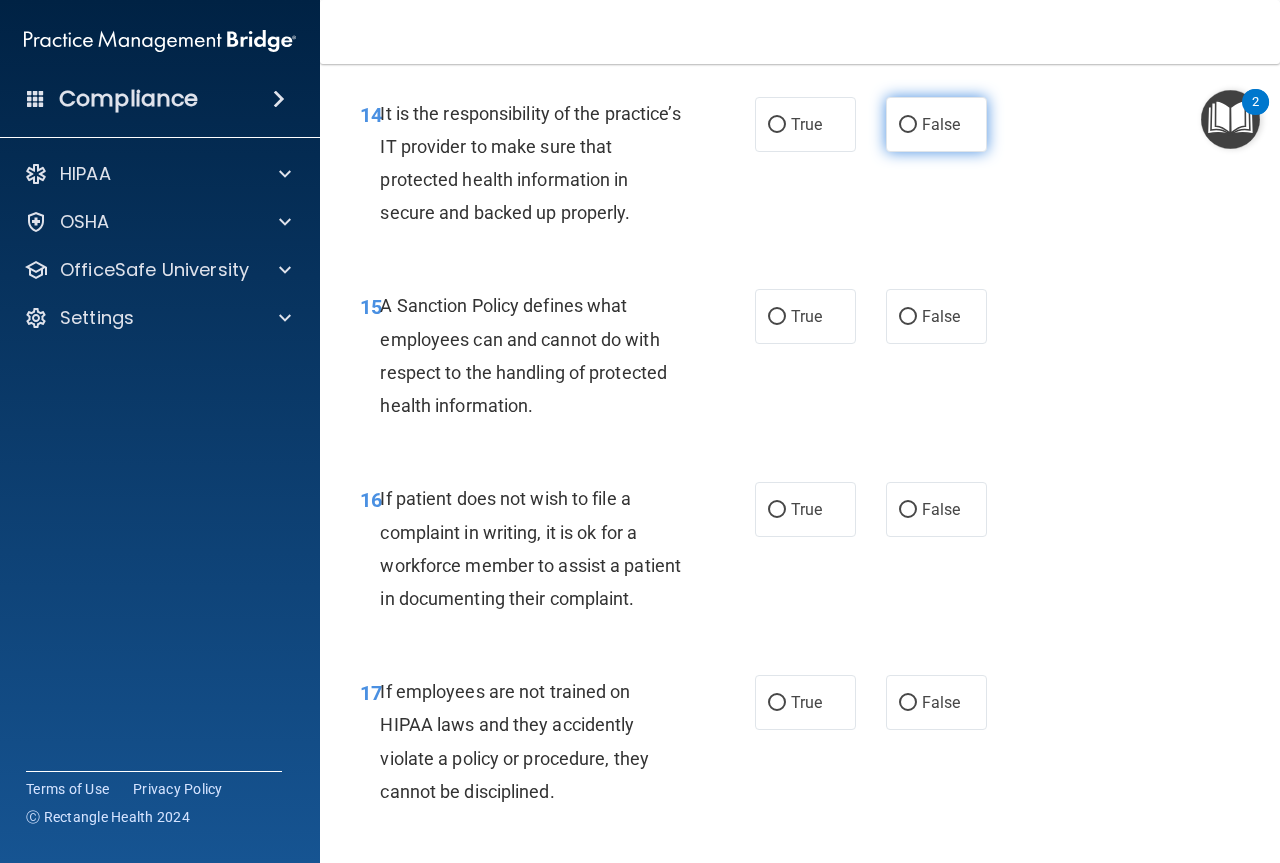 click on "False" at bounding box center (936, 124) 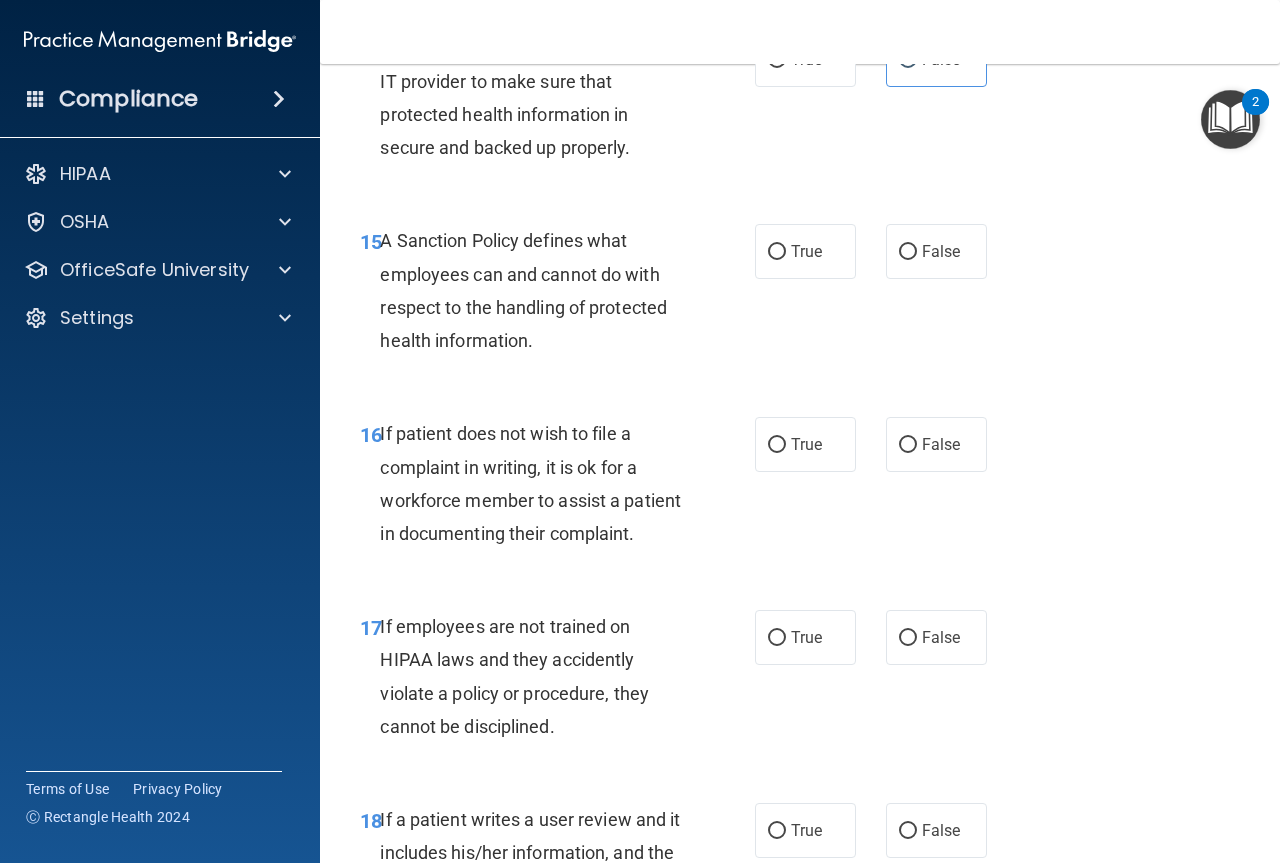 scroll, scrollTop: 3400, scrollLeft: 0, axis: vertical 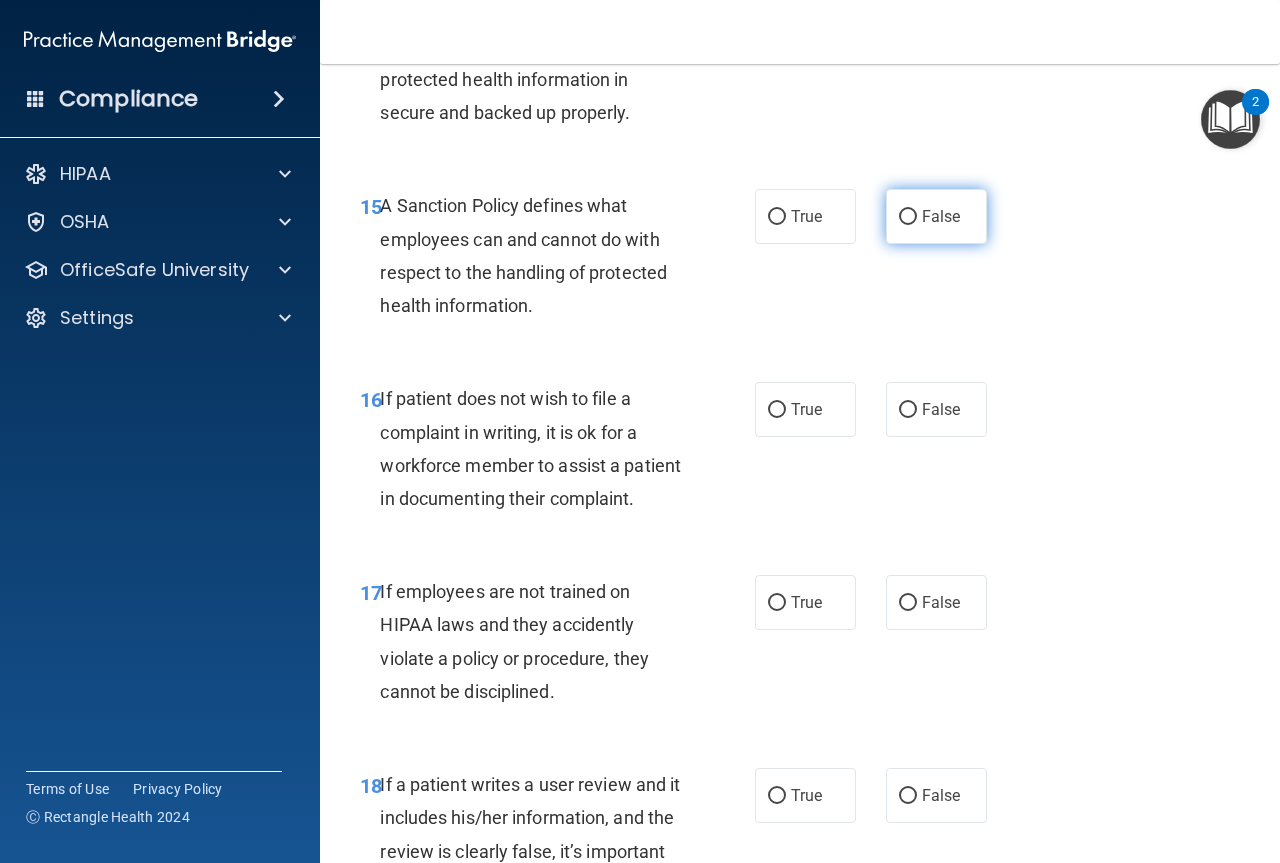 click on "False" at bounding box center [936, 216] 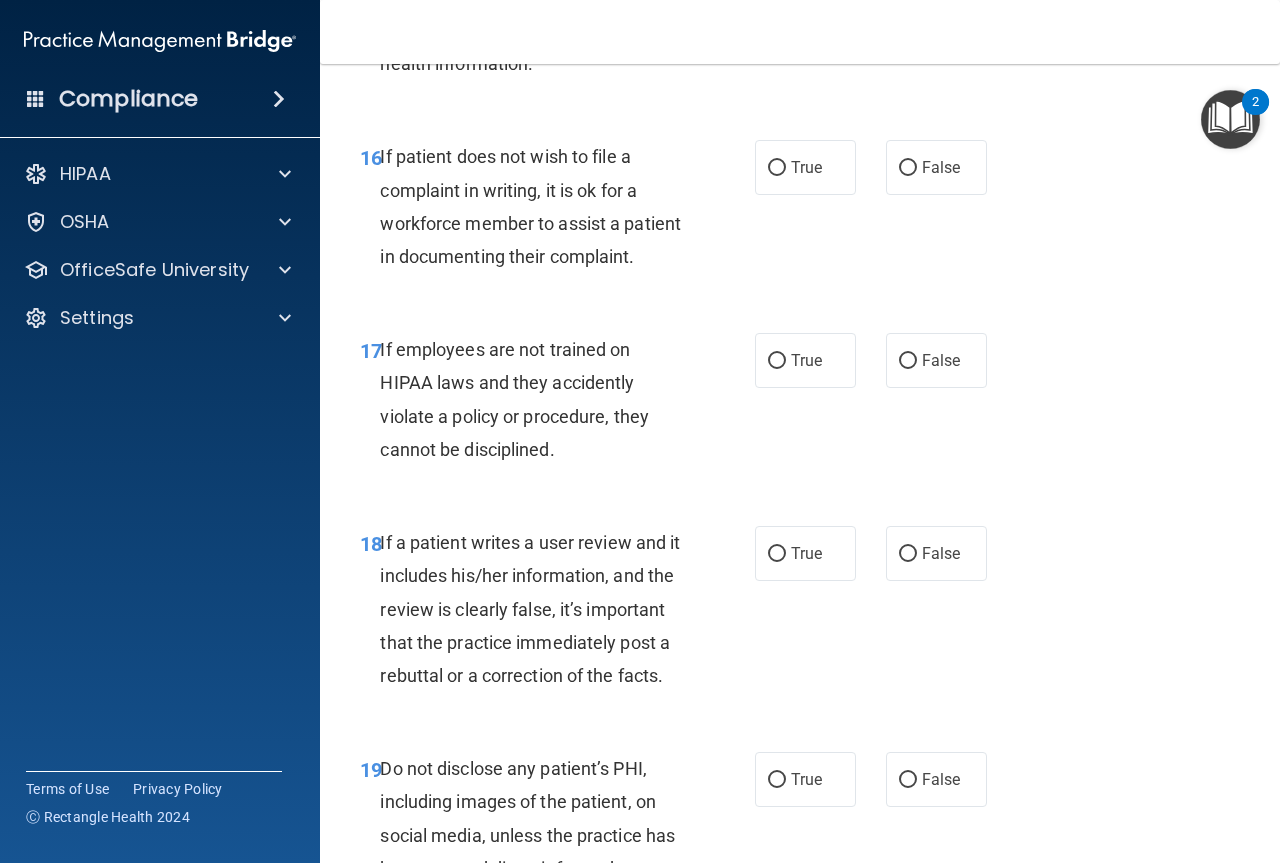 scroll, scrollTop: 3700, scrollLeft: 0, axis: vertical 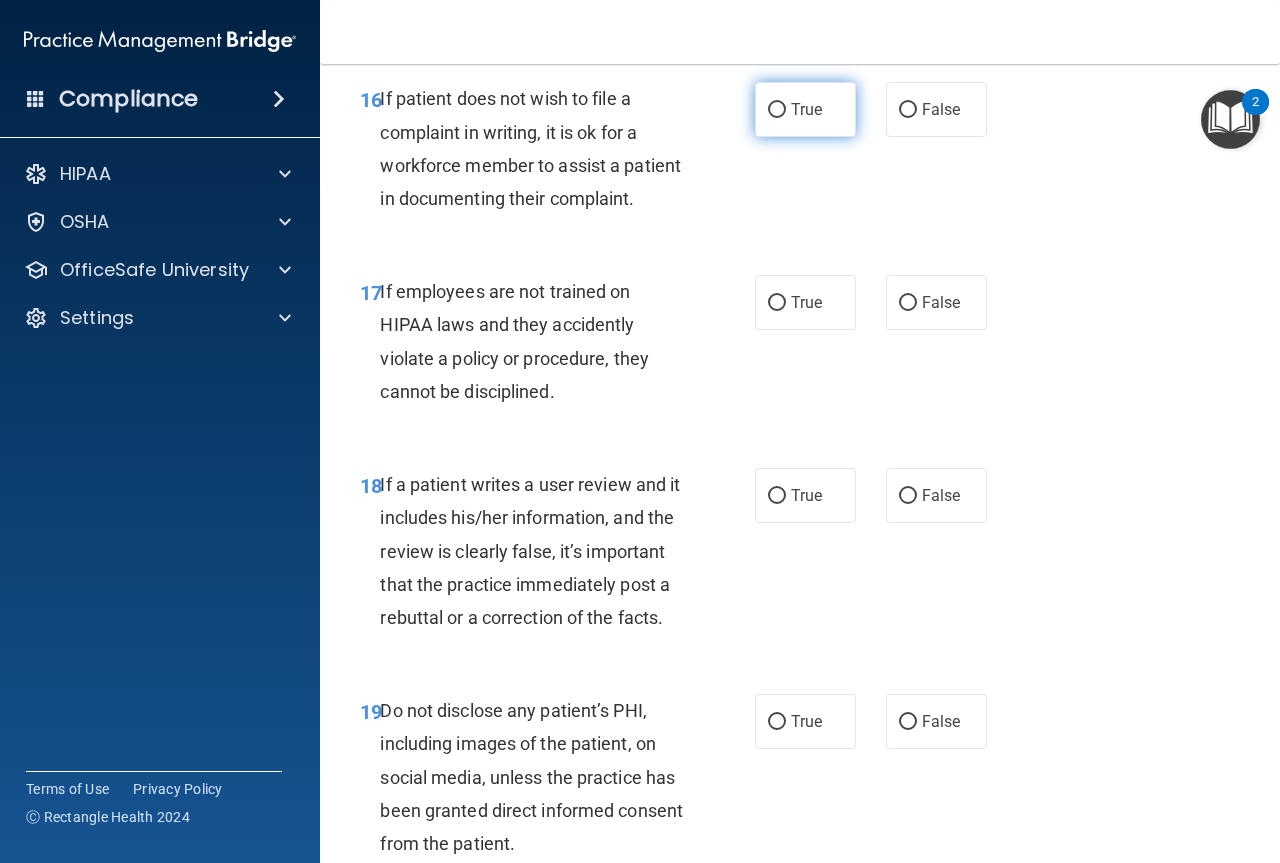 click on "True" at bounding box center (806, 109) 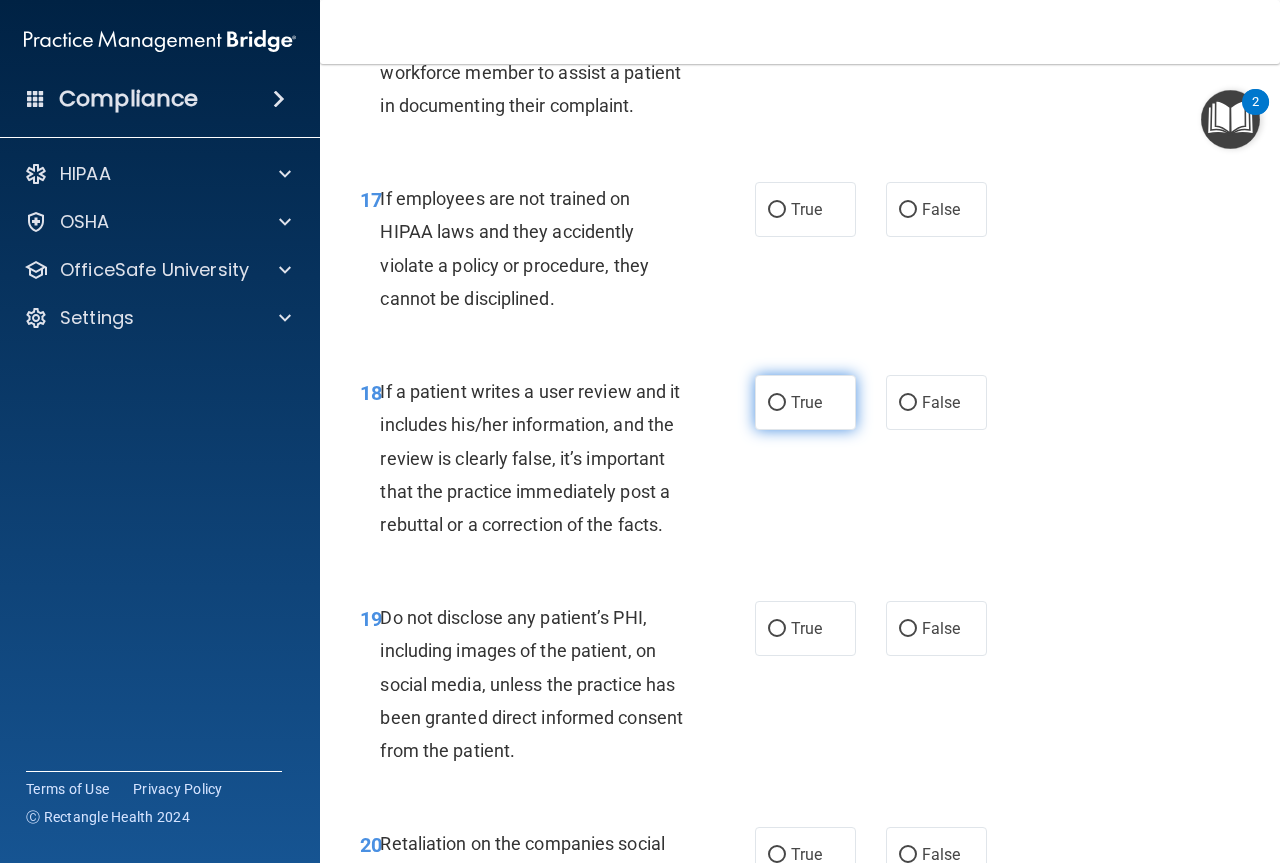 scroll, scrollTop: 4000, scrollLeft: 0, axis: vertical 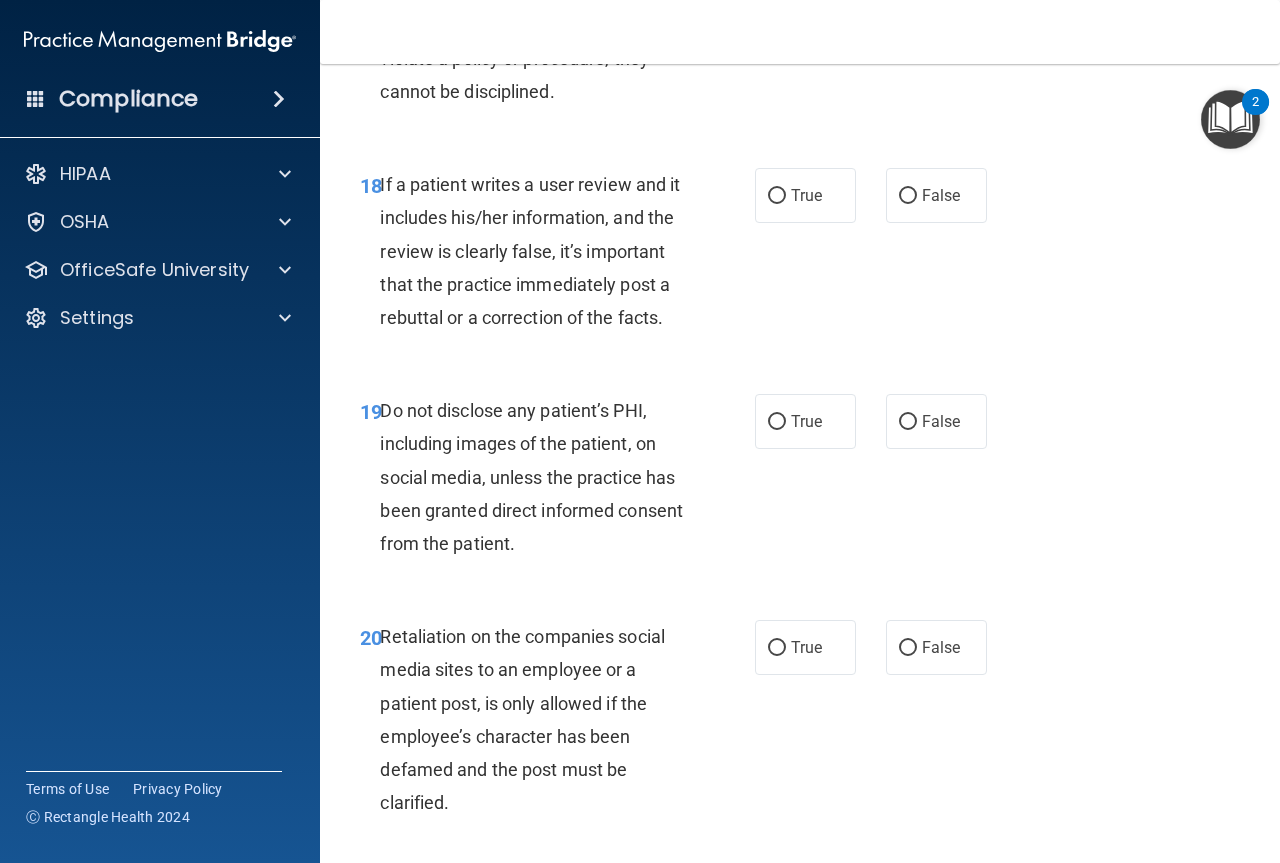 click on "True" at bounding box center [805, 2] 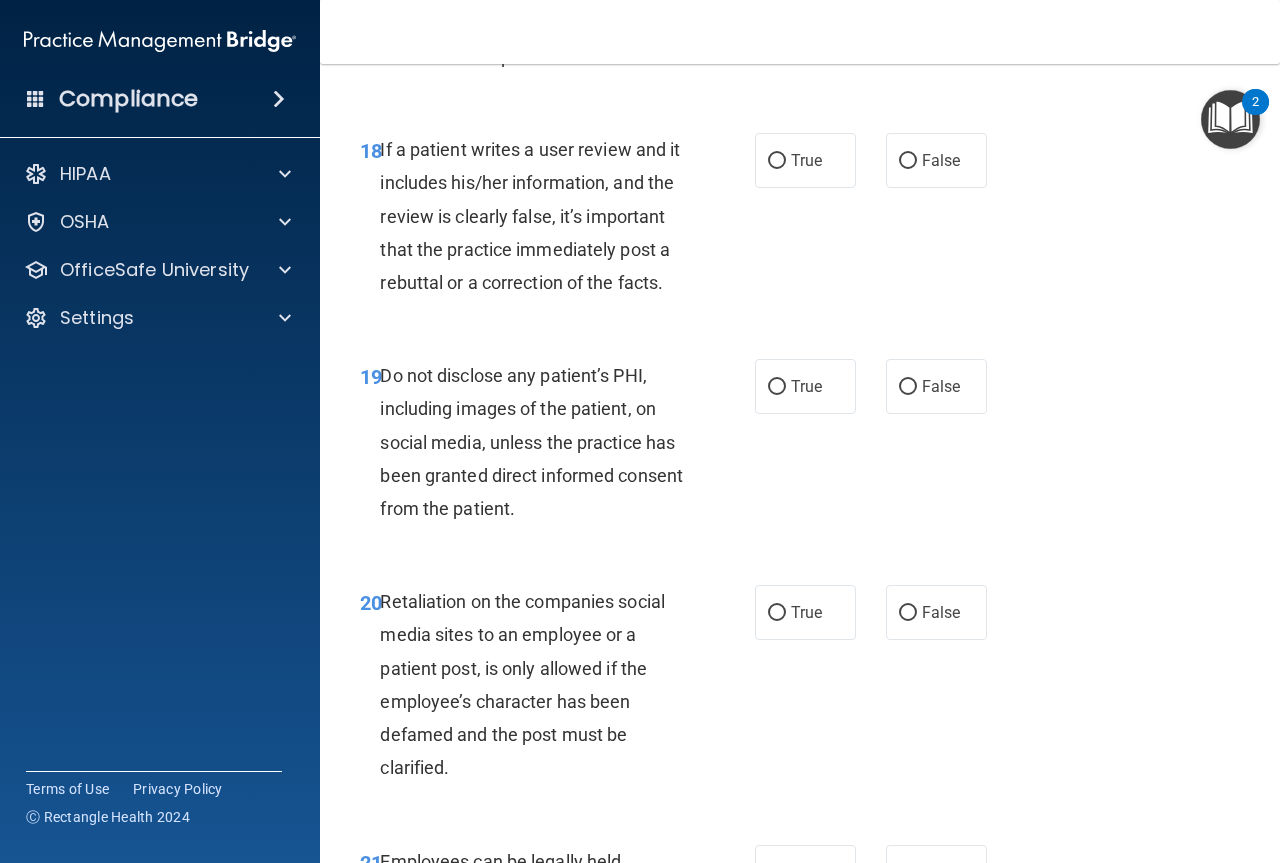 scroll, scrollTop: 4000, scrollLeft: 0, axis: vertical 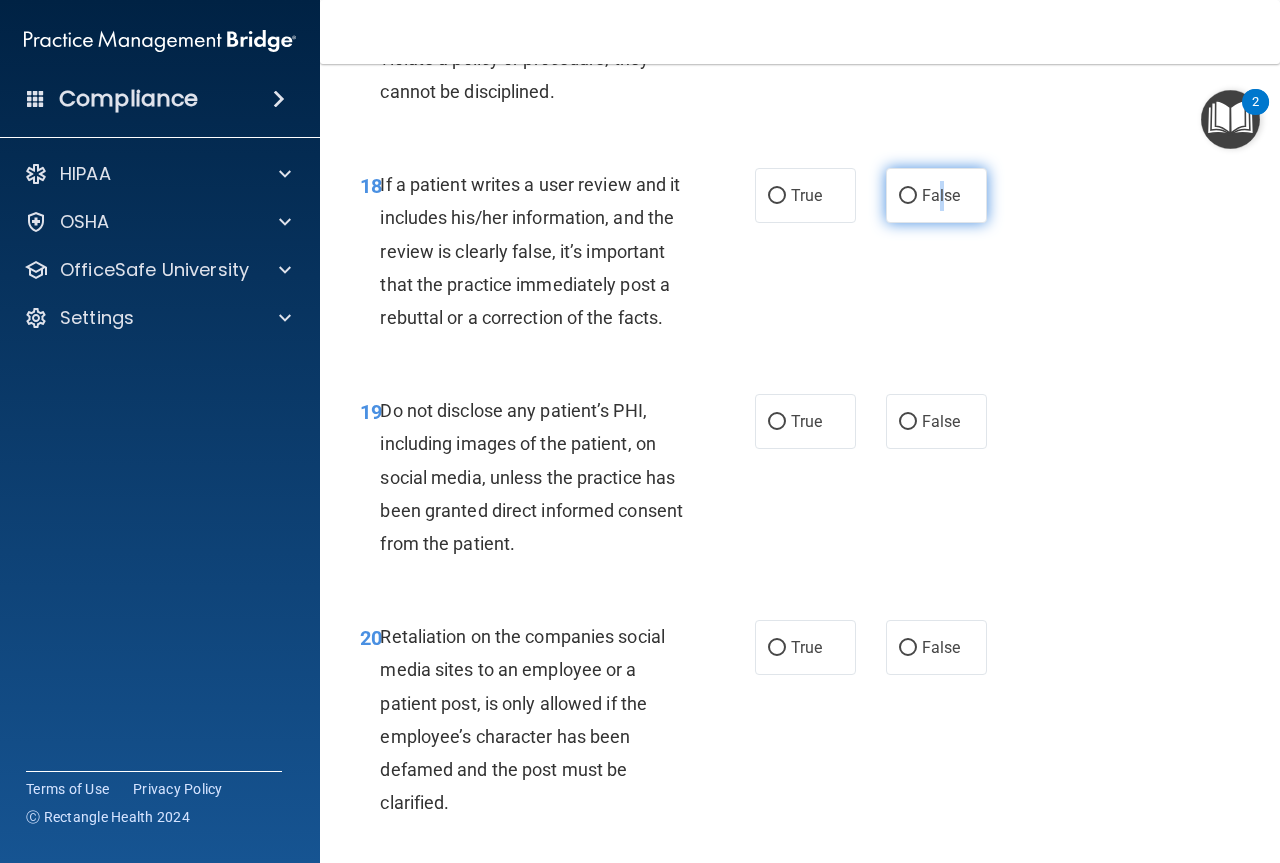 click on "False" at bounding box center (941, 195) 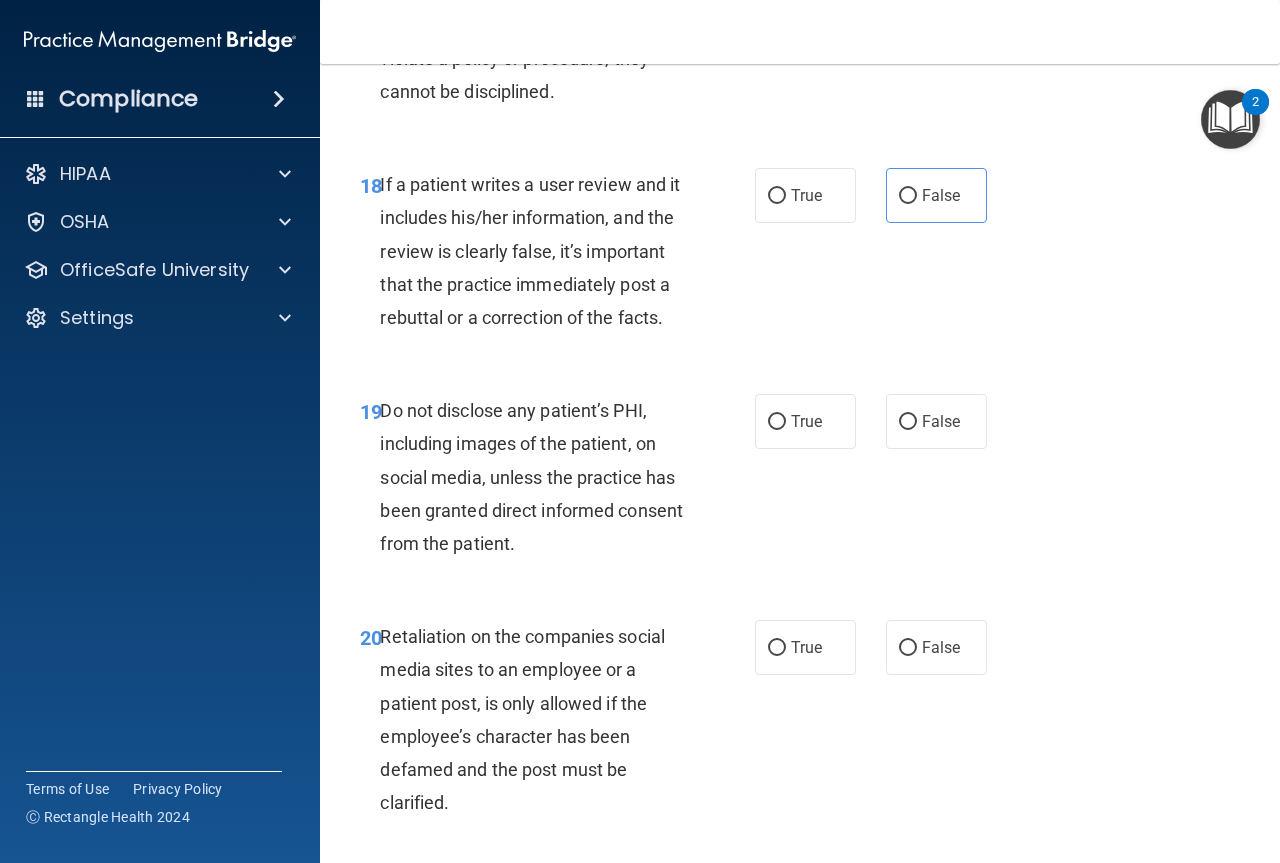 click on "18       If a patient writes a user review and it includes his/her information, and the review is clearly false, it’s important that the practice immediately post a rebuttal or a correction of the facts.                 True           False" at bounding box center [800, 256] 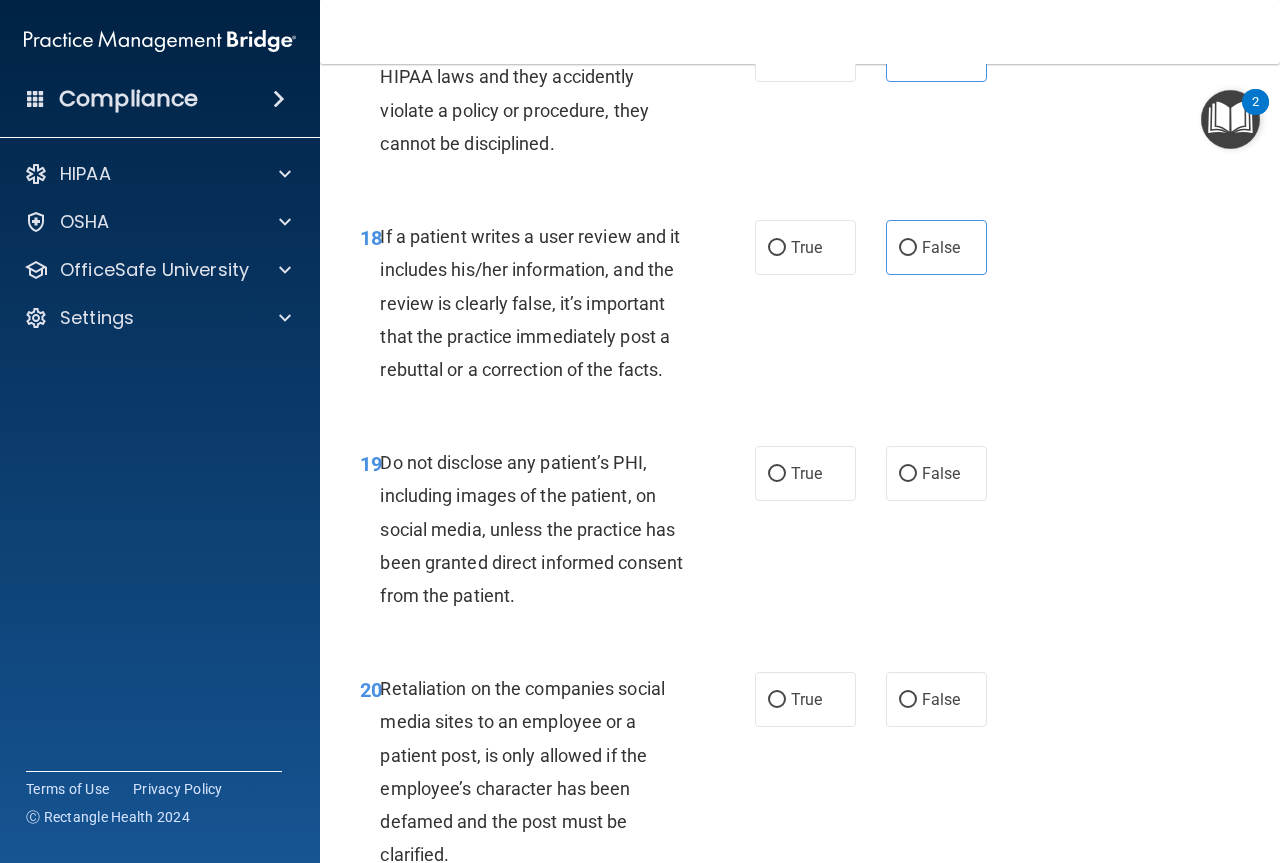 scroll, scrollTop: 3900, scrollLeft: 0, axis: vertical 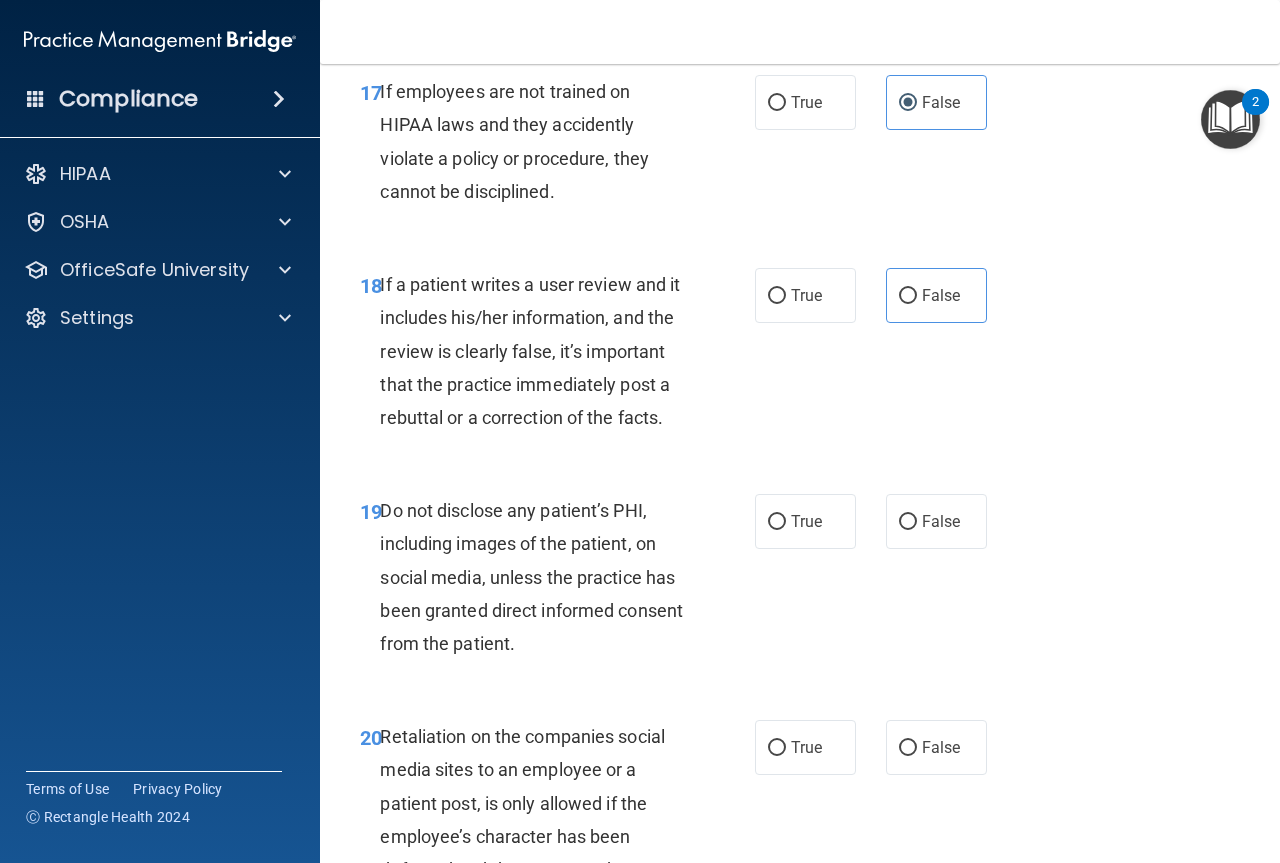 click on "18       If a patient writes a user review and it includes his/her information, and the review is clearly false, it’s important that the practice immediately post a rebuttal or a correction of the facts.                 True           False" at bounding box center [800, 356] 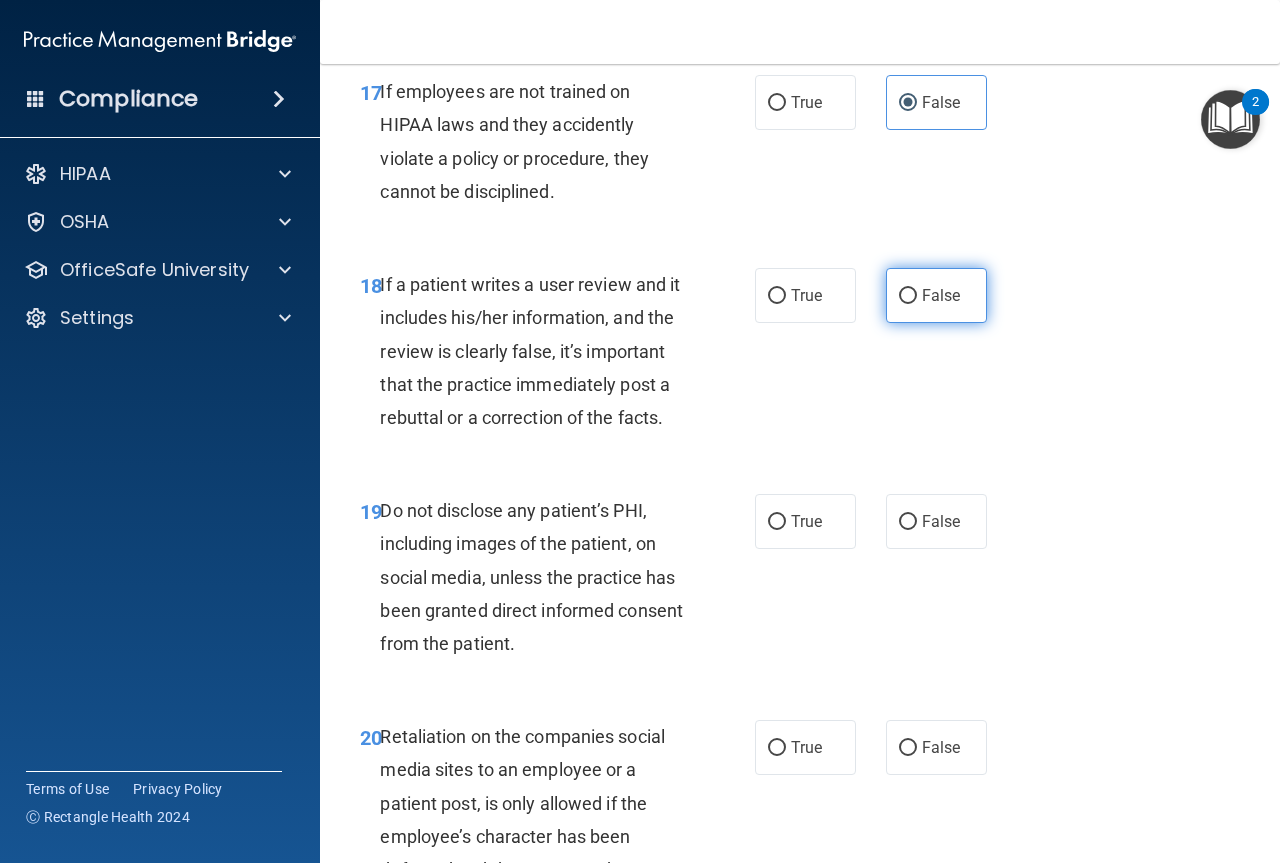 click on "False" at bounding box center (908, 296) 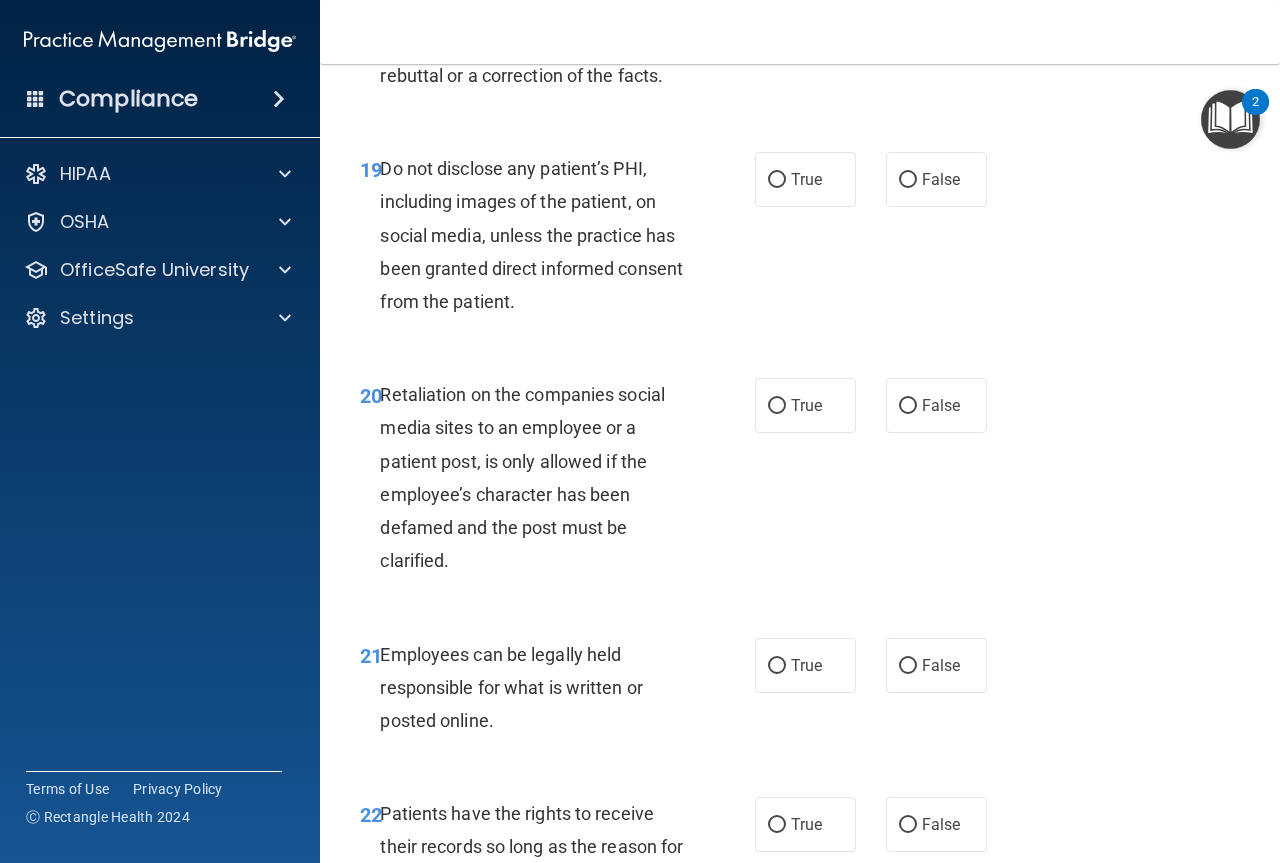 scroll, scrollTop: 4300, scrollLeft: 0, axis: vertical 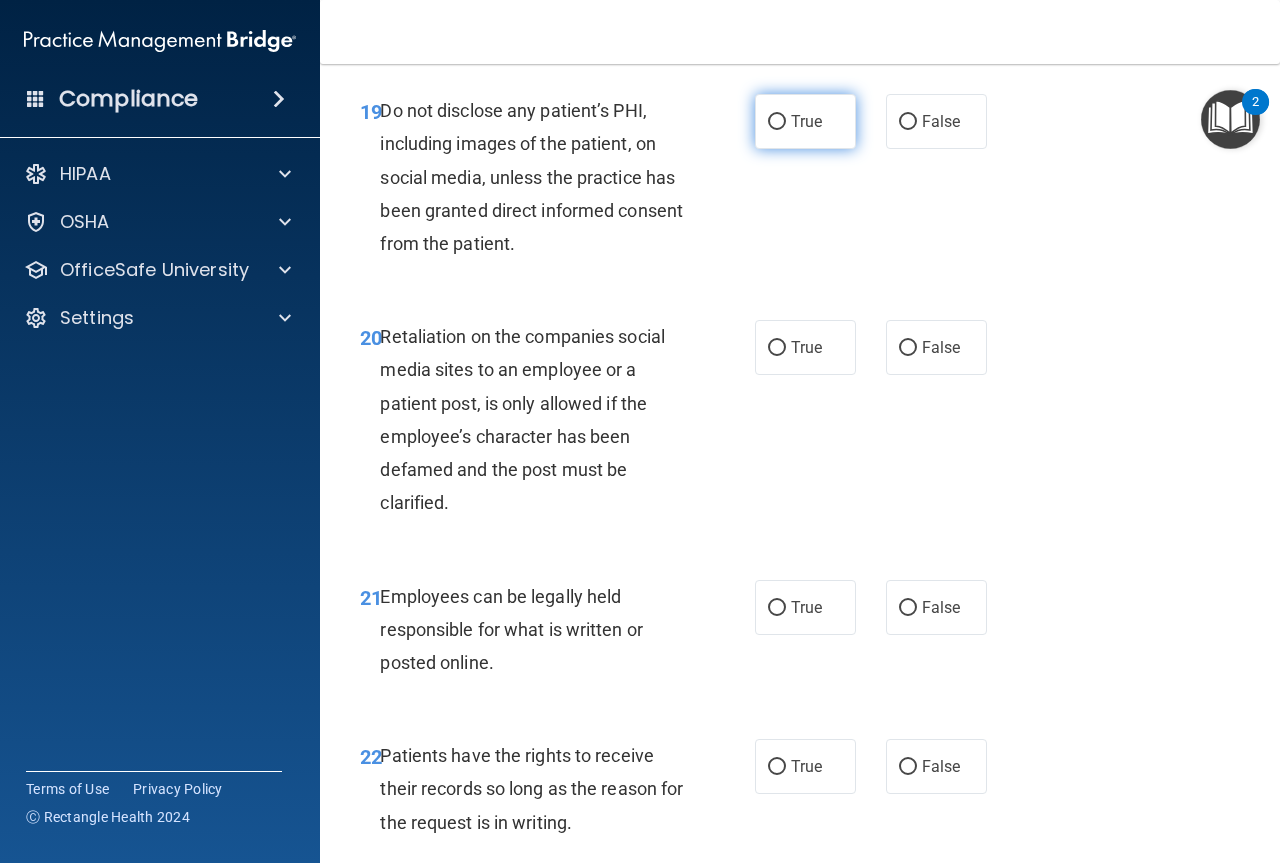 click on "True" at bounding box center (805, 121) 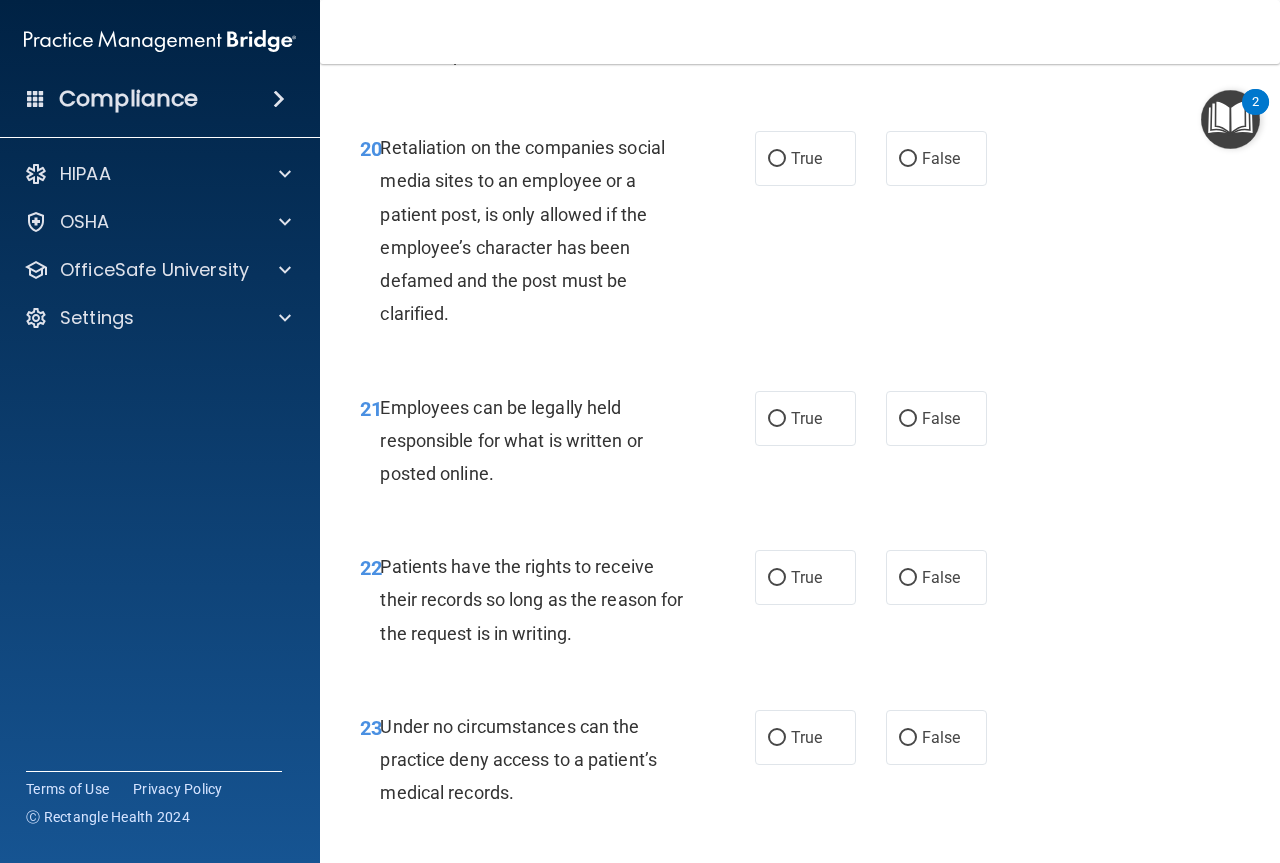 scroll, scrollTop: 4500, scrollLeft: 0, axis: vertical 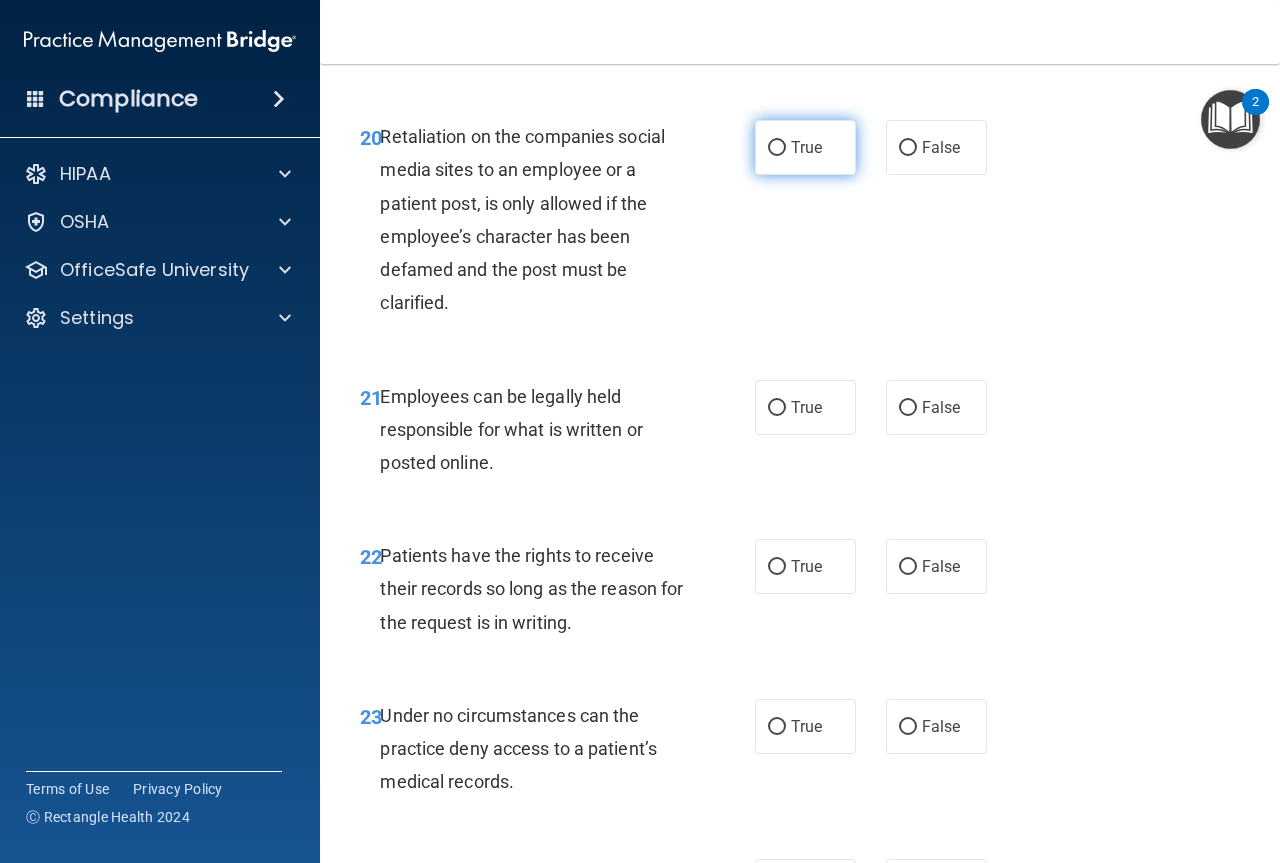 click on "True" at bounding box center [806, 147] 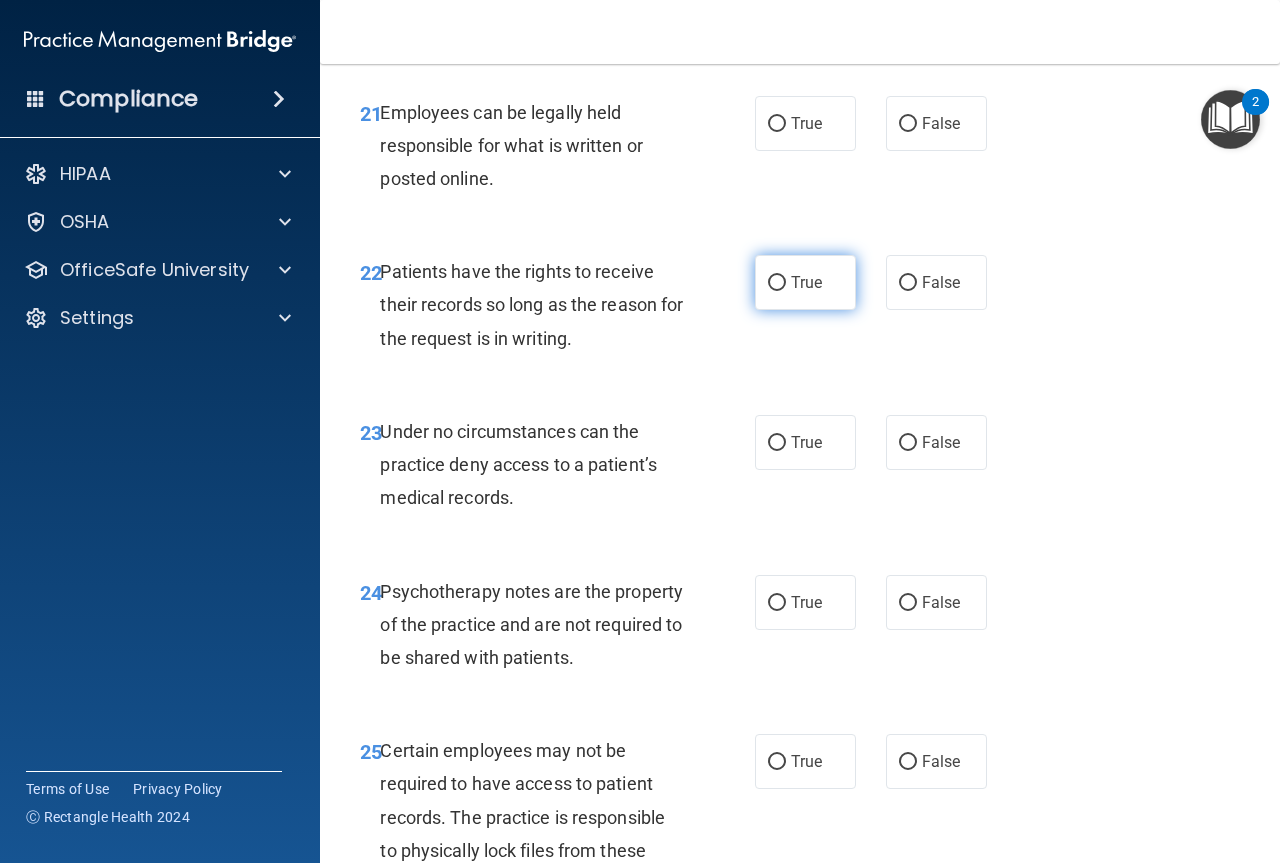 scroll, scrollTop: 4800, scrollLeft: 0, axis: vertical 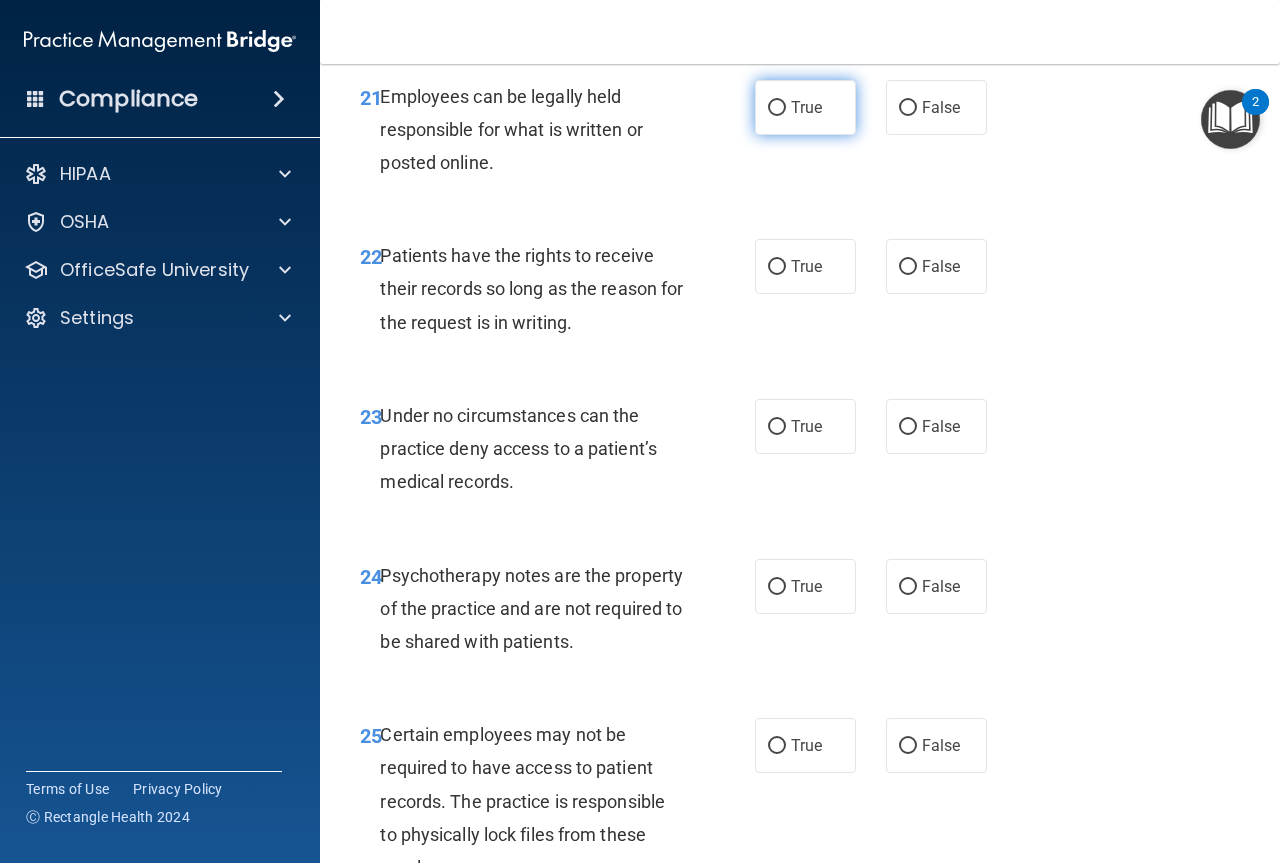 click on "True" at bounding box center [806, 107] 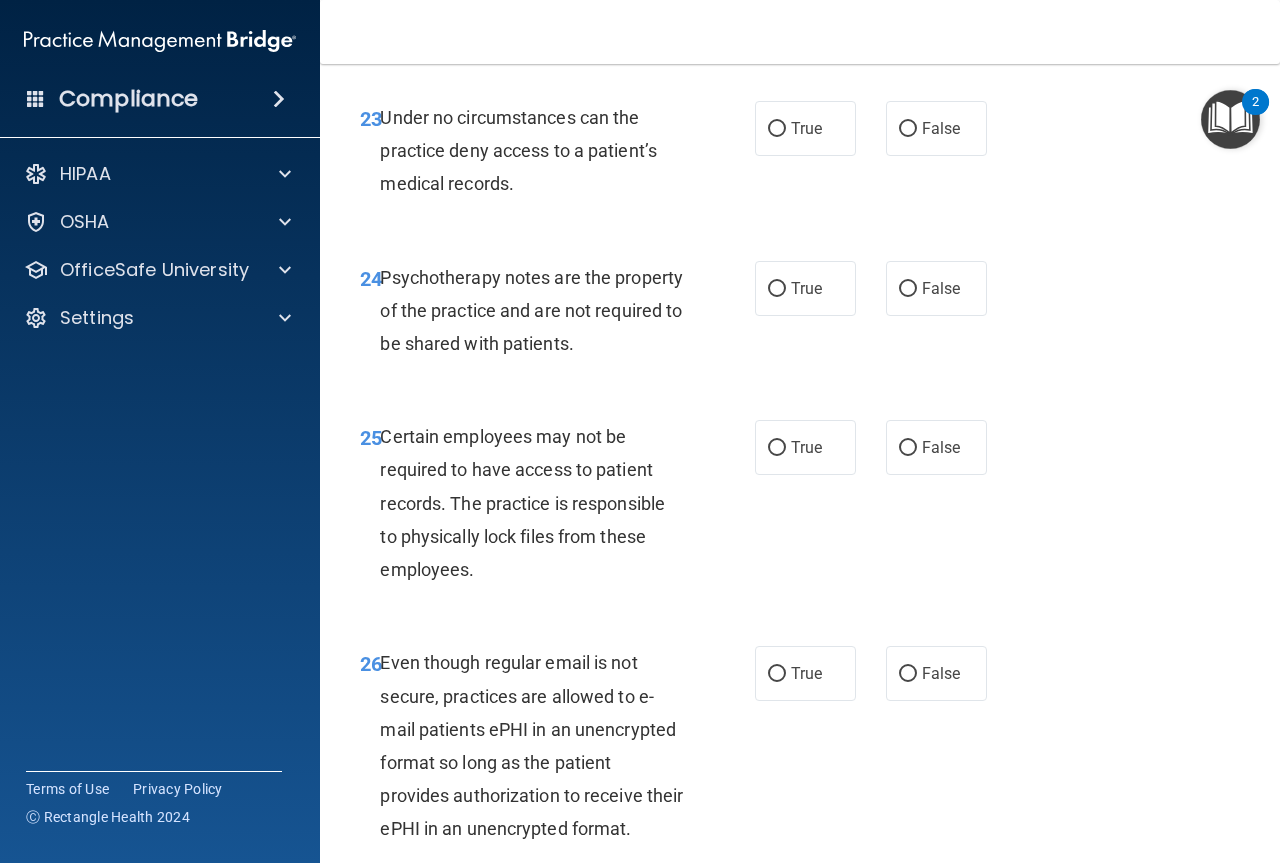 scroll, scrollTop: 5100, scrollLeft: 0, axis: vertical 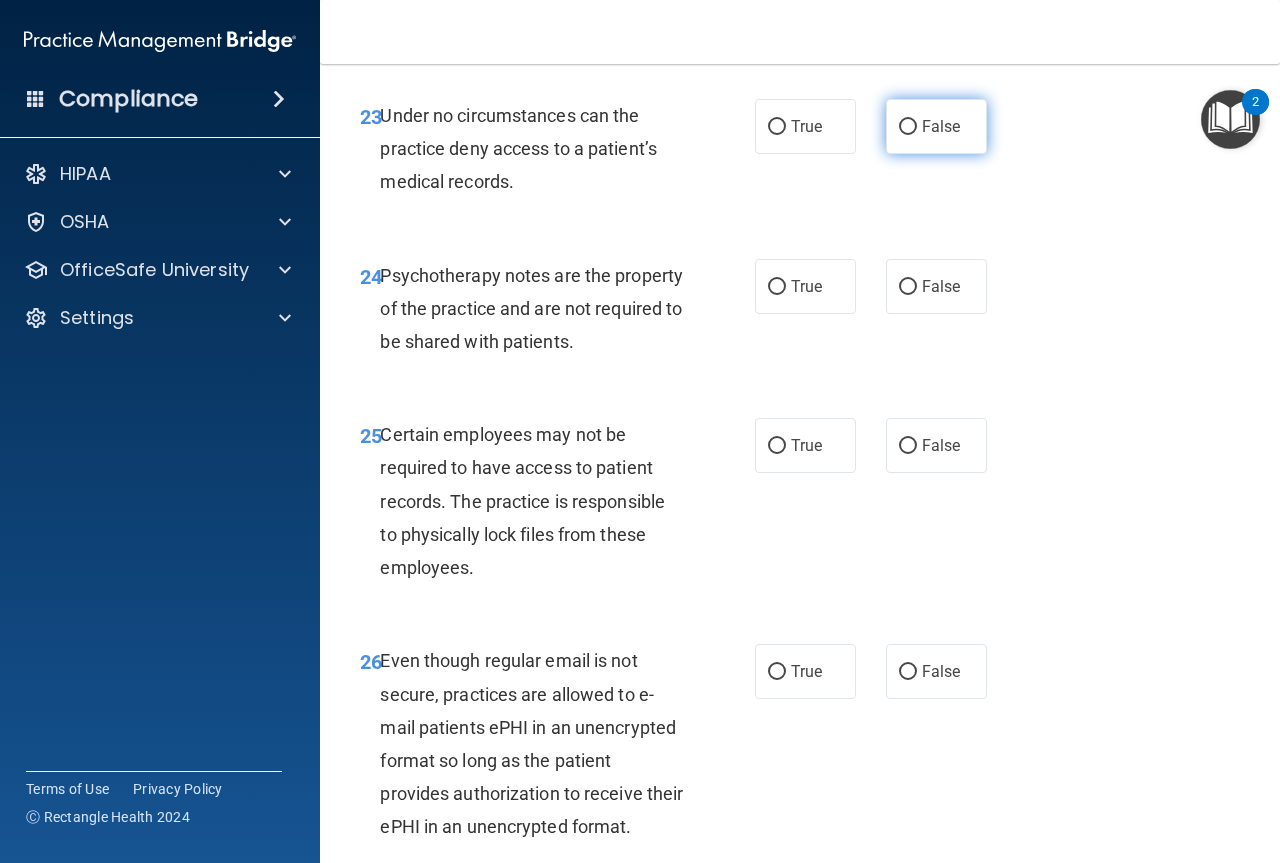 click on "False" at bounding box center [941, 126] 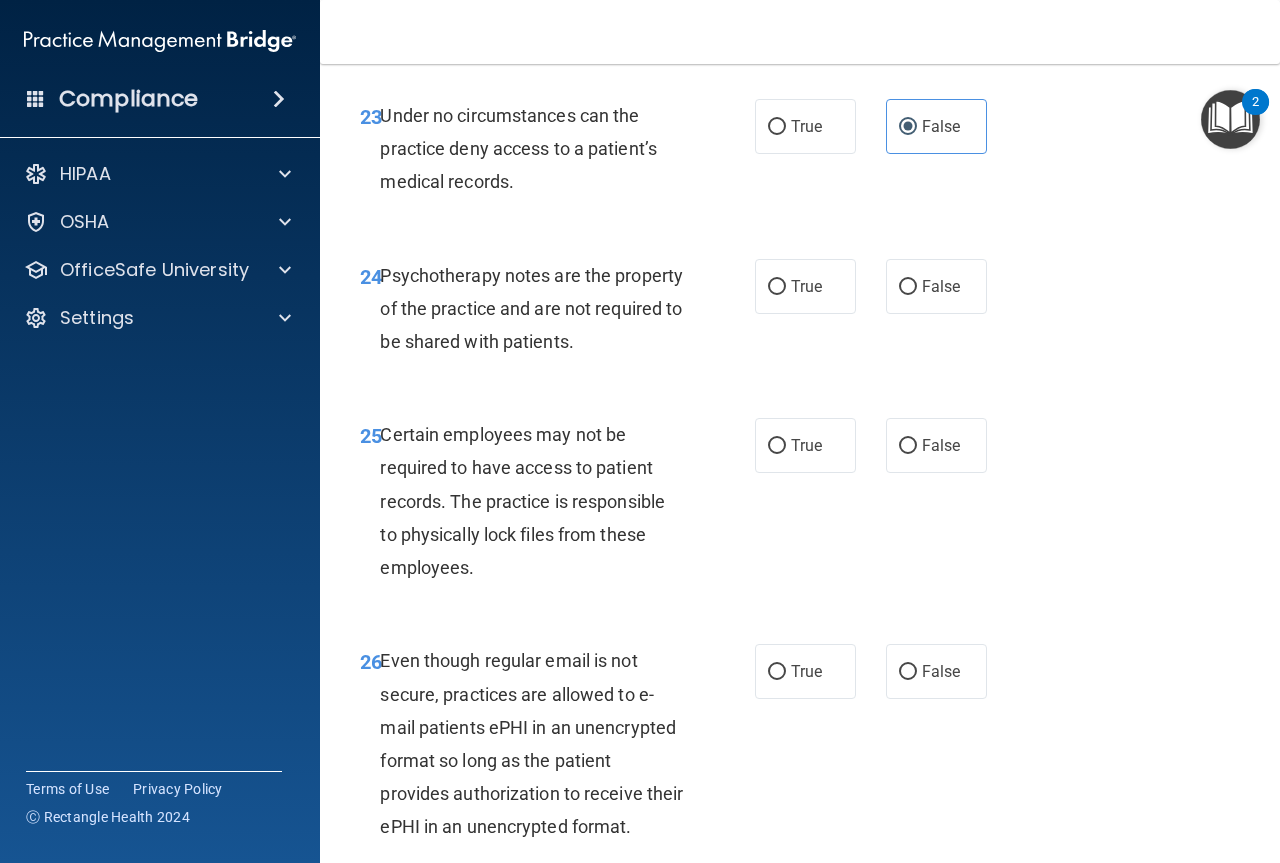 click on "False" at bounding box center [908, -33] 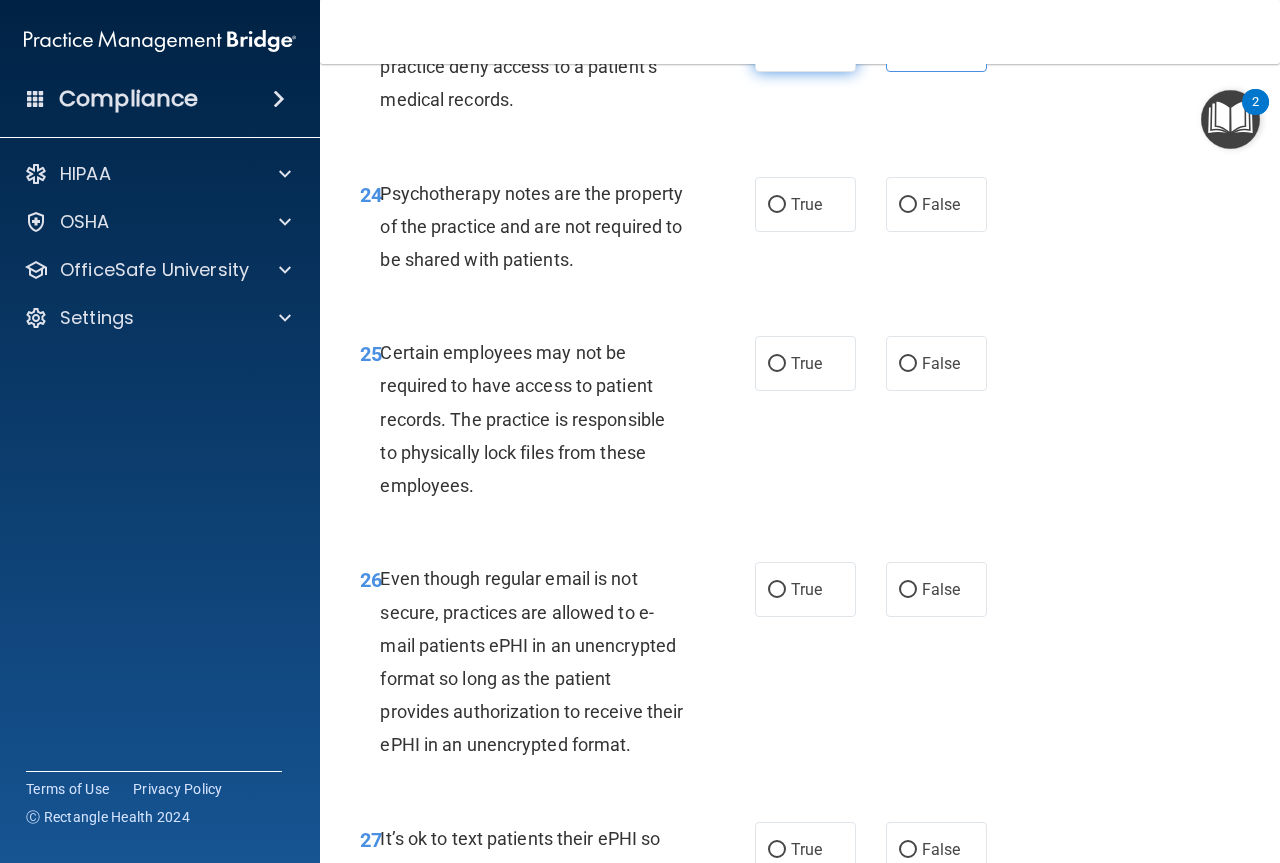 scroll, scrollTop: 5400, scrollLeft: 0, axis: vertical 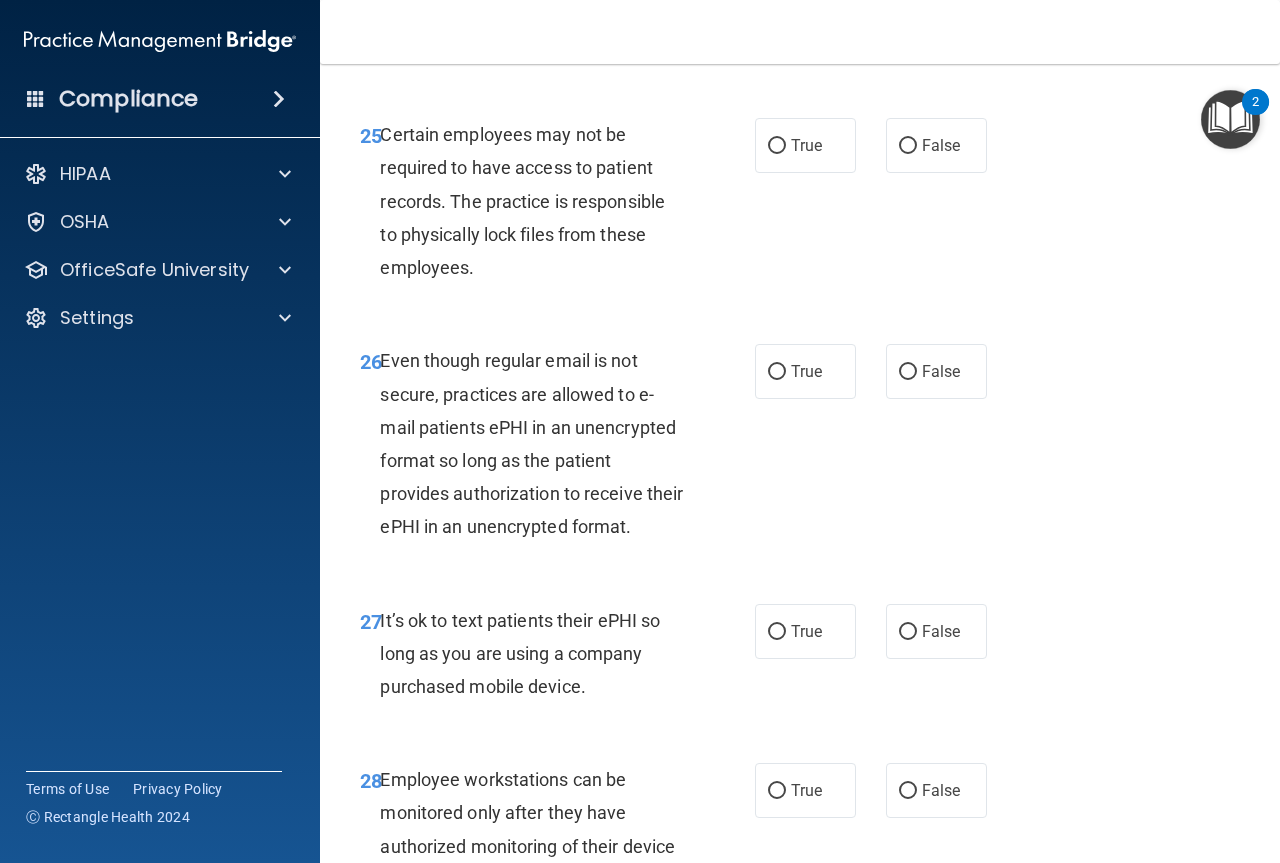click on "True" at bounding box center [806, -14] 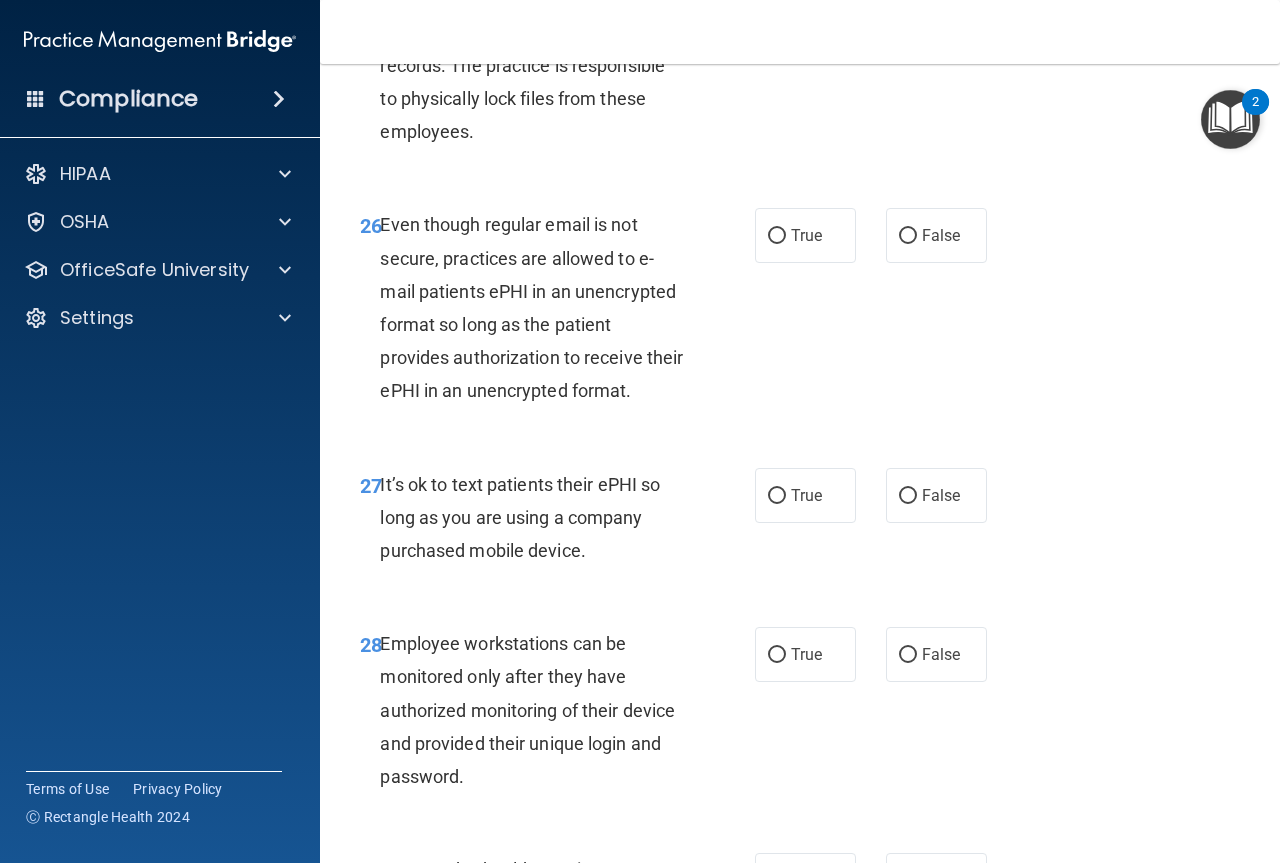 scroll, scrollTop: 5500, scrollLeft: 0, axis: vertical 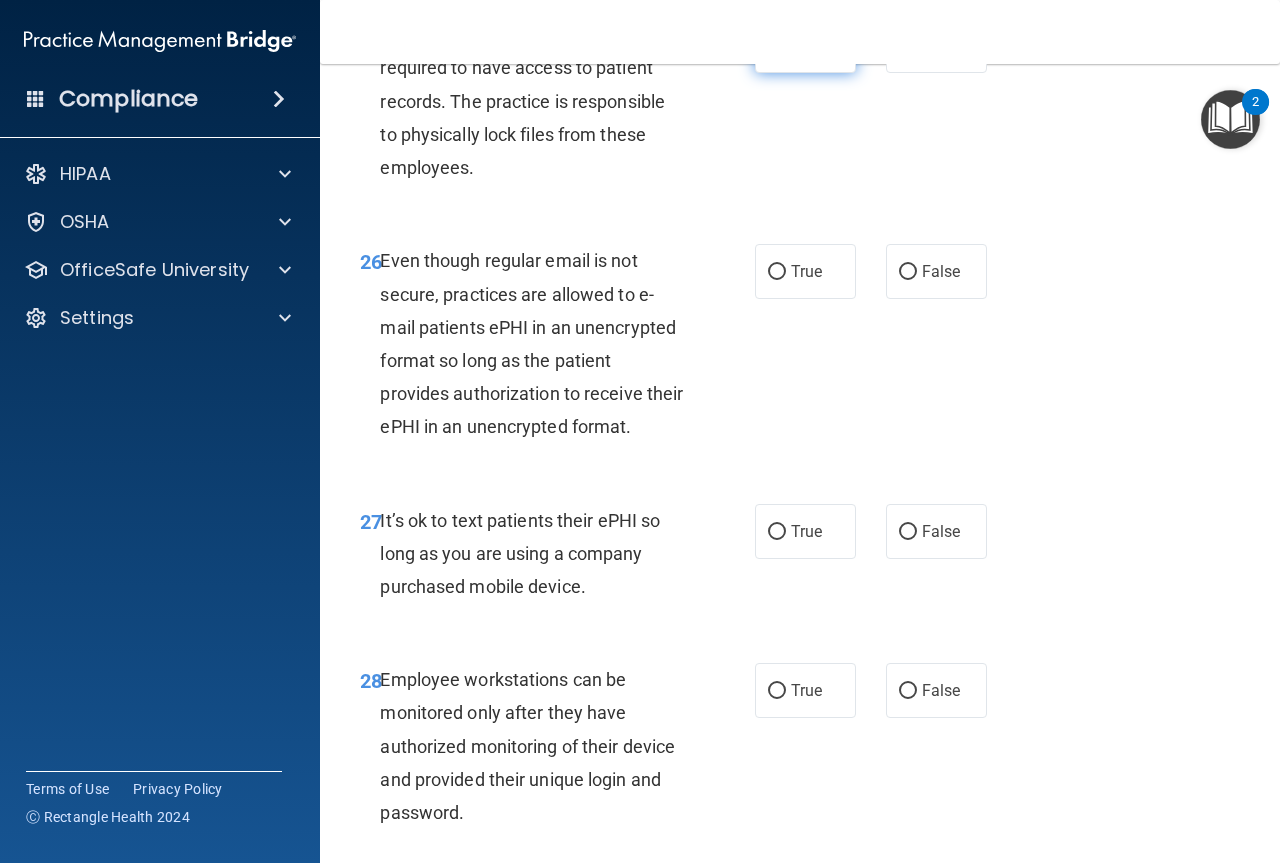 click on "True" at bounding box center (806, 45) 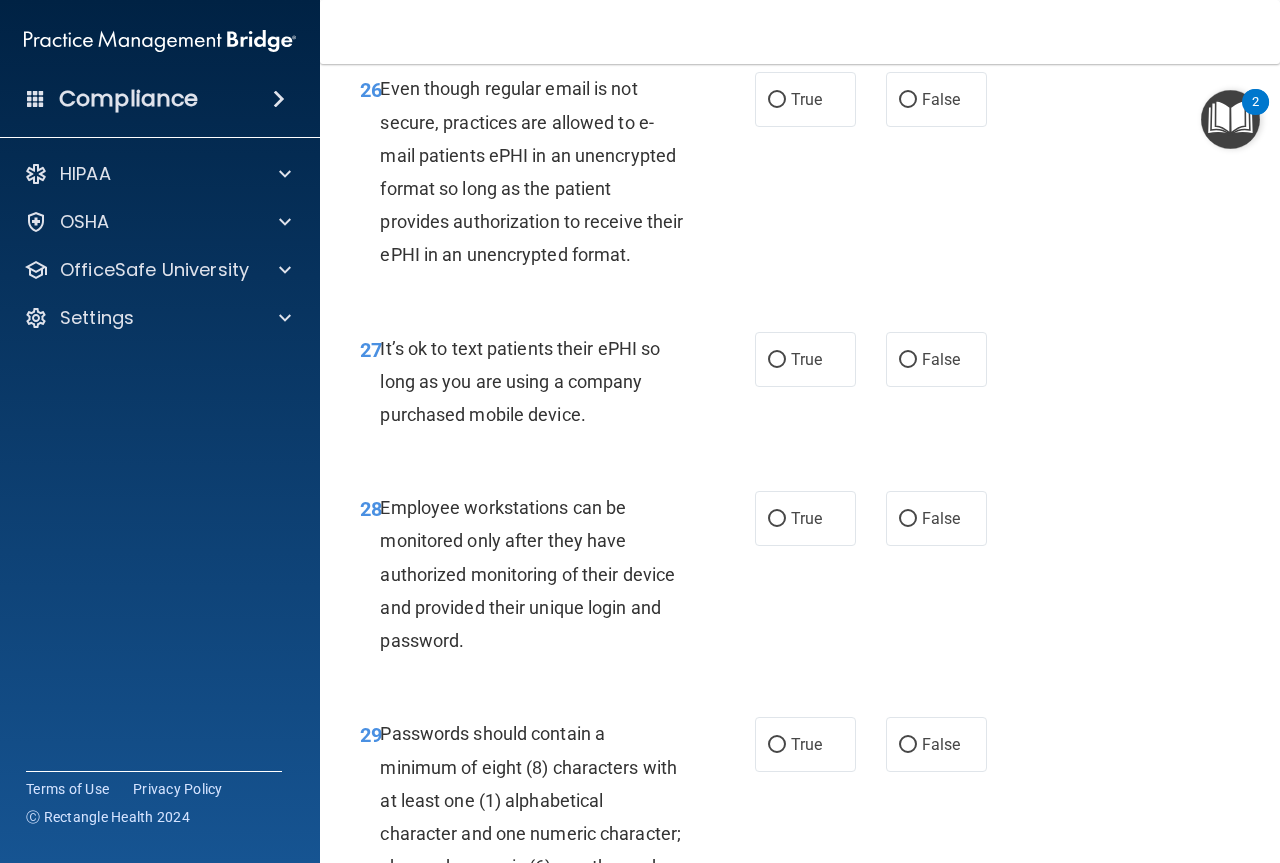 scroll, scrollTop: 5700, scrollLeft: 0, axis: vertical 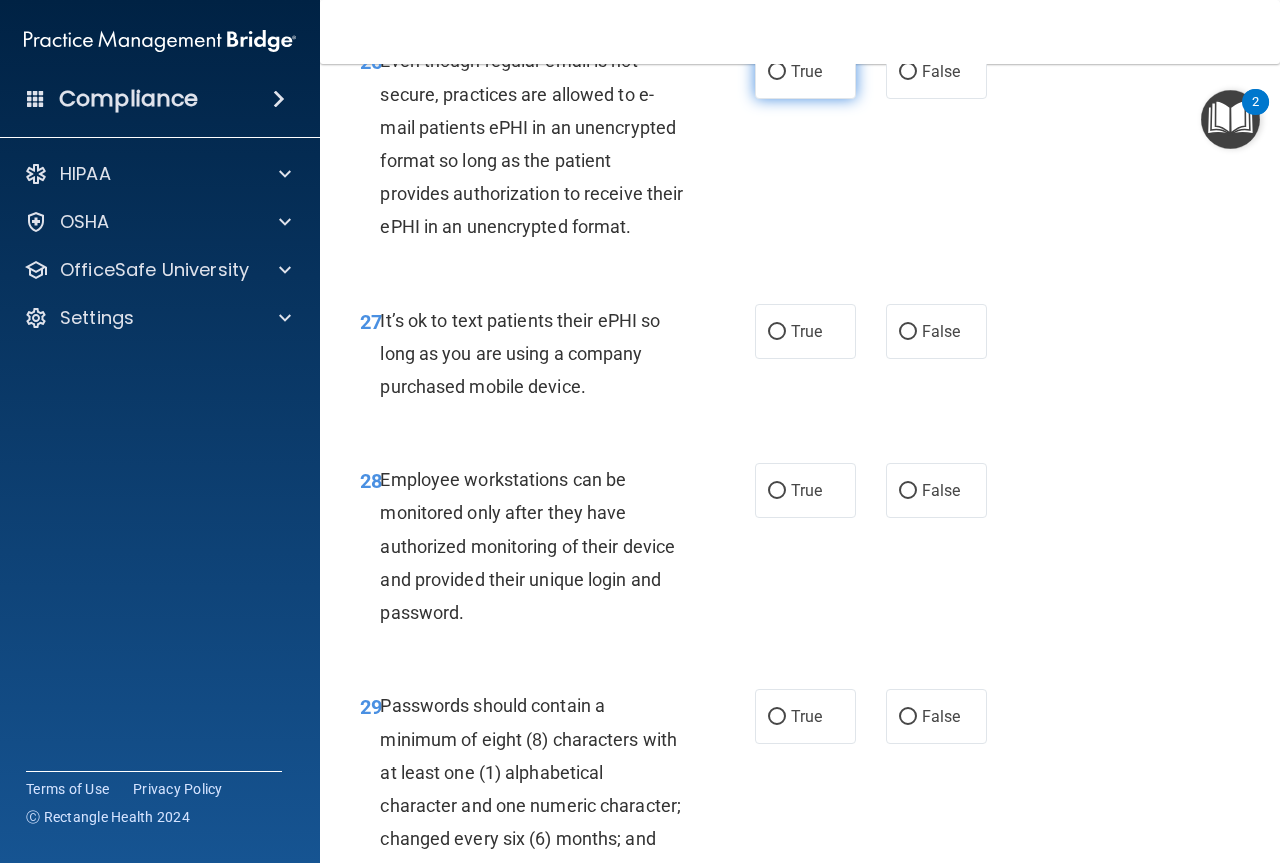 click on "True" at bounding box center (805, 71) 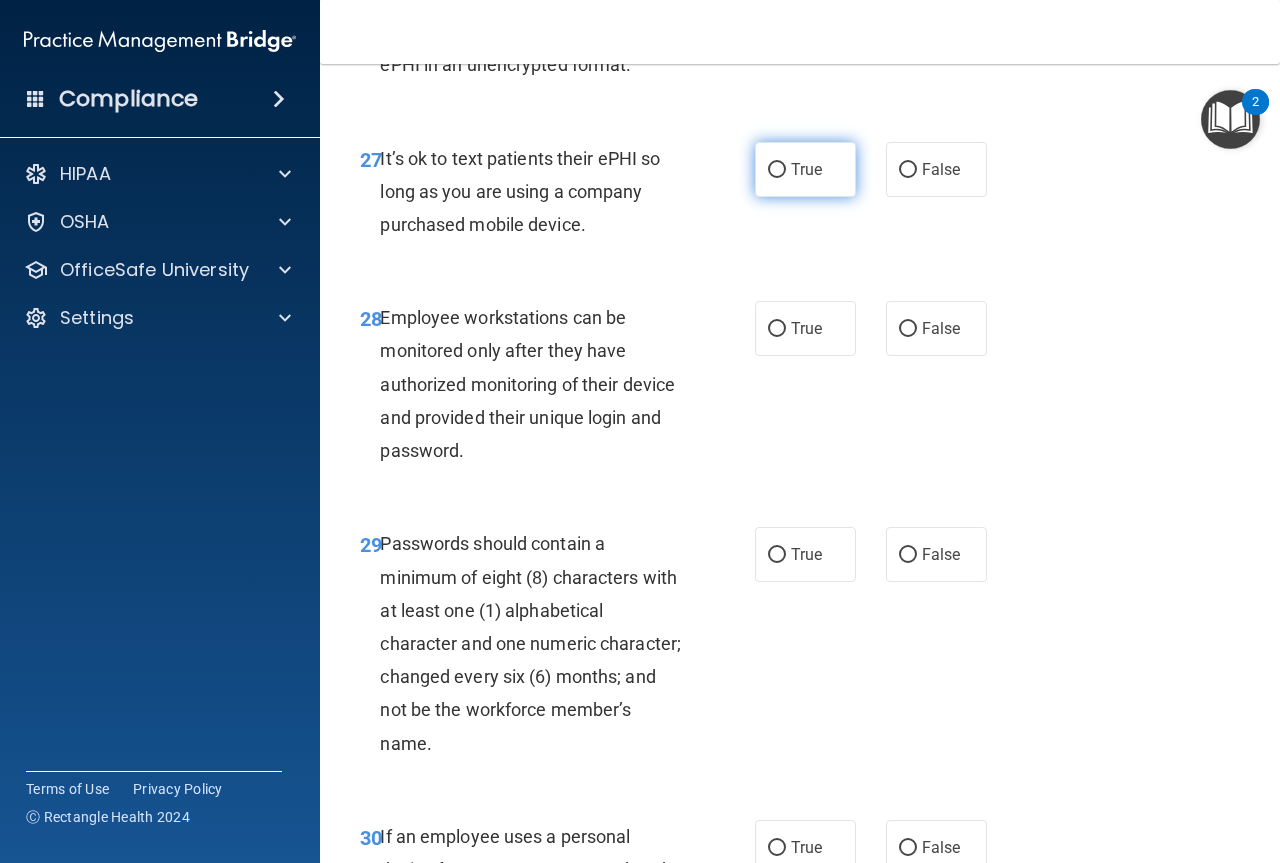 scroll, scrollTop: 5900, scrollLeft: 0, axis: vertical 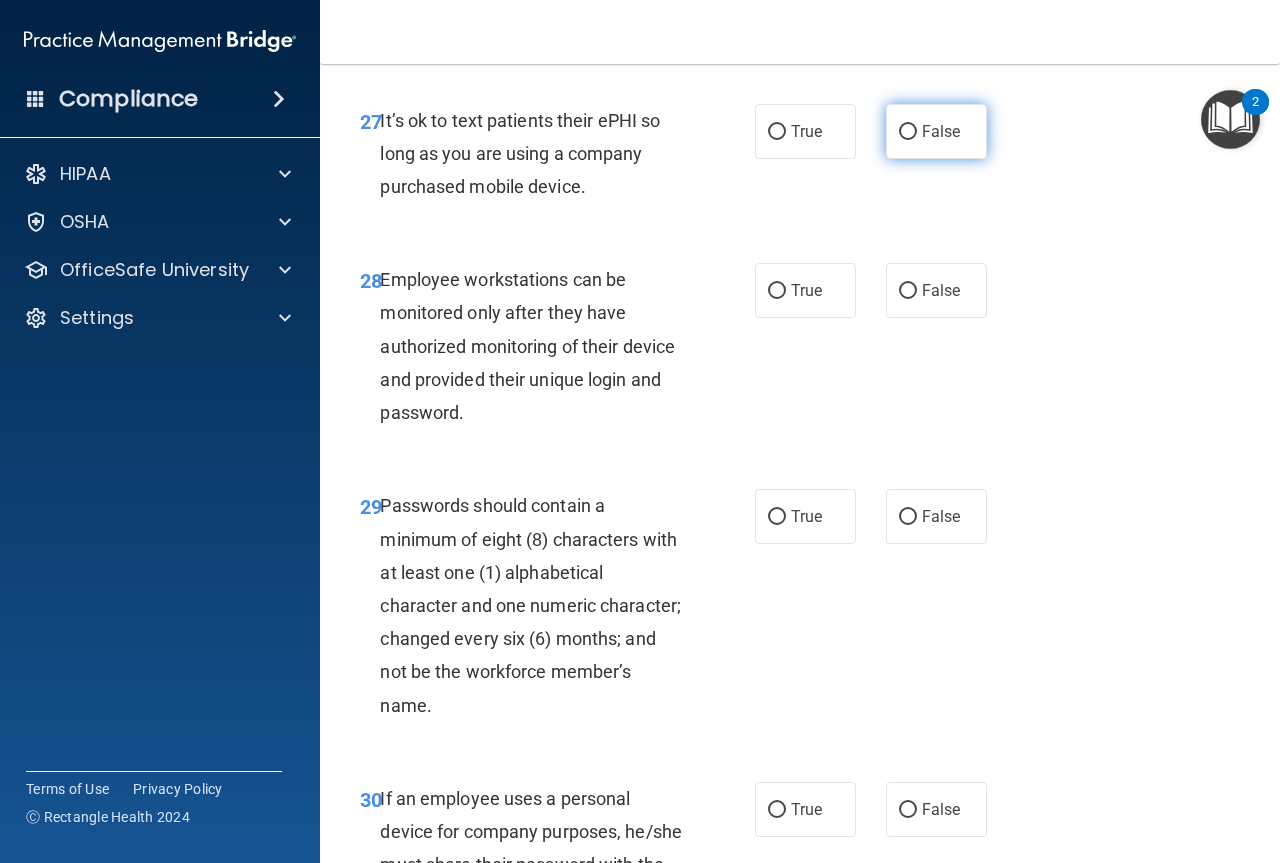 click on "False" at bounding box center [908, 132] 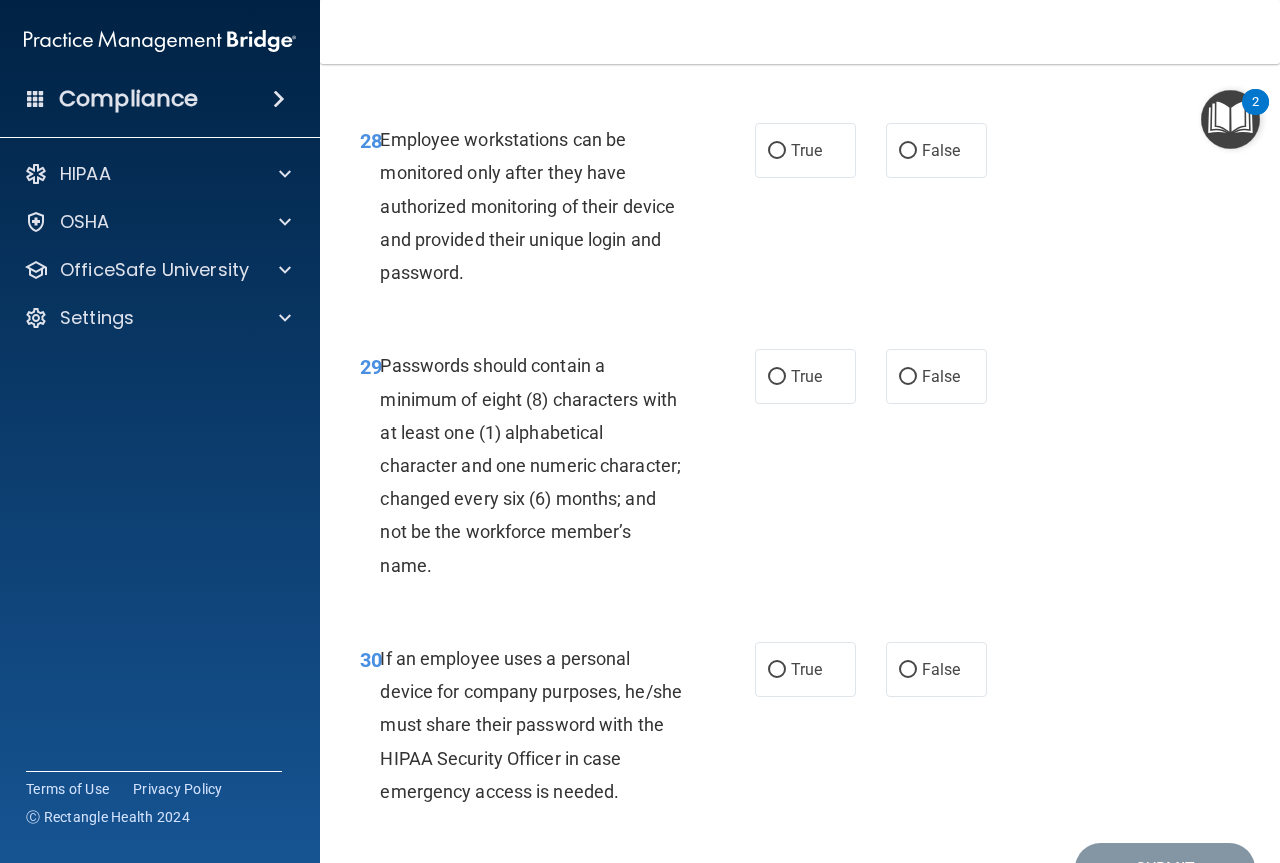 scroll, scrollTop: 6100, scrollLeft: 0, axis: vertical 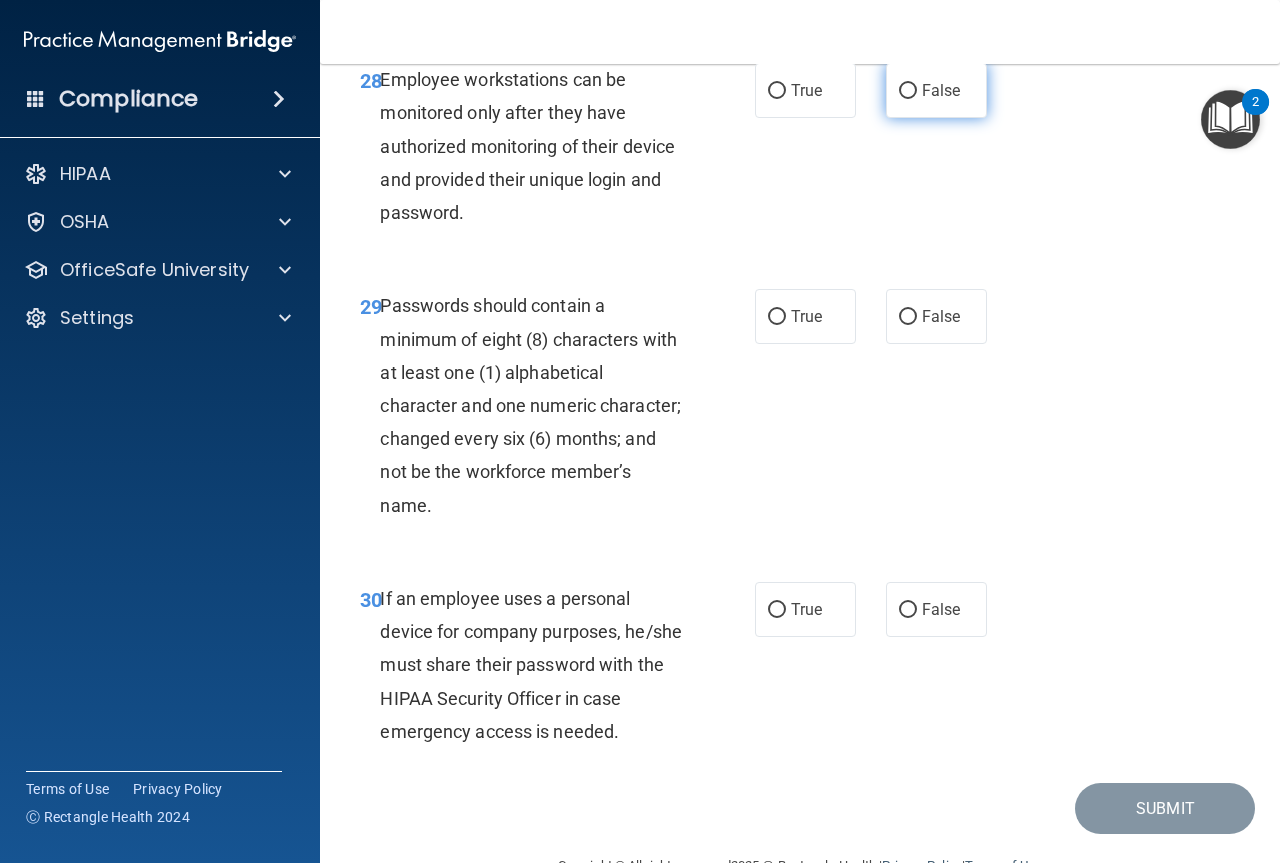 click on "False" at bounding box center [941, 90] 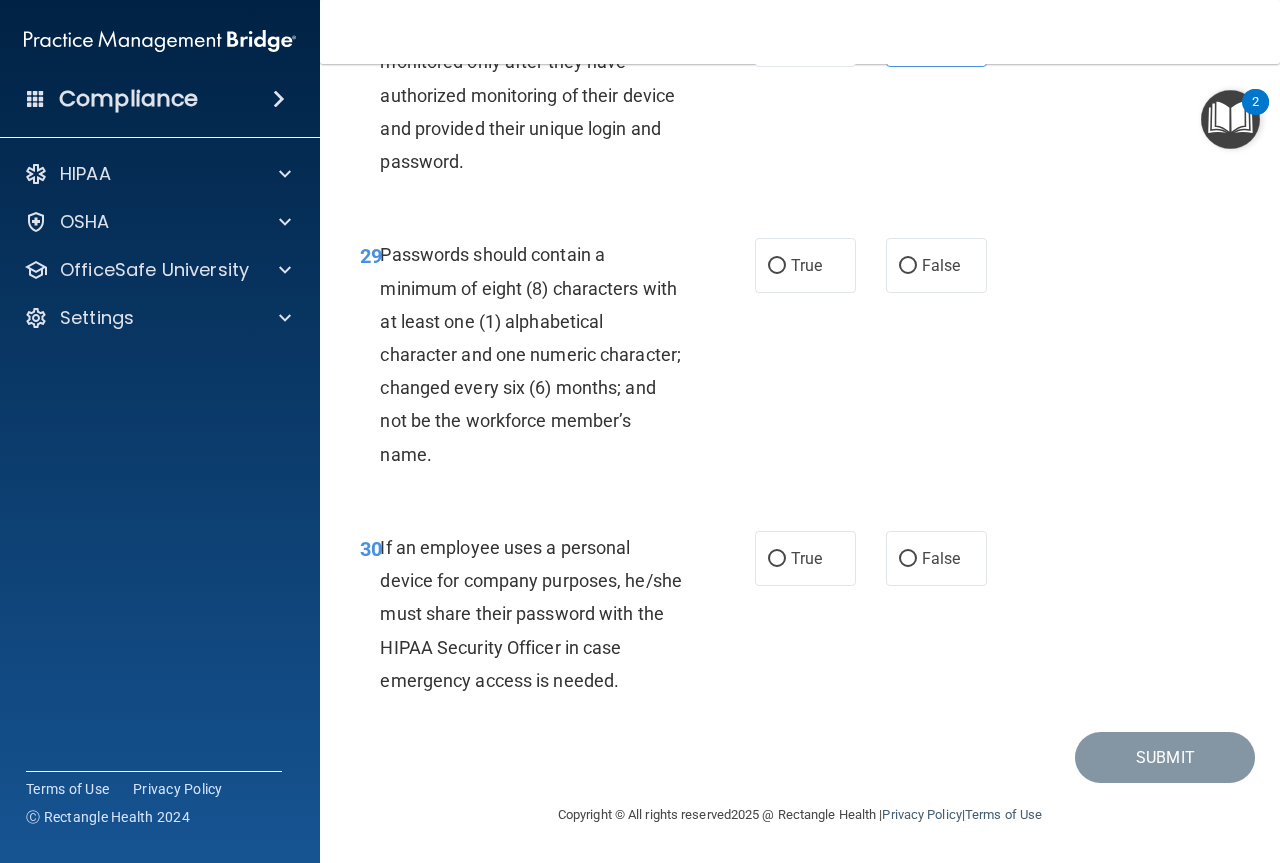 scroll, scrollTop: 6283, scrollLeft: 0, axis: vertical 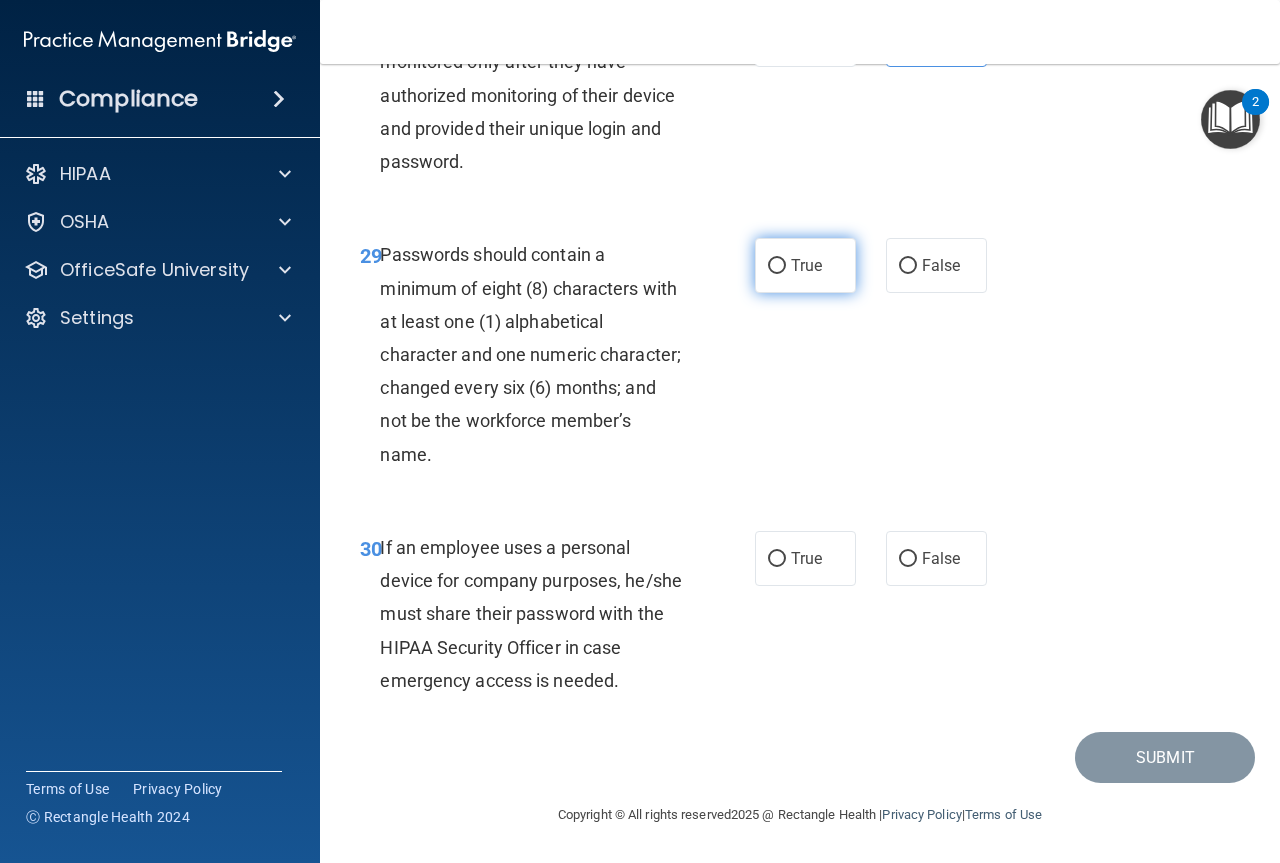 click on "True" at bounding box center [806, 265] 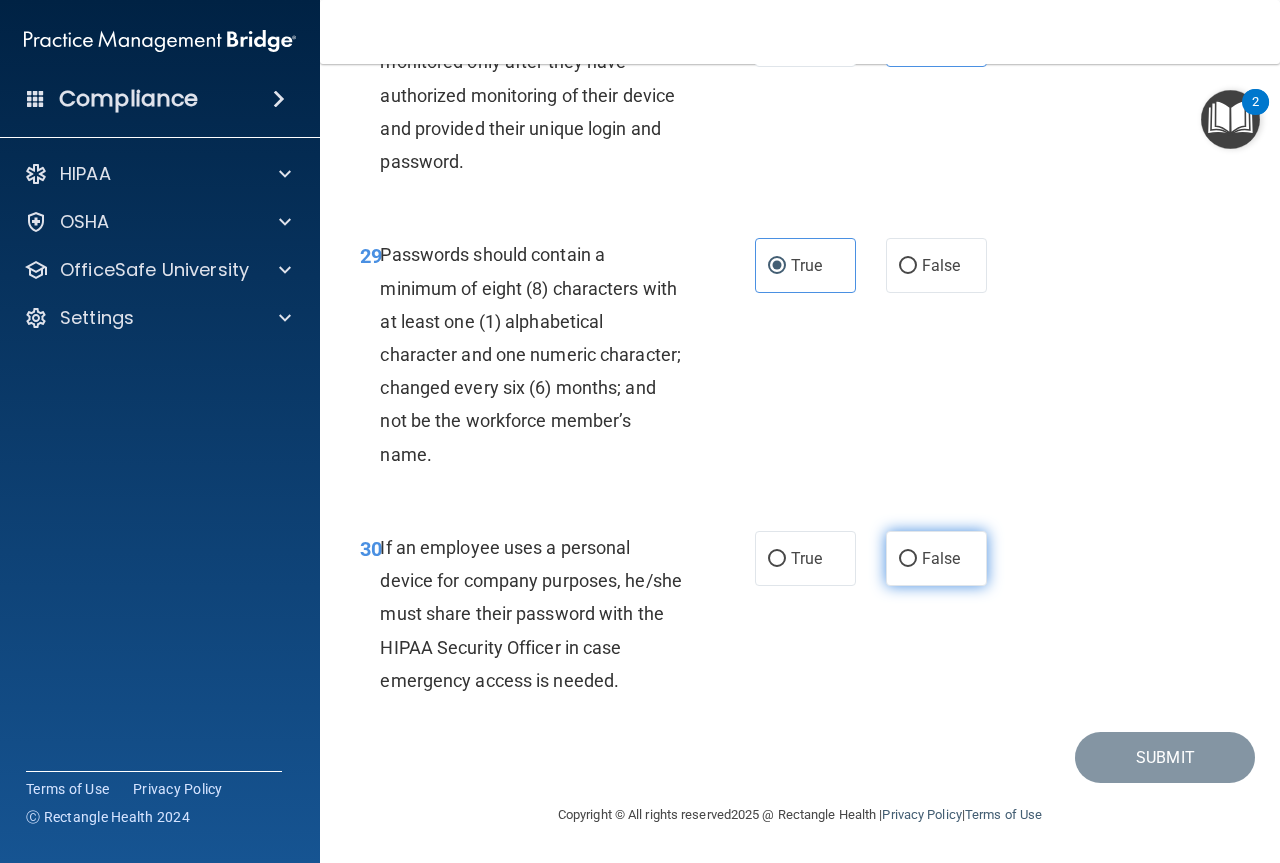 click on "False" at bounding box center (936, 558) 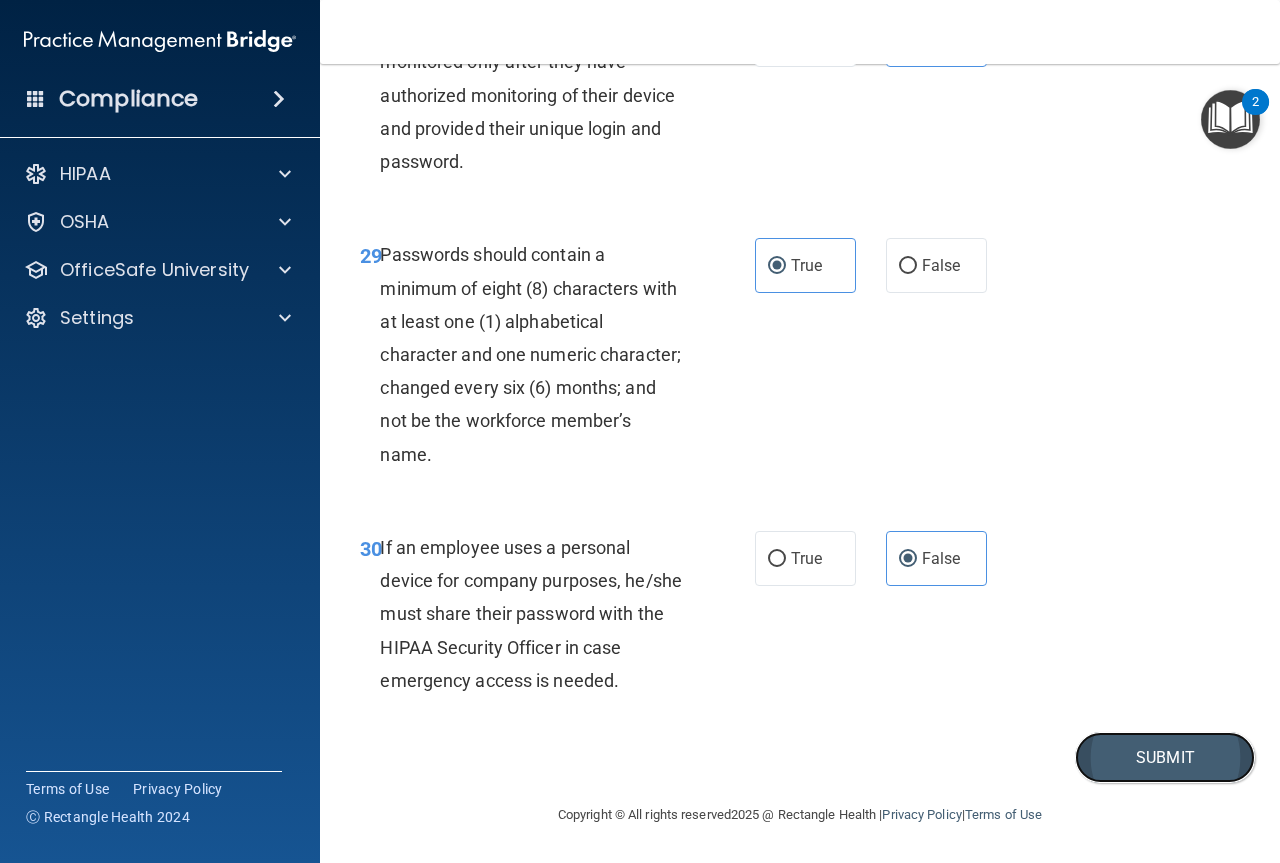 click on "Submit" at bounding box center [1165, 757] 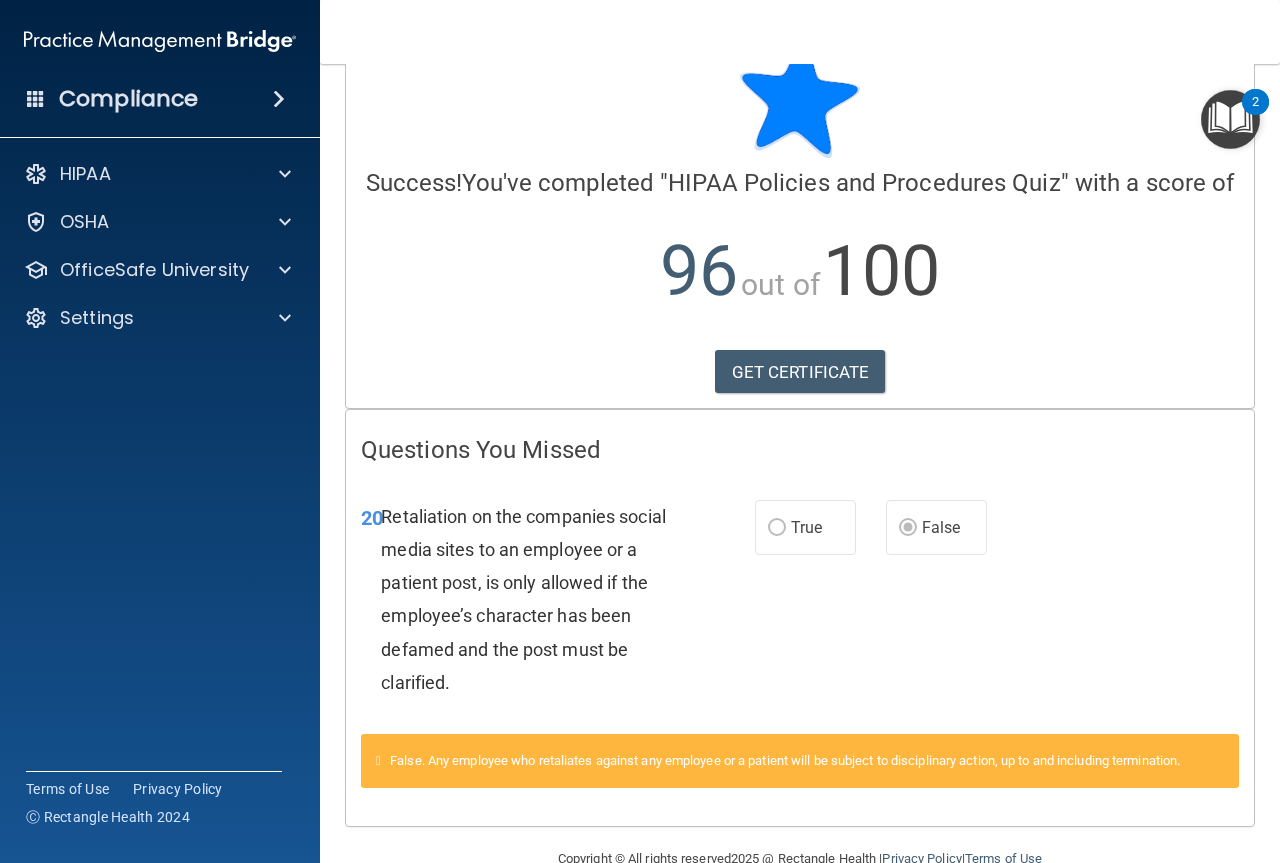 scroll, scrollTop: 132, scrollLeft: 0, axis: vertical 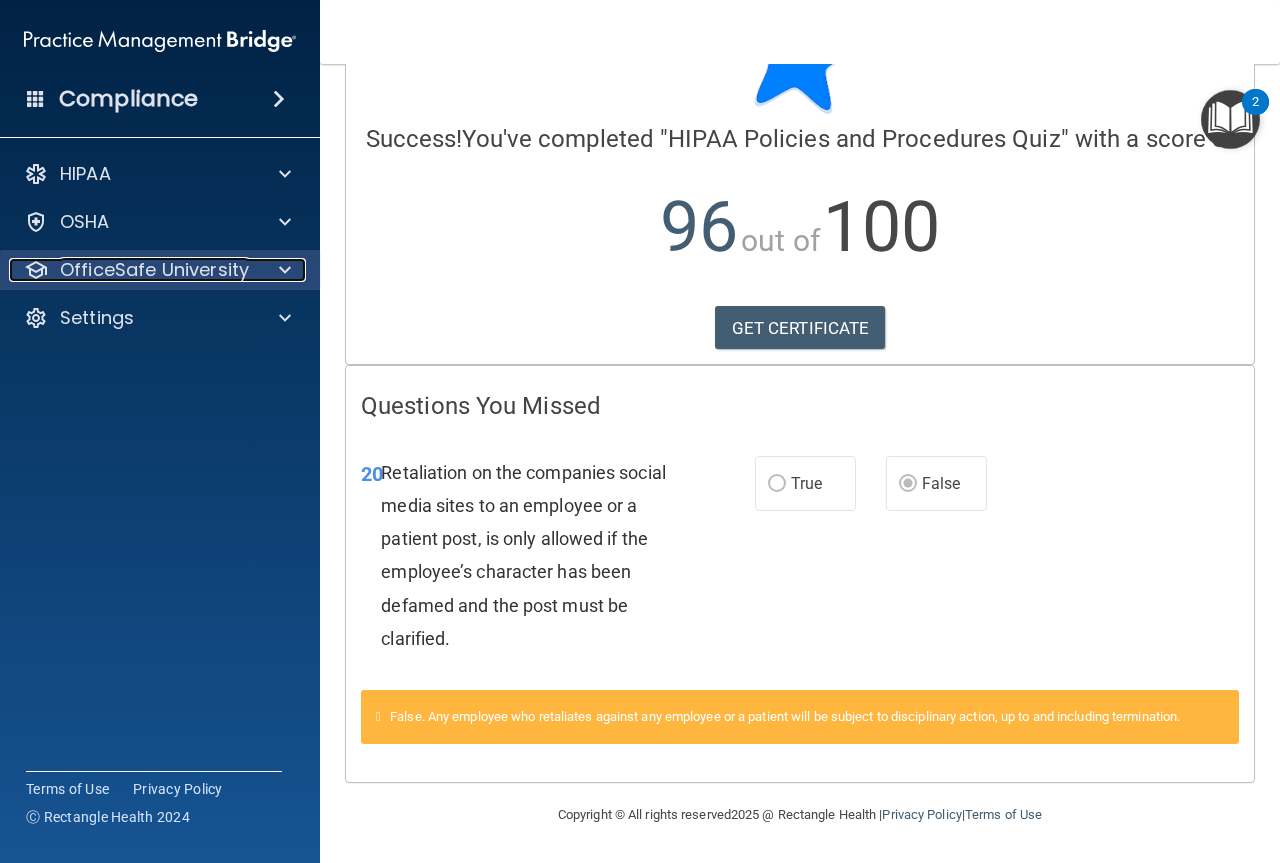 click at bounding box center [282, 270] 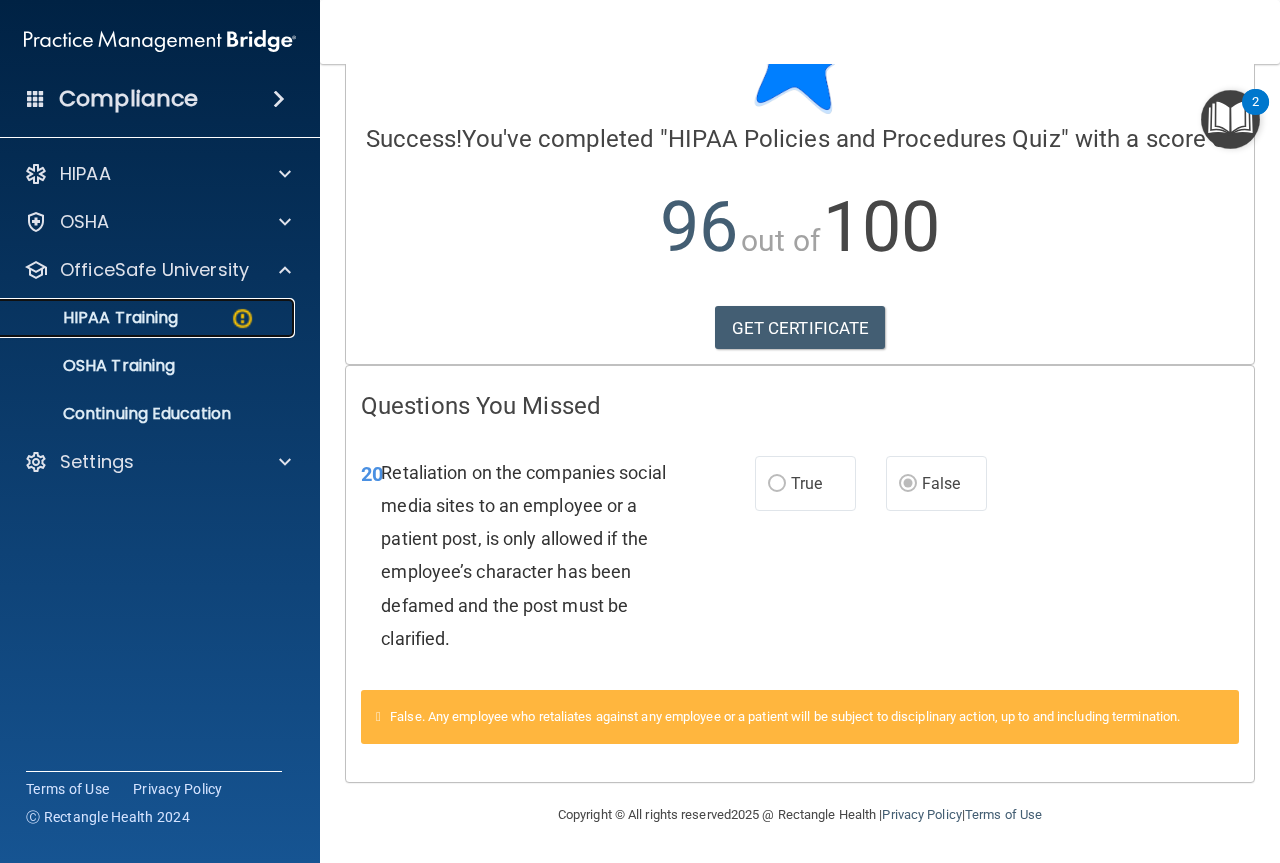 click at bounding box center [242, 318] 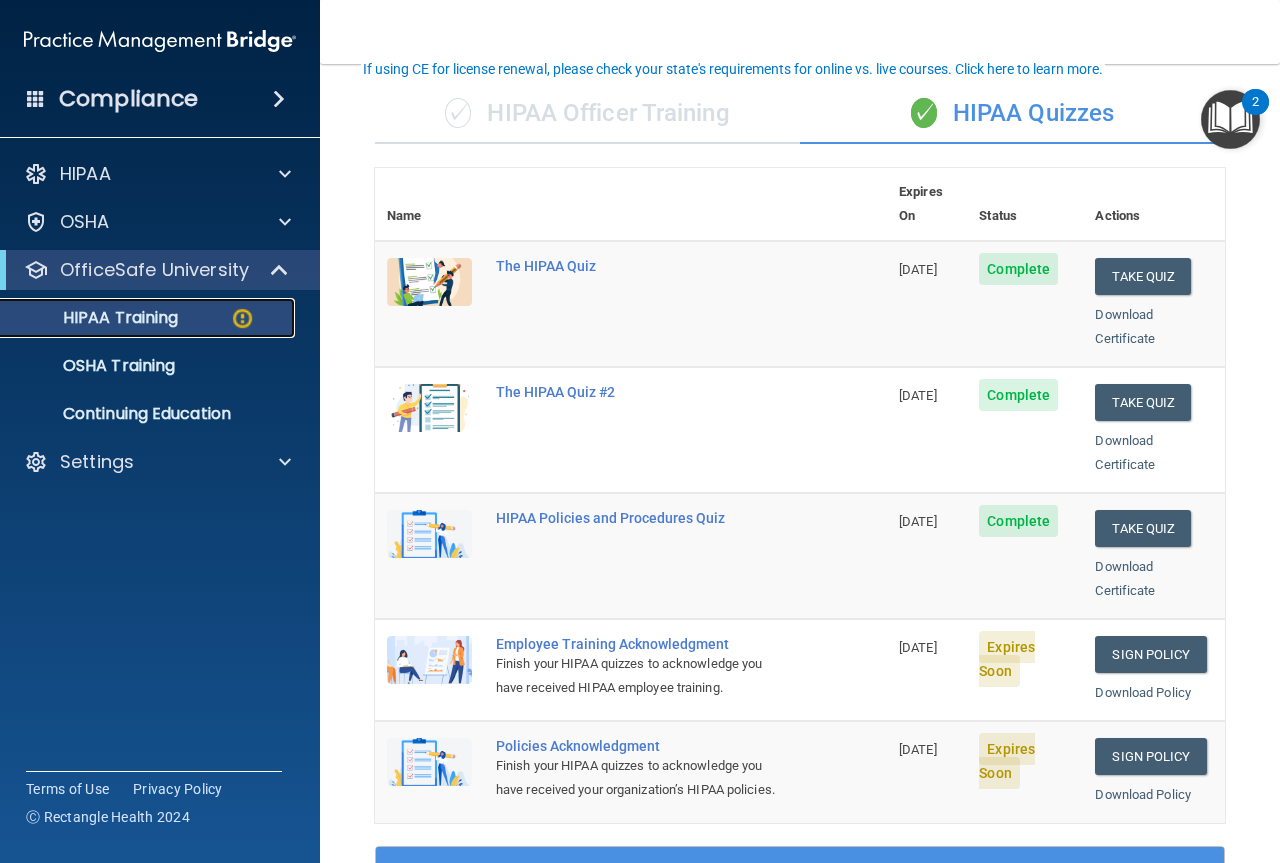 scroll, scrollTop: 35, scrollLeft: 0, axis: vertical 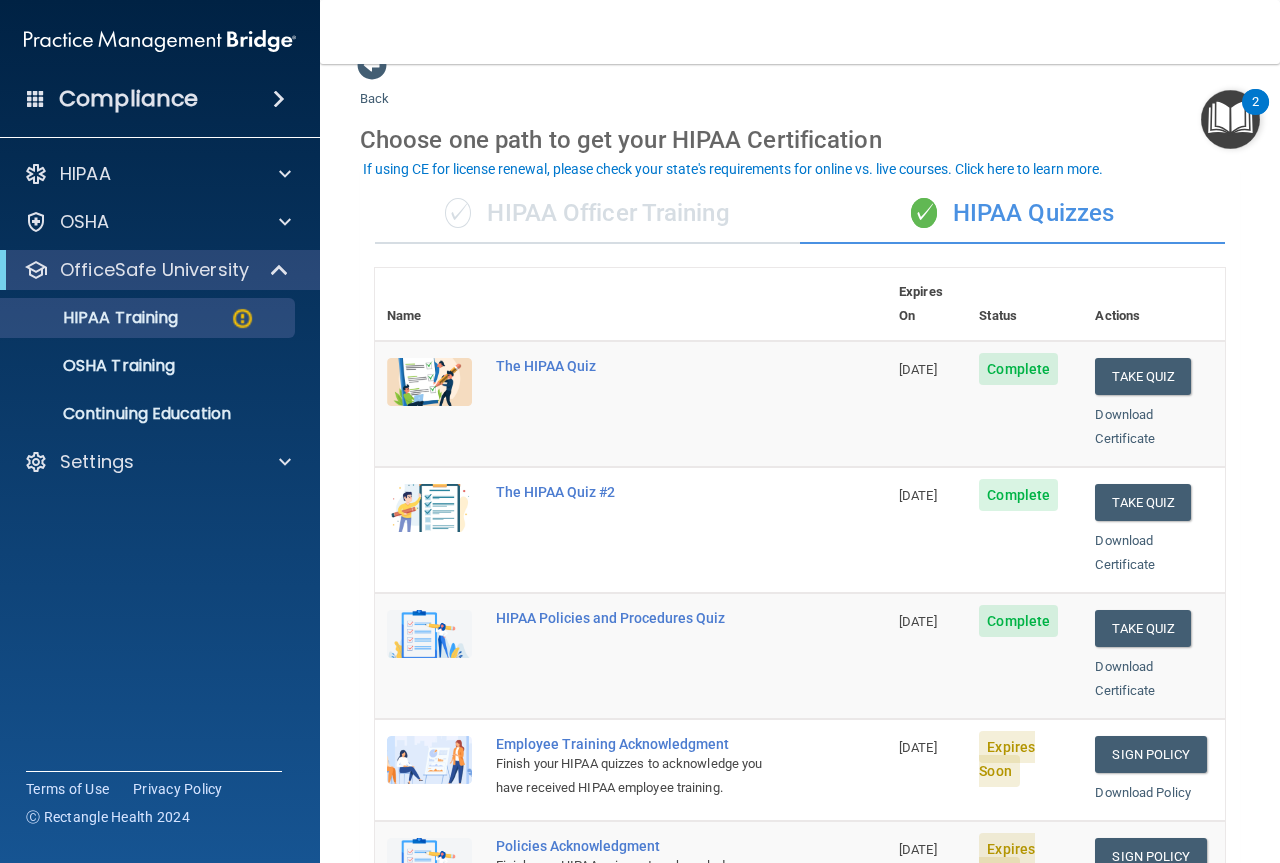 click on "✓   HIPAA Officer Training" at bounding box center [587, 214] 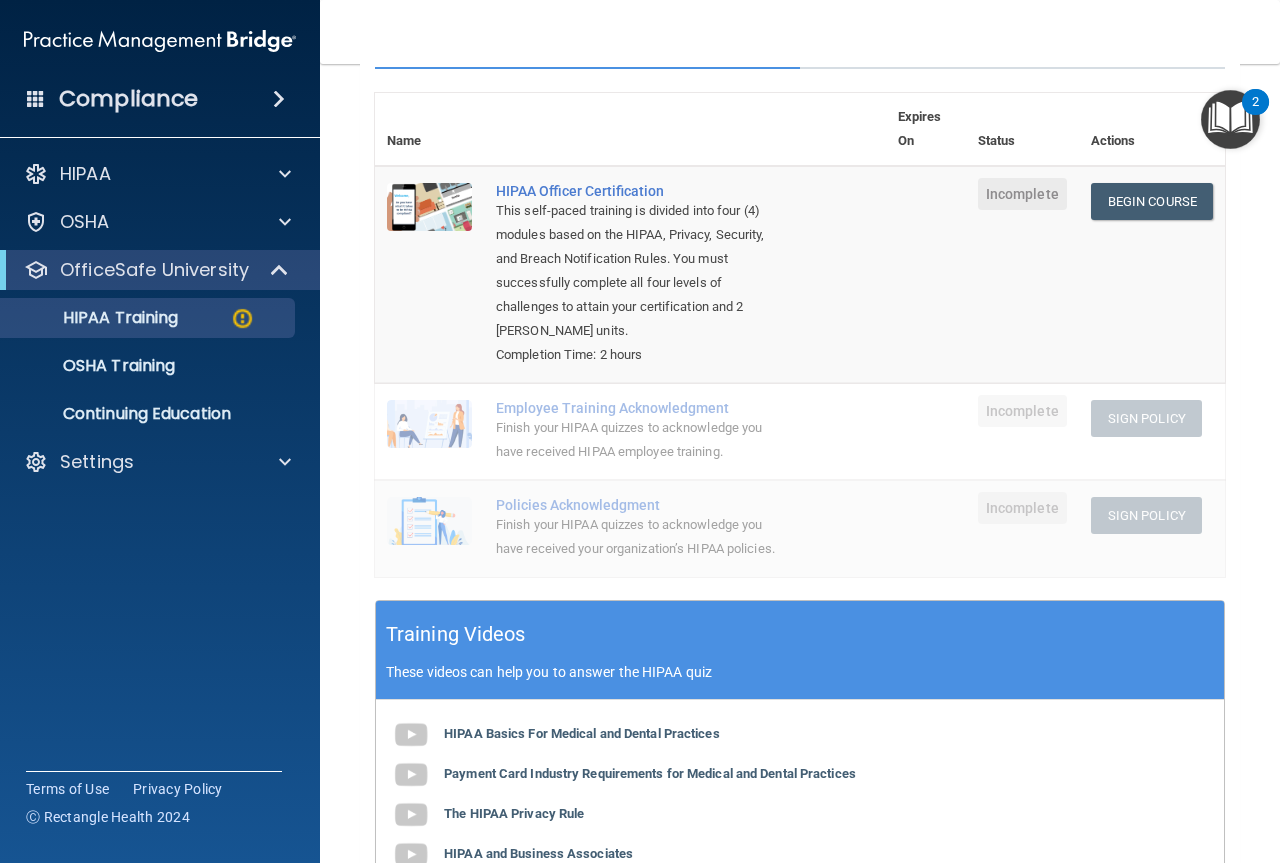scroll, scrollTop: 135, scrollLeft: 0, axis: vertical 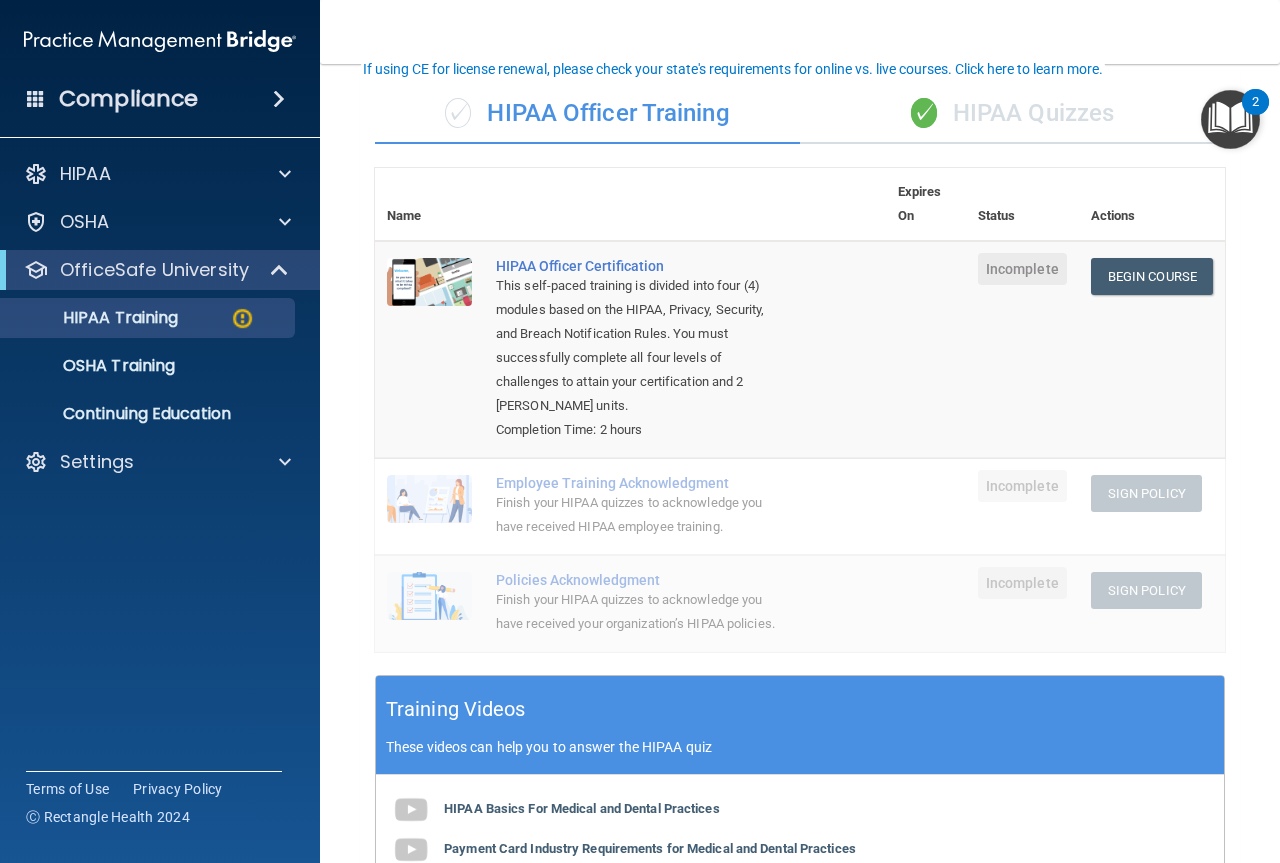 click on "✓   HIPAA Quizzes" at bounding box center (1012, 114) 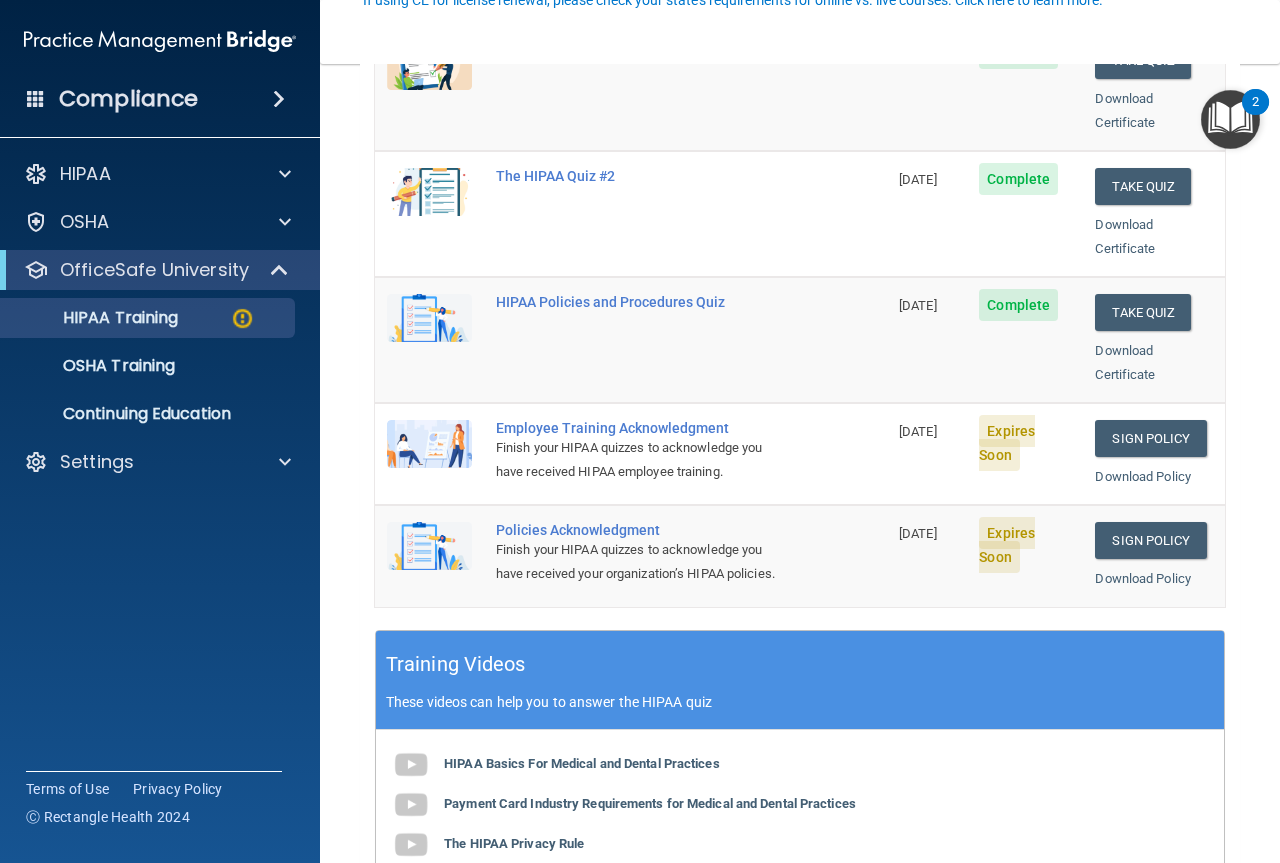 scroll, scrollTop: 435, scrollLeft: 0, axis: vertical 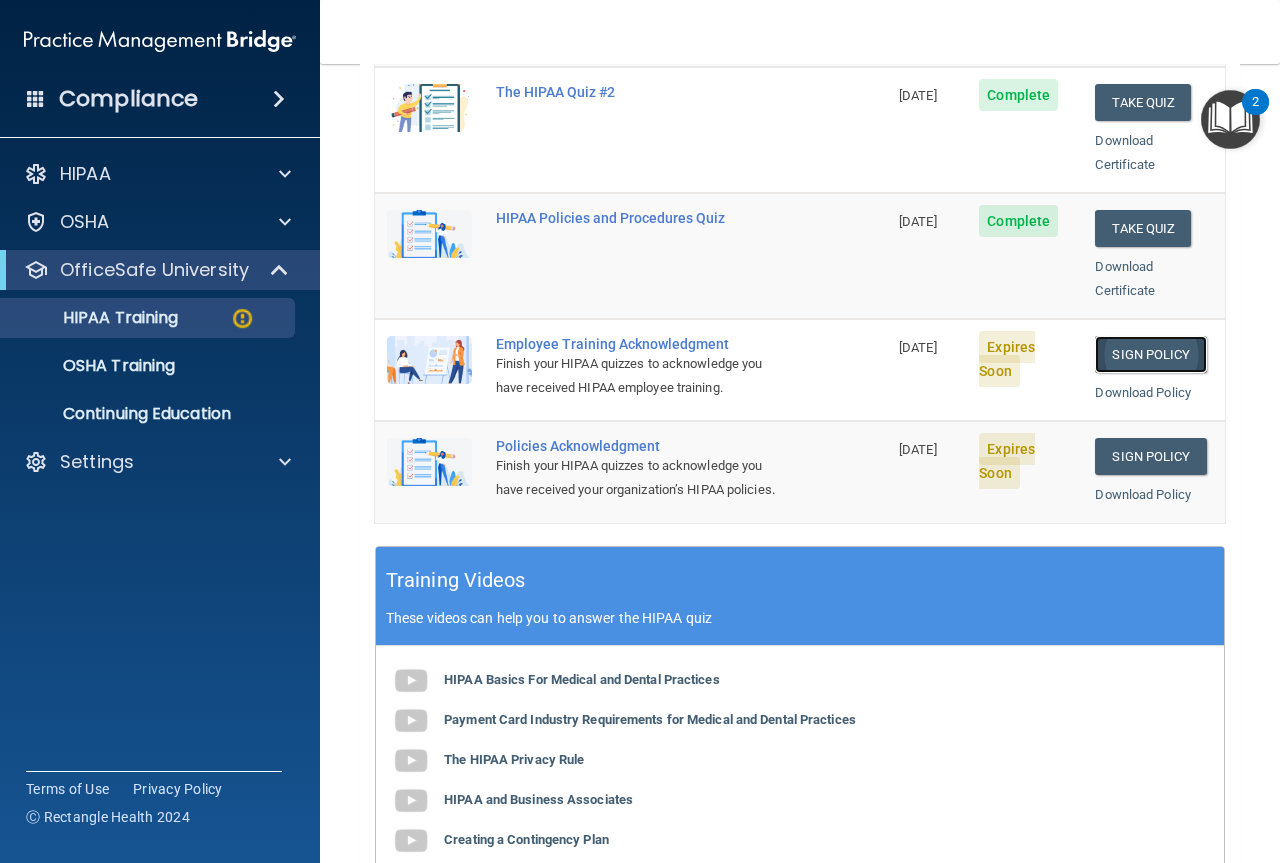 click on "Sign Policy" at bounding box center (1150, 354) 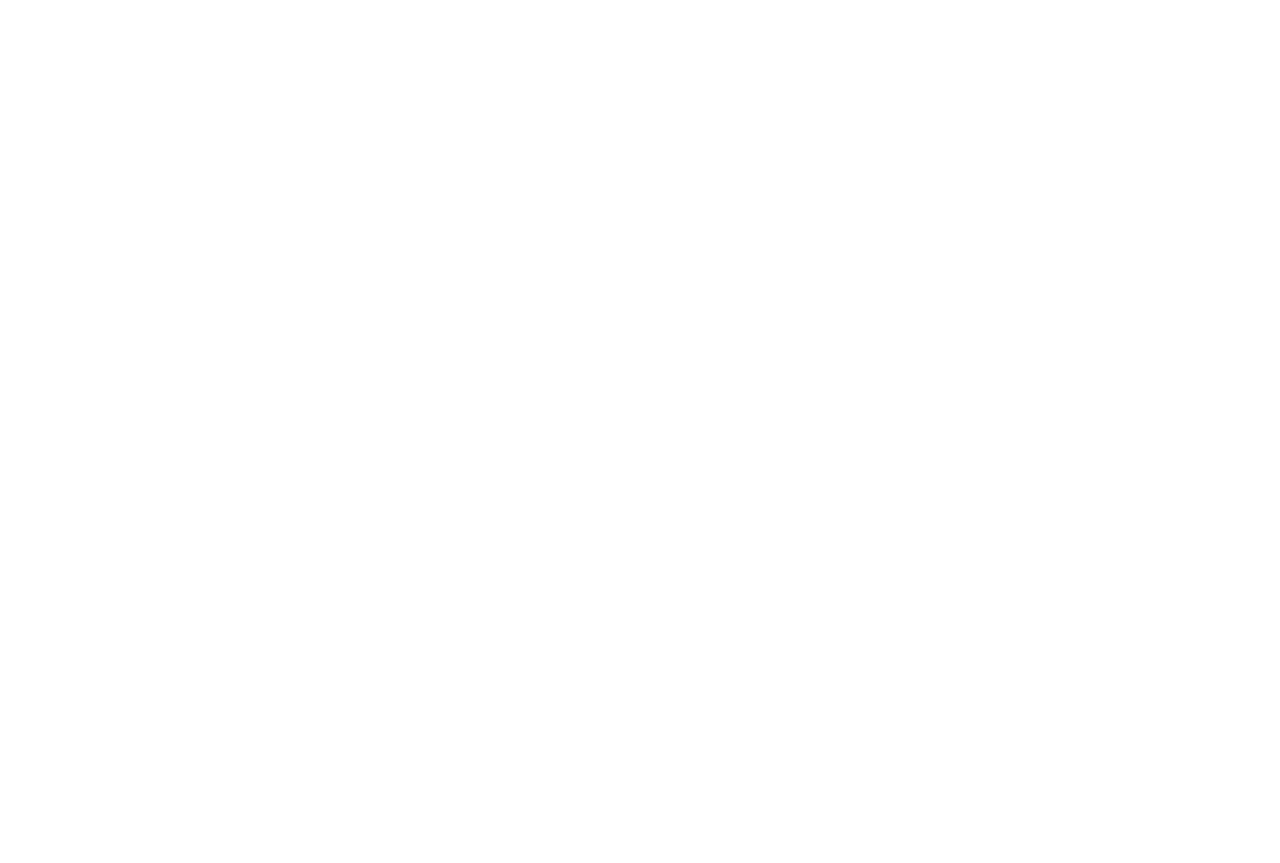 scroll, scrollTop: 0, scrollLeft: 0, axis: both 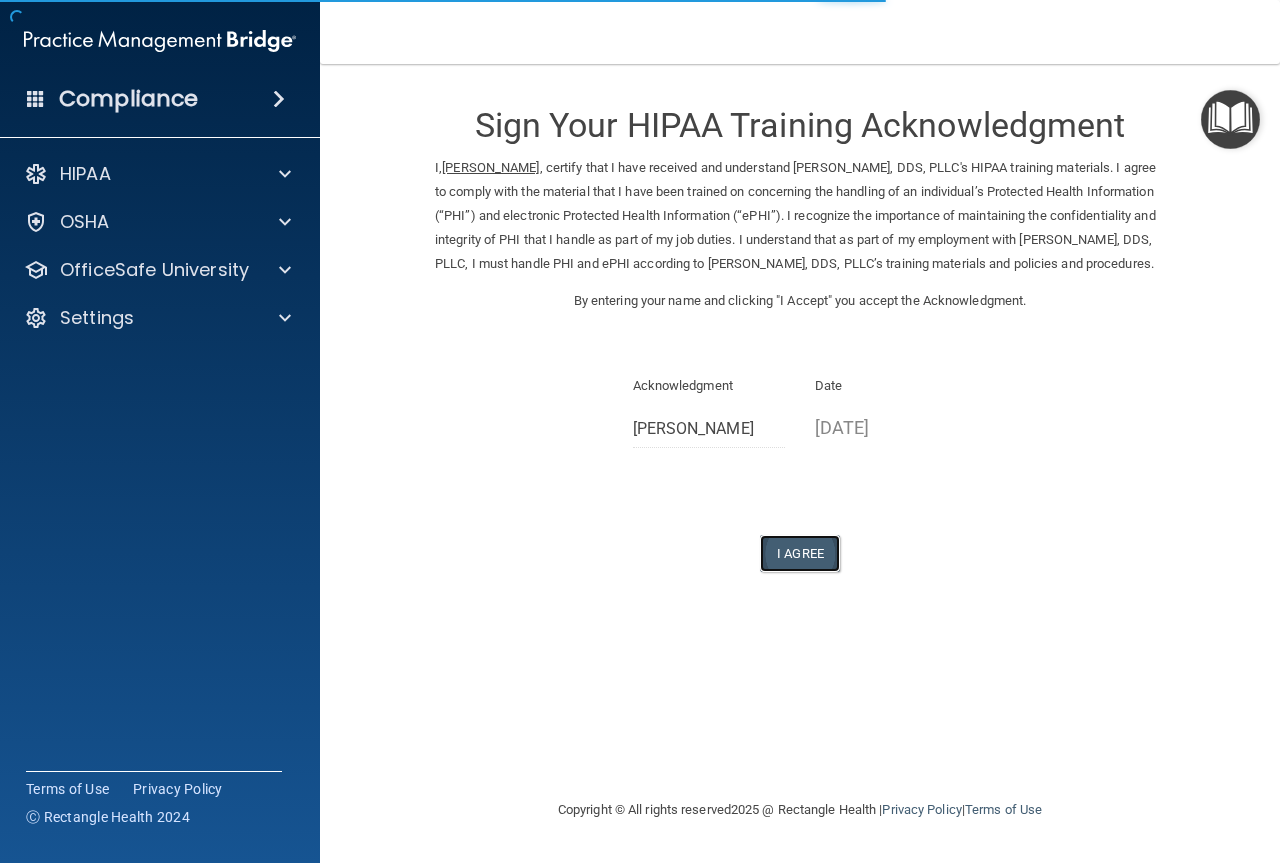click on "I Agree" at bounding box center [800, 553] 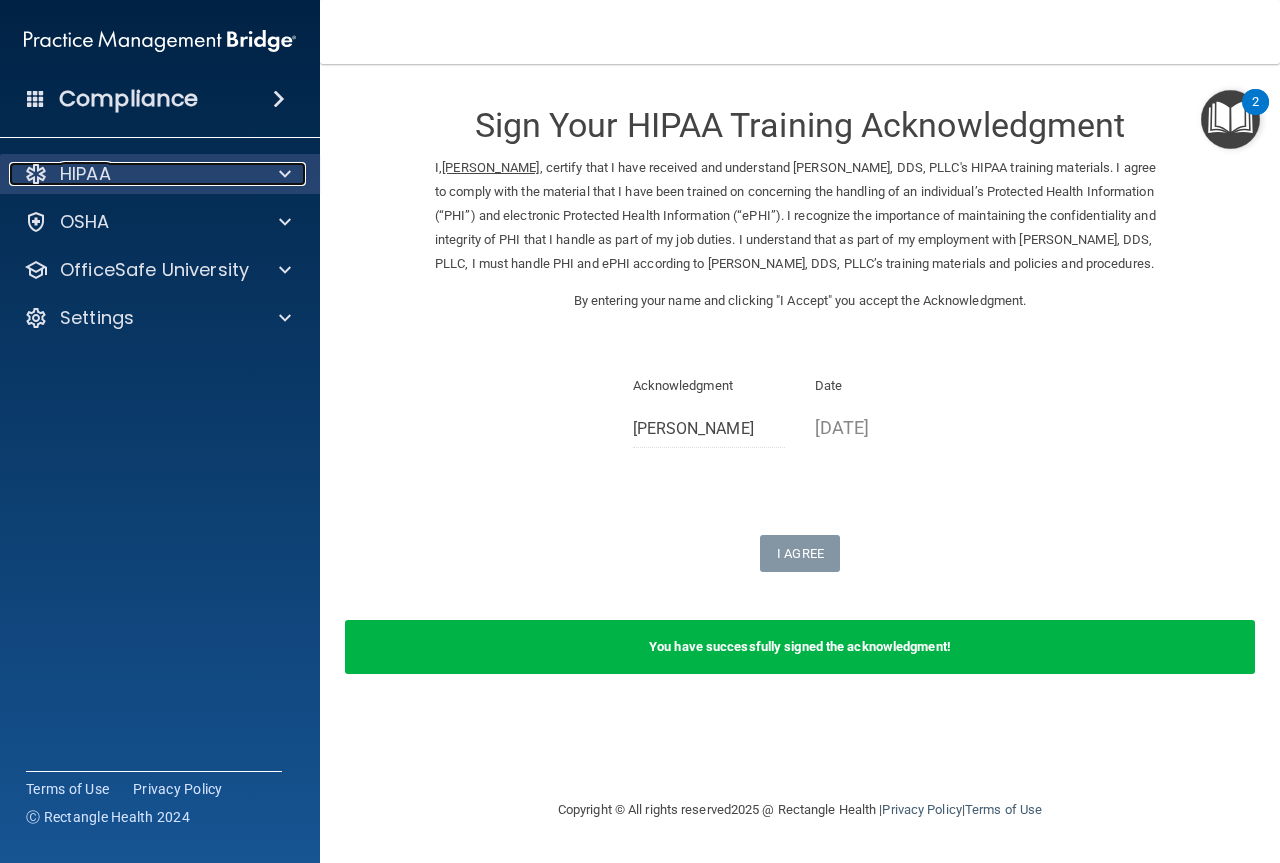 click at bounding box center [282, 174] 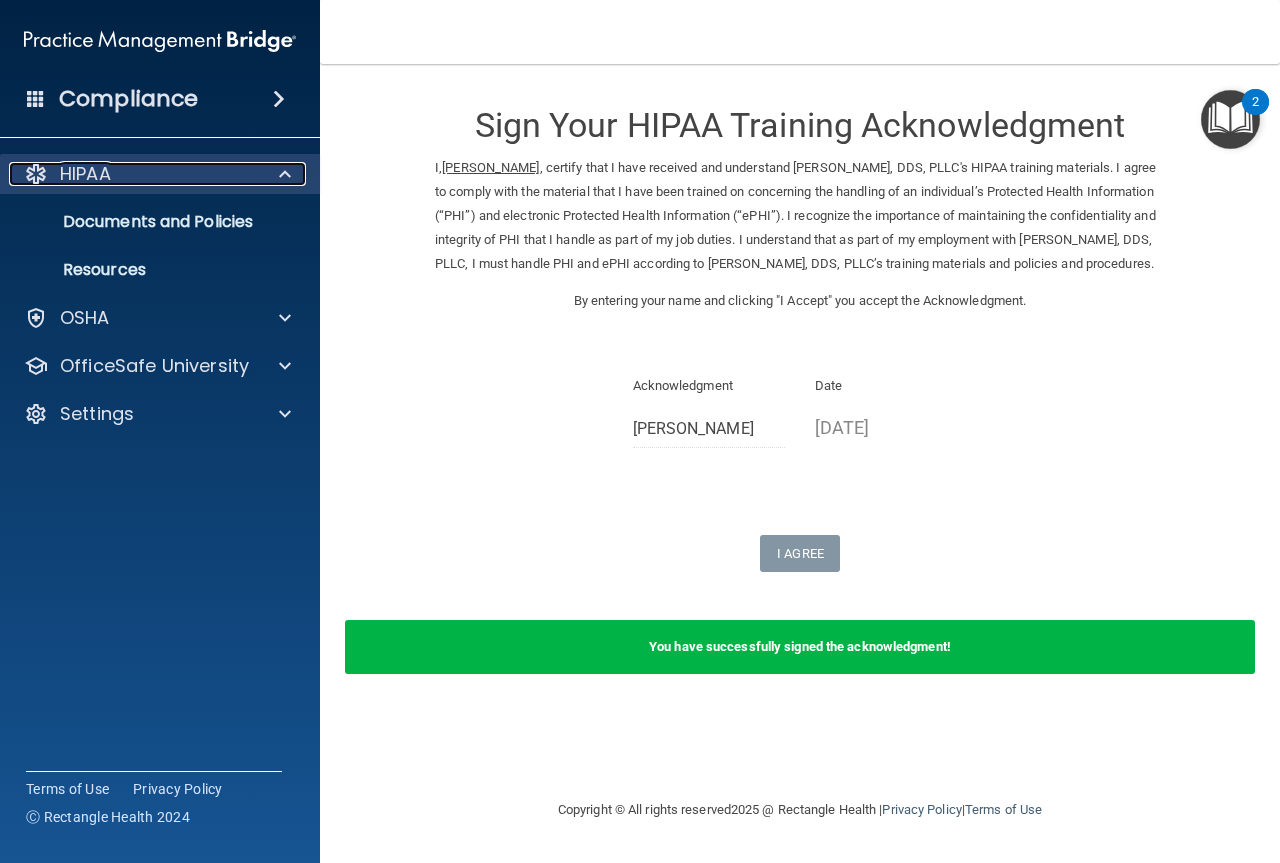 click at bounding box center (282, 174) 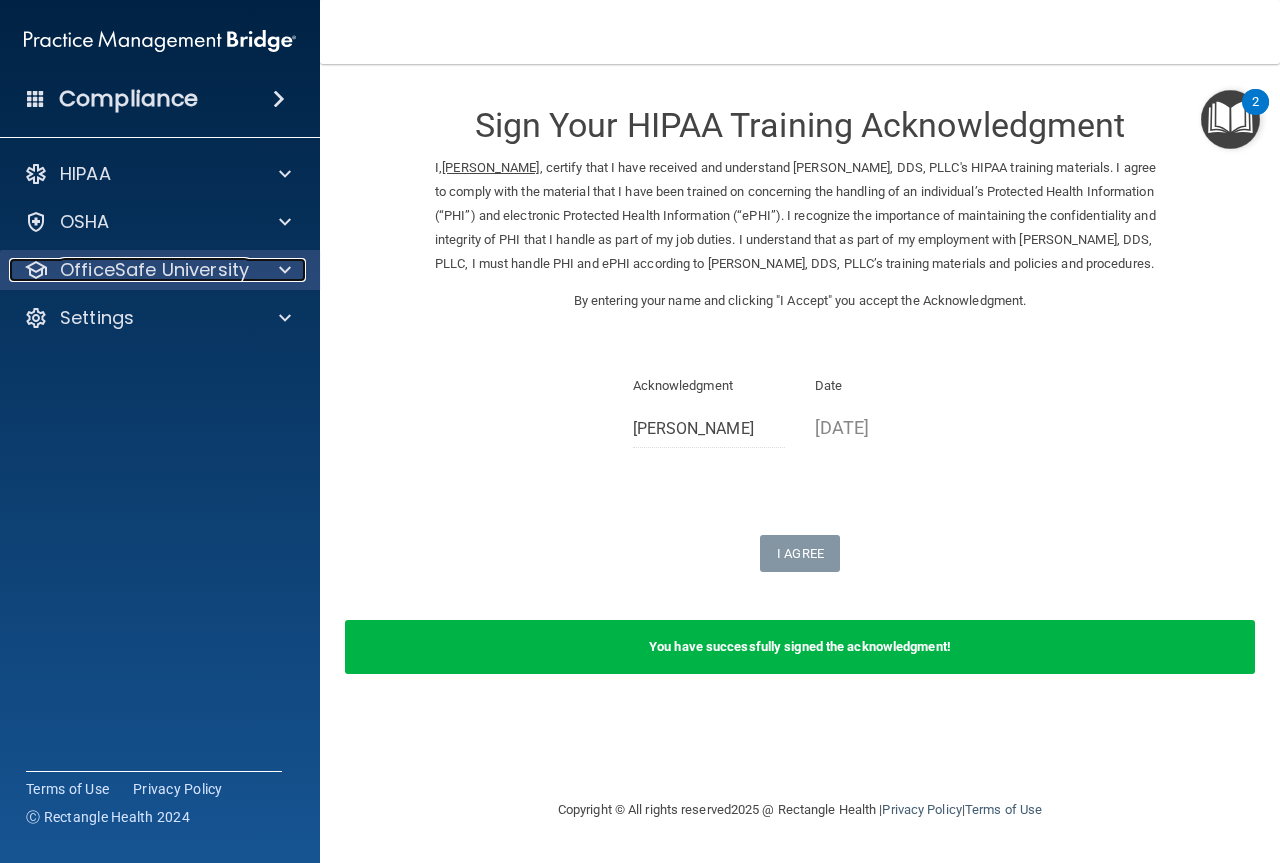 click on "OfficeSafe University" at bounding box center (154, 270) 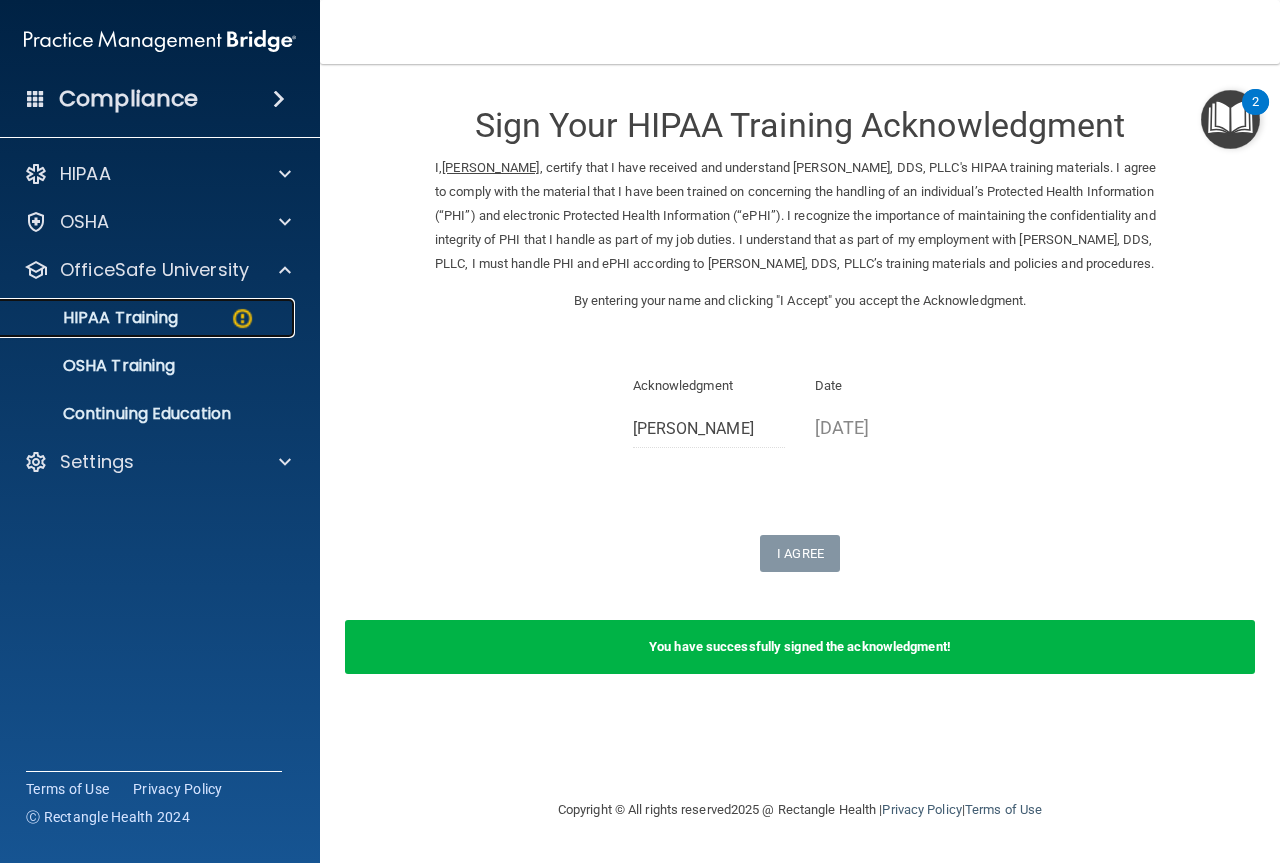 click on "HIPAA Training" at bounding box center [149, 318] 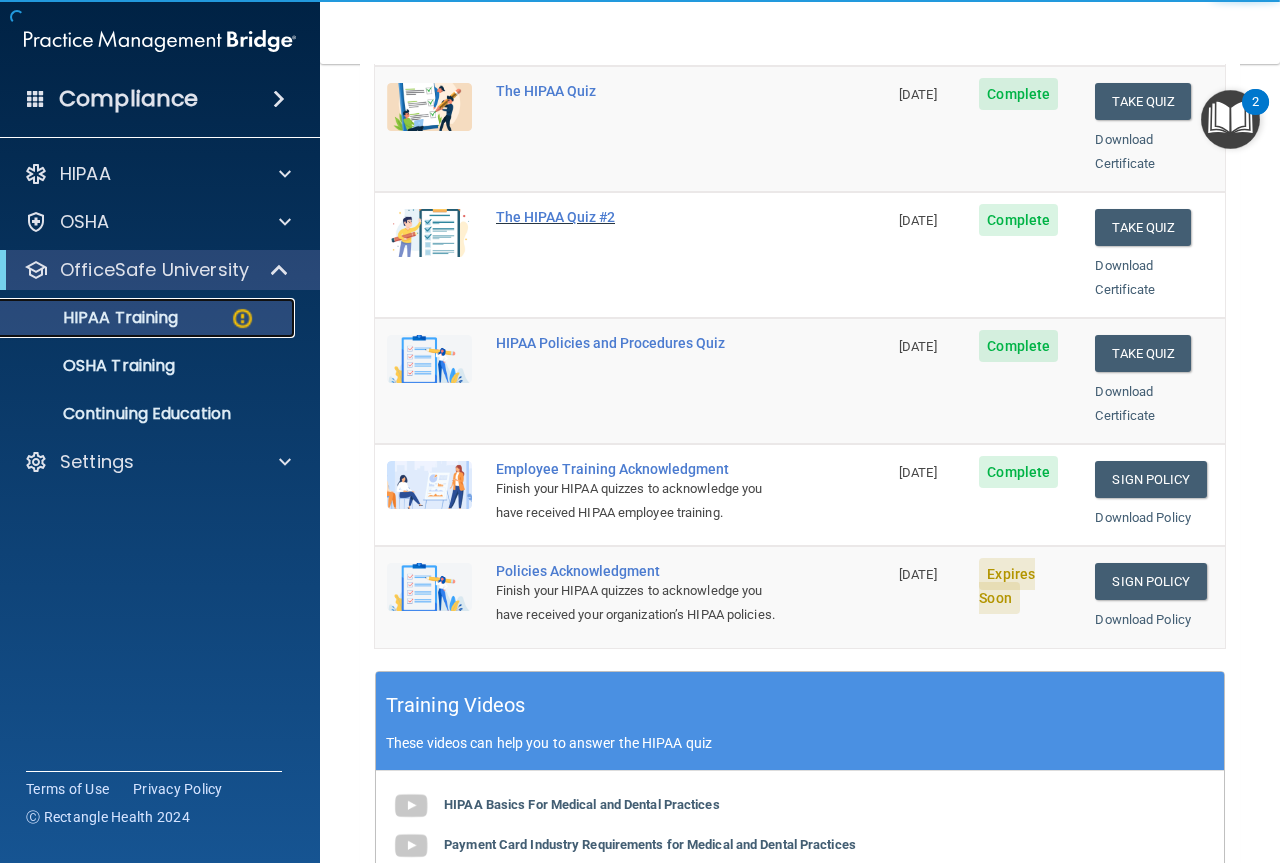 scroll, scrollTop: 400, scrollLeft: 0, axis: vertical 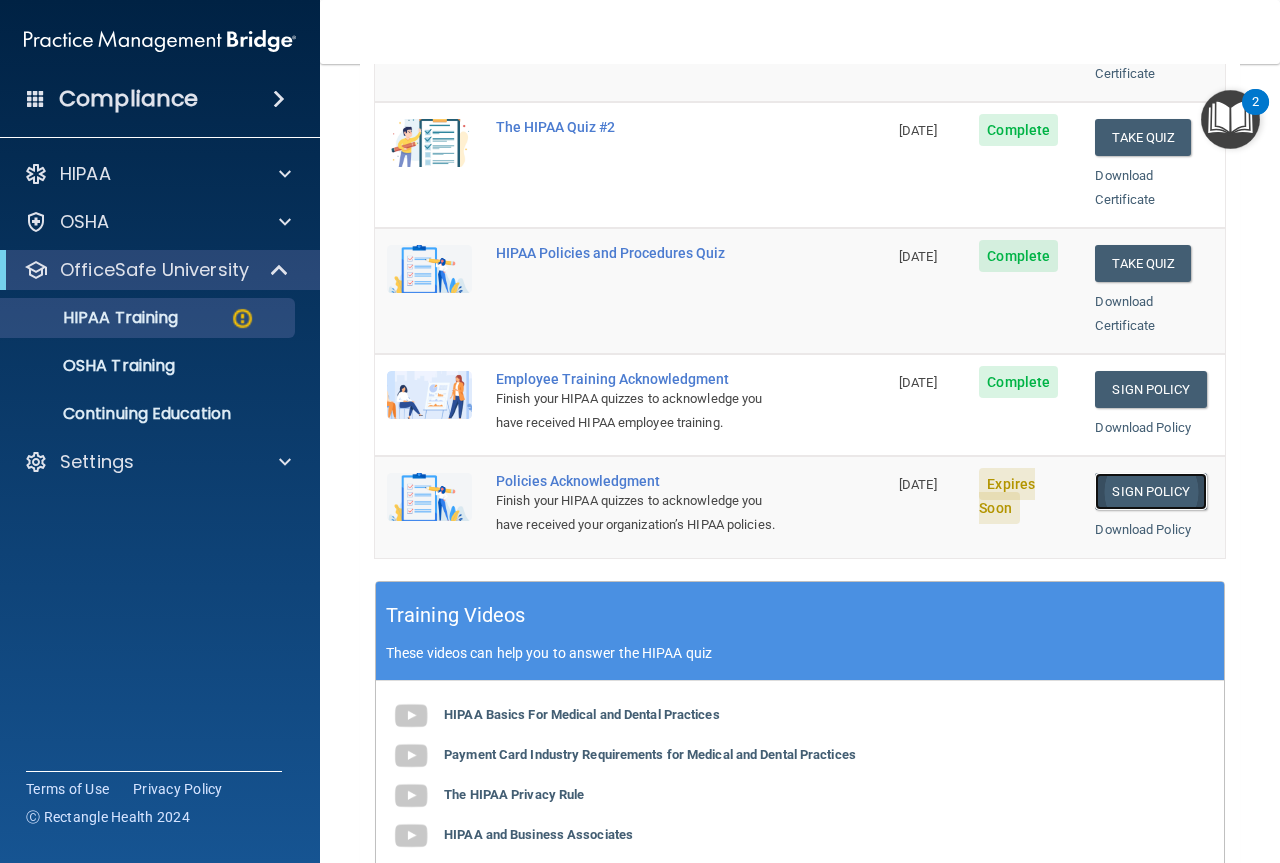 click on "Sign Policy" at bounding box center (1150, 491) 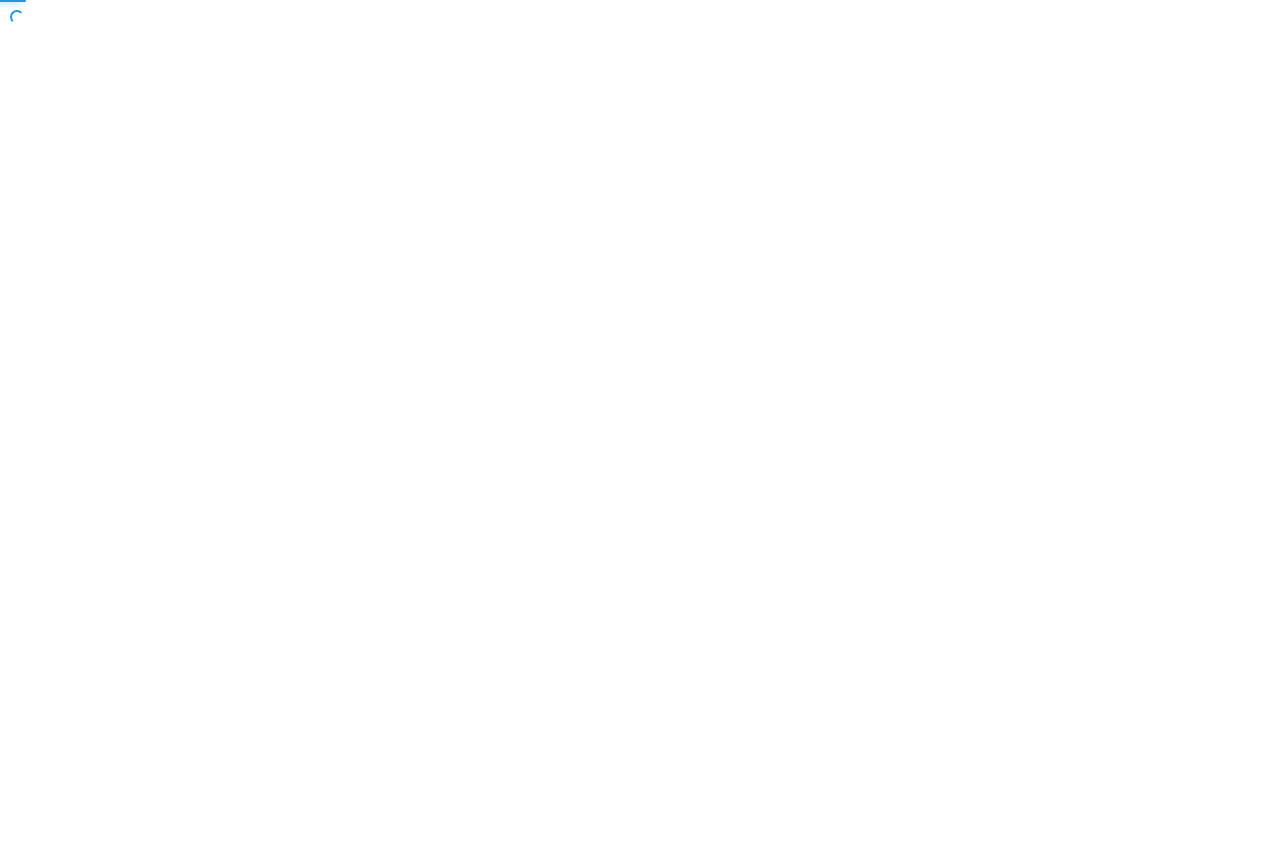 scroll, scrollTop: 0, scrollLeft: 0, axis: both 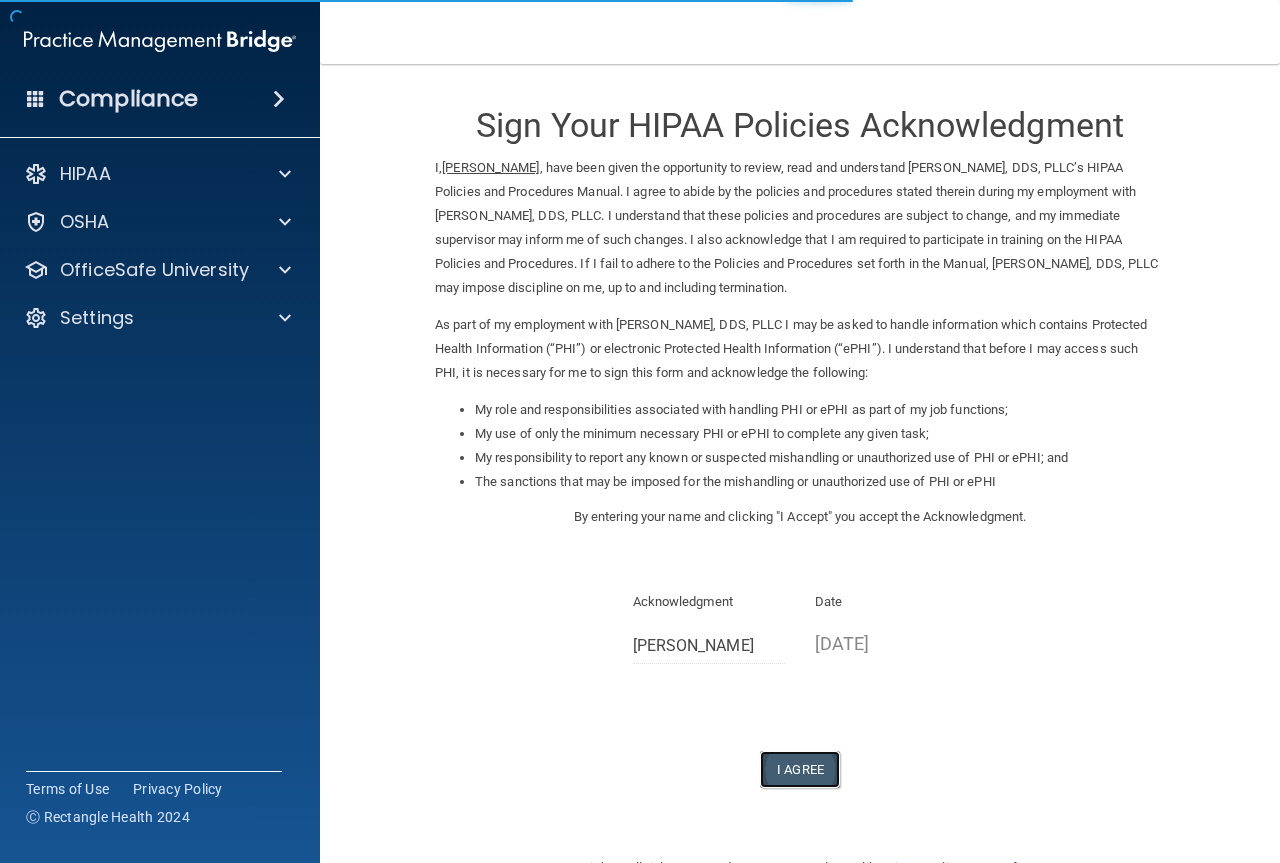 click on "I Agree" at bounding box center [800, 769] 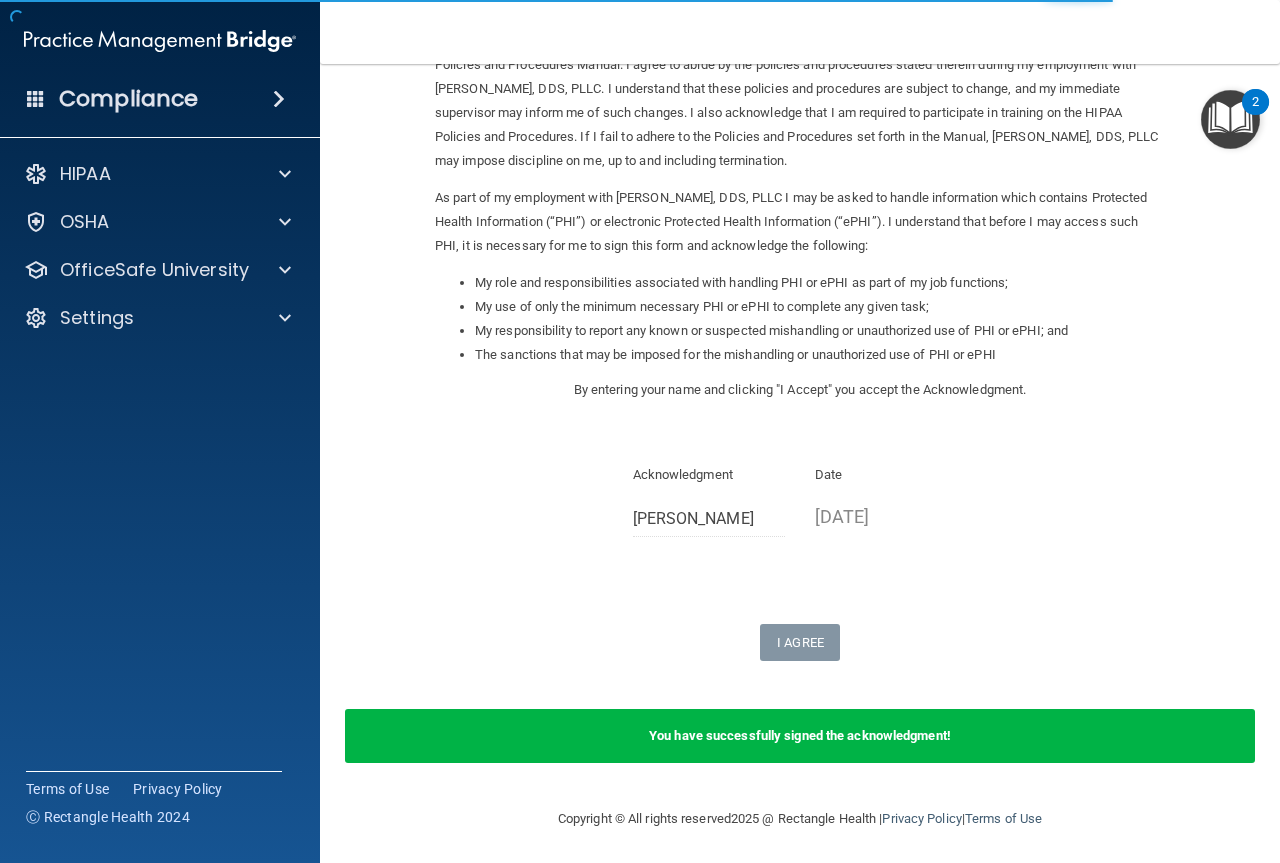scroll, scrollTop: 131, scrollLeft: 0, axis: vertical 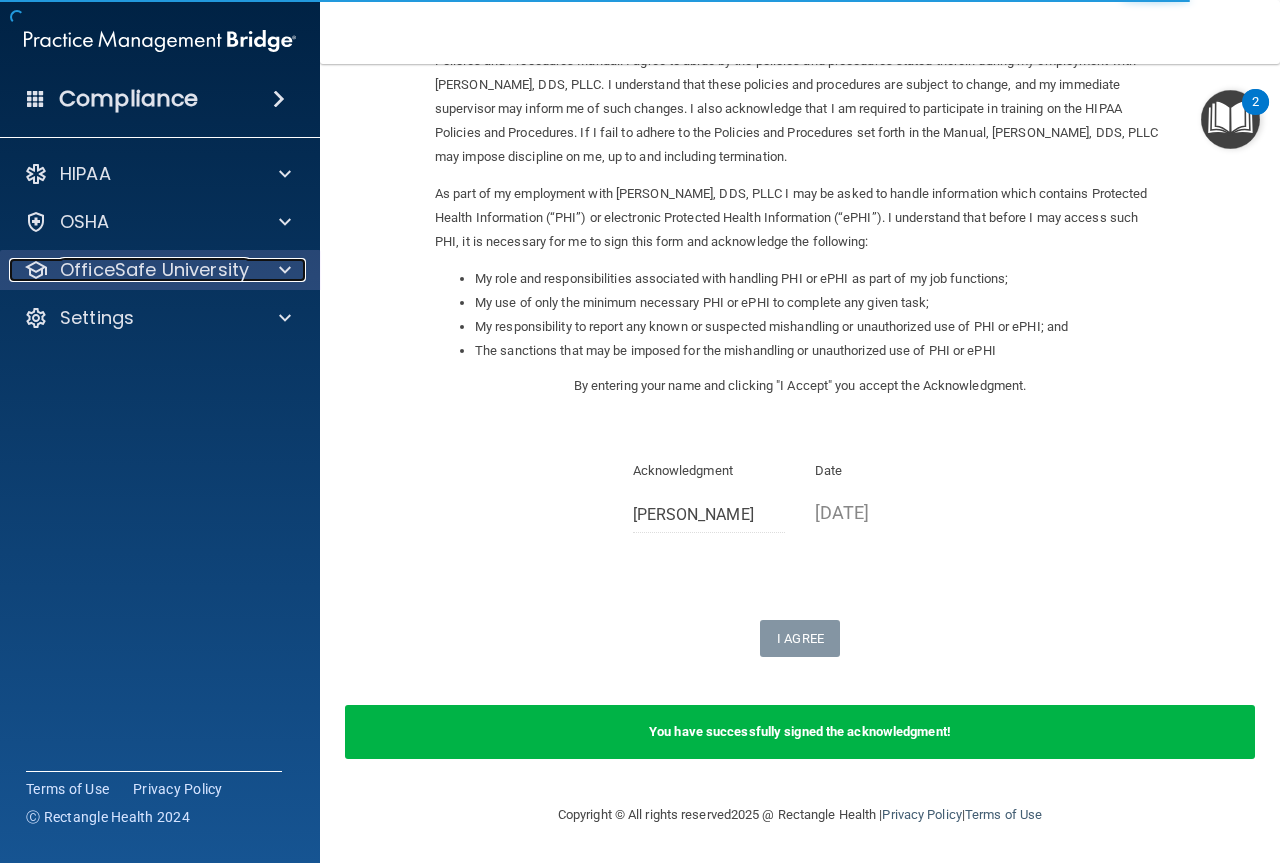 click on "OfficeSafe University" at bounding box center [154, 270] 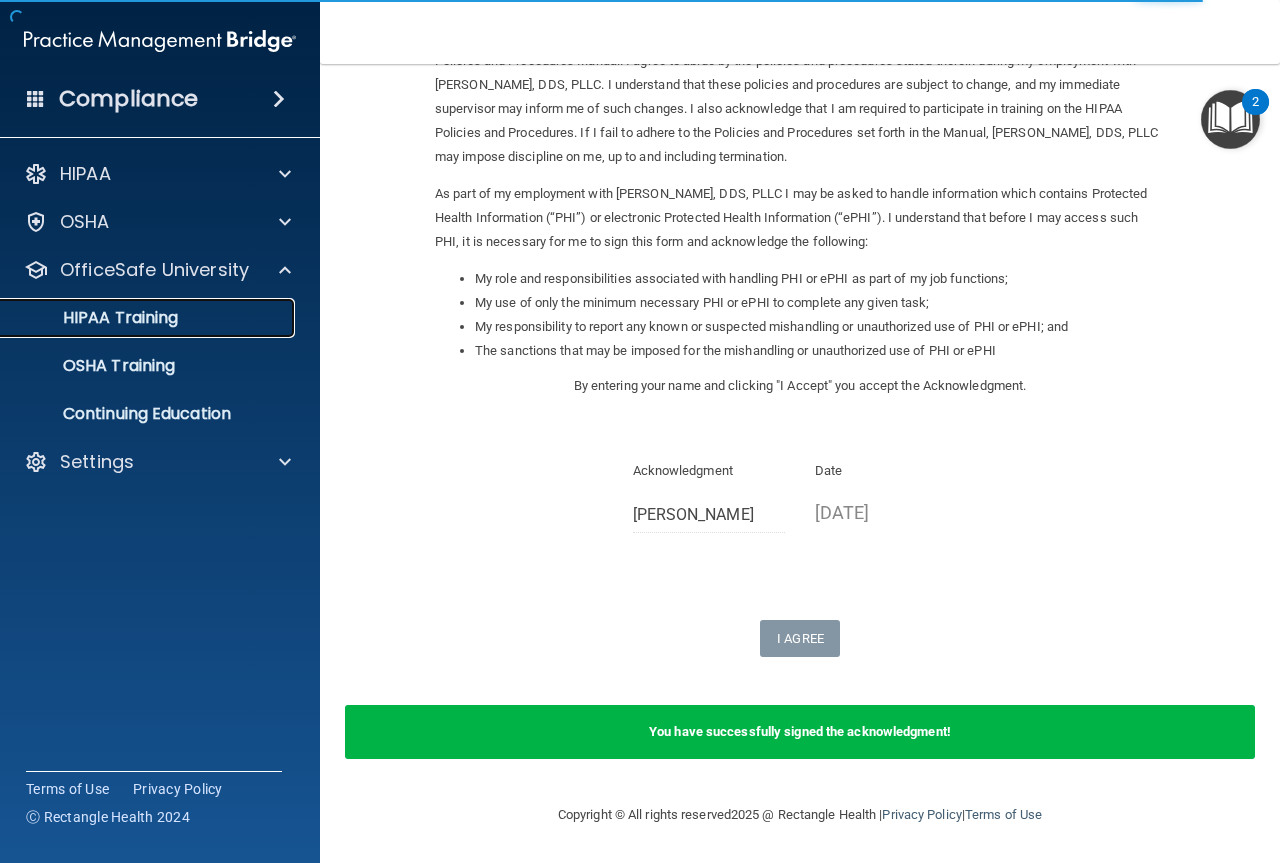 click on "HIPAA Training" at bounding box center (95, 318) 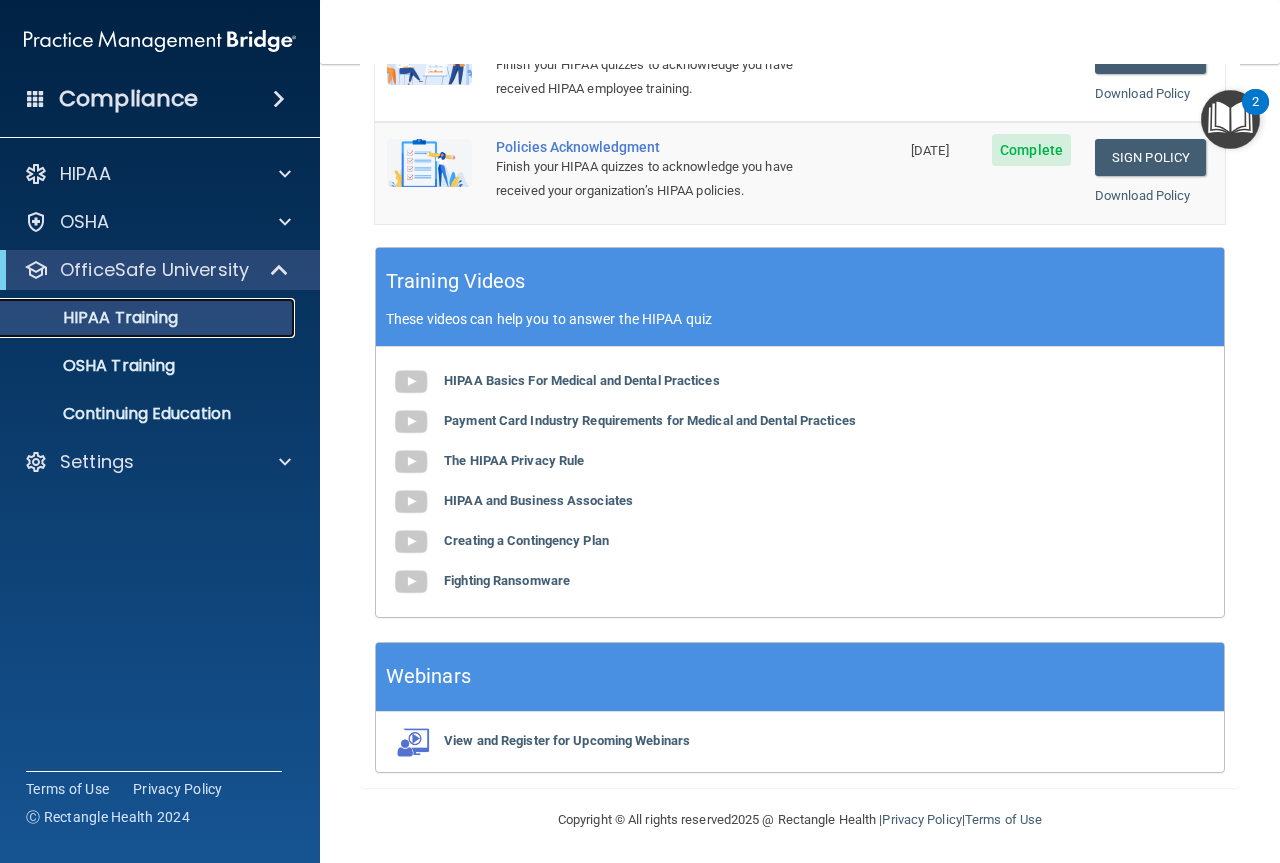 scroll, scrollTop: 735, scrollLeft: 0, axis: vertical 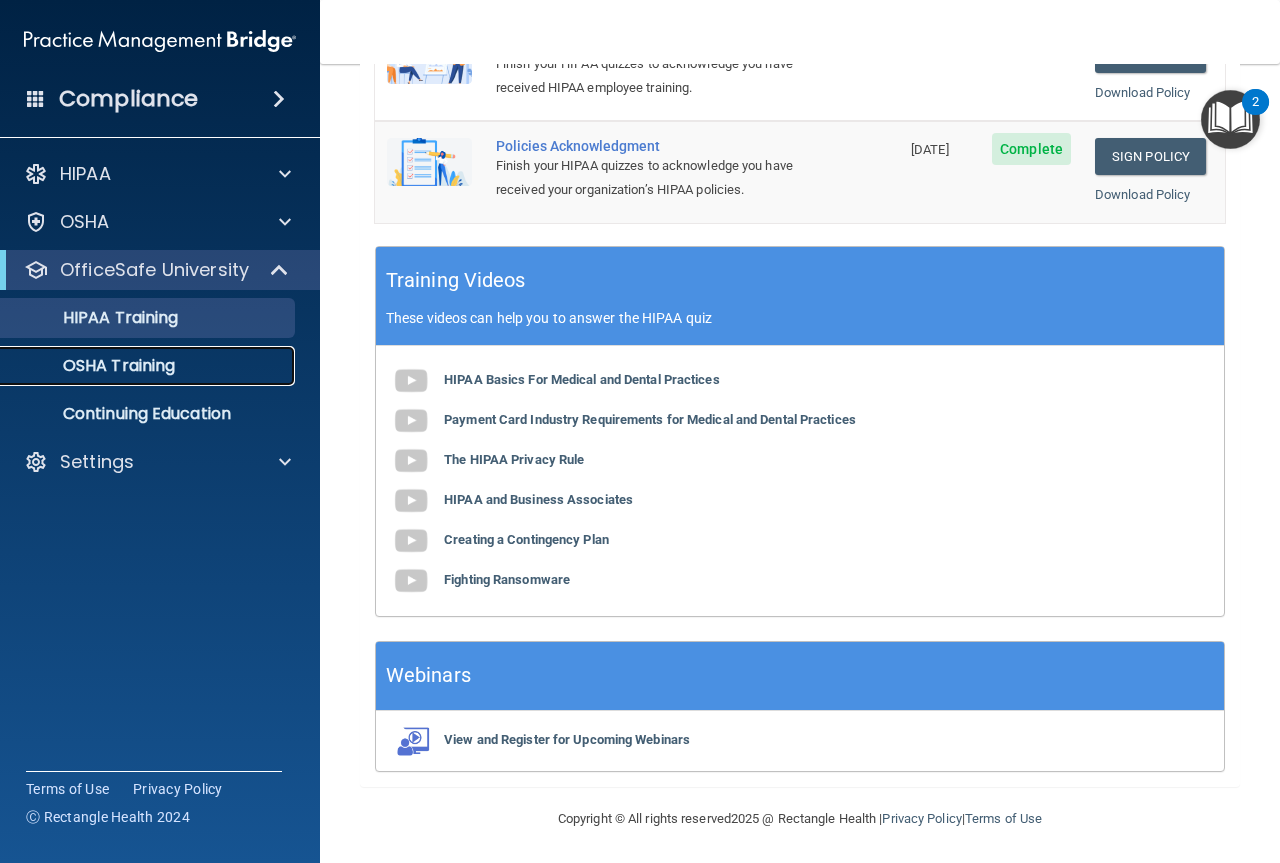 drag, startPoint x: 159, startPoint y: 365, endPoint x: 189, endPoint y: 380, distance: 33.54102 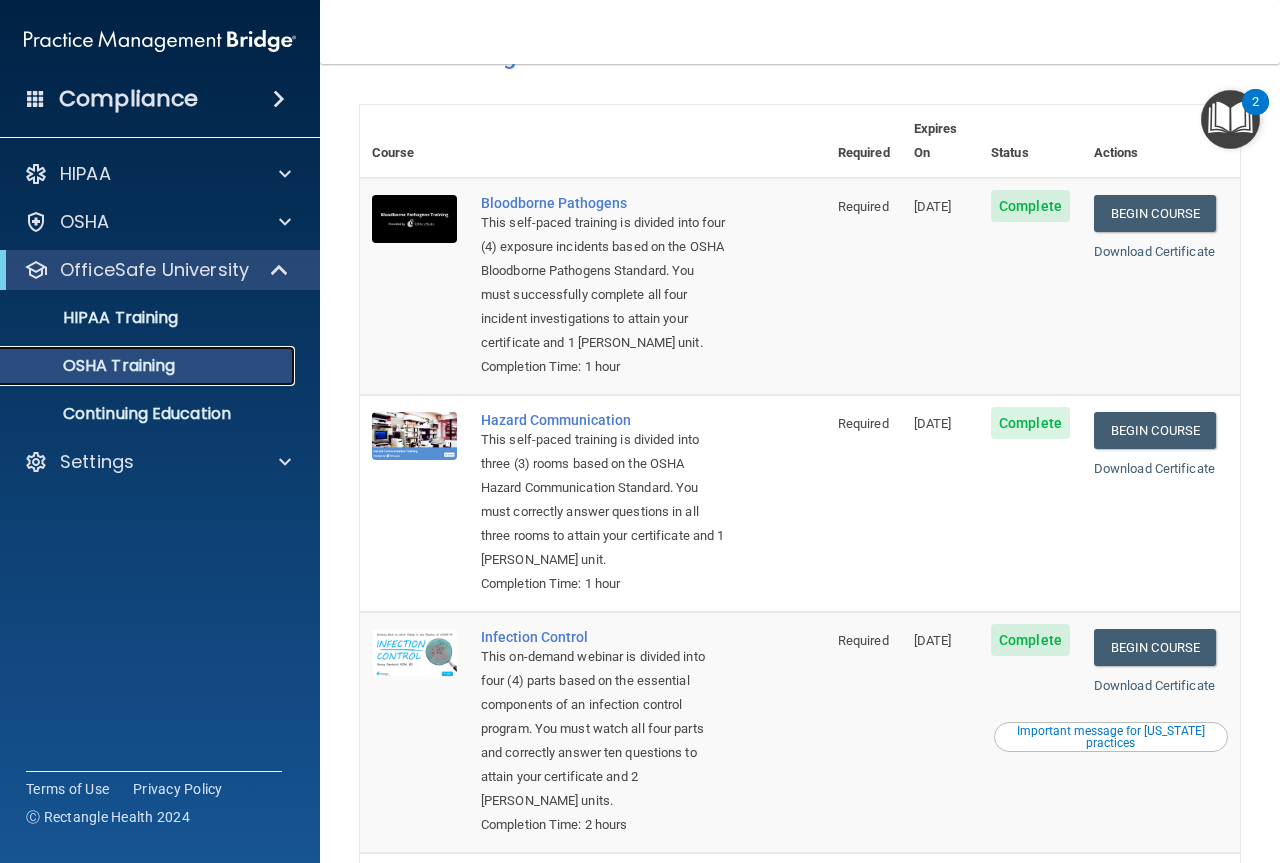 scroll, scrollTop: 0, scrollLeft: 0, axis: both 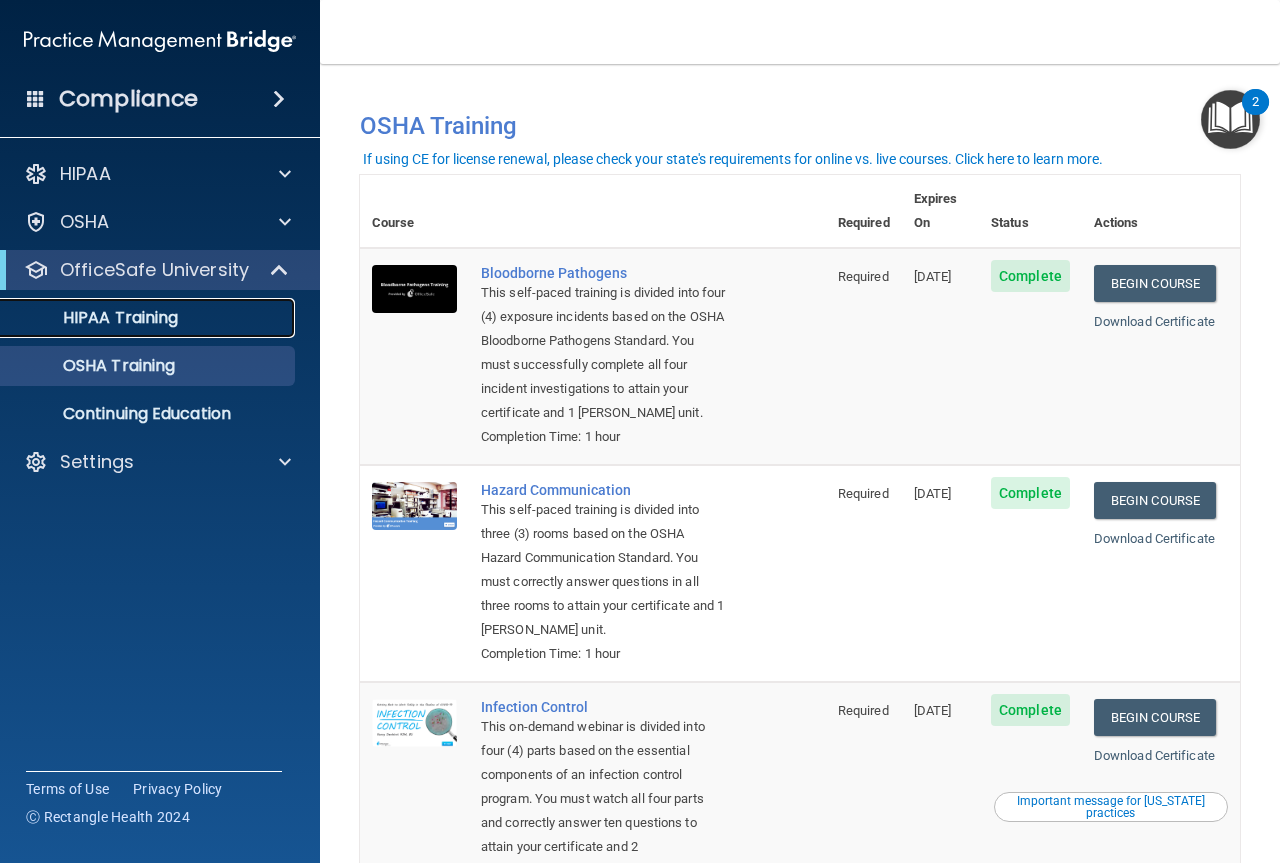 click on "HIPAA Training" at bounding box center [95, 318] 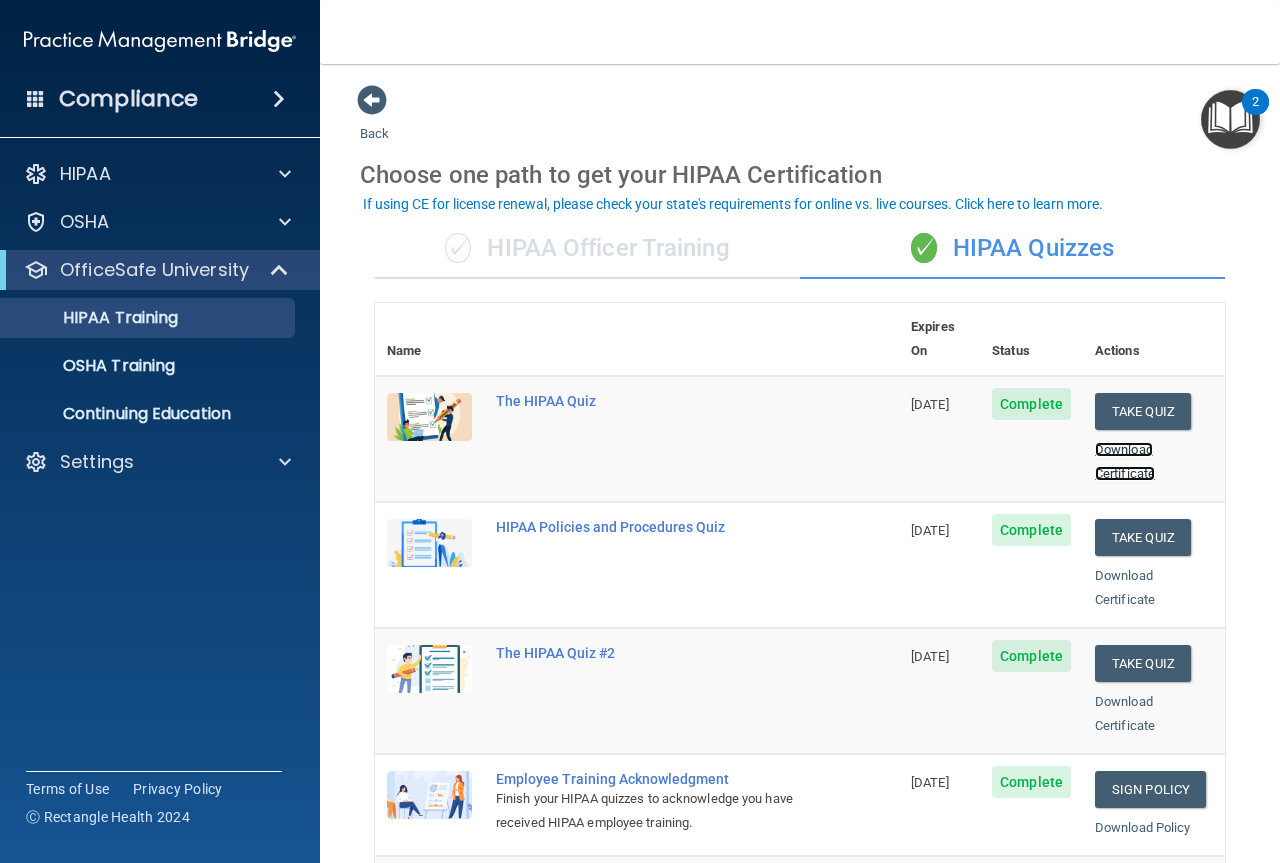 click on "Download Certificate" at bounding box center (1125, 461) 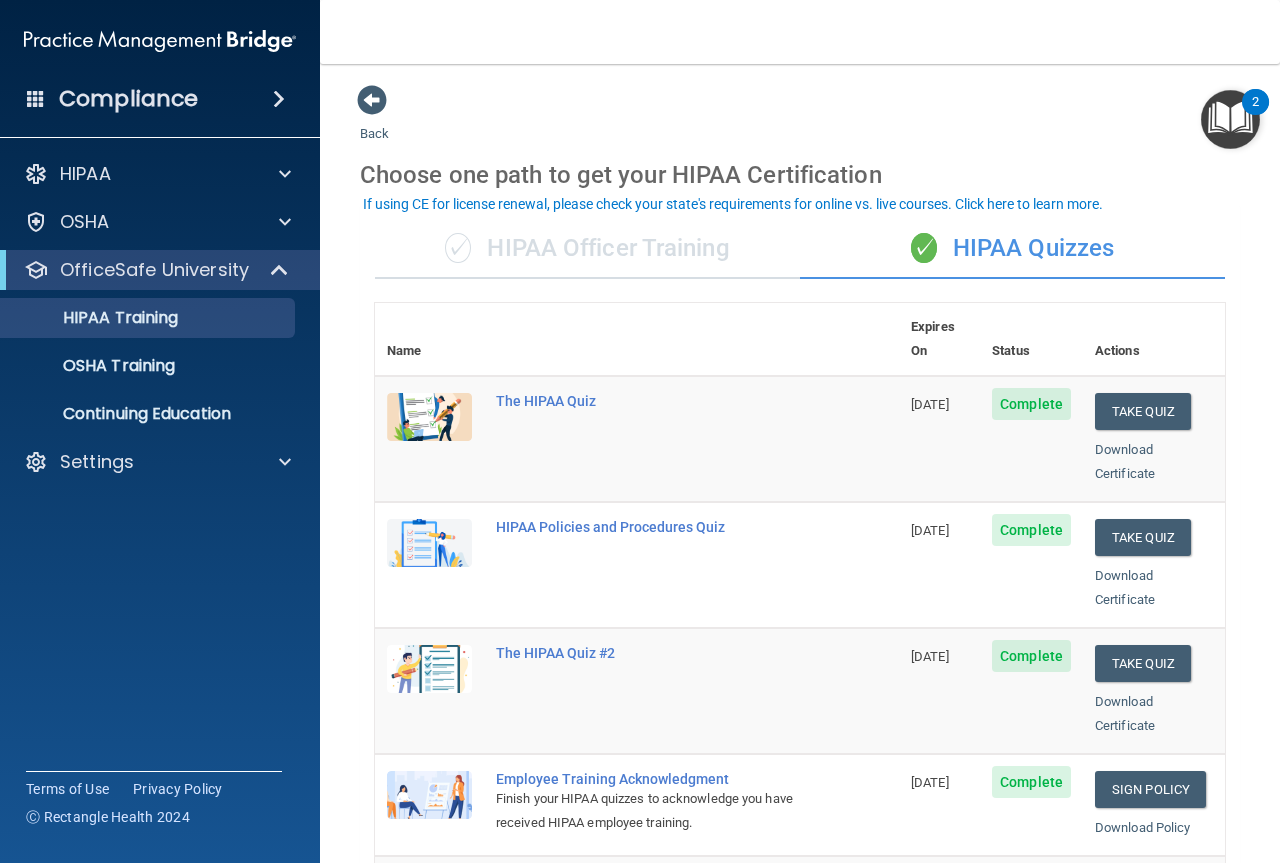 click on "Download Certificate" at bounding box center [1154, 588] 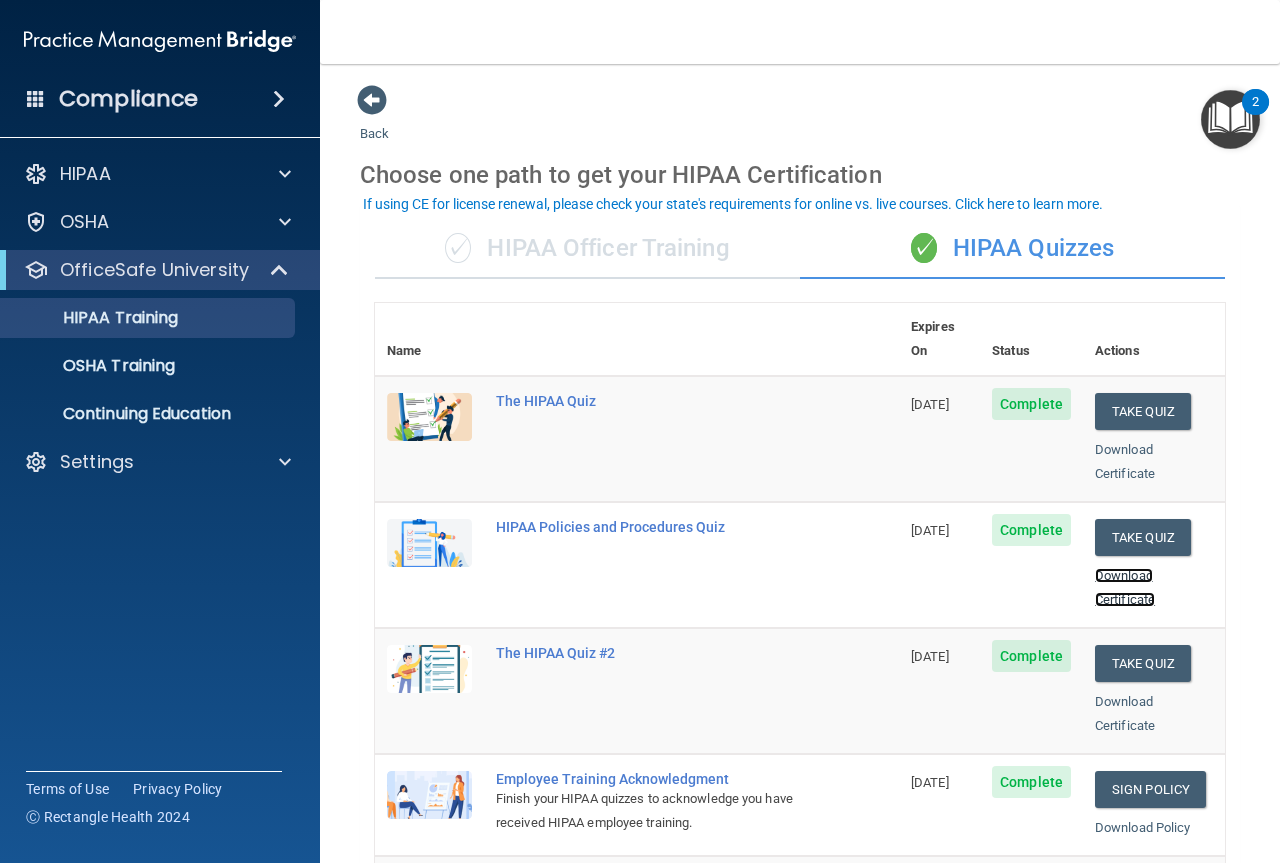 click on "Download Certificate" at bounding box center [1125, 587] 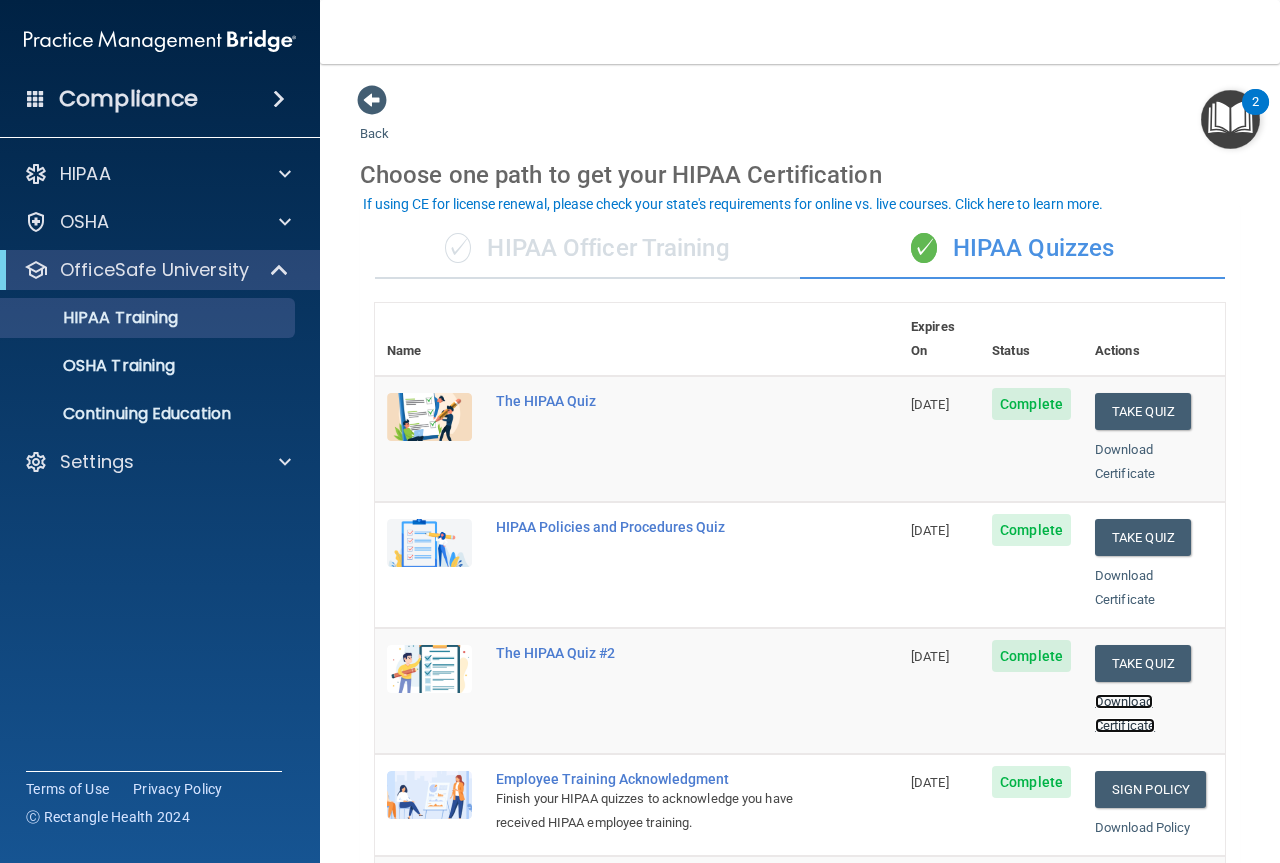 click on "Download Certificate" at bounding box center [1125, 713] 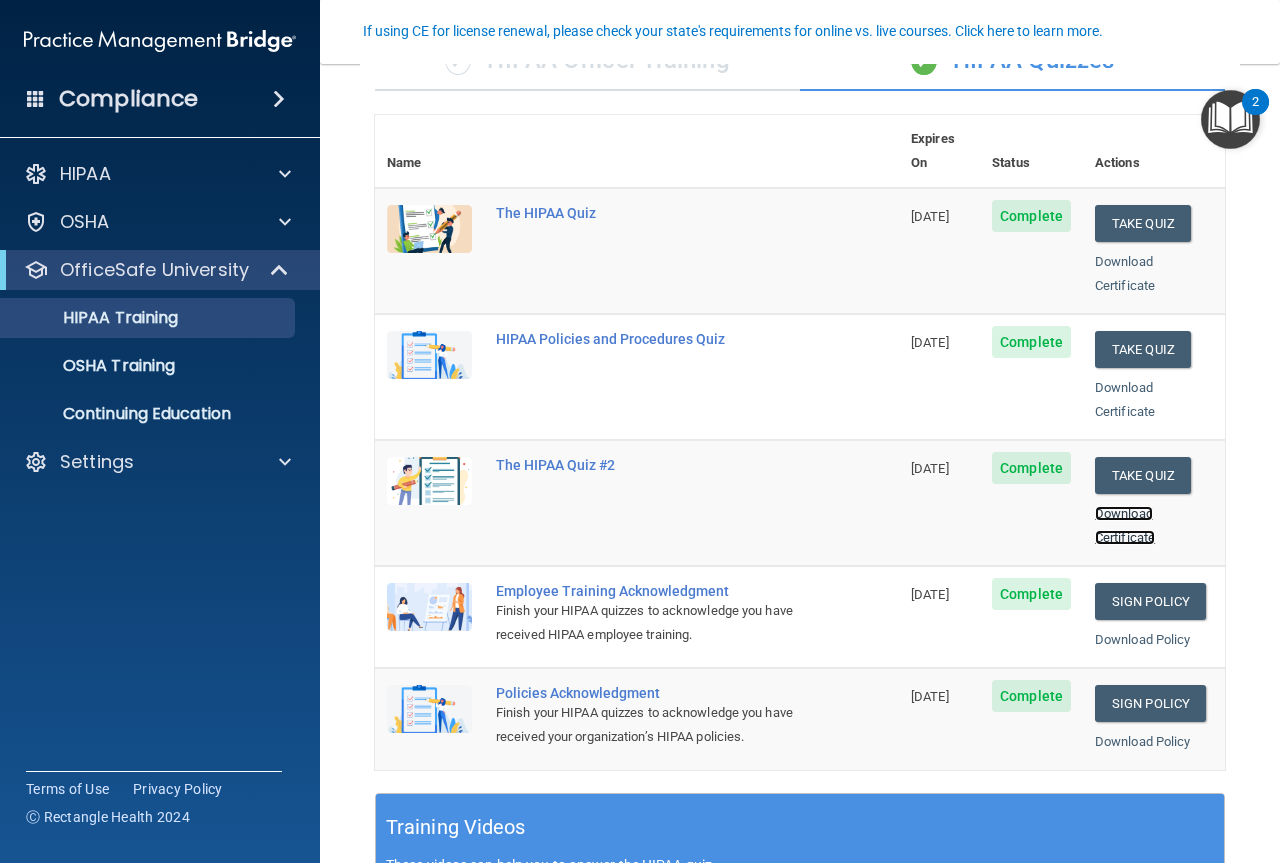 scroll, scrollTop: 300, scrollLeft: 0, axis: vertical 